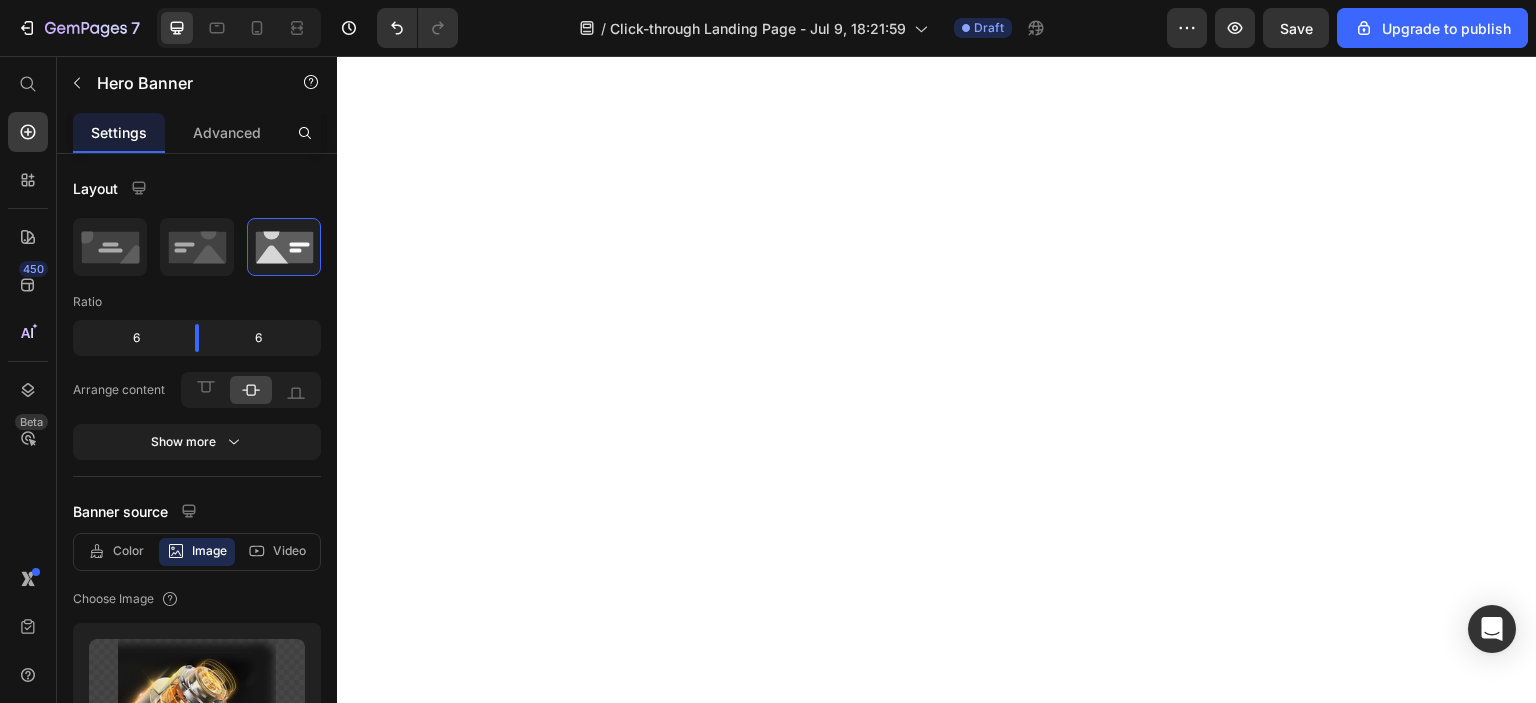 scroll, scrollTop: 0, scrollLeft: 0, axis: both 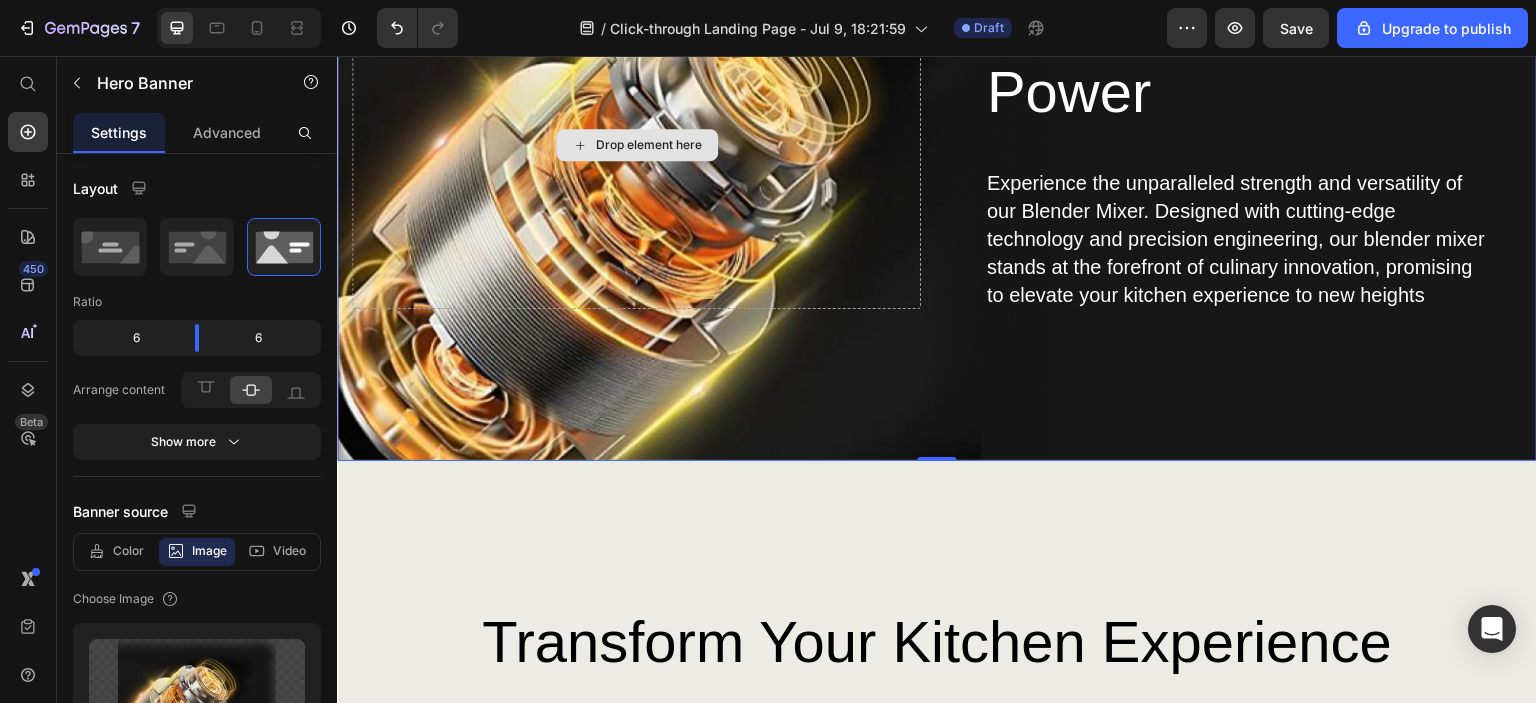 click on "Drop element here" at bounding box center [636, 145] 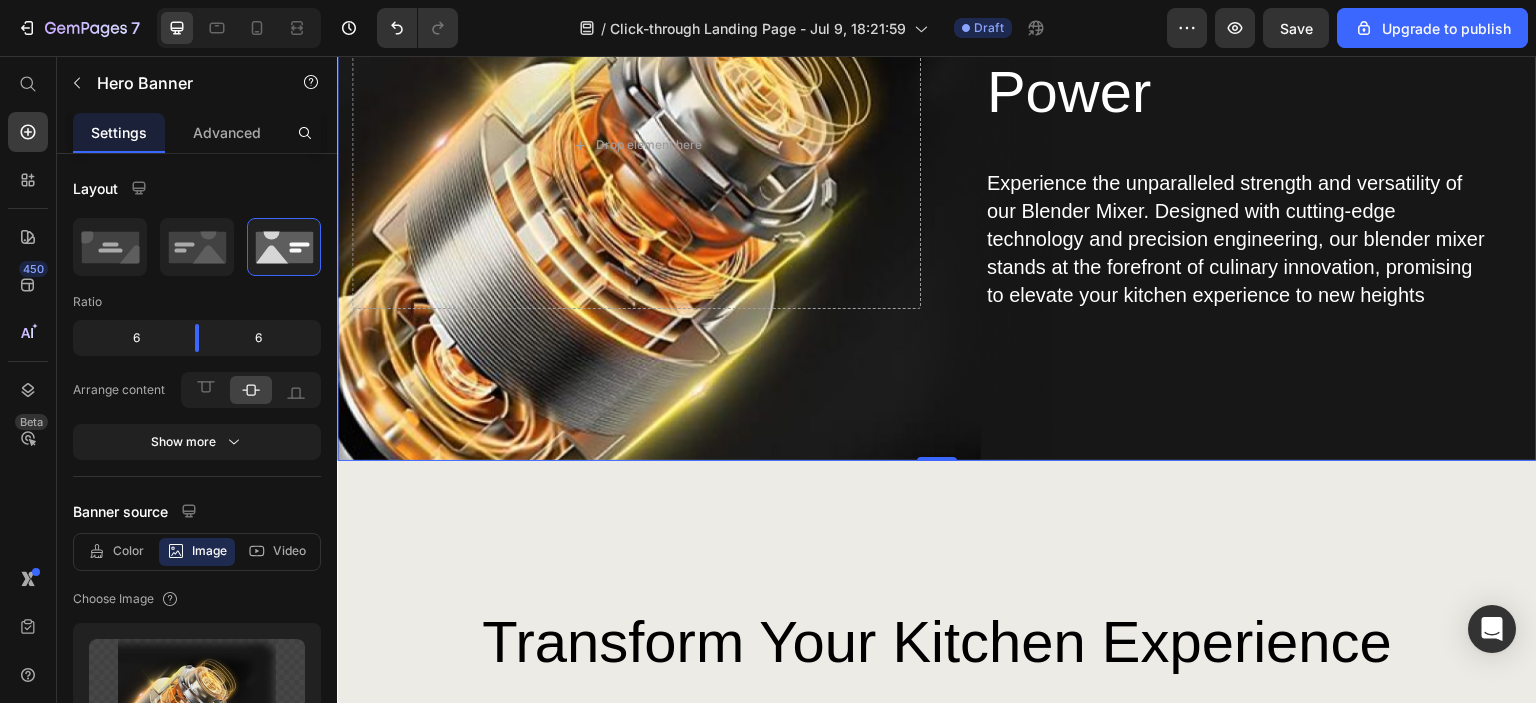 click on "Believe in the Power Heading Experience the unparalleled strength and versatility of our Blender Mixer. Designed with cutting-edge technology and precision engineering, our blender mixer stands at the forefront of culinary innovation, promising to elevate your kitchen experience to new heights Text Block Row
Drop element here" at bounding box center [937, 174] 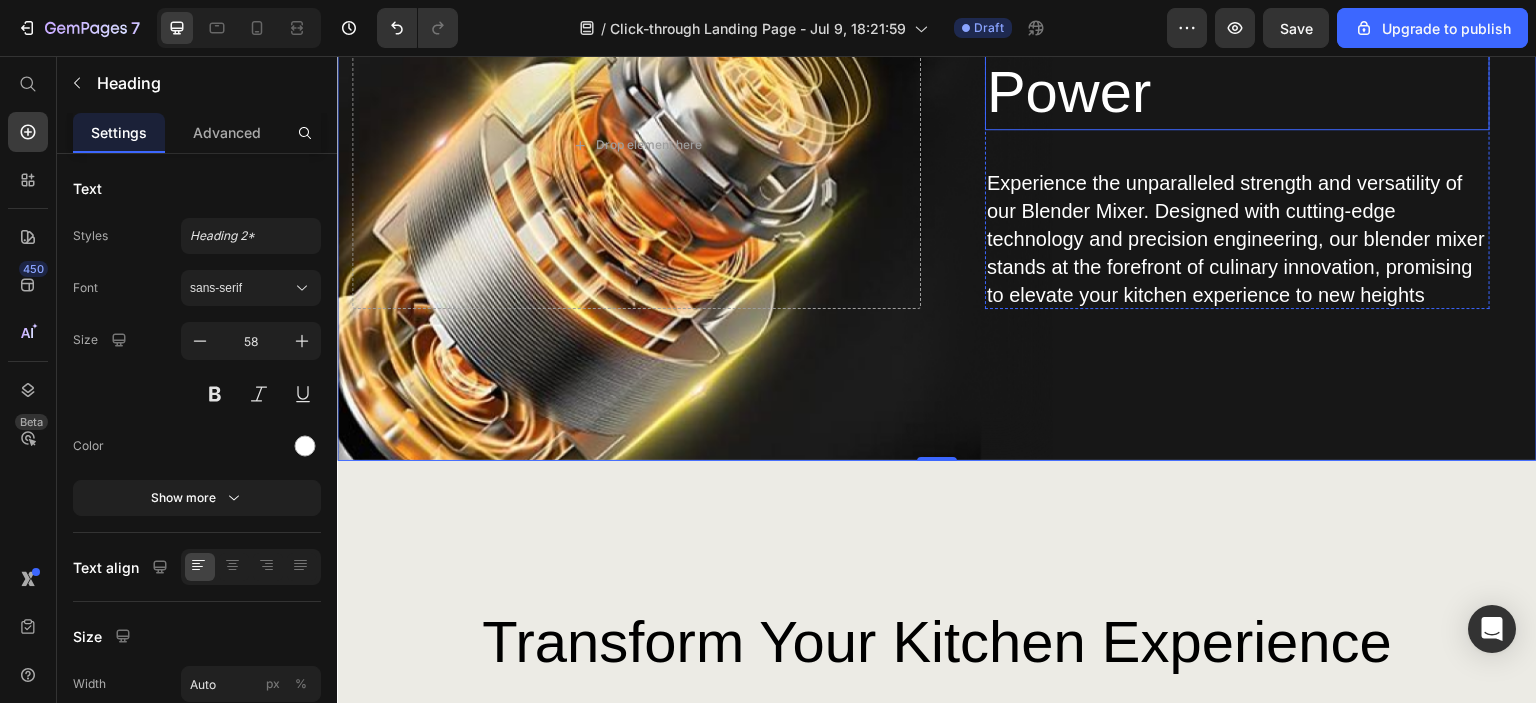 click on "Believe in the Power" at bounding box center (1237, 56) 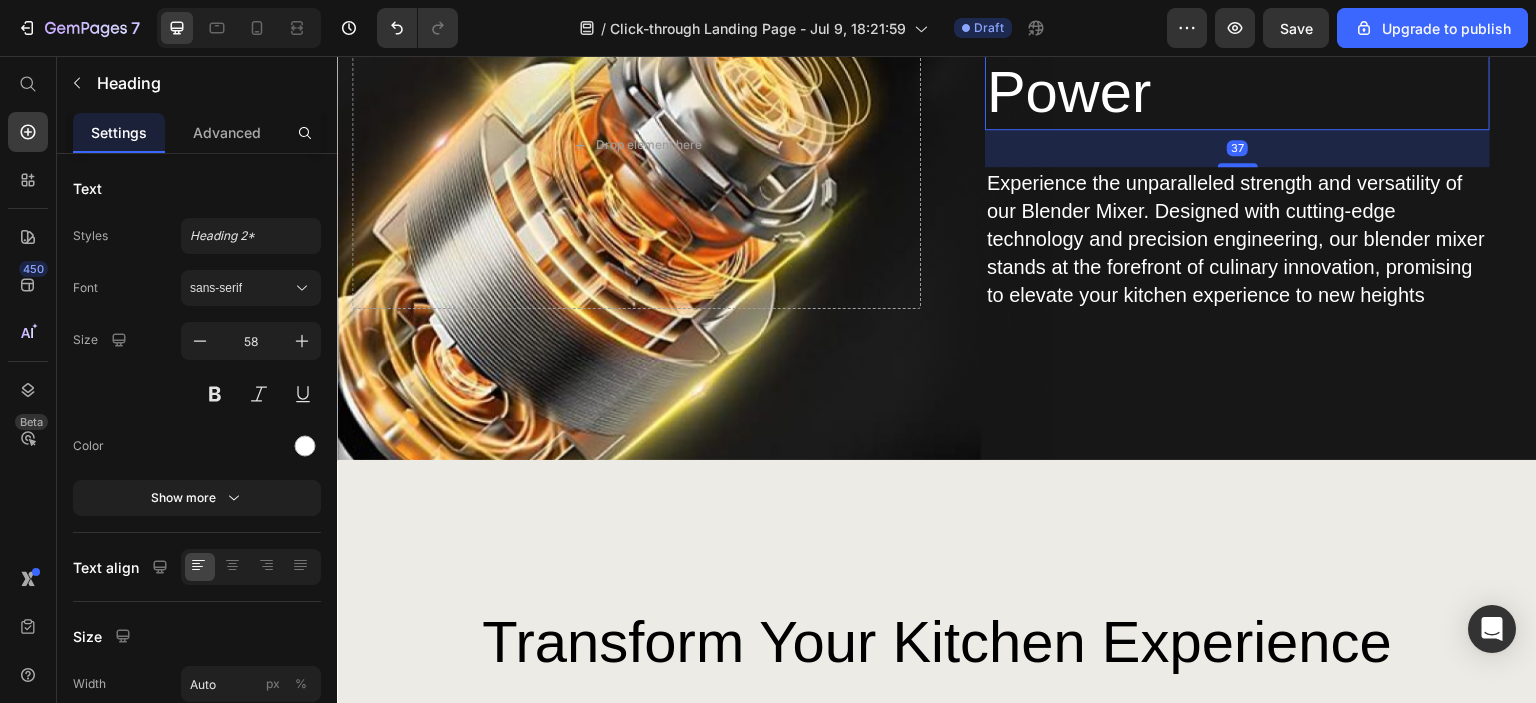 click on "Believe in the Power" at bounding box center (1237, 56) 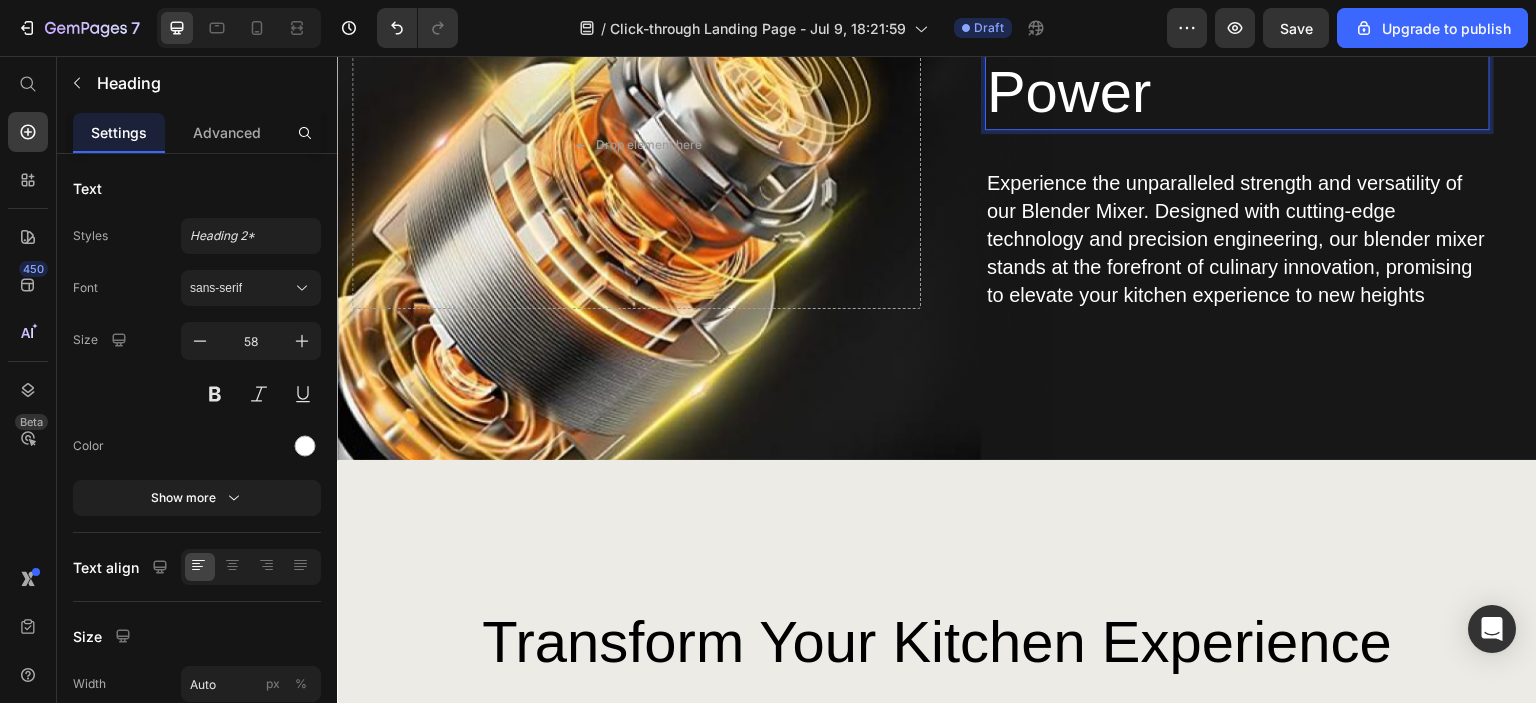 click on "Believe in the Power" at bounding box center [1237, 56] 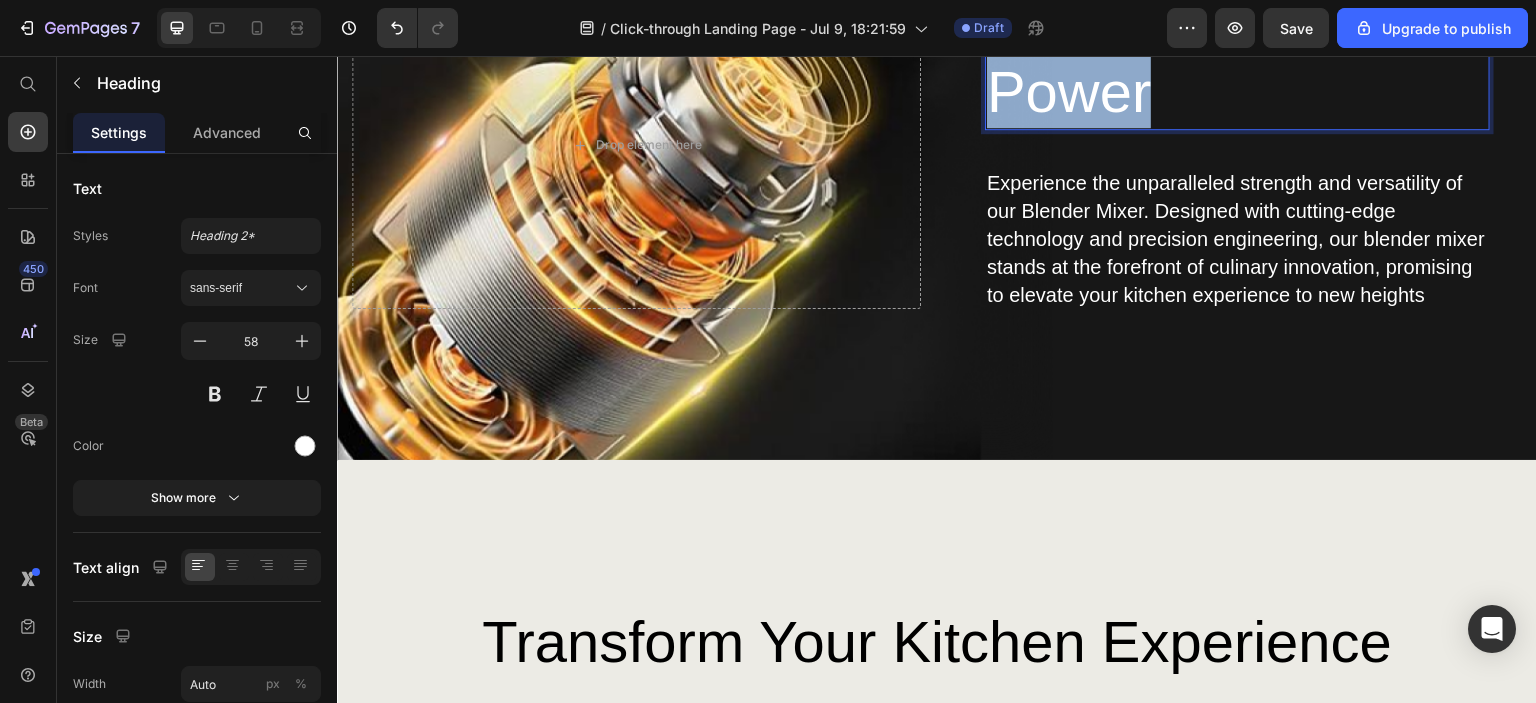 click on "Believe in the Power" at bounding box center (1237, 56) 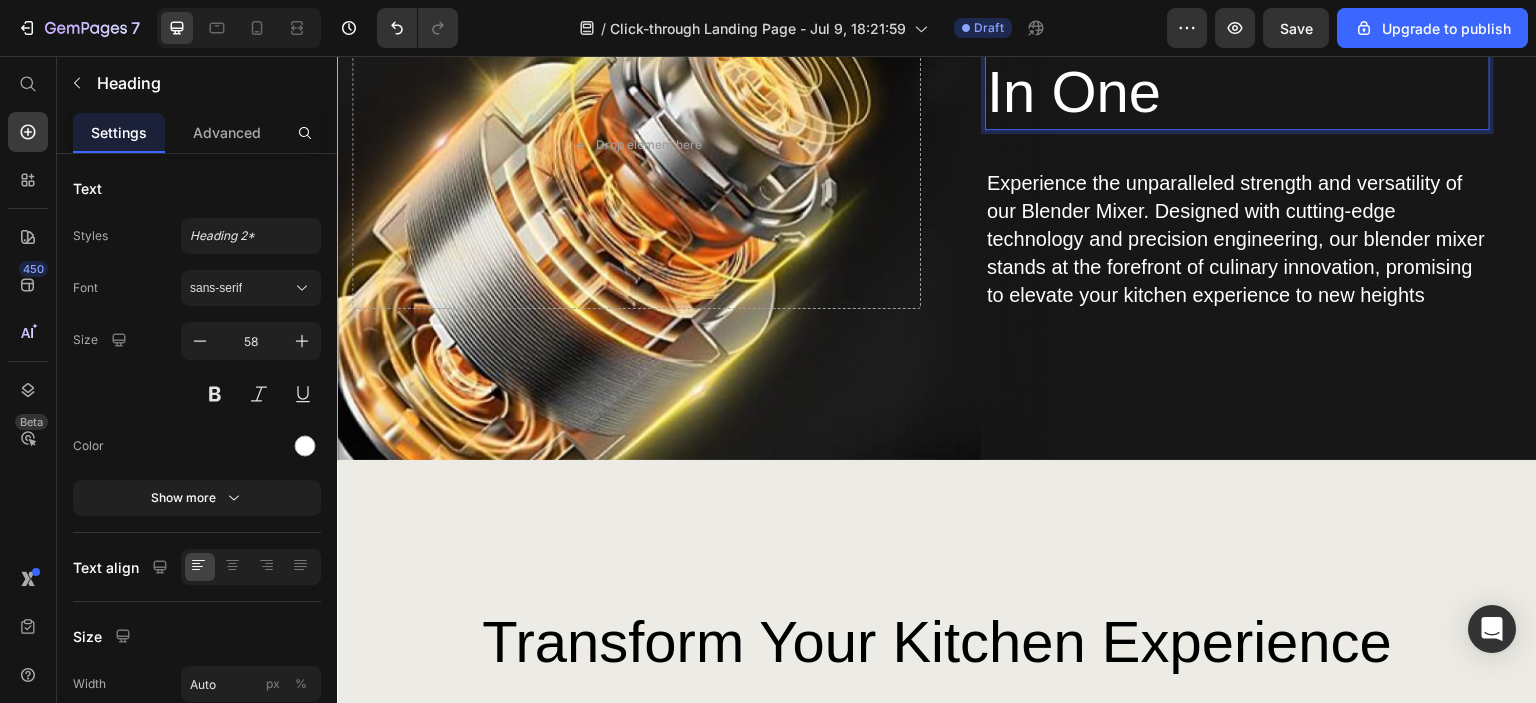 click on "Sturdy. Durable. All In One" at bounding box center [1237, 56] 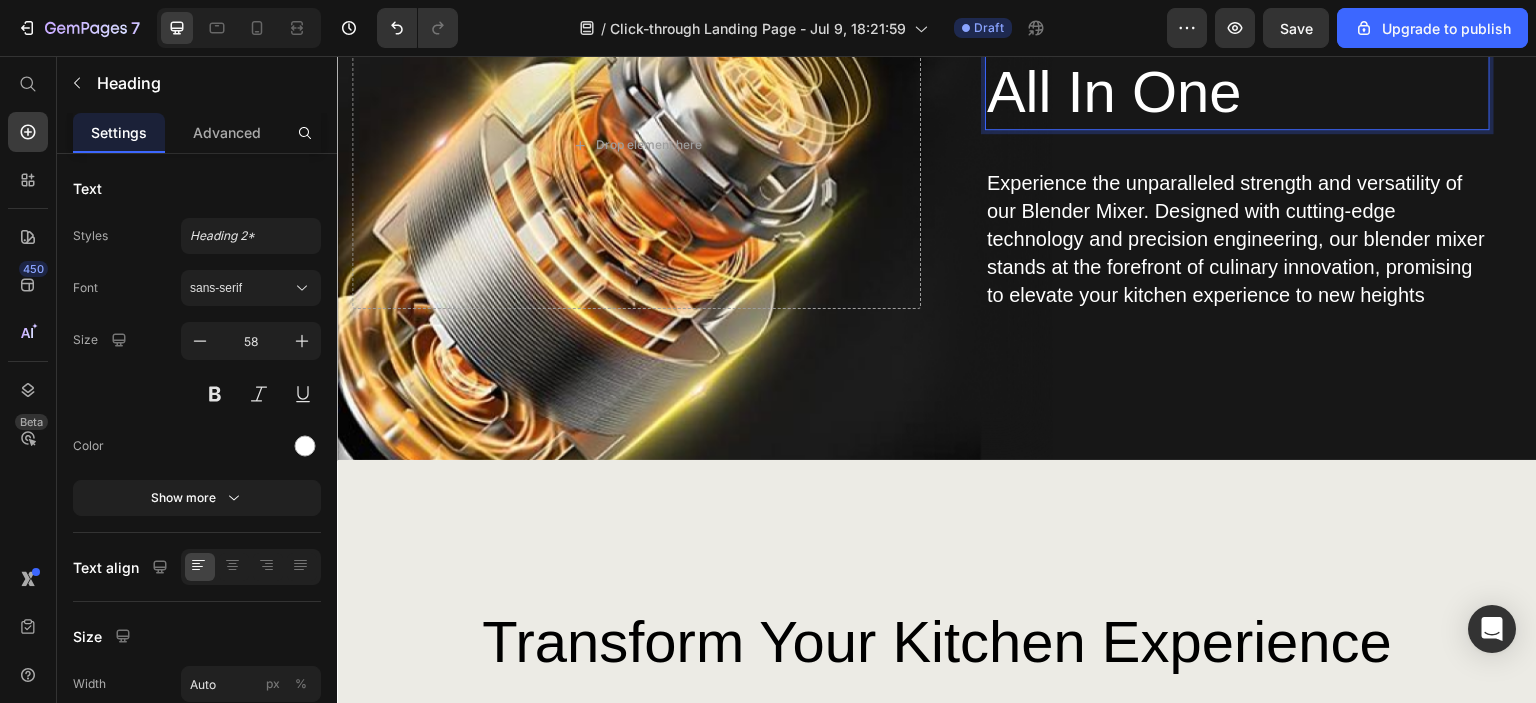 click on "Sturdy. Durable.  All In One" at bounding box center (1194, 56) 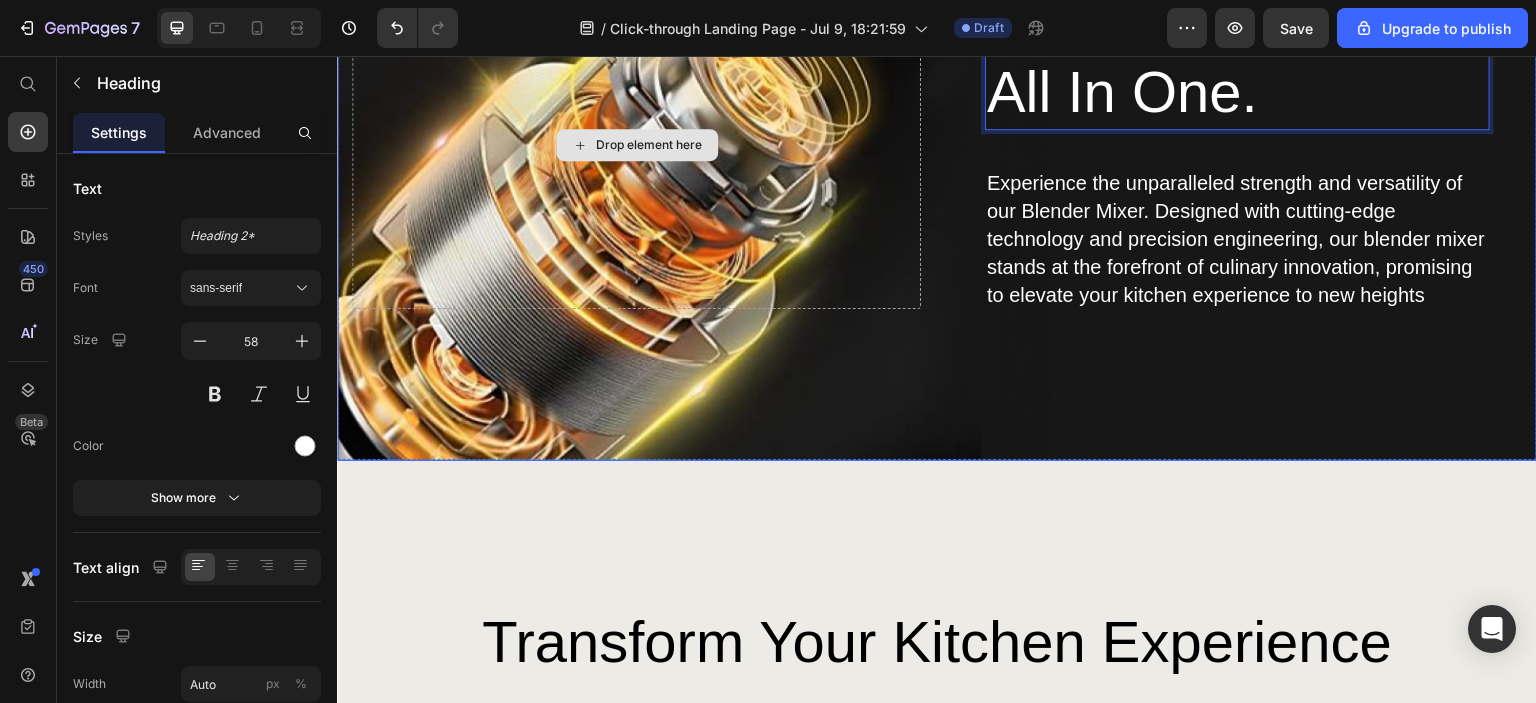 click on "Drop element here" at bounding box center [636, 145] 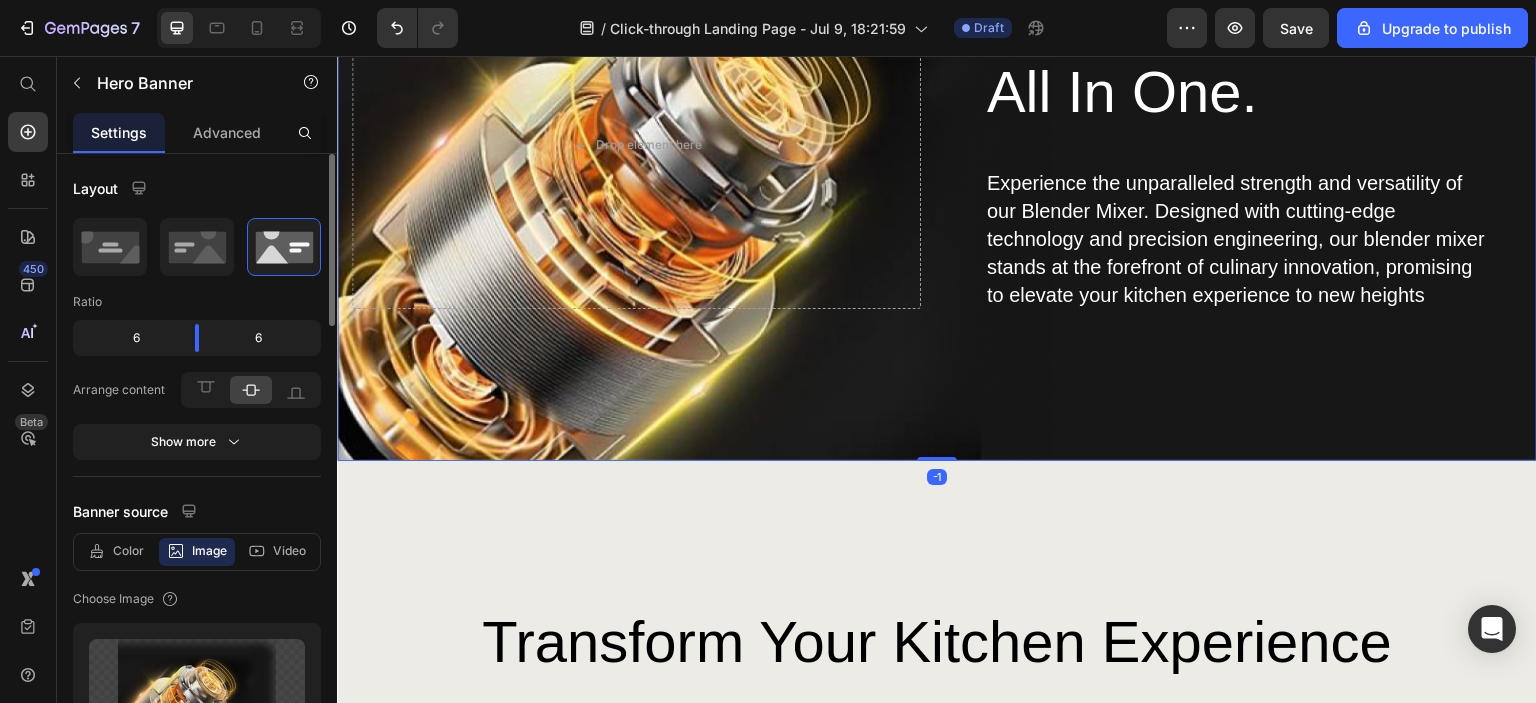scroll, scrollTop: 300, scrollLeft: 0, axis: vertical 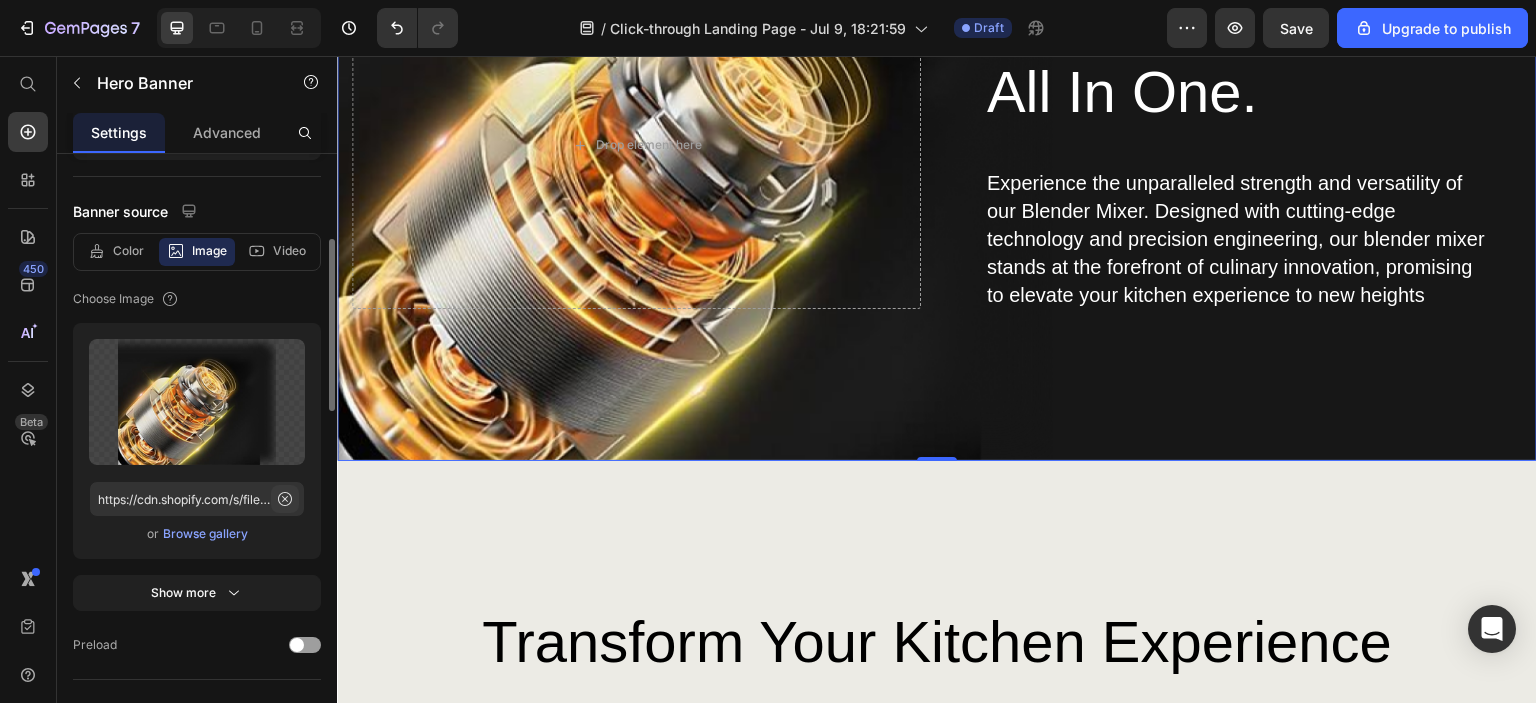 click 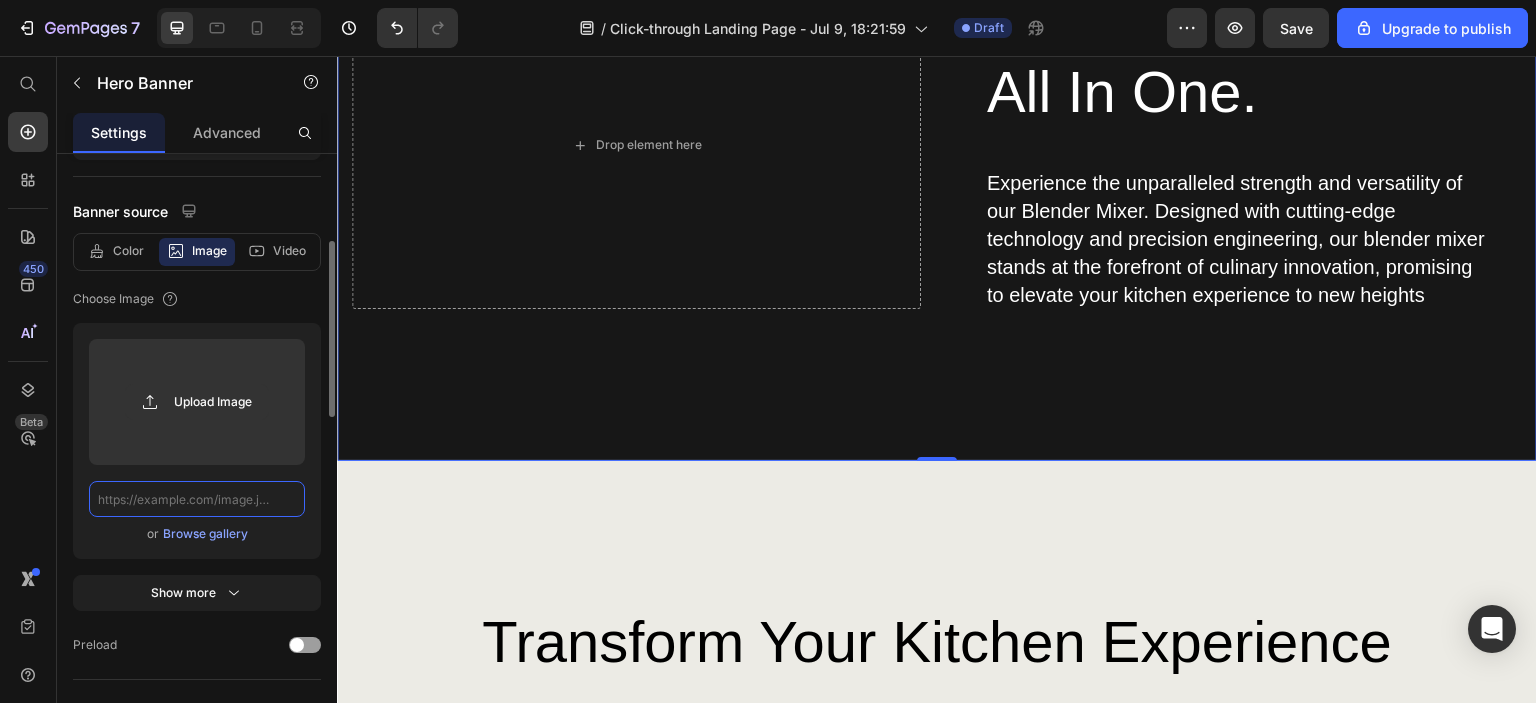 scroll, scrollTop: 0, scrollLeft: 0, axis: both 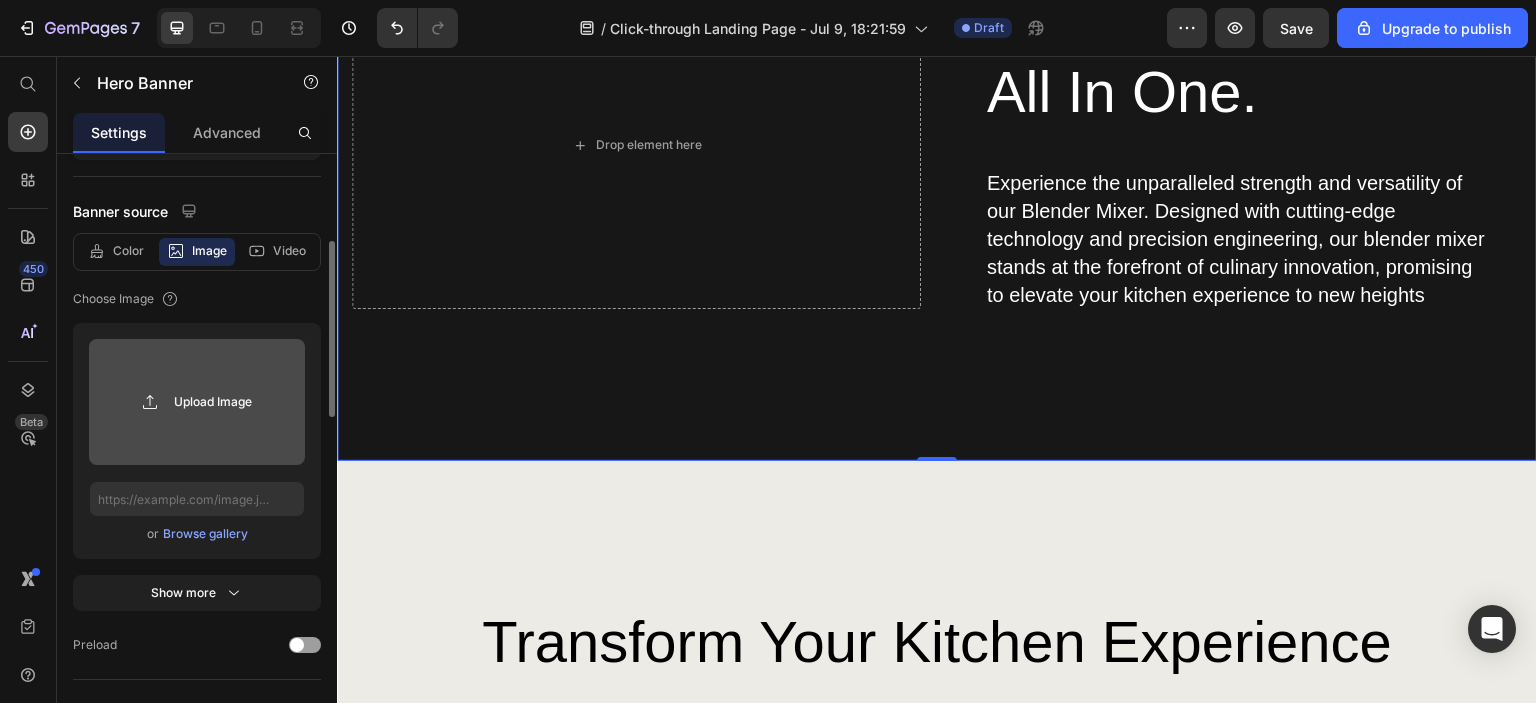 click 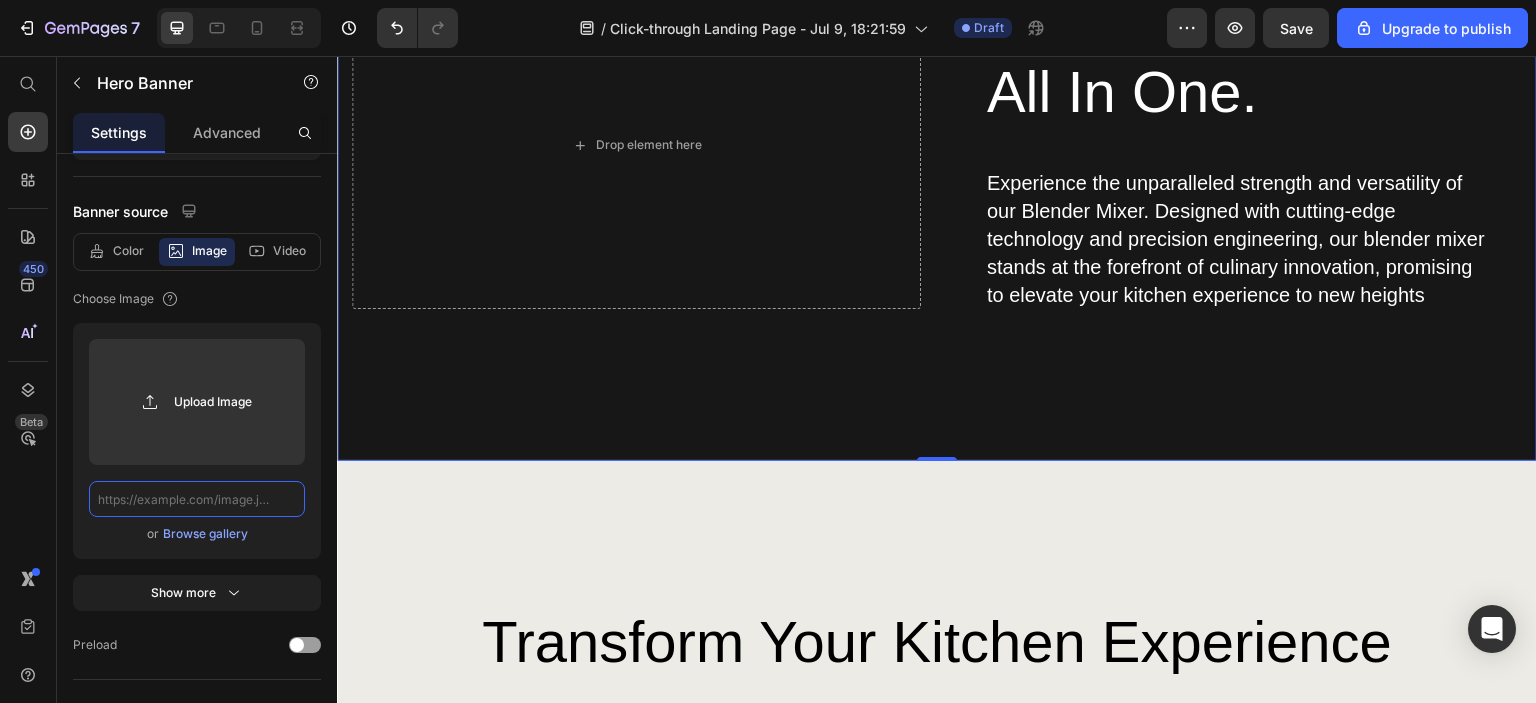 click 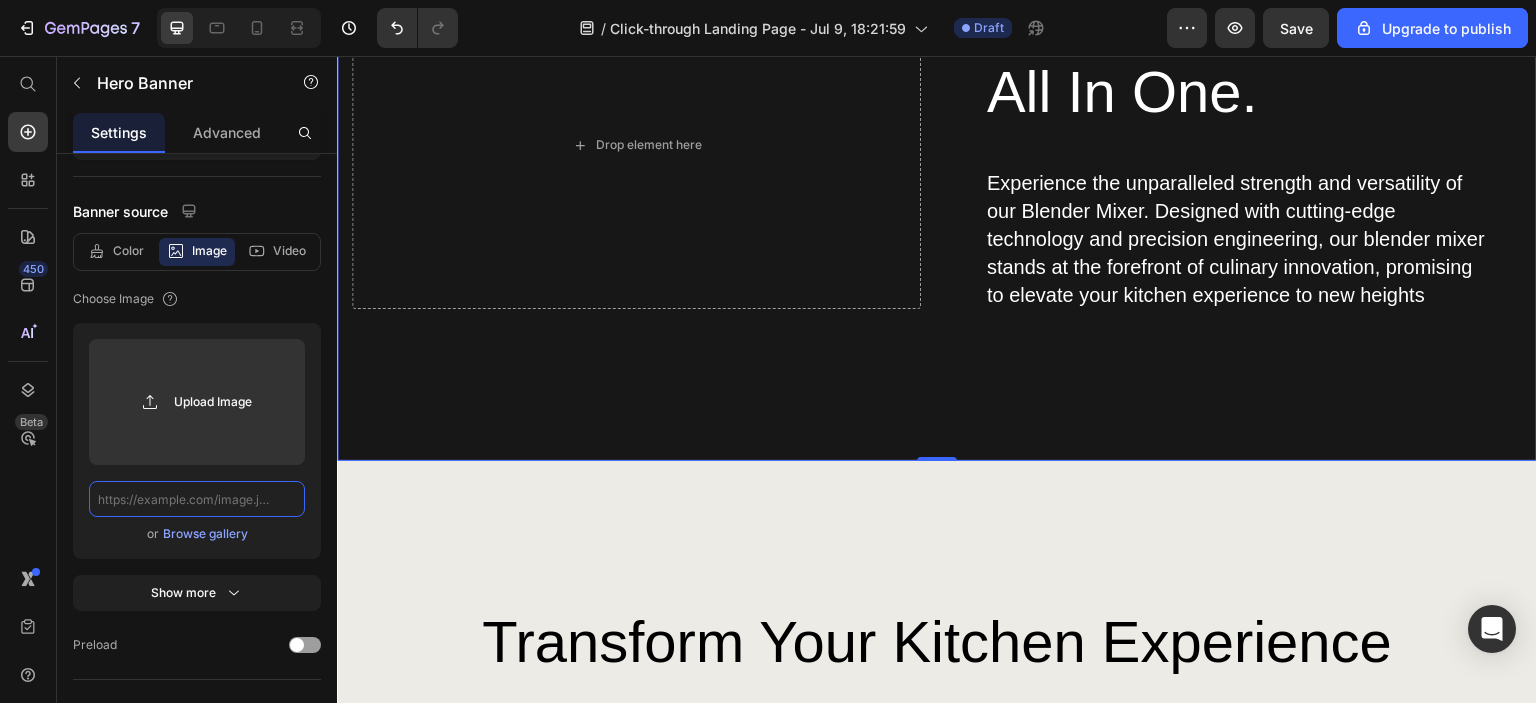 paste on "https://cdn.shopify.com/s/files/1/0658/7138/0659/files/Amerigo_Pizza_Oven_Components_Image.png?v=1752240285" 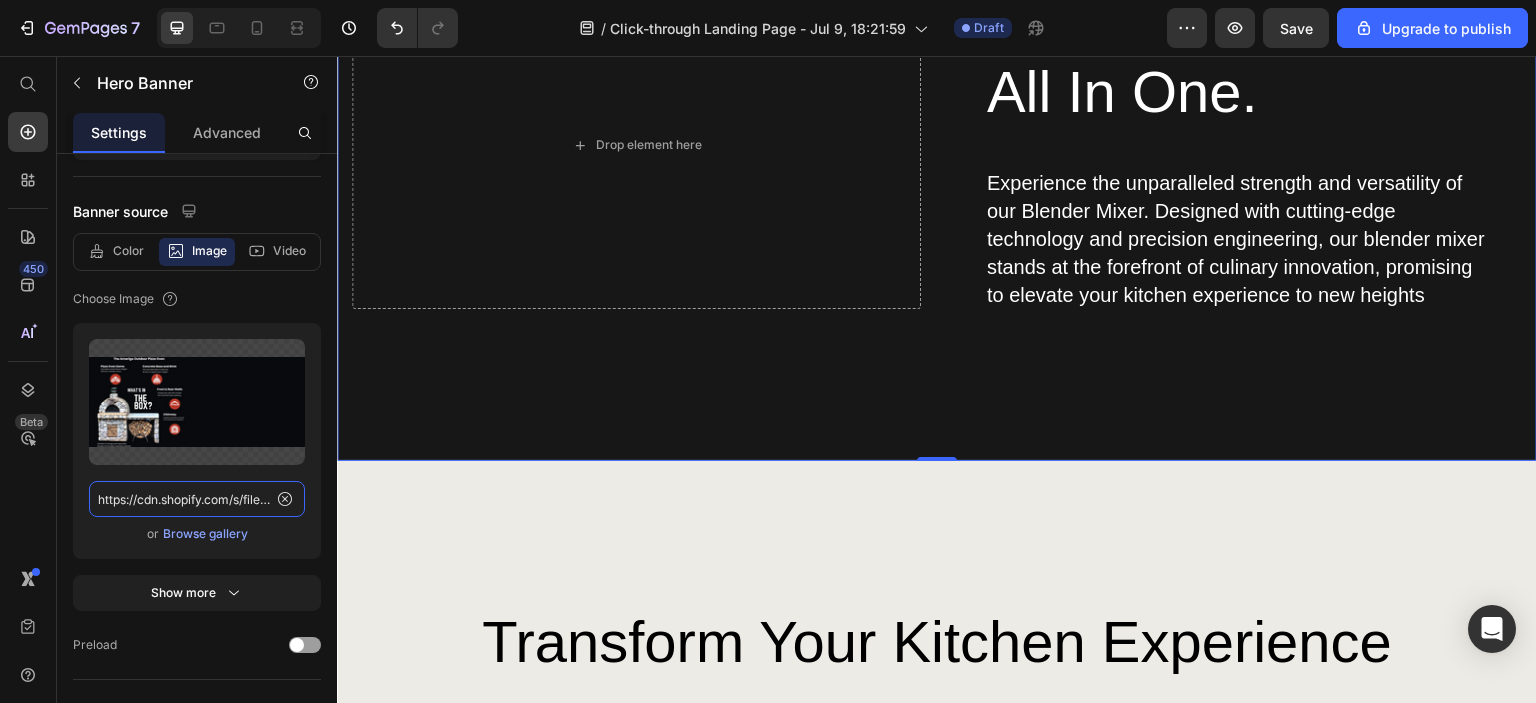 scroll, scrollTop: 0, scrollLeft: 492, axis: horizontal 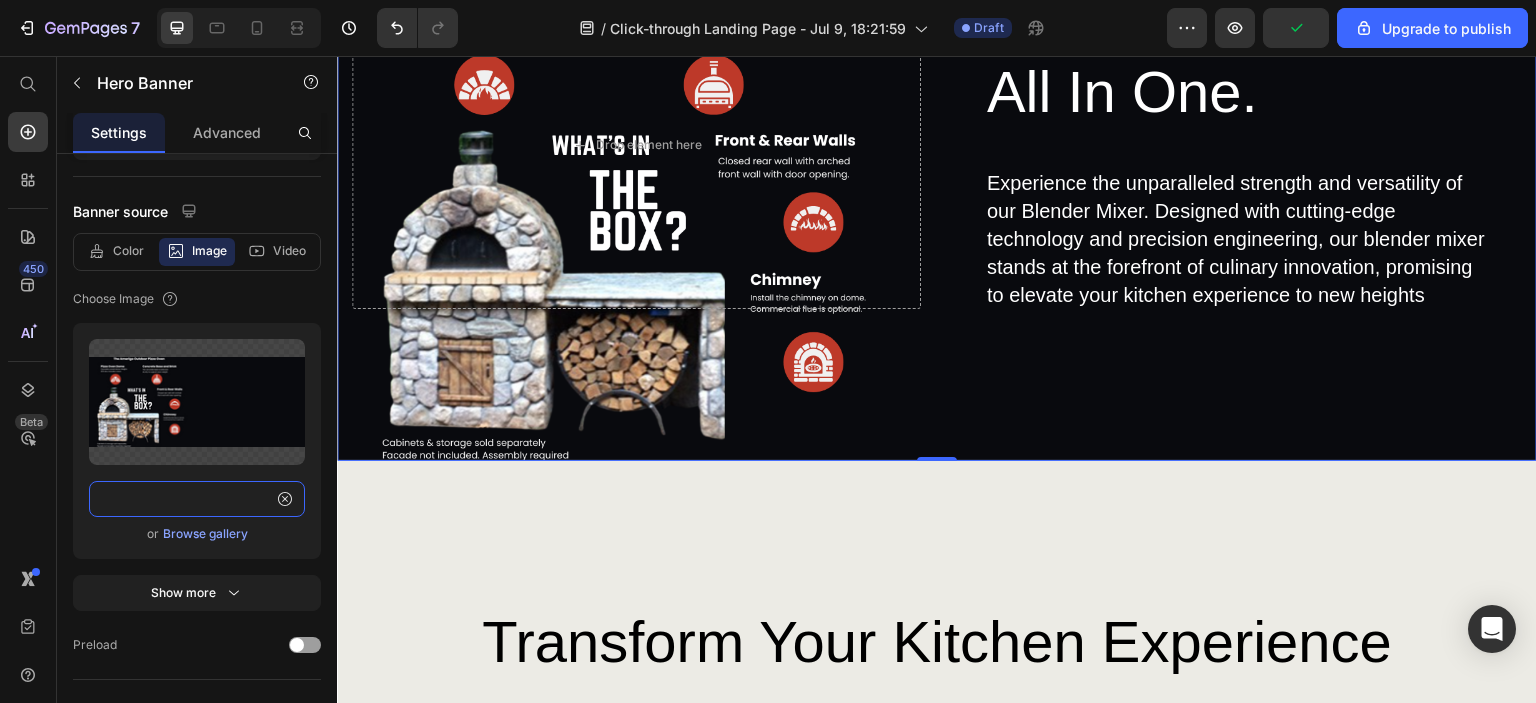 type on "https://cdn.shopify.com/s/files/1/0658/7138/0659/files/Amerigo_Pizza_Oven_Components_Image.png?v=1752240285" 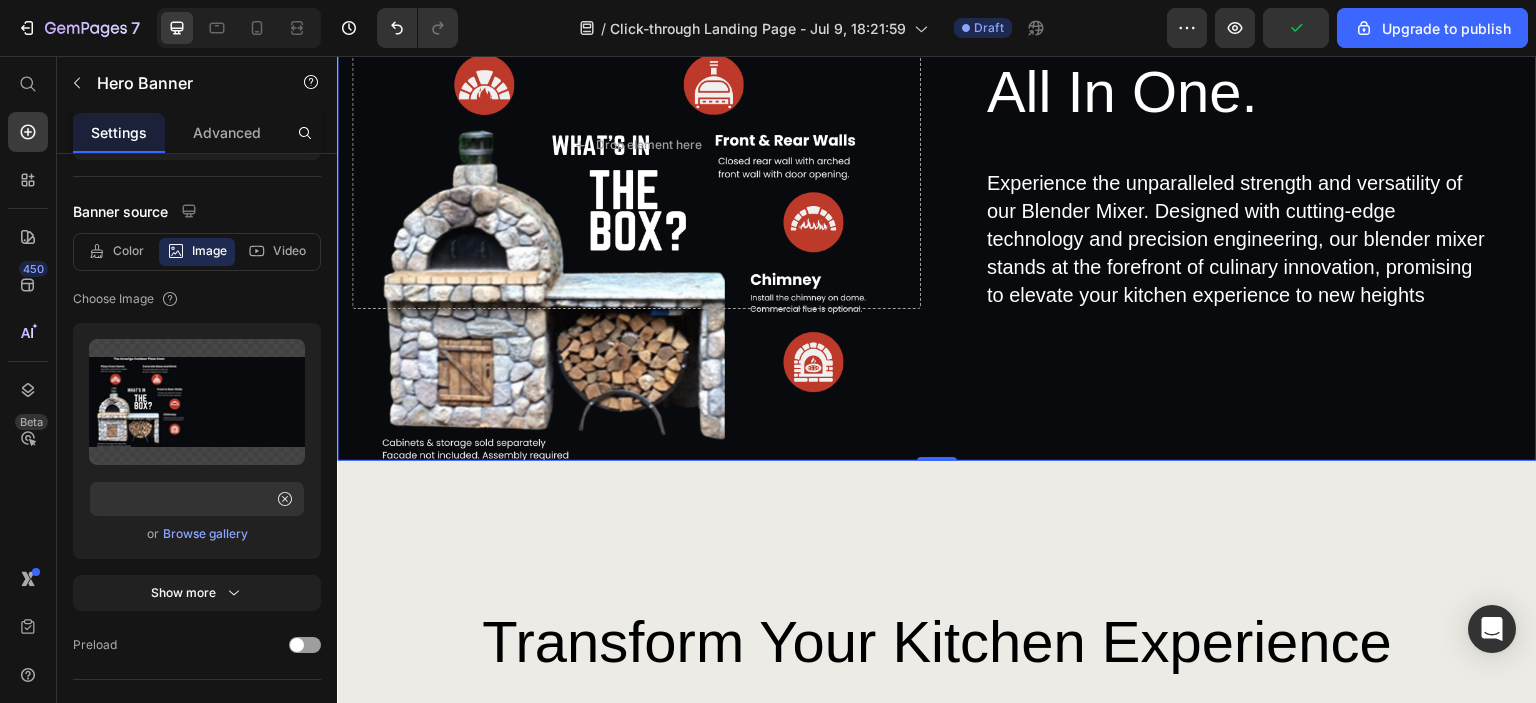 click on "Sturdy. Durable.  All In One. Heading Experience the unparalleled strength and versatility of our Blender Mixer. Designed with cutting-edge technology and precision engineering, our blender mixer stands at the forefront of culinary innovation, promising to elevate your kitchen experience to new heights Text Block Row
Drop element here" at bounding box center [937, 174] 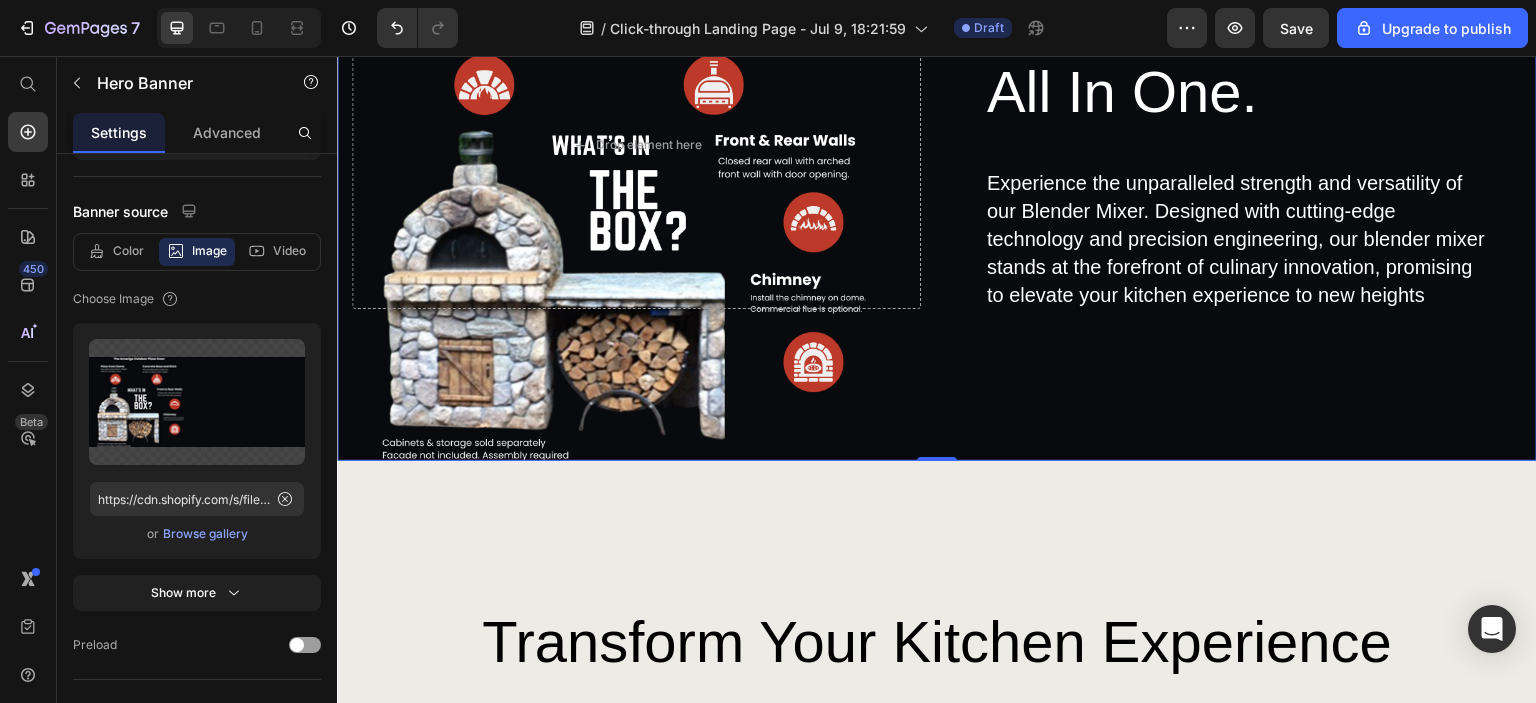 click on "Sturdy. Durable.  All In One. Heading Experience the unparalleled strength and versatility of our Blender Mixer. Designed with cutting-edge technology and precision engineering, our blender mixer stands at the forefront of culinary innovation, promising to elevate your kitchen experience to new heights Text Block Row
Drop element here" at bounding box center [937, 174] 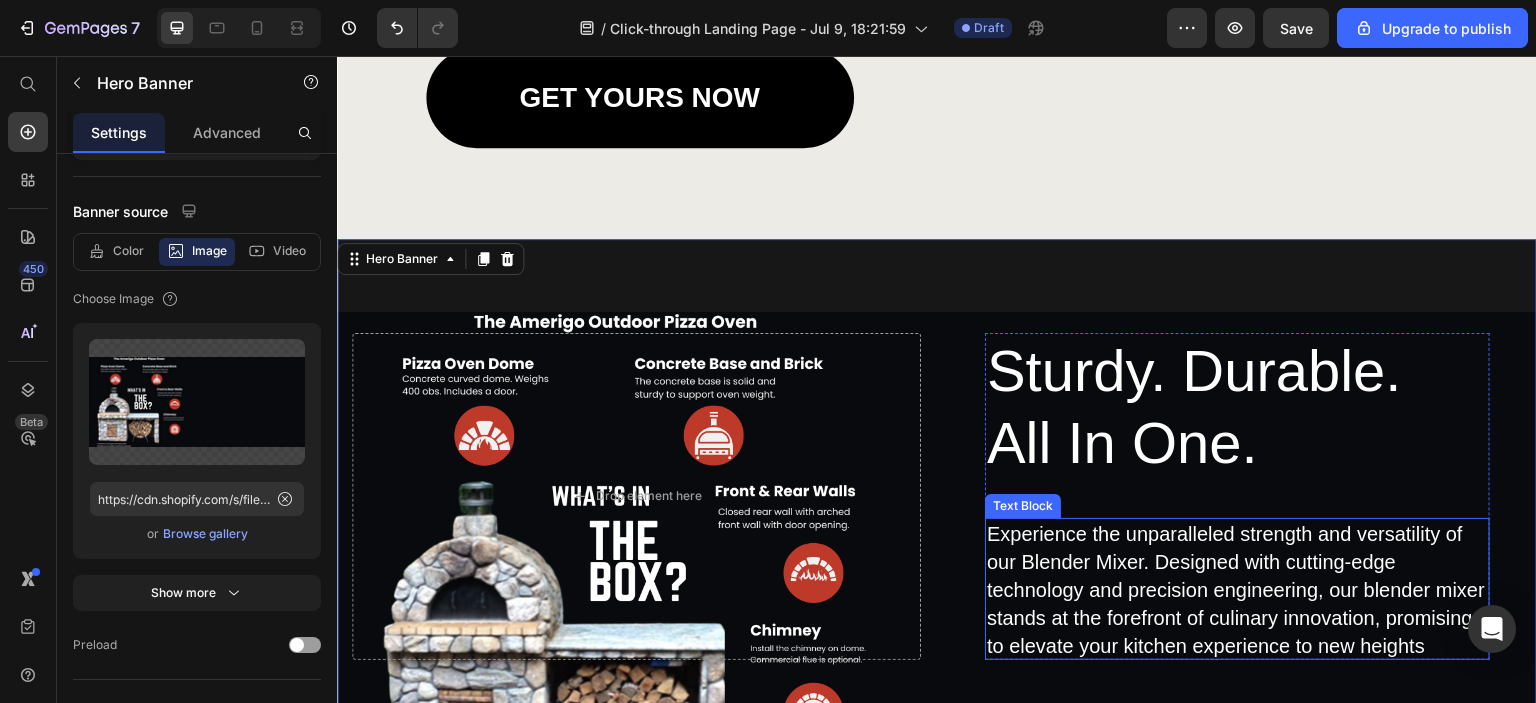 scroll, scrollTop: 2523, scrollLeft: 0, axis: vertical 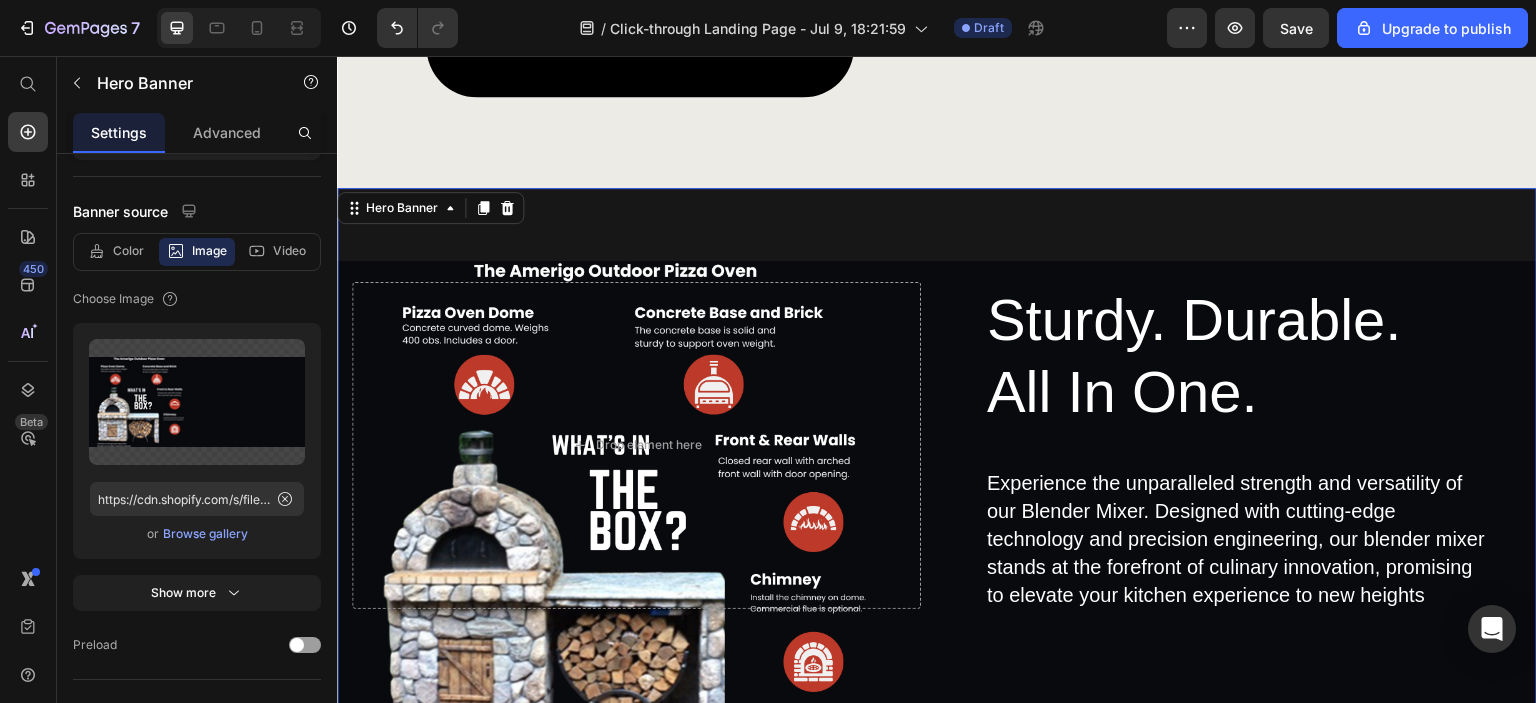 click on "Sturdy. Durable.  All In One. Heading Experience the unparalleled strength and versatility of our Blender Mixer. Designed with cutting-edge technology and precision engineering, our blender mixer stands at the forefront of culinary innovation, promising to elevate your kitchen experience to new heights Text Block Row
Drop element here" at bounding box center [937, 474] 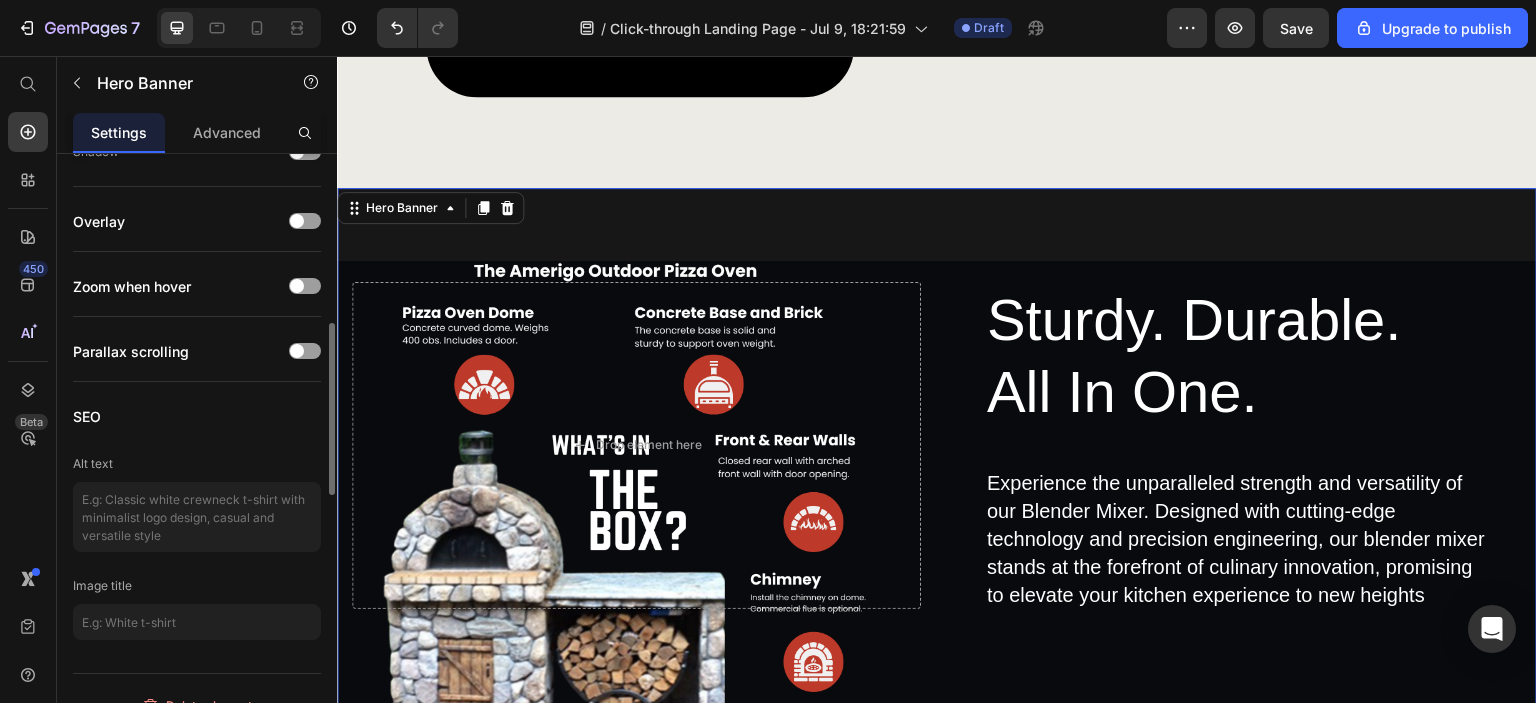 scroll, scrollTop: 900, scrollLeft: 0, axis: vertical 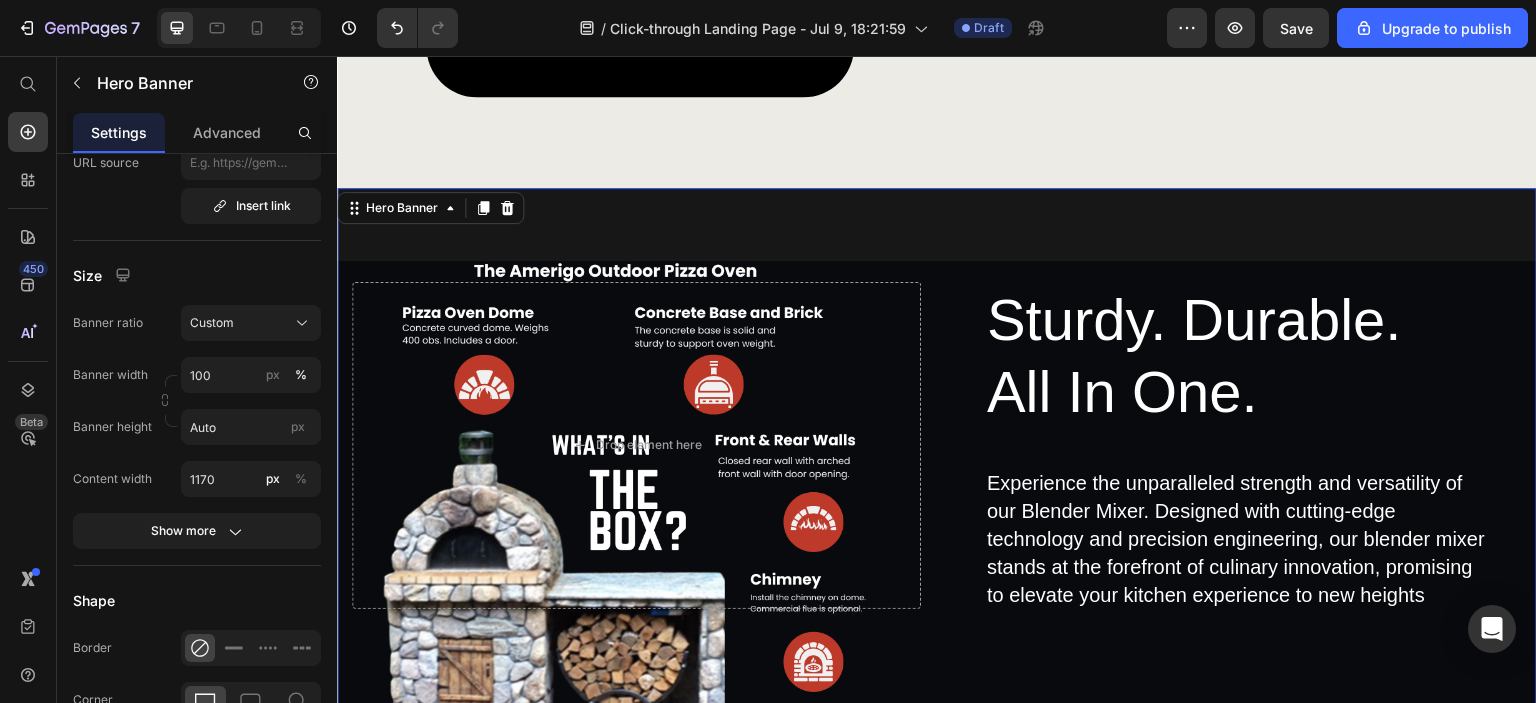 click on "Sturdy. Durable.  All In One. Heading Experience the unparalleled strength and versatility of our Blender Mixer. Designed with cutting-edge technology and precision engineering, our blender mixer stands at the forefront of culinary innovation, promising to elevate your kitchen experience to new heights Text Block Row
Drop element here" at bounding box center [937, 474] 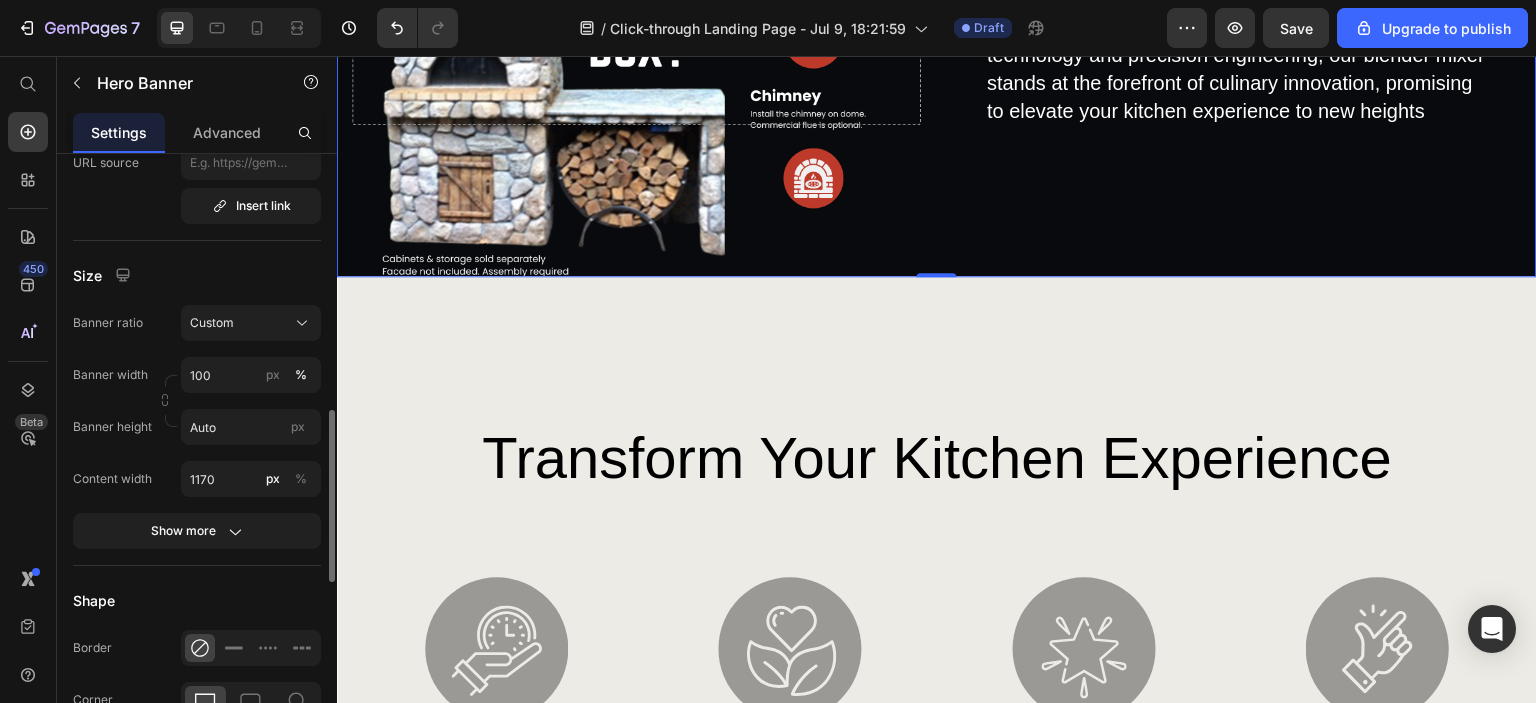 scroll, scrollTop: 3023, scrollLeft: 0, axis: vertical 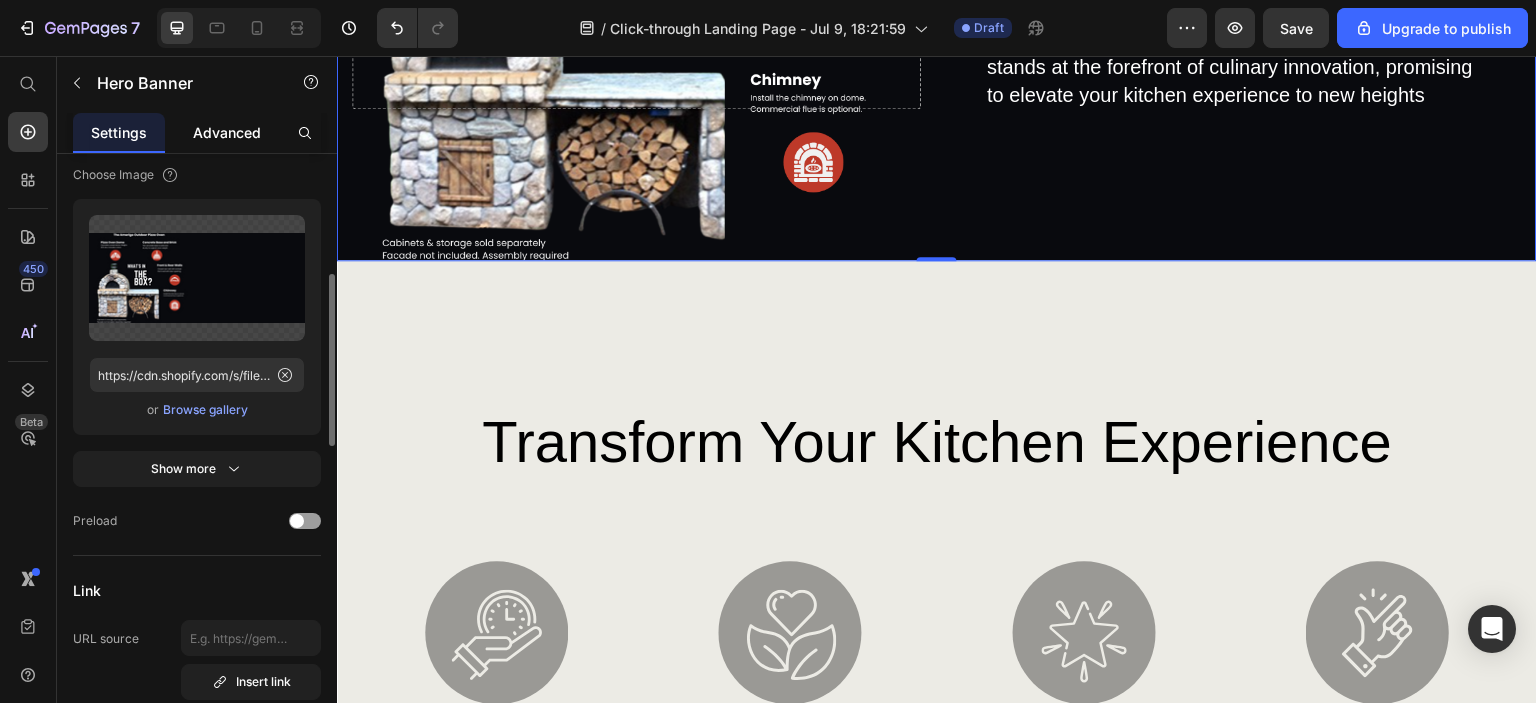 click on "Advanced" at bounding box center [227, 132] 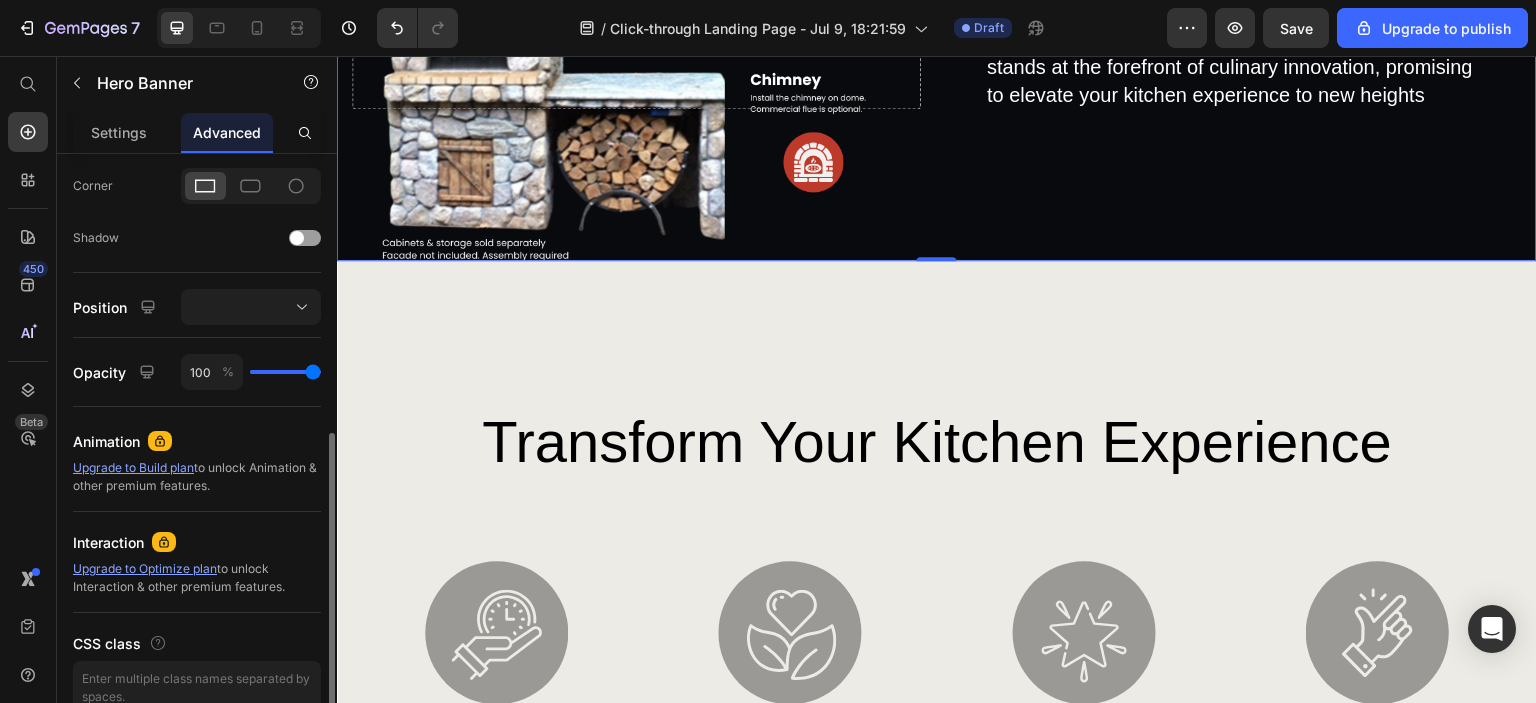 scroll, scrollTop: 696, scrollLeft: 0, axis: vertical 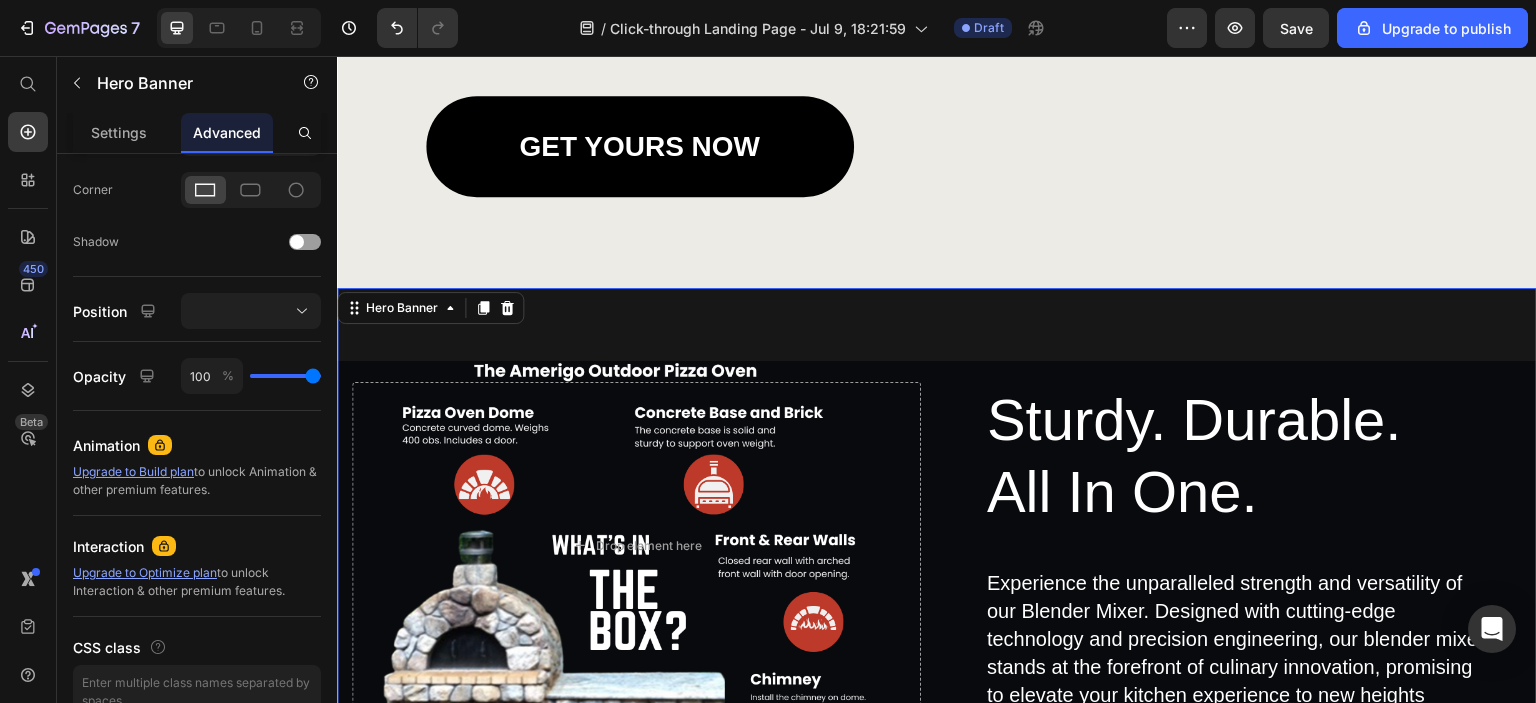 click on "Sturdy. Durable.  All In One. Heading Experience the unparalleled strength and versatility of our Blender Mixer. Designed with cutting-edge technology and precision engineering, our blender mixer stands at the forefront of culinary innovation, promising to elevate your kitchen experience to new heights Text Block Row
Drop element here" at bounding box center (937, 574) 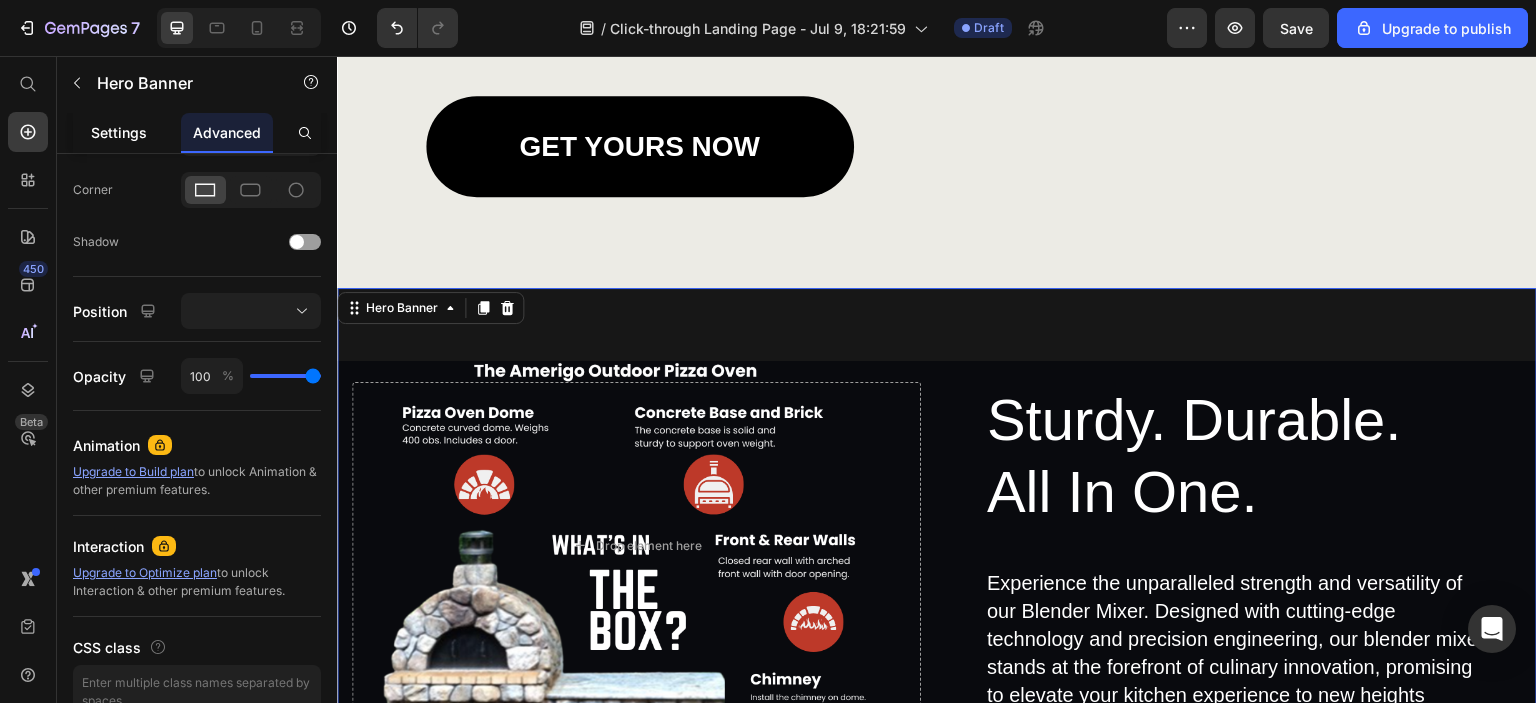 click on "Settings" at bounding box center [119, 132] 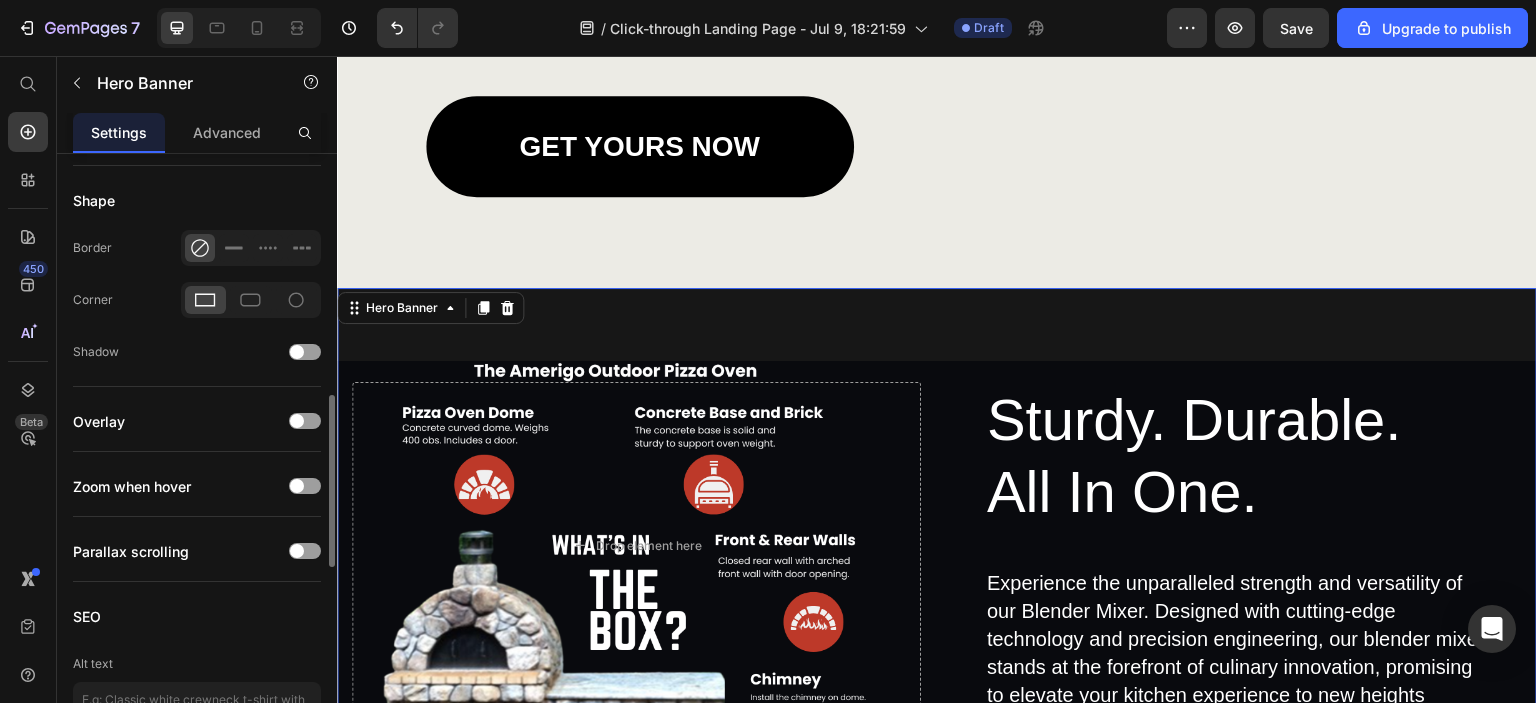 scroll, scrollTop: 1200, scrollLeft: 0, axis: vertical 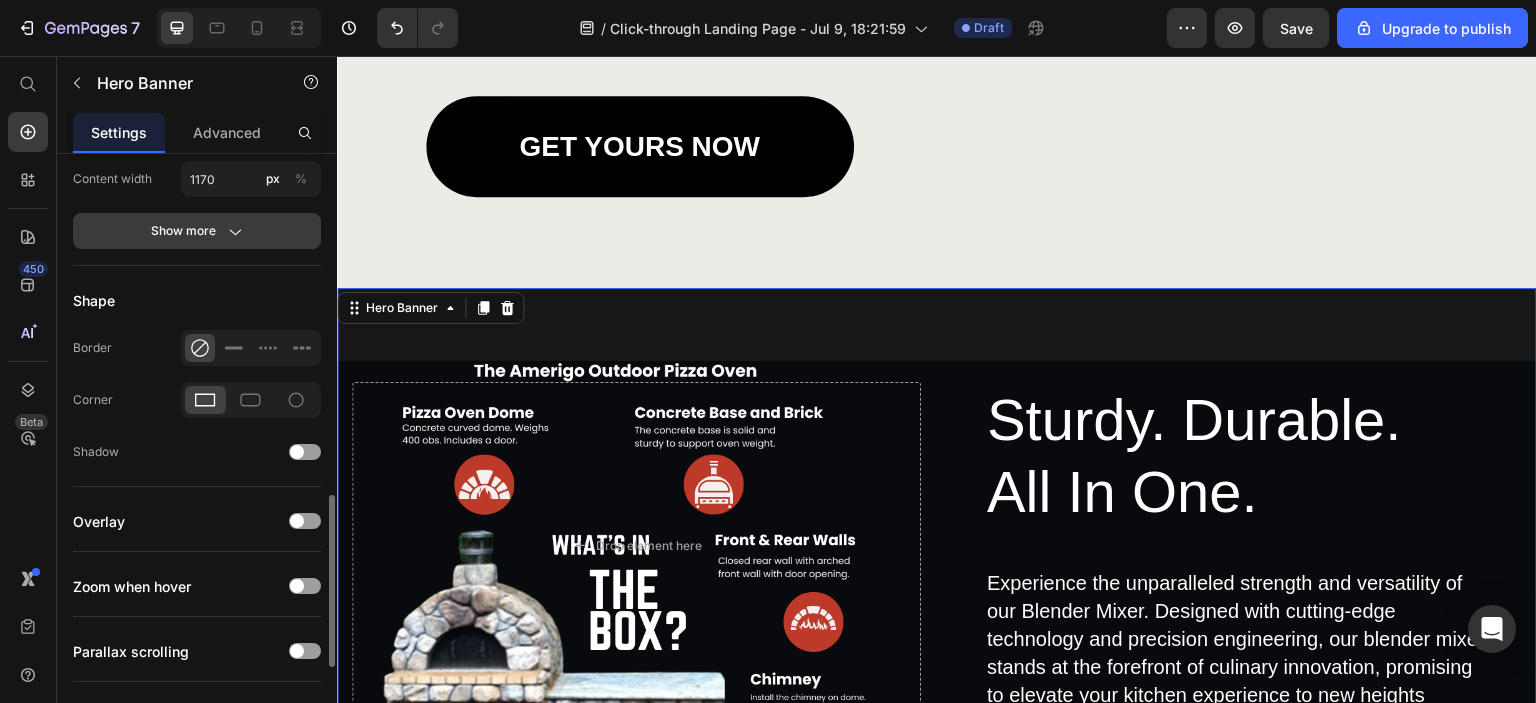 click 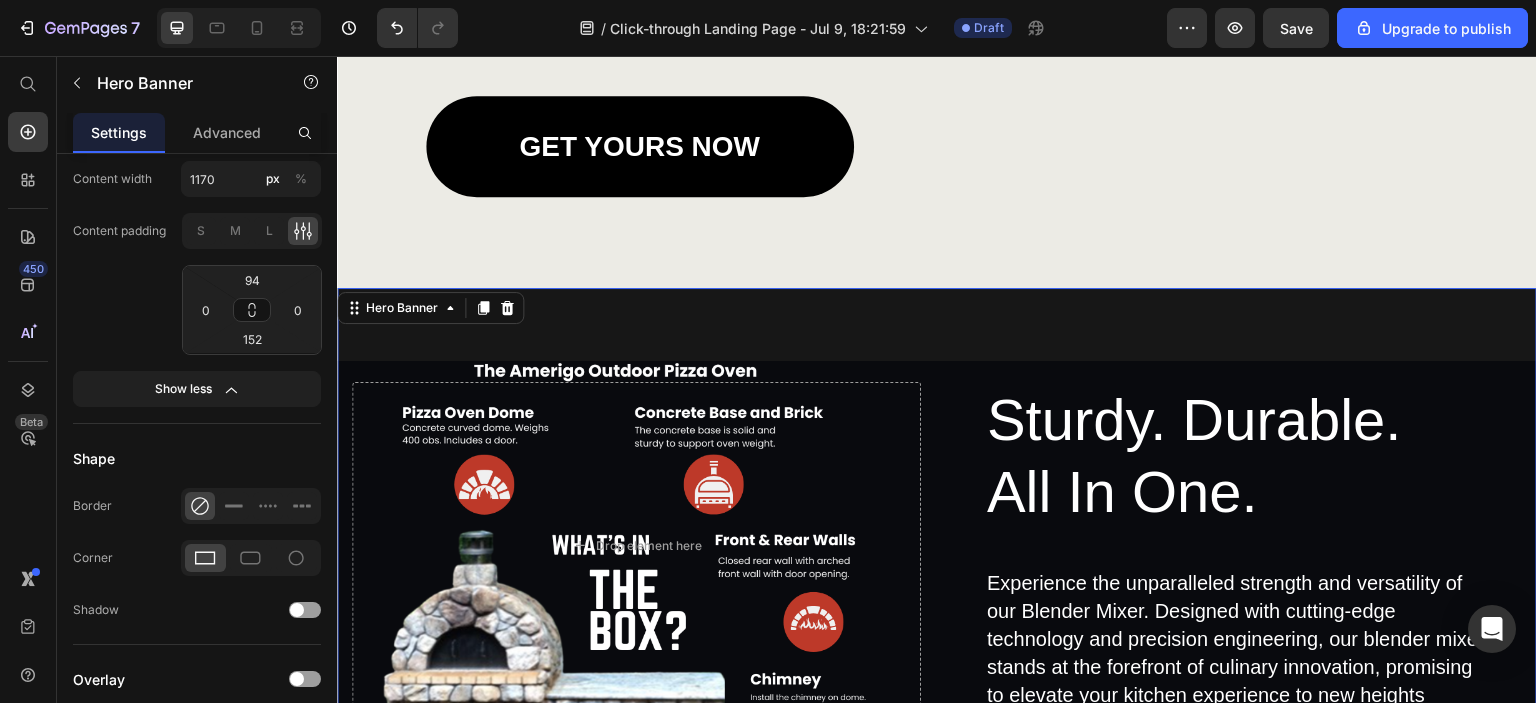 click on "Sturdy. Durable.  All In One. Heading Experience the unparalleled strength and versatility of our Blender Mixer. Designed with cutting-edge technology and precision engineering, our blender mixer stands at the forefront of culinary innovation, promising to elevate your kitchen experience to new heights Text Block Row
Drop element here" at bounding box center (937, 574) 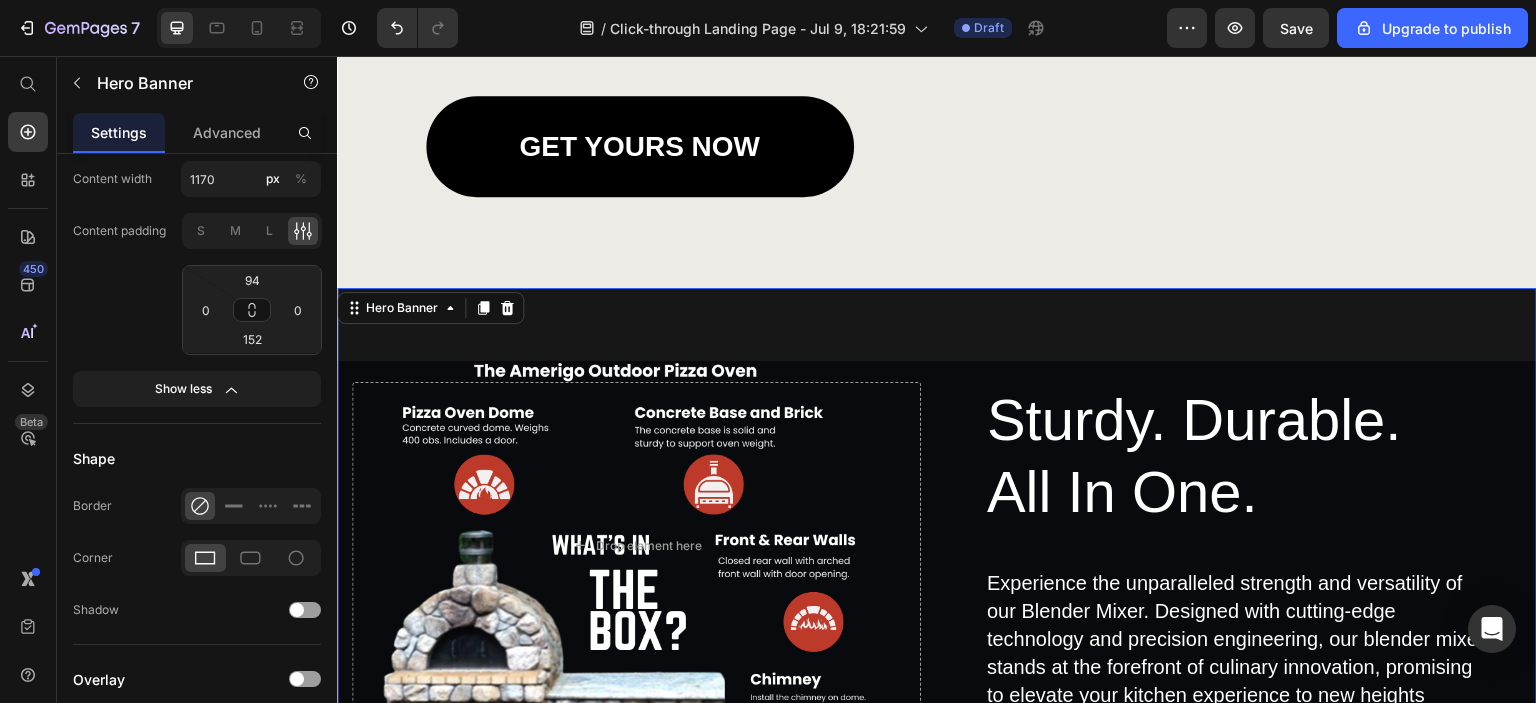 click on "Sturdy. Durable.  All In One. Heading Experience the unparalleled strength and versatility of our Blender Mixer. Designed with cutting-edge technology and precision engineering, our blender mixer stands at the forefront of culinary innovation, promising to elevate your kitchen experience to new heights Text Block Row
Drop element here" at bounding box center (937, 574) 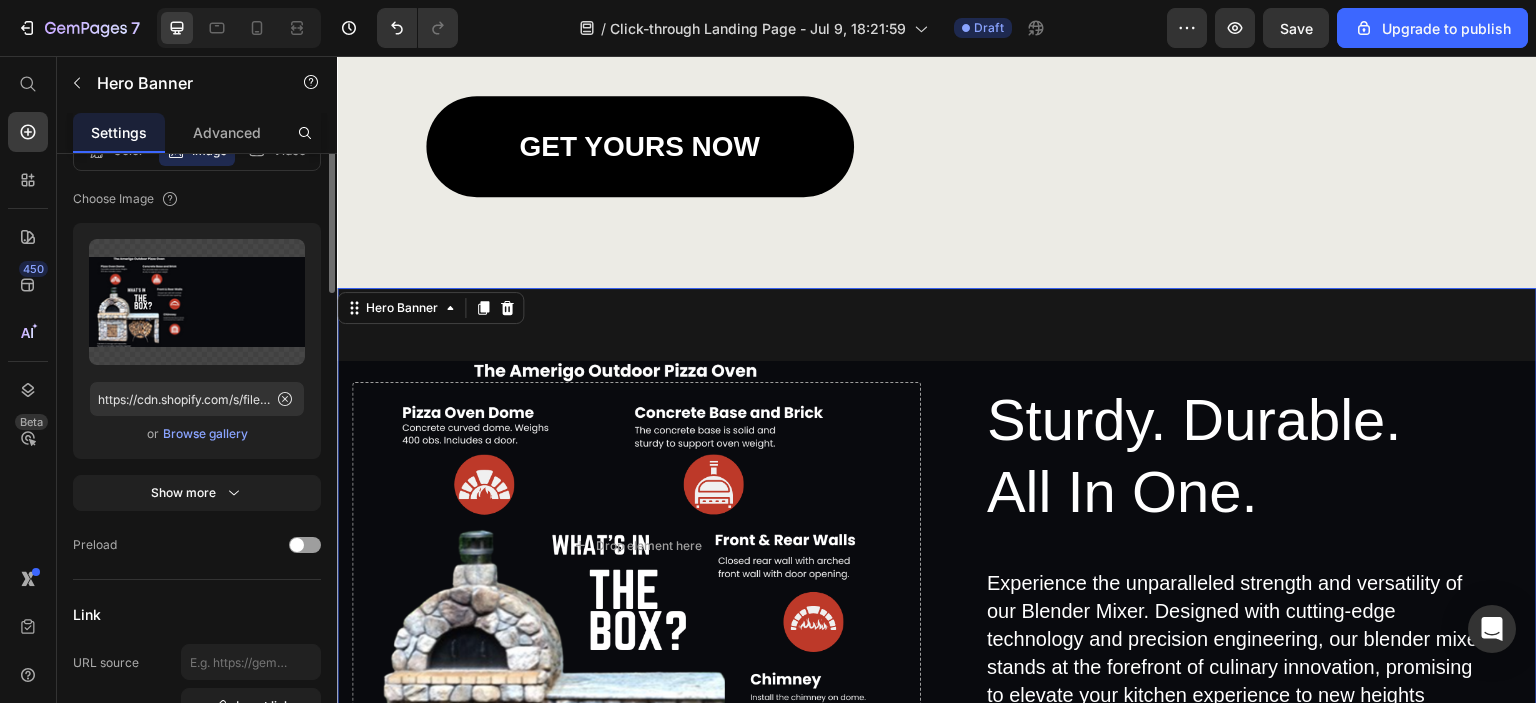 scroll, scrollTop: 300, scrollLeft: 0, axis: vertical 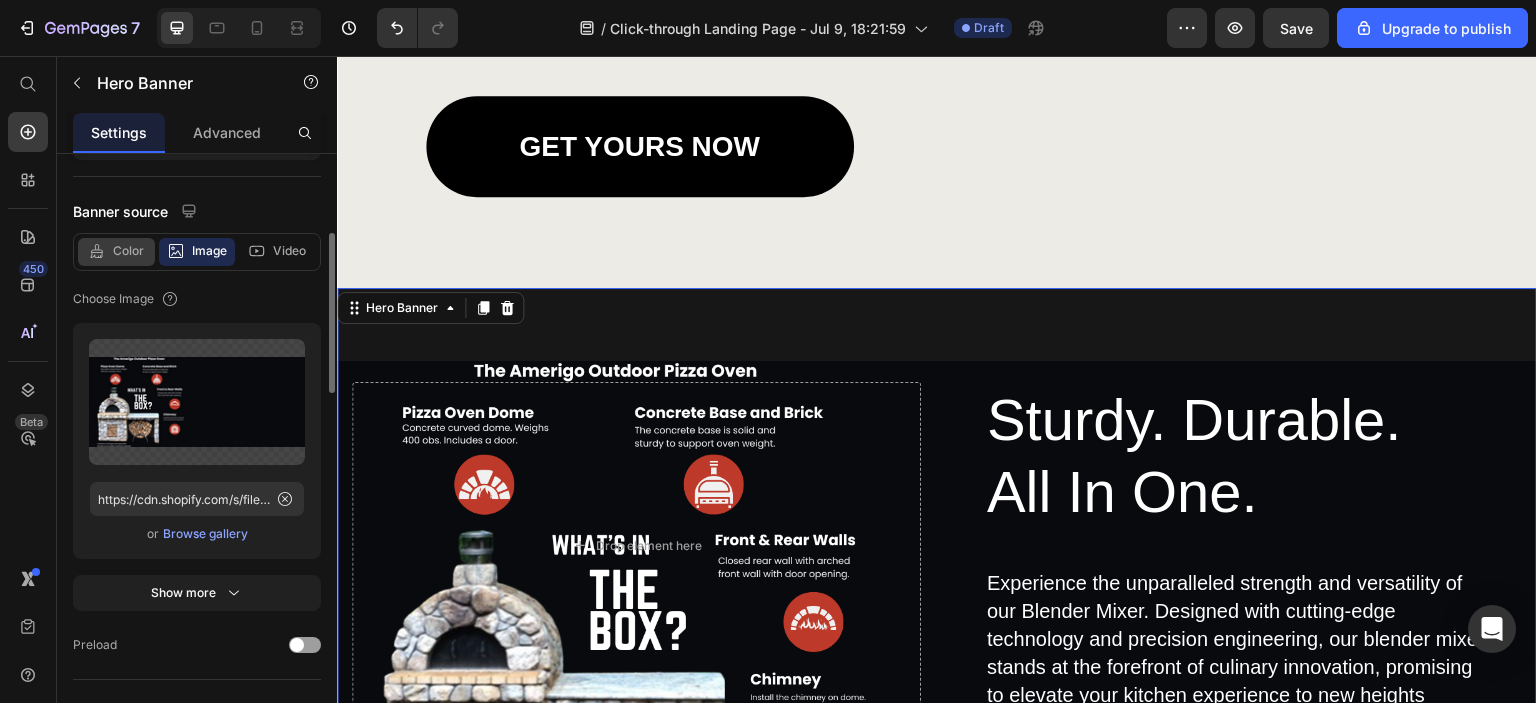 click on "Color" at bounding box center [128, 251] 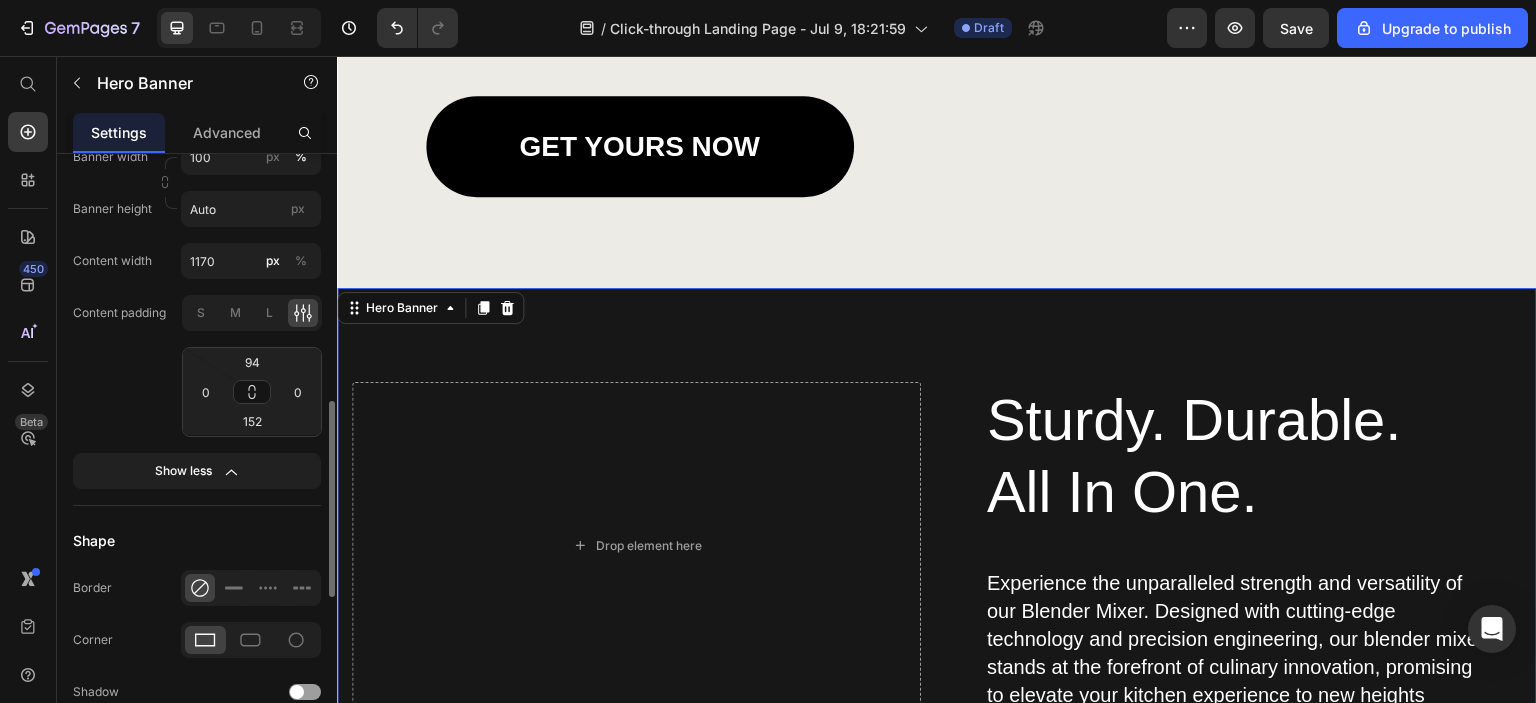 scroll, scrollTop: 162, scrollLeft: 0, axis: vertical 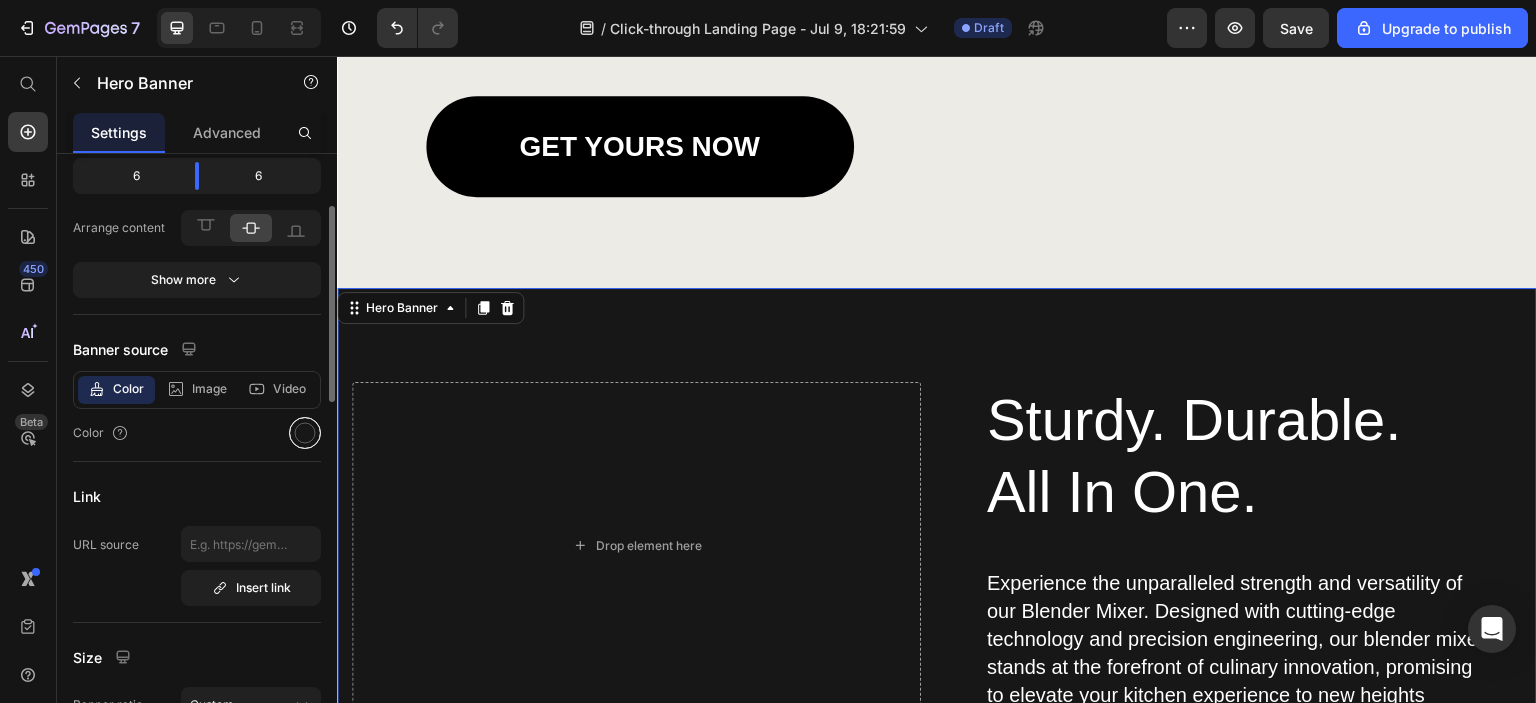 click at bounding box center (305, 433) 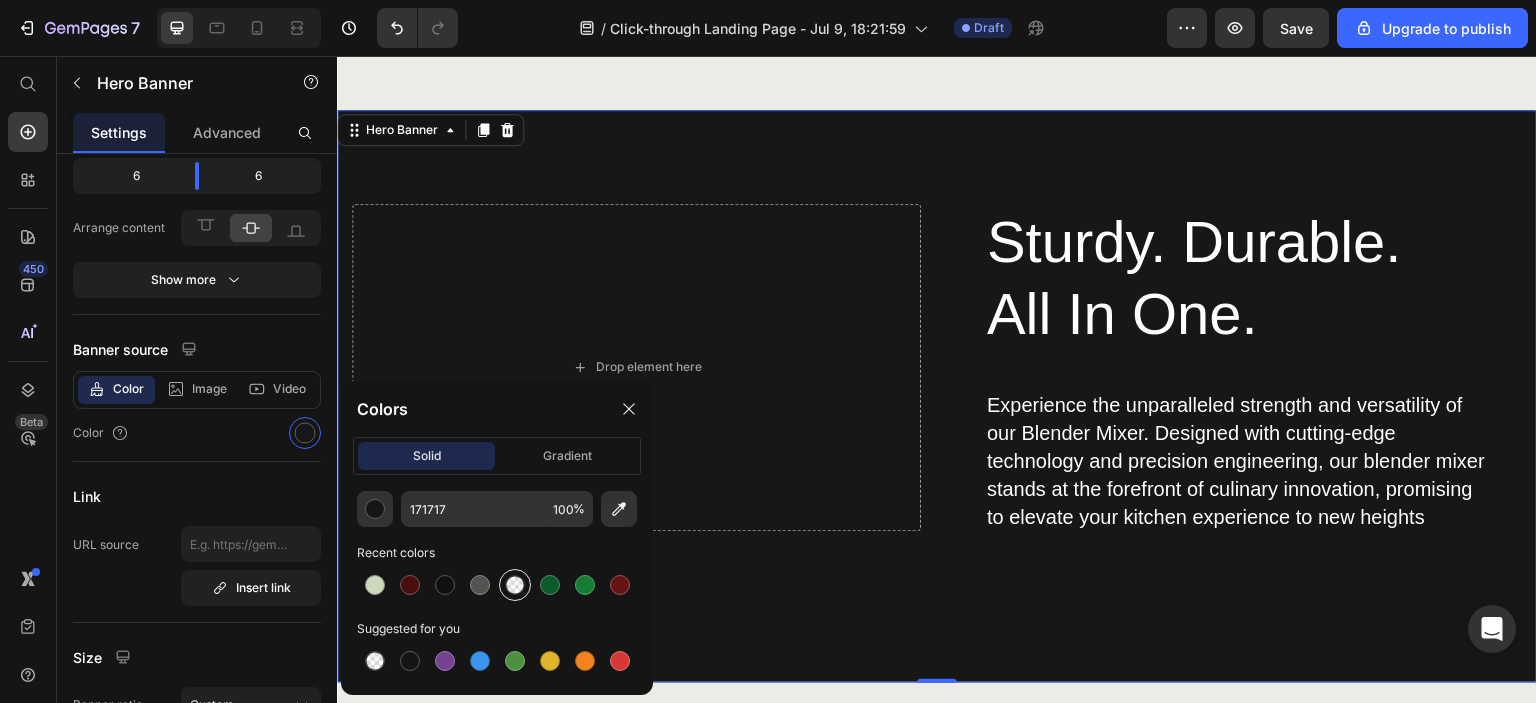 scroll, scrollTop: 2623, scrollLeft: 0, axis: vertical 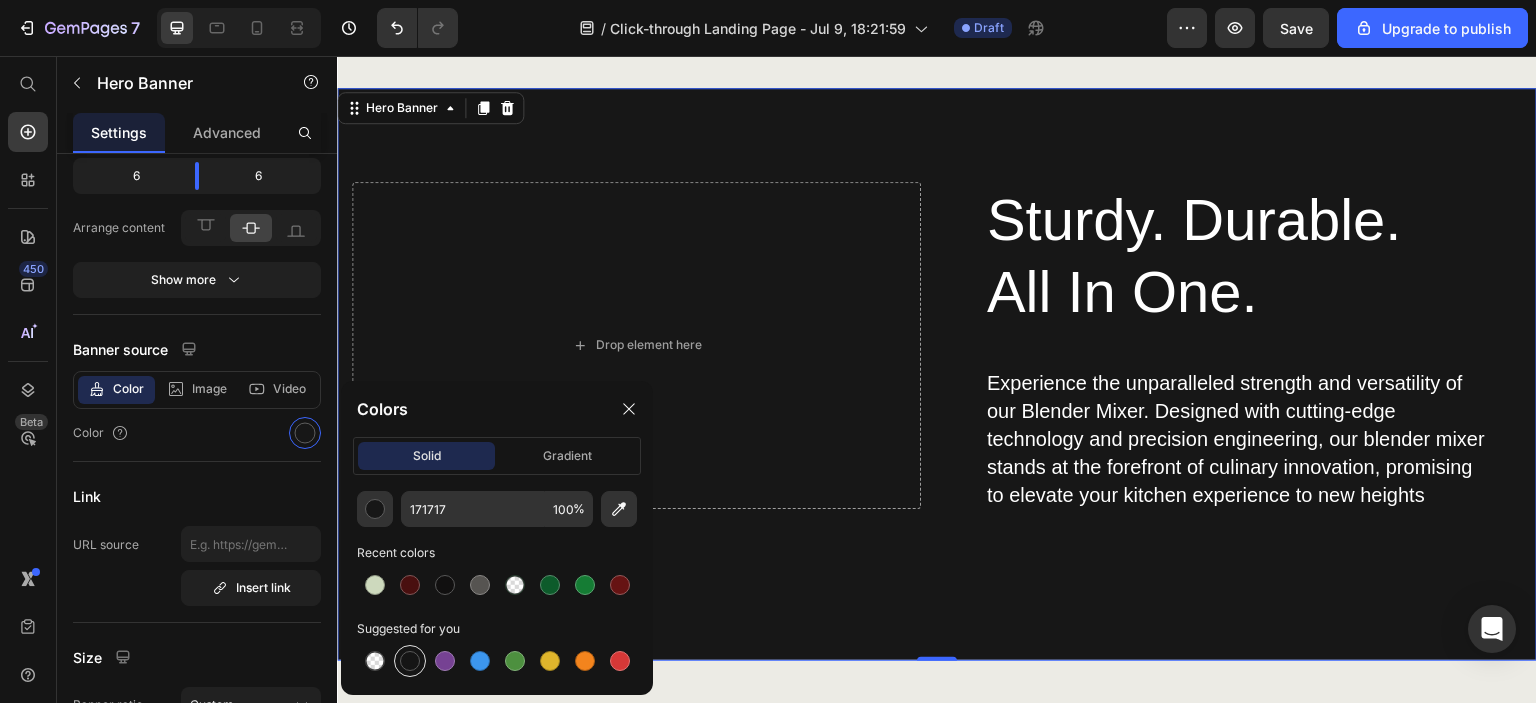 click at bounding box center (410, 661) 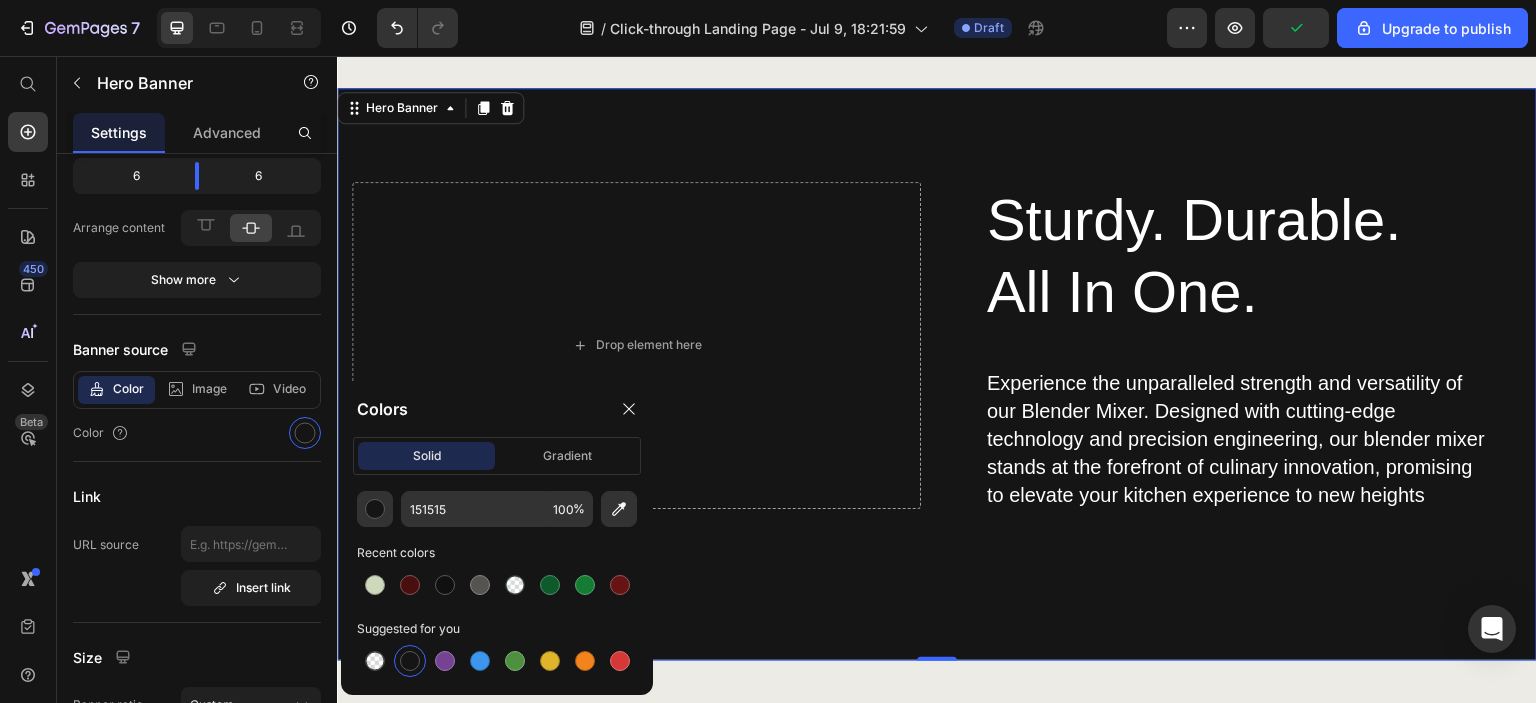 click on "Sturdy. Durable.  All In One. Heading Experience the unparalleled strength and versatility of our Blender Mixer. Designed with cutting-edge technology and precision engineering, our blender mixer stands at the forefront of culinary innovation, promising to elevate your kitchen experience to new heights Text Block Row
Drop element here" at bounding box center (937, 374) 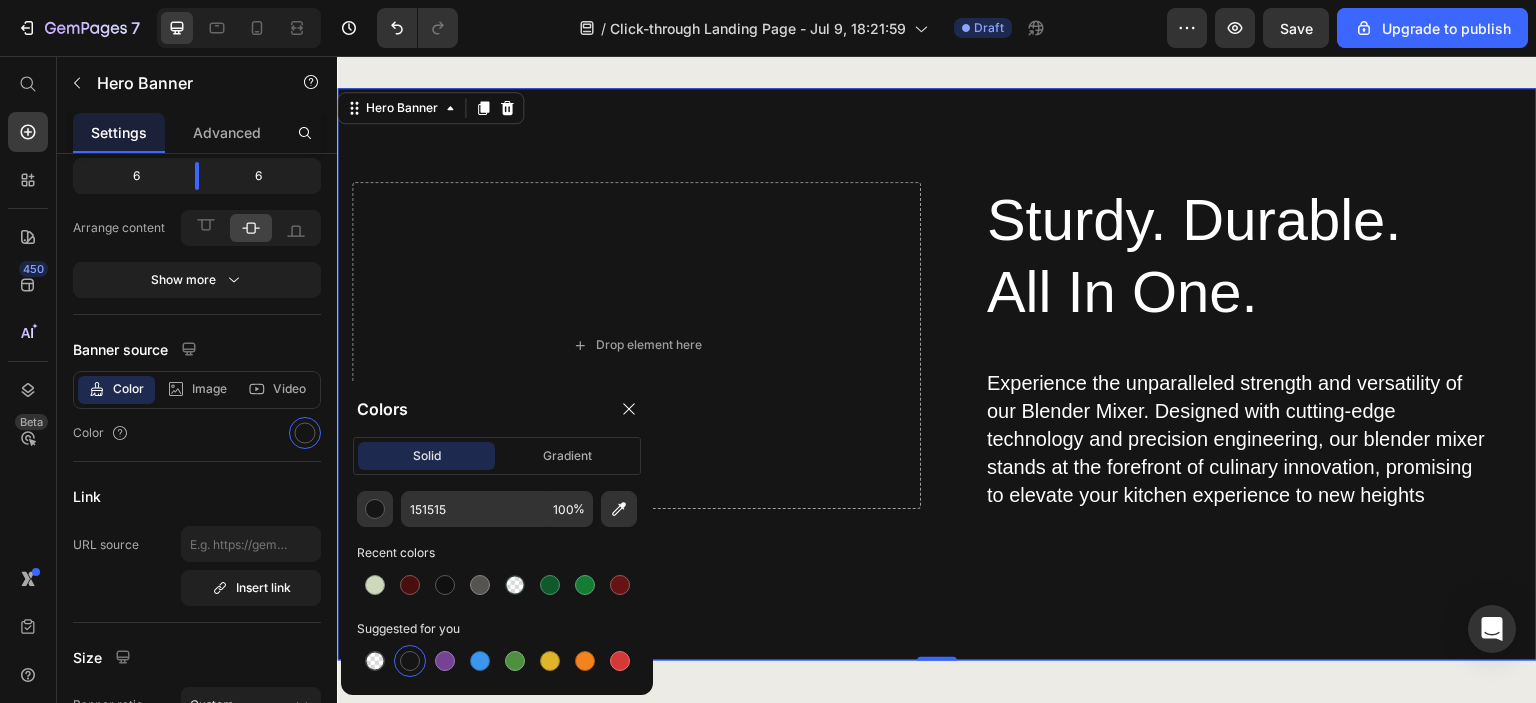drag, startPoint x: 1254, startPoint y: 262, endPoint x: 1221, endPoint y: 330, distance: 75.58439 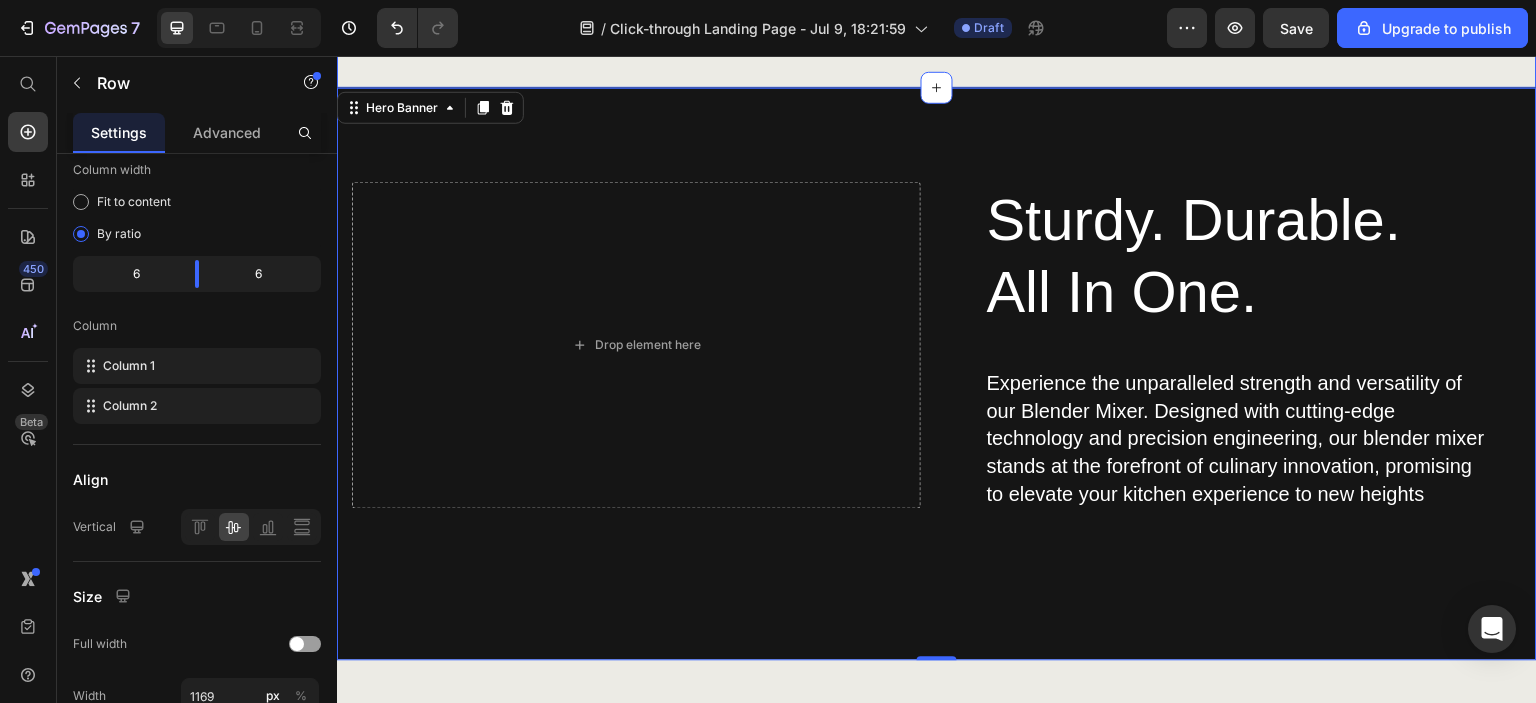 click on "Make Backyard Pizza Heading Start making your very own wood-fired pizza. Delight family and friends with your flavorful recipes that can be cooked to perfection. Be the go to host for amazing backyard parties. Discover the ultimate kitchen companion with our Blender Mixer, designed to simplify your culinary adventures while delivering unmatched performance and versatility. Text Block GET YOURS NOW Button" at bounding box center [639, -204] 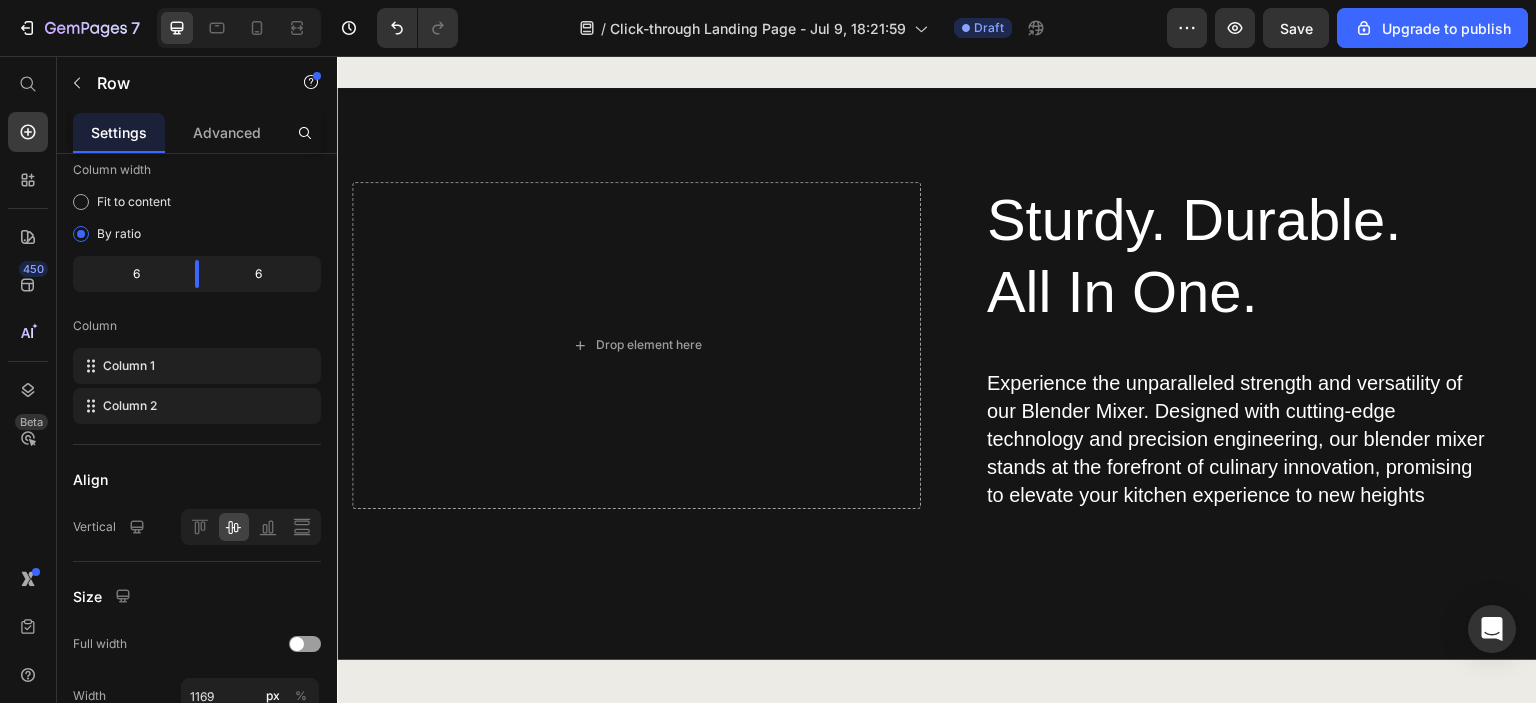 scroll, scrollTop: 0, scrollLeft: 0, axis: both 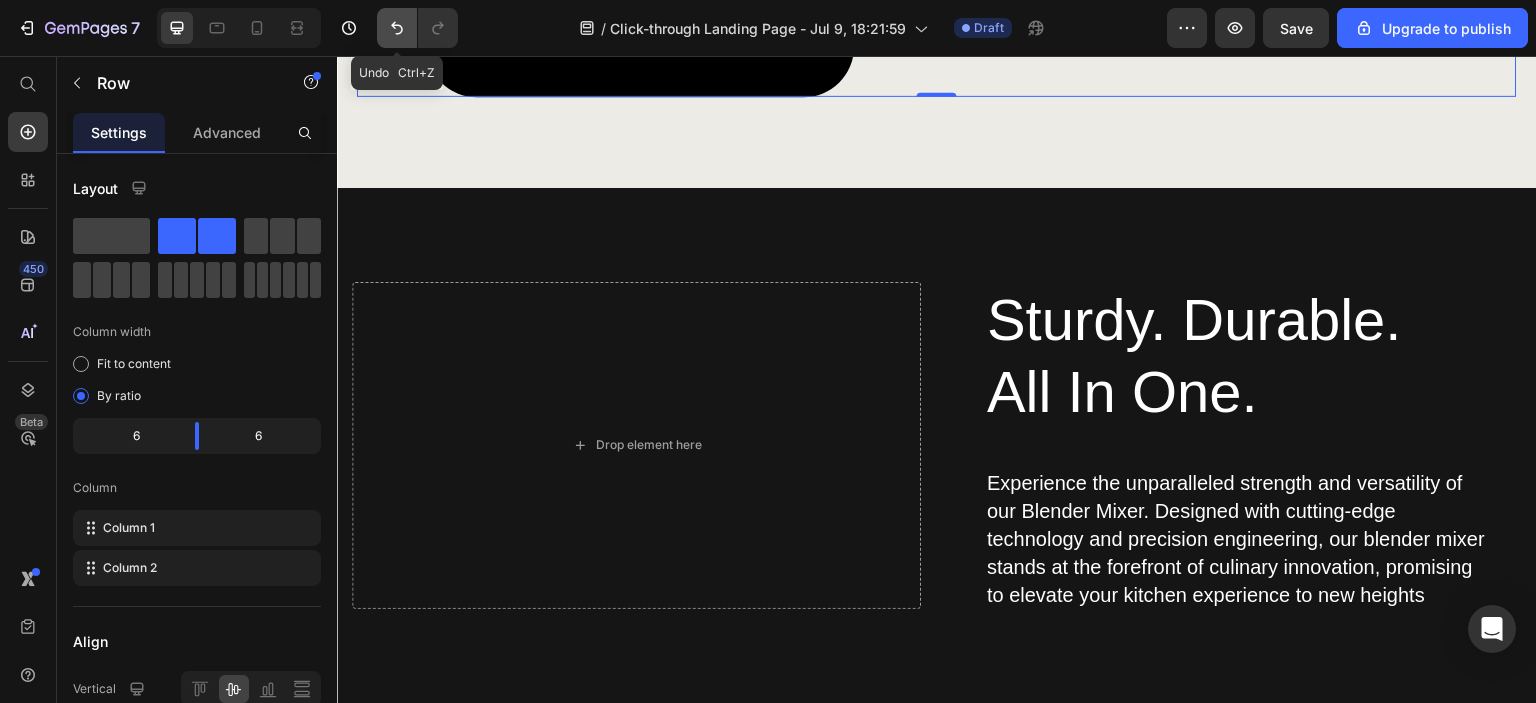 click 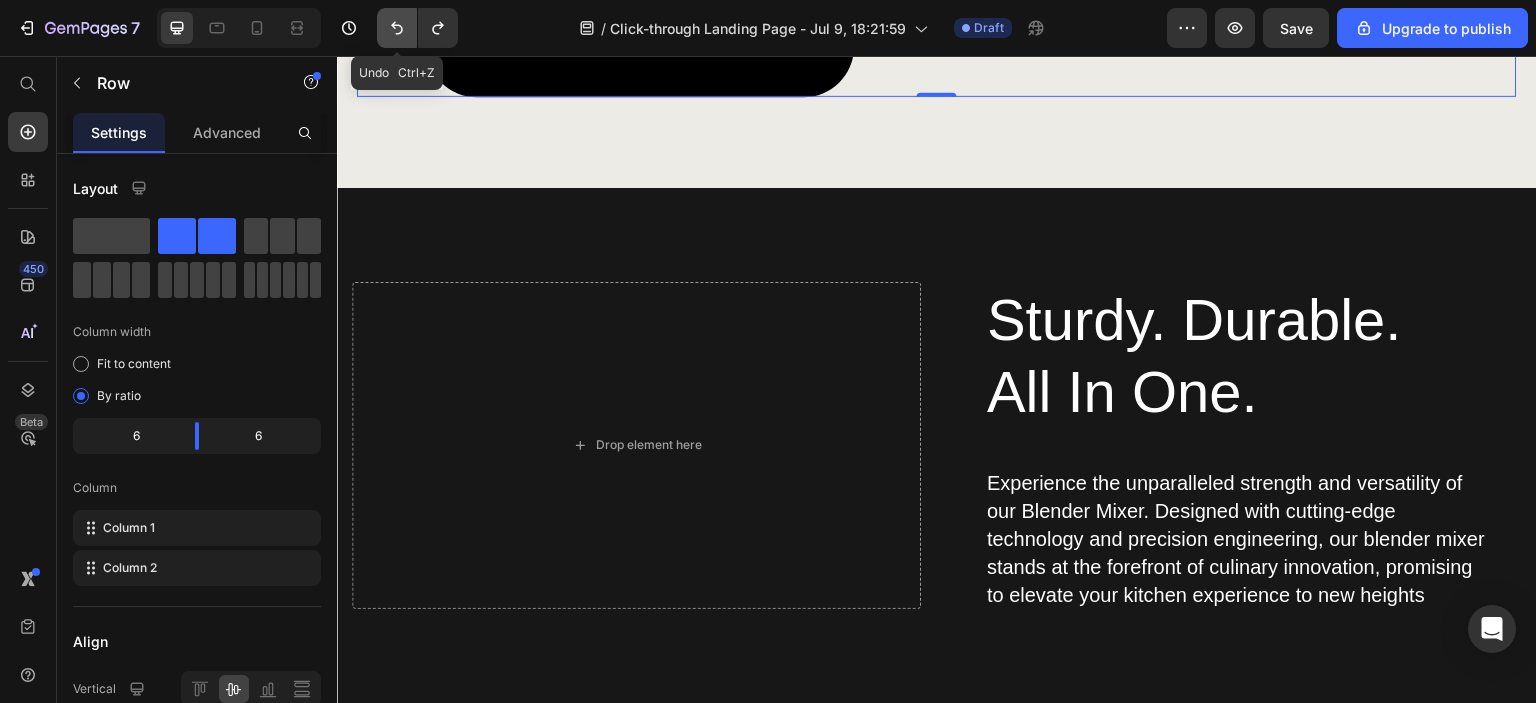 click 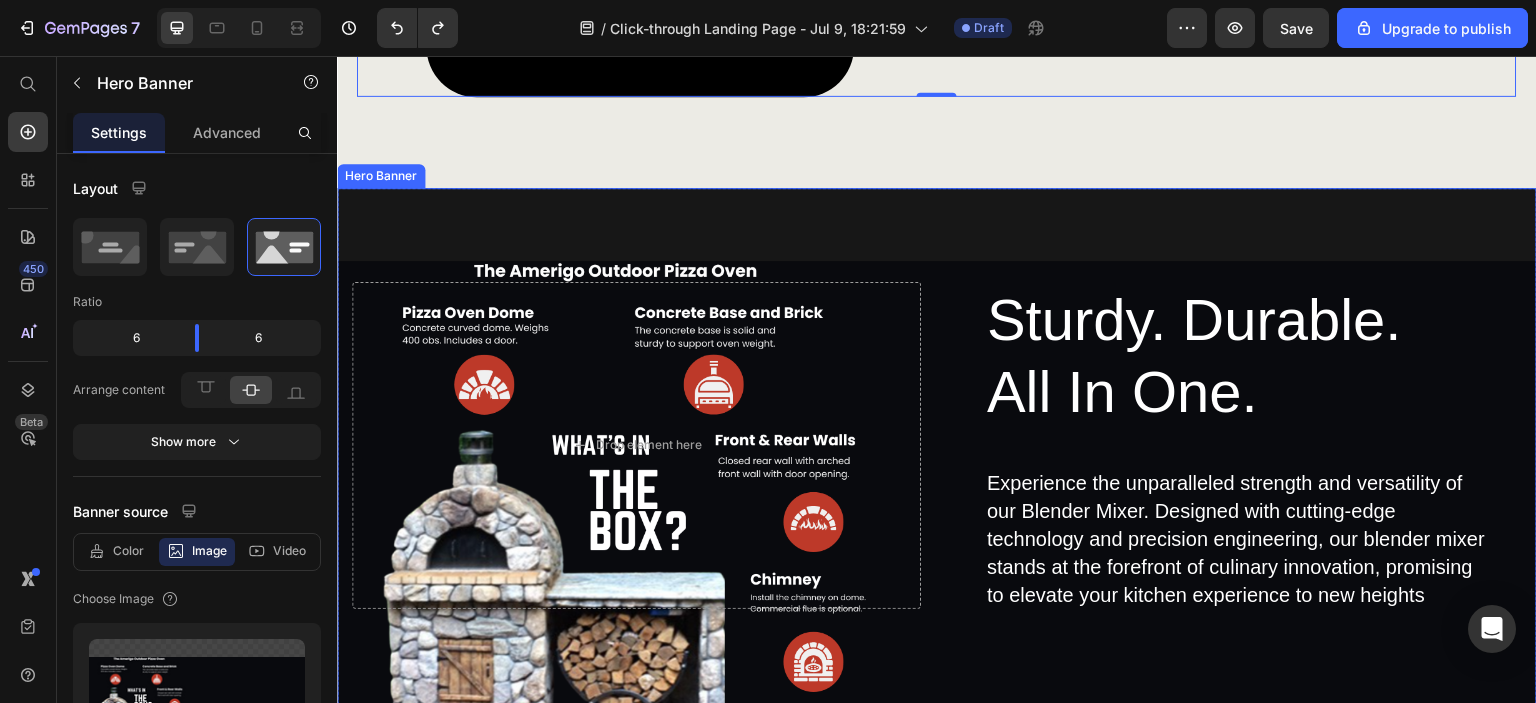 click on "Sturdy. Durable.  All In One. Heading Experience the unparalleled strength and versatility of our Blender Mixer. Designed with cutting-edge technology and precision engineering, our blender mixer stands at the forefront of culinary innovation, promising to elevate your kitchen experience to new heights Text Block Row
Drop element here" at bounding box center (937, 474) 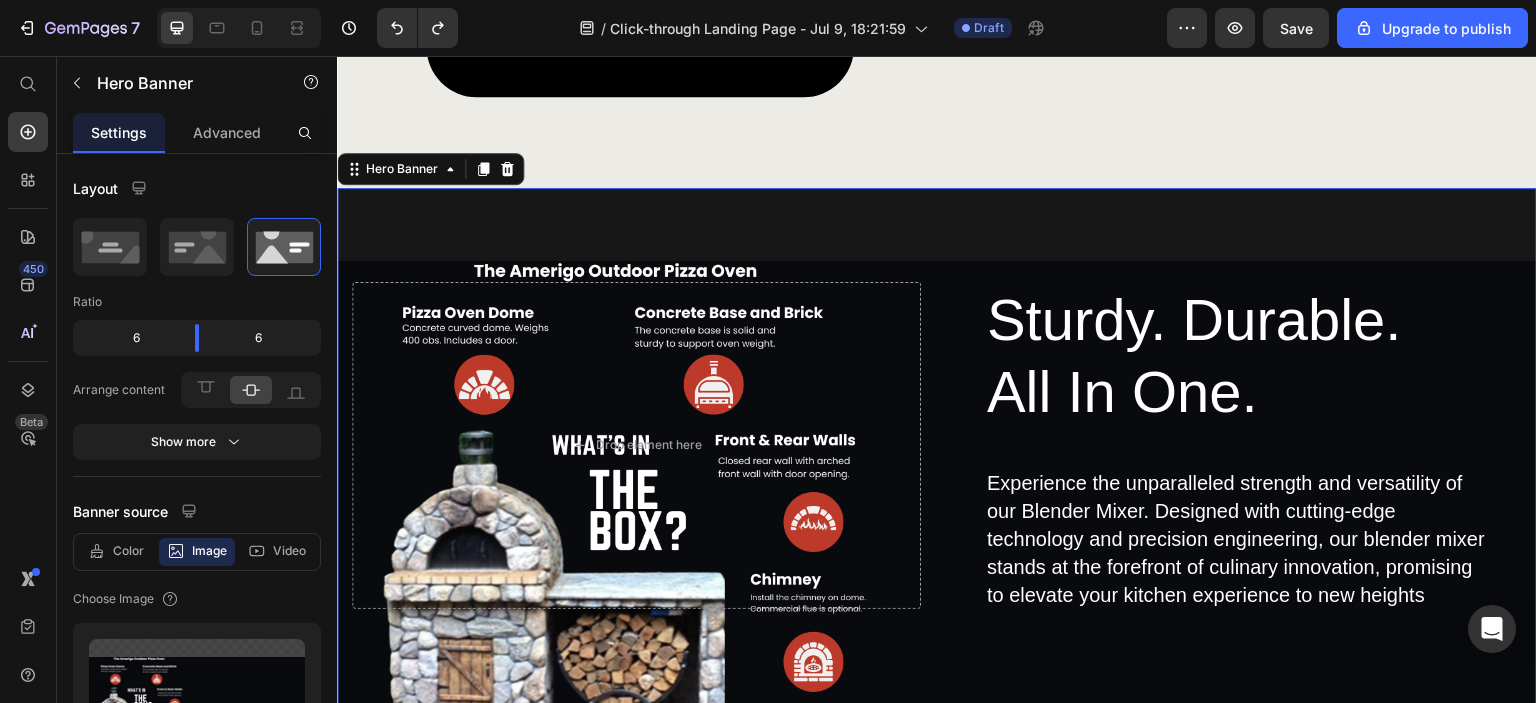 click on "Sturdy. Durable.  All In One. Heading Experience the unparalleled strength and versatility of our Blender Mixer. Designed with cutting-edge technology and precision engineering, our blender mixer stands at the forefront of culinary innovation, promising to elevate your kitchen experience to new heights Text Block Row
Drop element here" at bounding box center (937, 474) 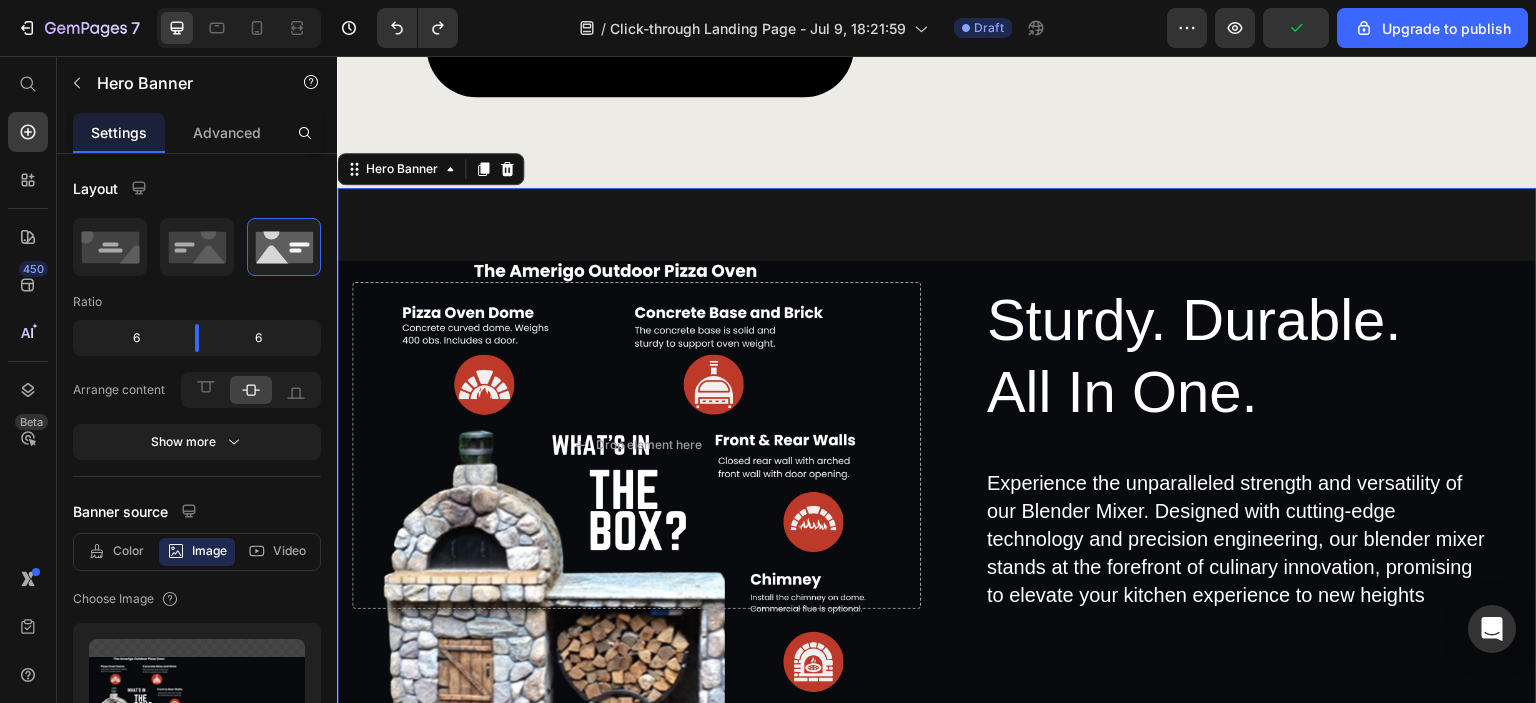 click on "Sturdy. Durable.  All In One. Heading Experience the unparalleled strength and versatility of our Blender Mixer. Designed with cutting-edge technology and precision engineering, our blender mixer stands at the forefront of culinary innovation, promising to elevate your kitchen experience to new heights Text Block Row
Drop element here" at bounding box center [937, 474] 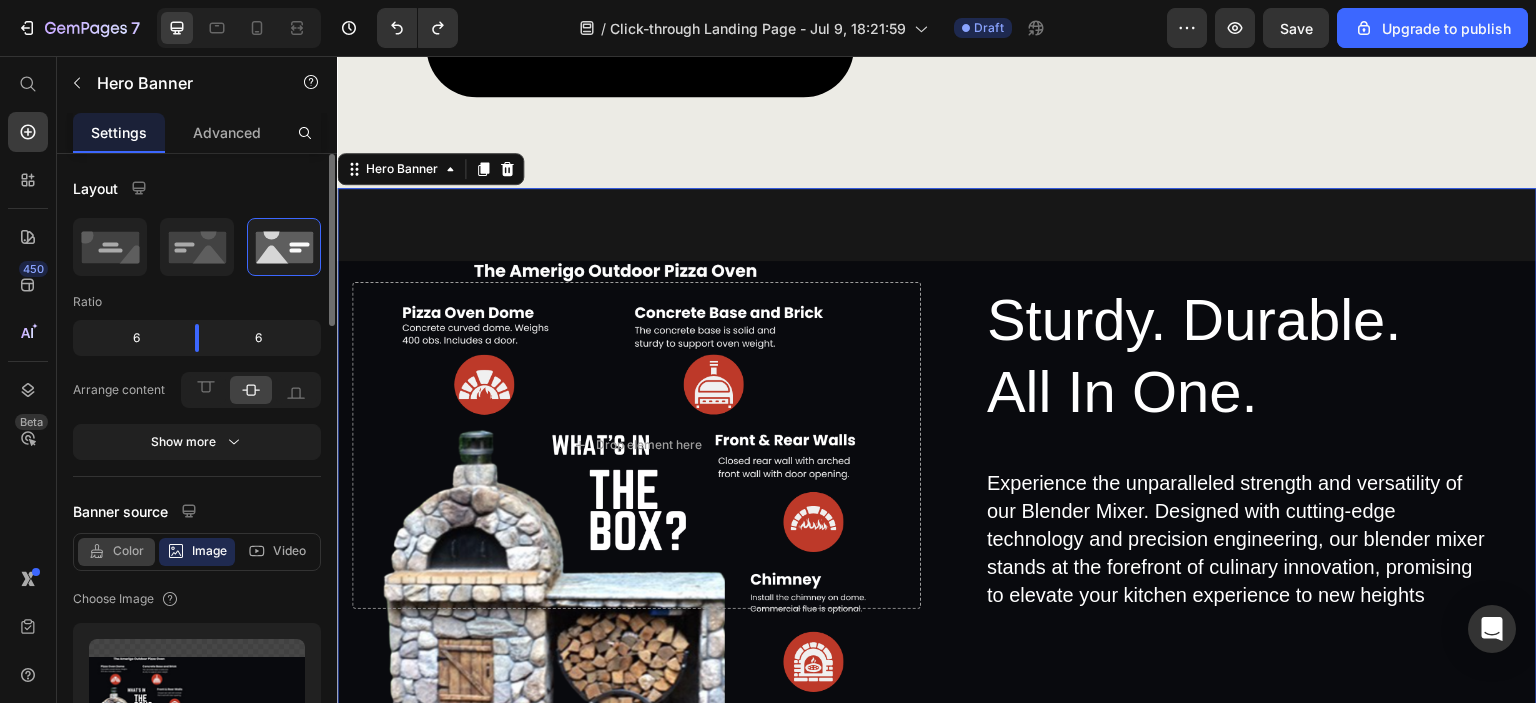 click on "Color" 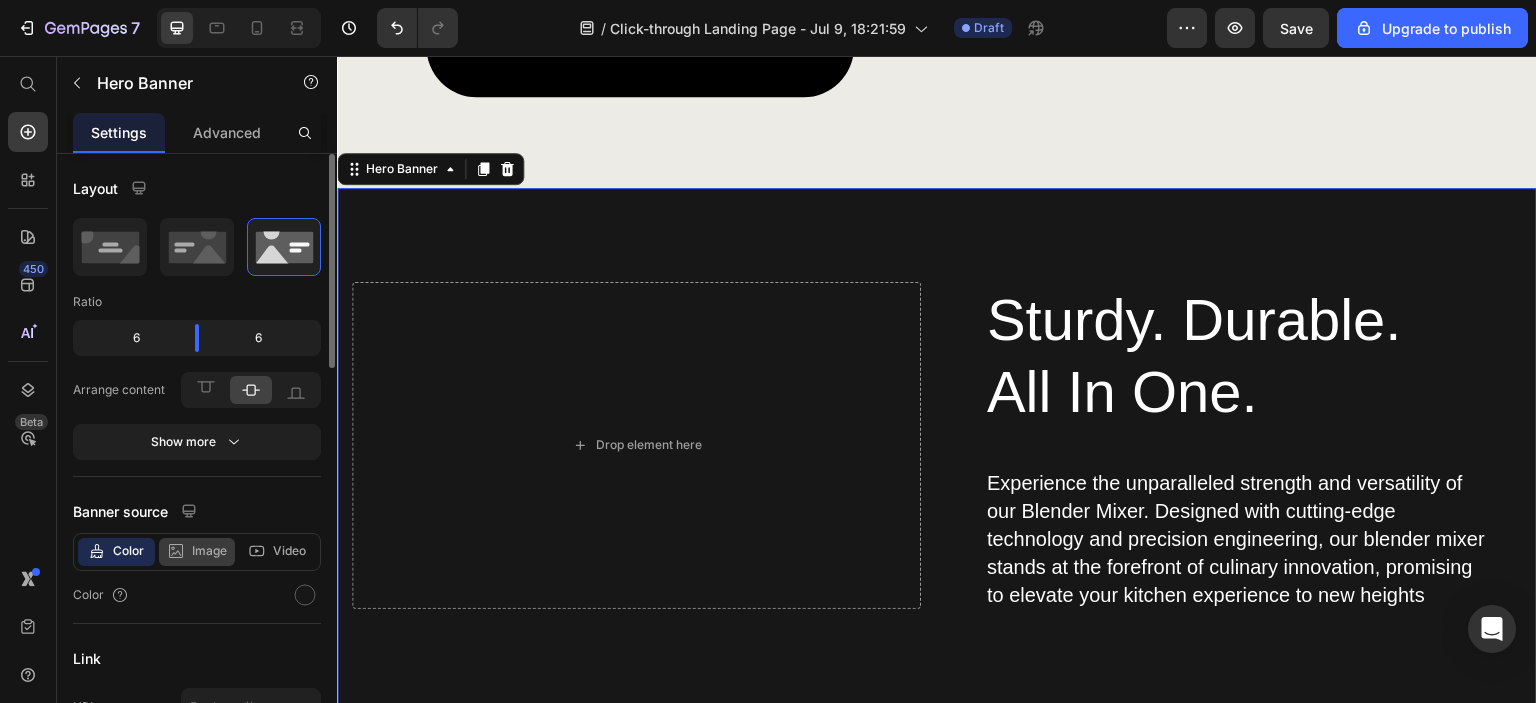 scroll, scrollTop: 100, scrollLeft: 0, axis: vertical 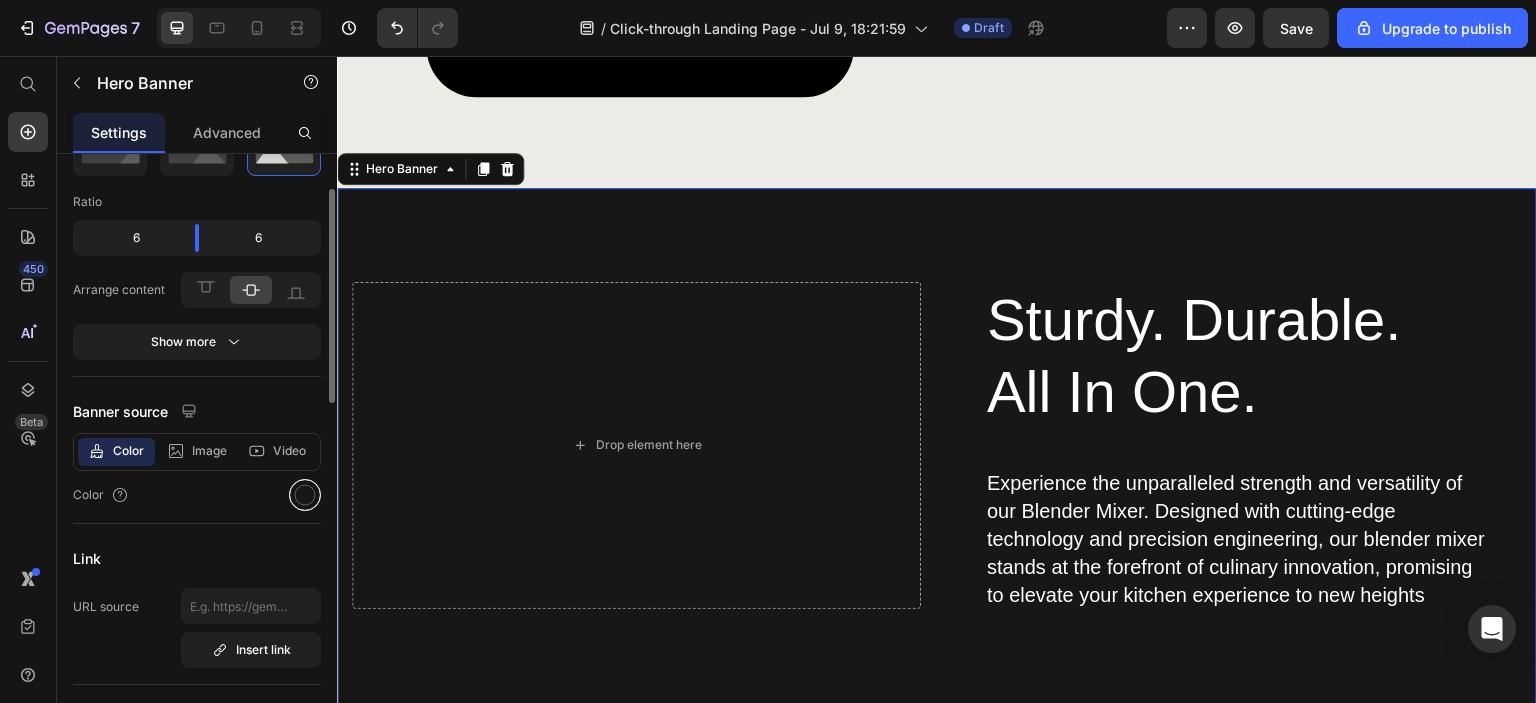 click at bounding box center [305, 495] 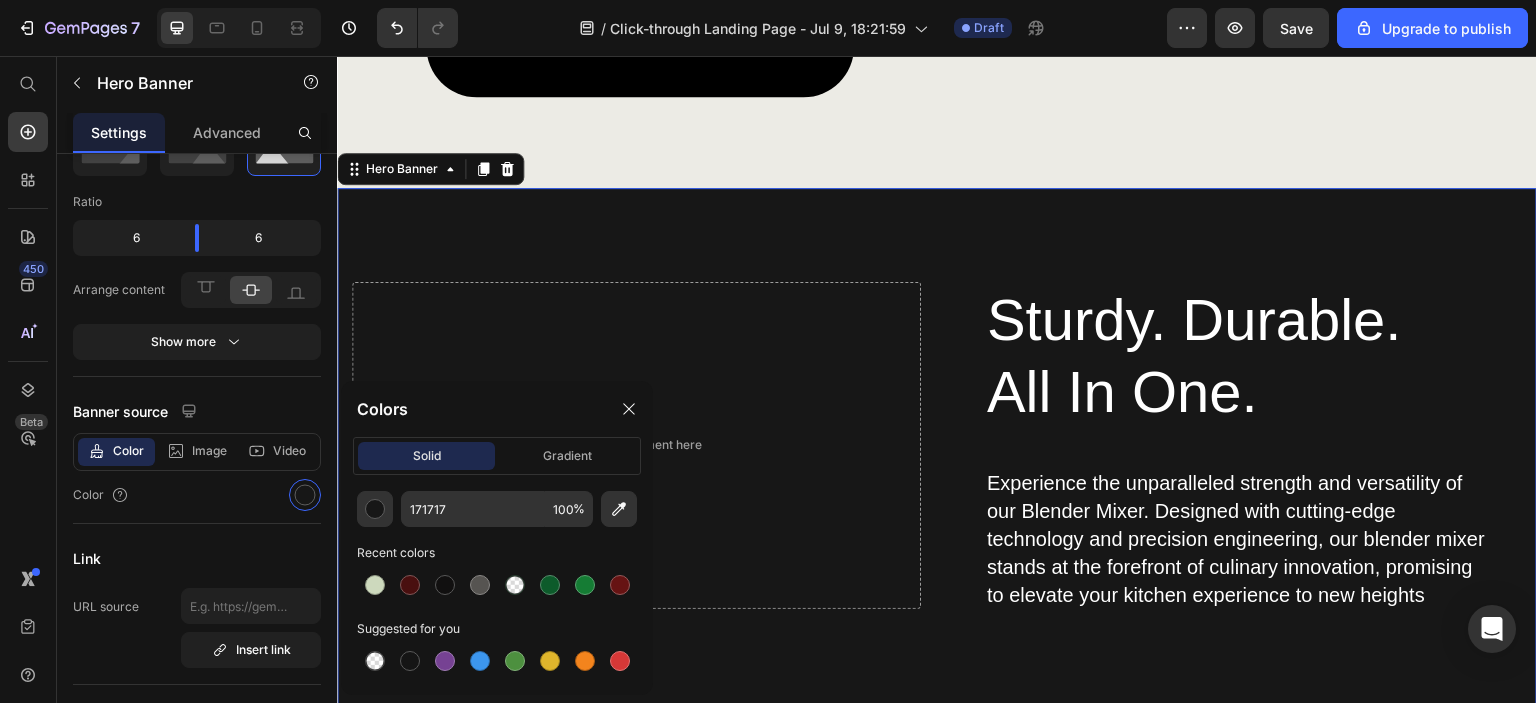 scroll, scrollTop: 2723, scrollLeft: 0, axis: vertical 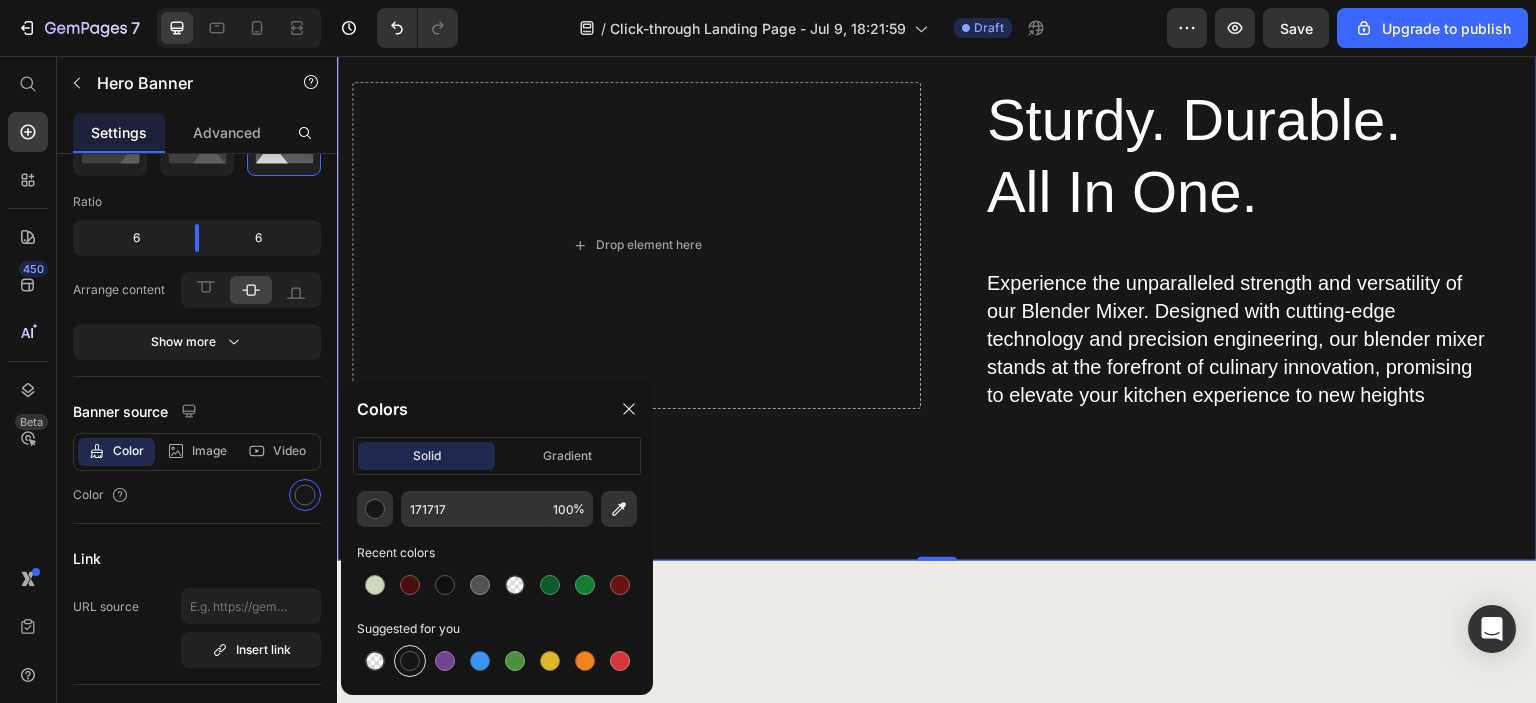 click at bounding box center (410, 661) 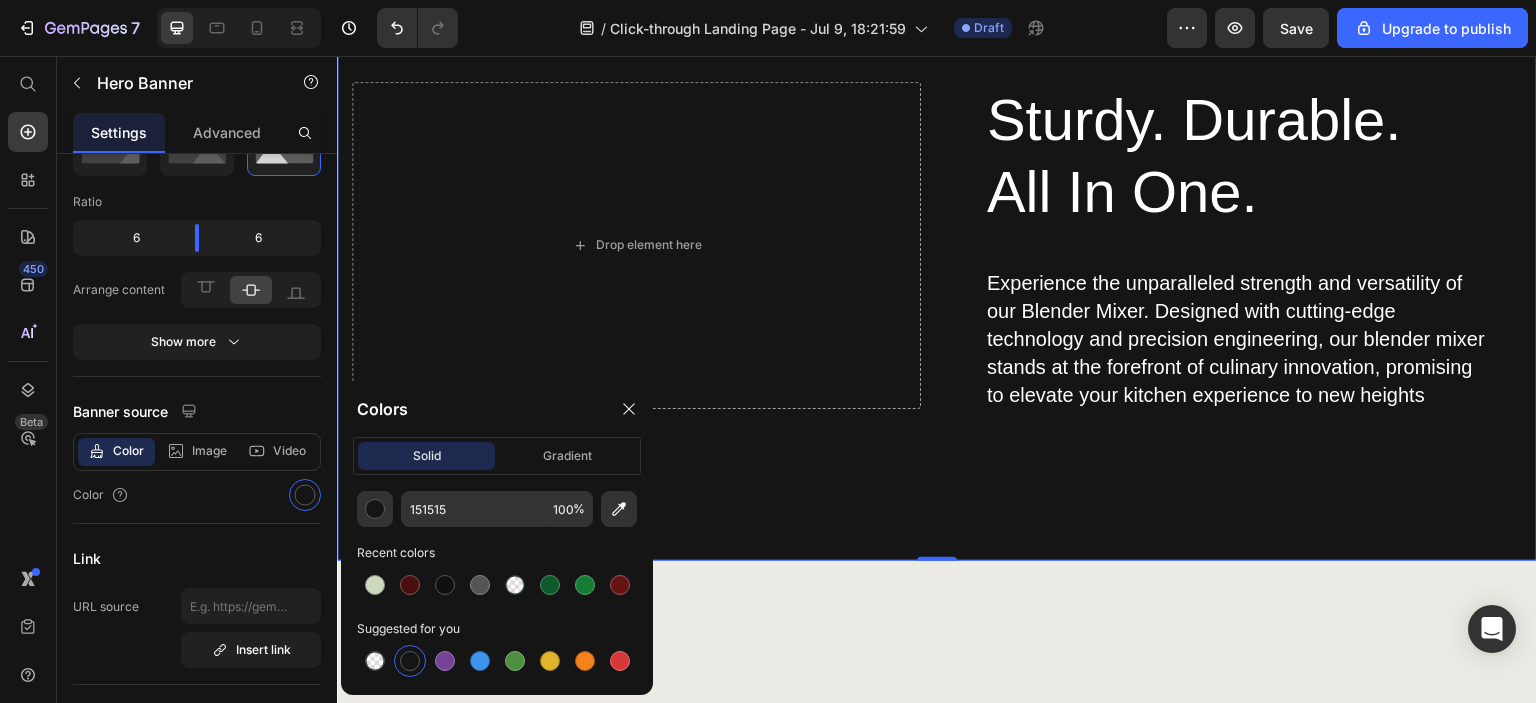 click on "Sturdy. Durable.  All In One. Heading Experience the unparalleled strength and versatility of our Blender Mixer. Designed with cutting-edge technology and precision engineering, our blender mixer stands at the forefront of culinary innovation, promising to elevate your kitchen experience to new heights Text Block Row
Drop element here" at bounding box center [937, 274] 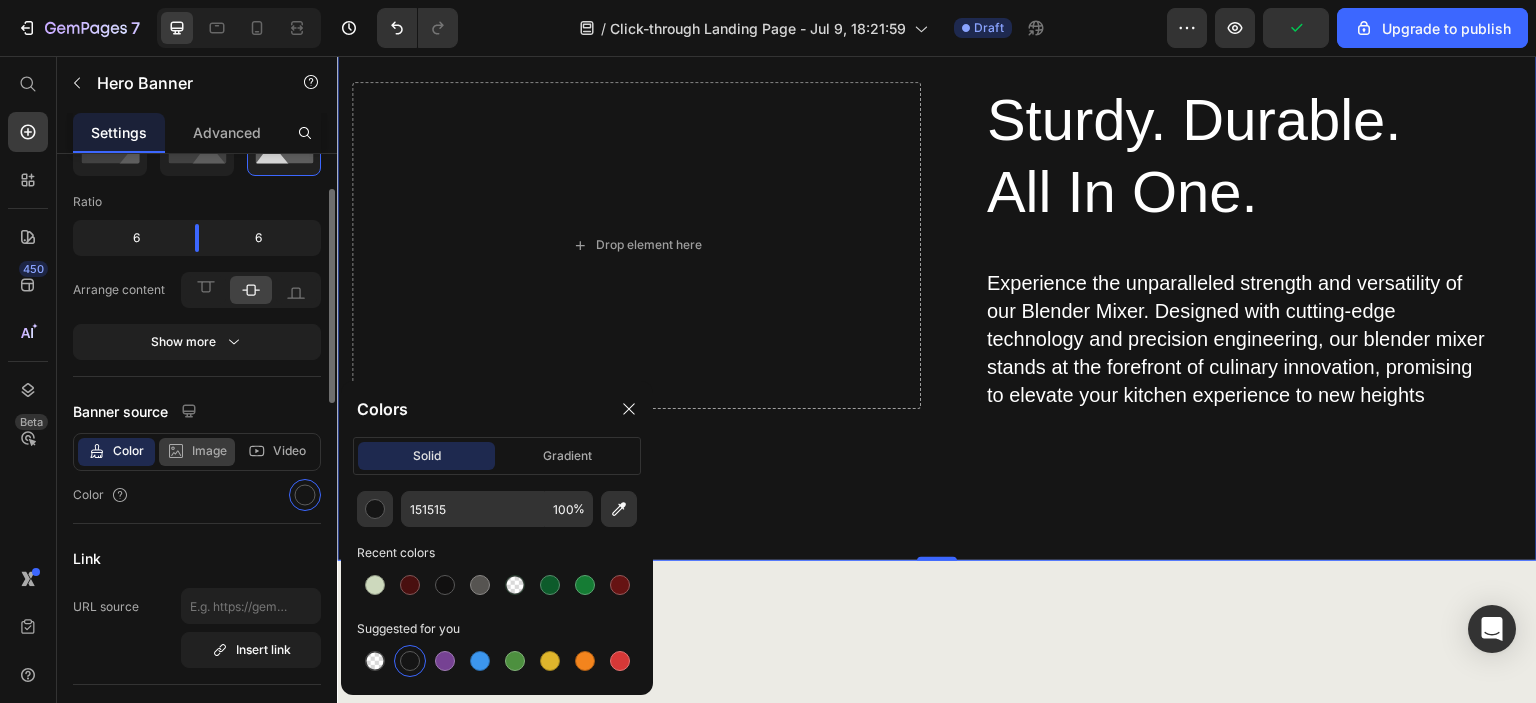 click on "Image" at bounding box center [209, 451] 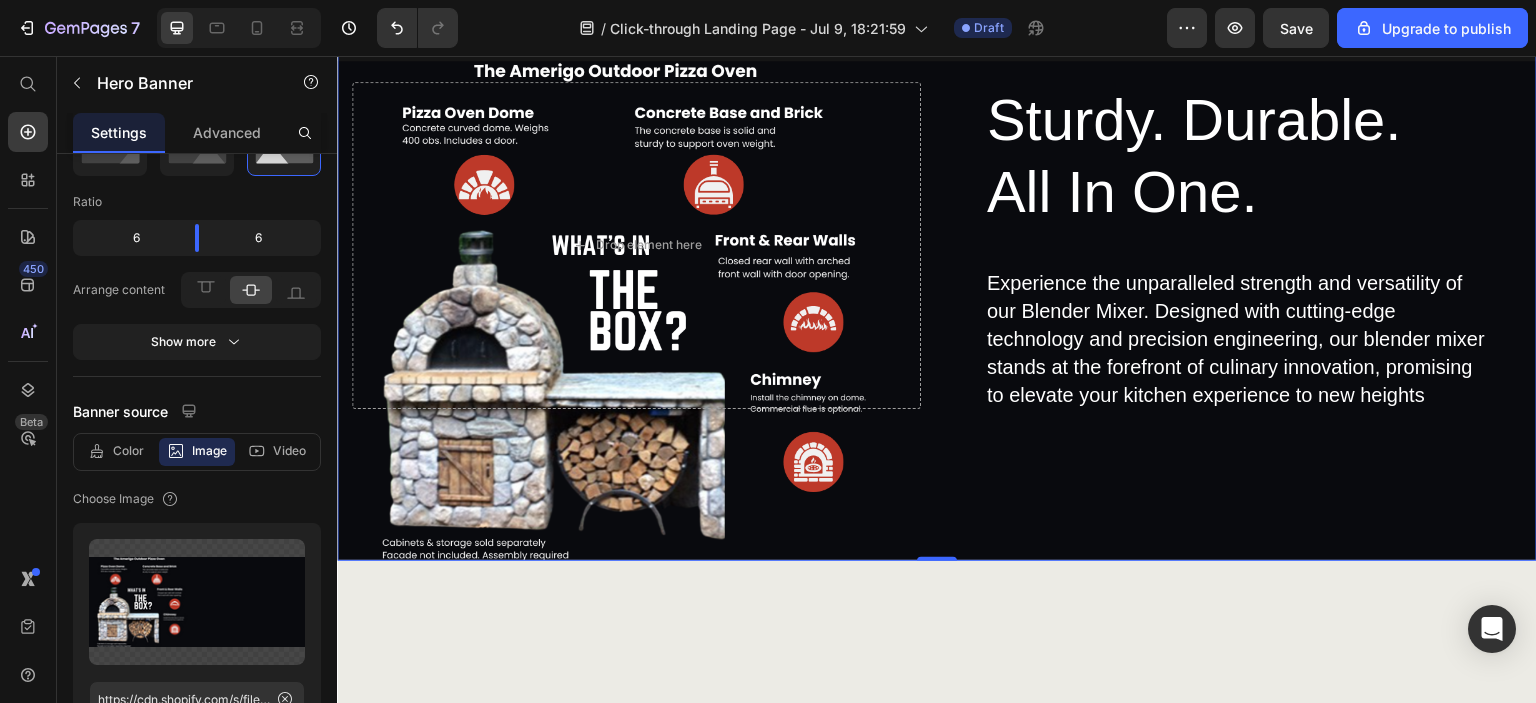 click on "Sturdy. Durable.  All In One. Heading Experience the unparalleled strength and versatility of our Blender Mixer. Designed with cutting-edge technology and precision engineering, our blender mixer stands at the forefront of culinary innovation, promising to elevate your kitchen experience to new heights Text Block Row
Drop element here" at bounding box center (937, 274) 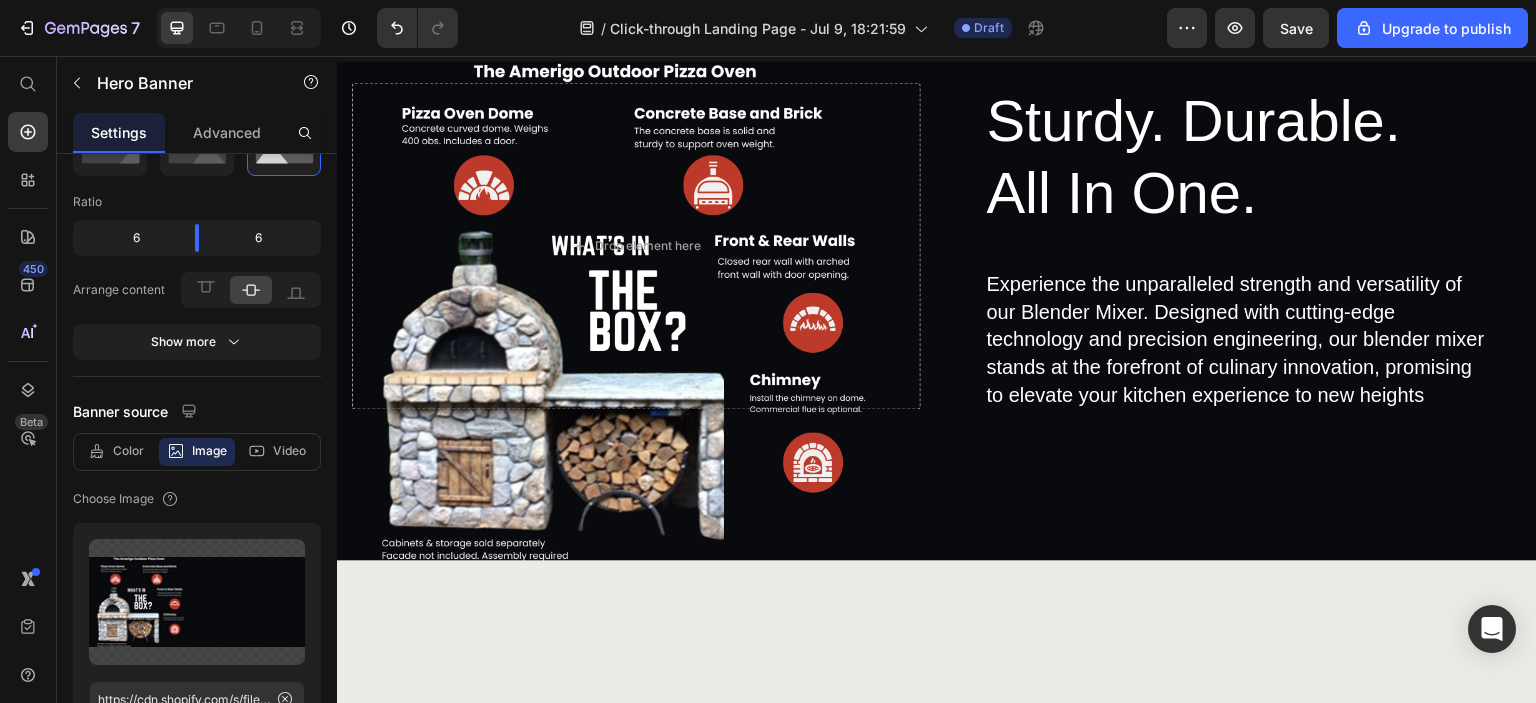 click on "Make Backyard Pizza Heading Start making your very own wood-fired pizza. Delight family and friends with your flavorful recipes that can be cooked to perfection. Be the go to host for amazing backyard parties. Discover the ultimate kitchen companion with our Blender Mixer, designed to simplify your culinary adventures while delivering unmatched performance and versatility. Text Block GET YOURS NOW Button Image Row Section 5   You can create reusable sections Create Theme Section AI Content Write with GemAI What would you like to describe here? Tone and Voice Persuasive Product Pizza Oven Thermal Blanket Show more Generate" at bounding box center [937, -278] 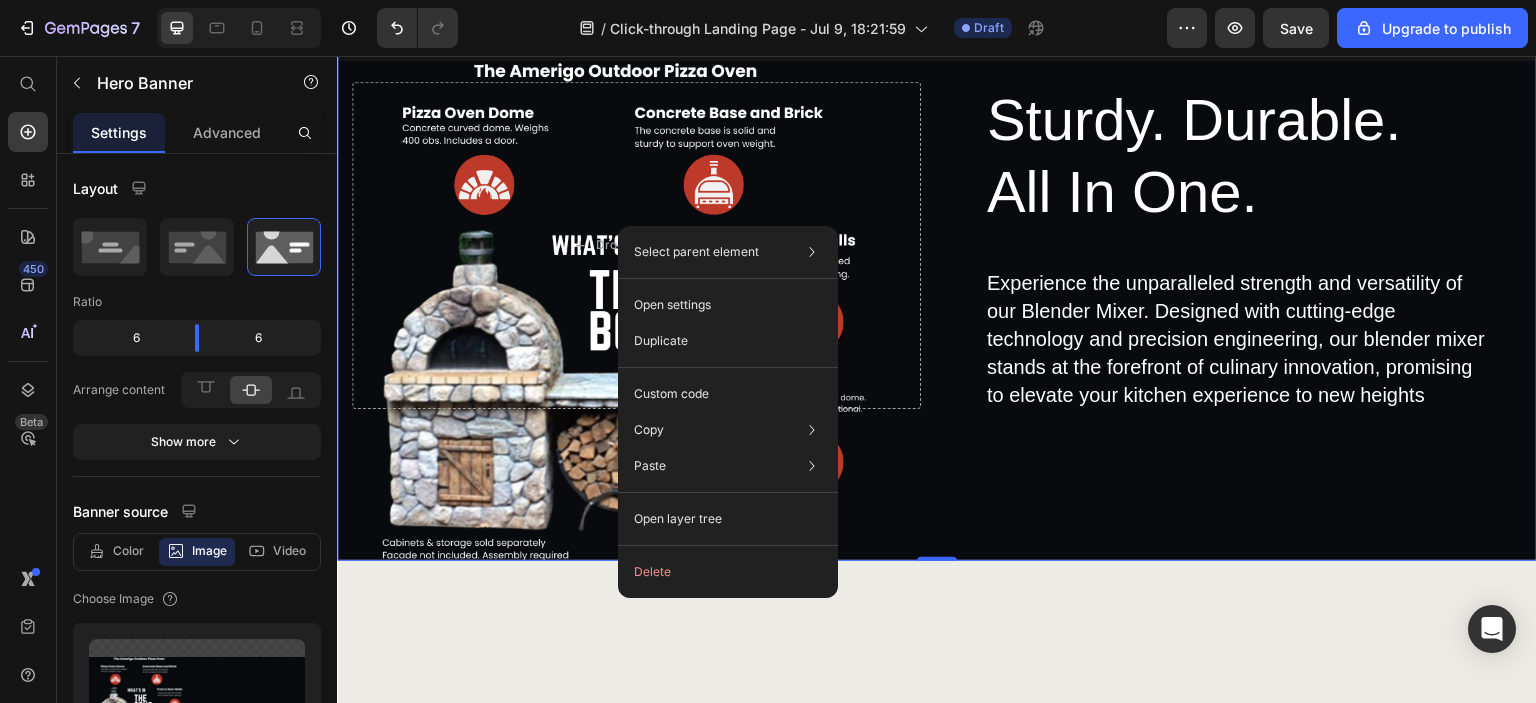 click on "Sturdy. Durable.  All In One. Heading Experience the unparalleled strength and versatility of our Blender Mixer. Designed with cutting-edge technology and precision engineering, our blender mixer stands at the forefront of culinary innovation, promising to elevate your kitchen experience to new heights Text Block Row
Drop element here" at bounding box center [937, 274] 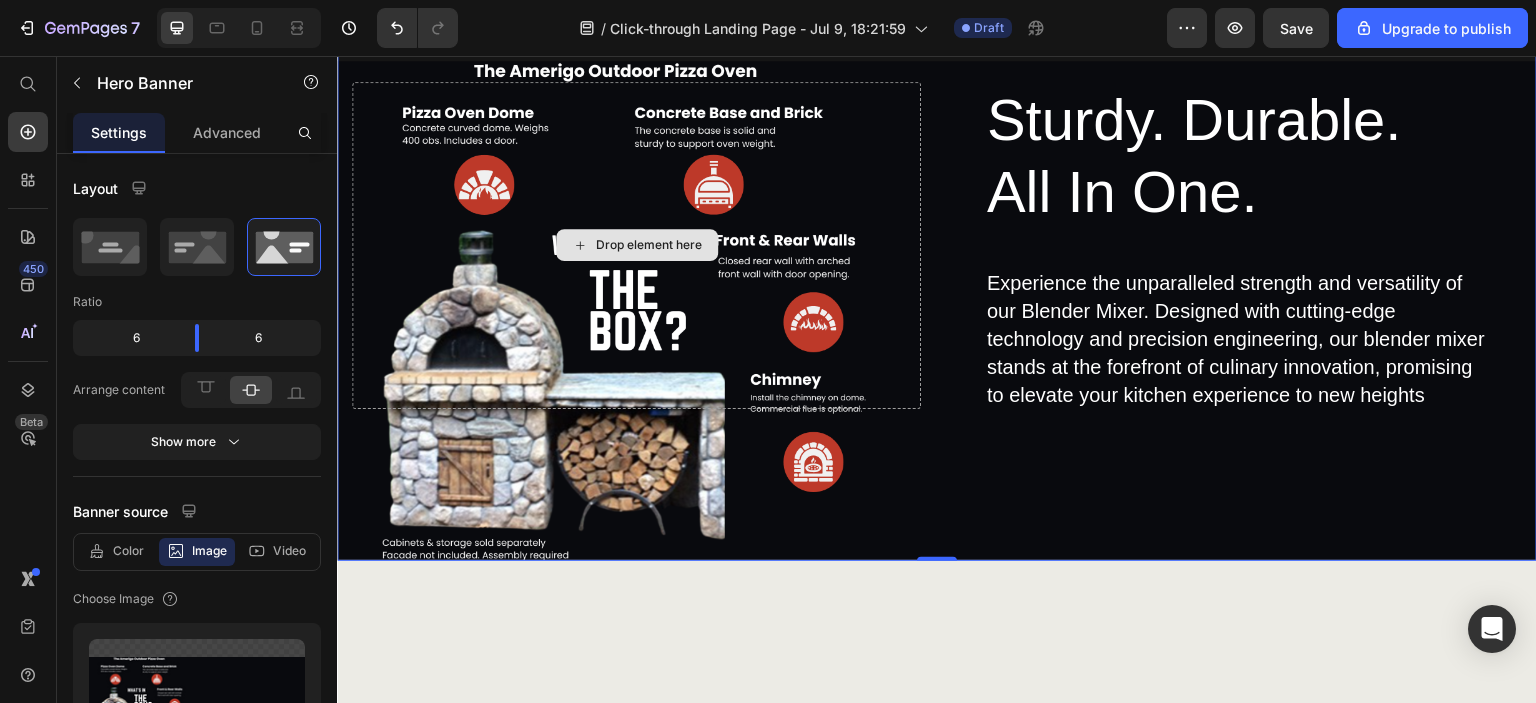 click on "Drop element here" at bounding box center (636, 245) 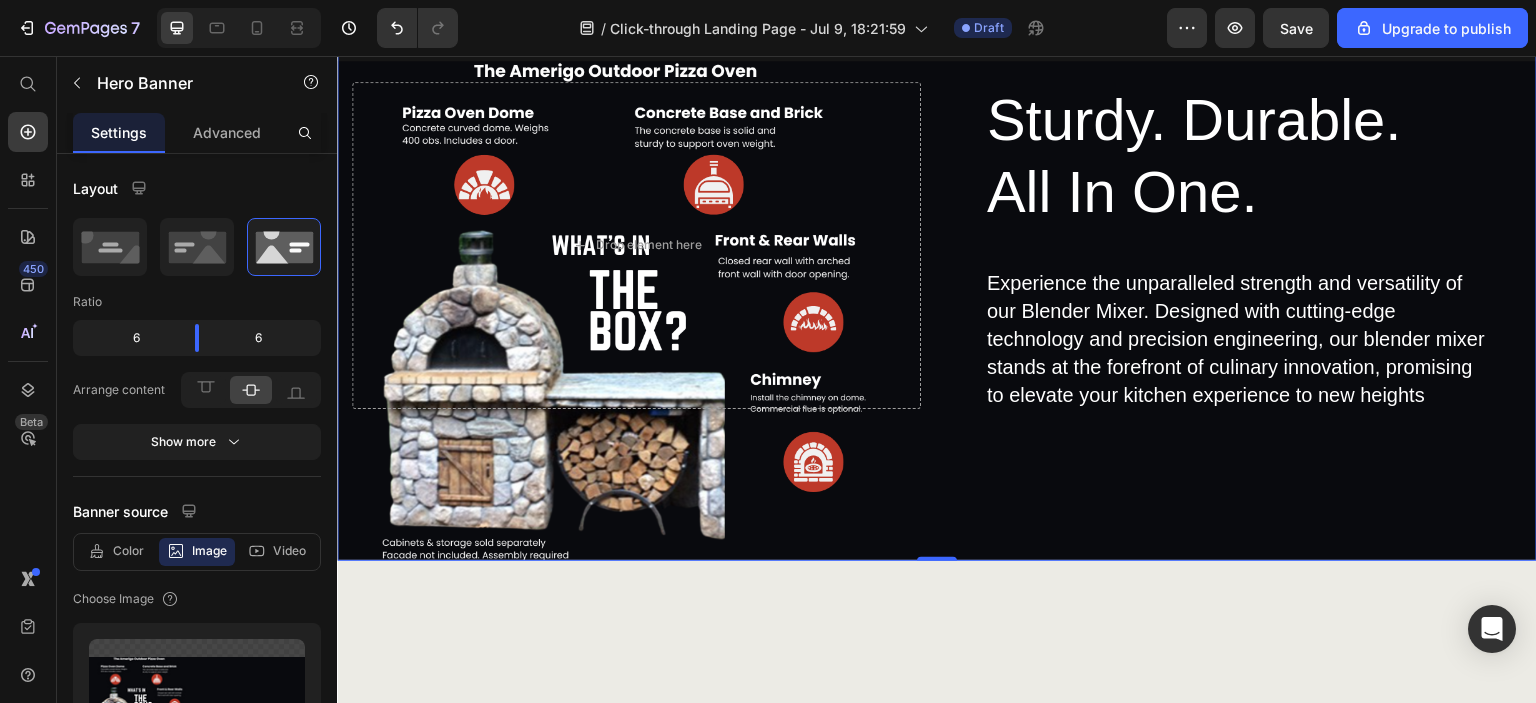 click on "Sturdy. Durable.  All In One. Heading Experience the unparalleled strength and versatility of our Blender Mixer. Designed with cutting-edge technology and precision engineering, our blender mixer stands at the forefront of culinary innovation, promising to elevate your kitchen experience to new heights Text Block Row
Drop element here" at bounding box center (937, 274) 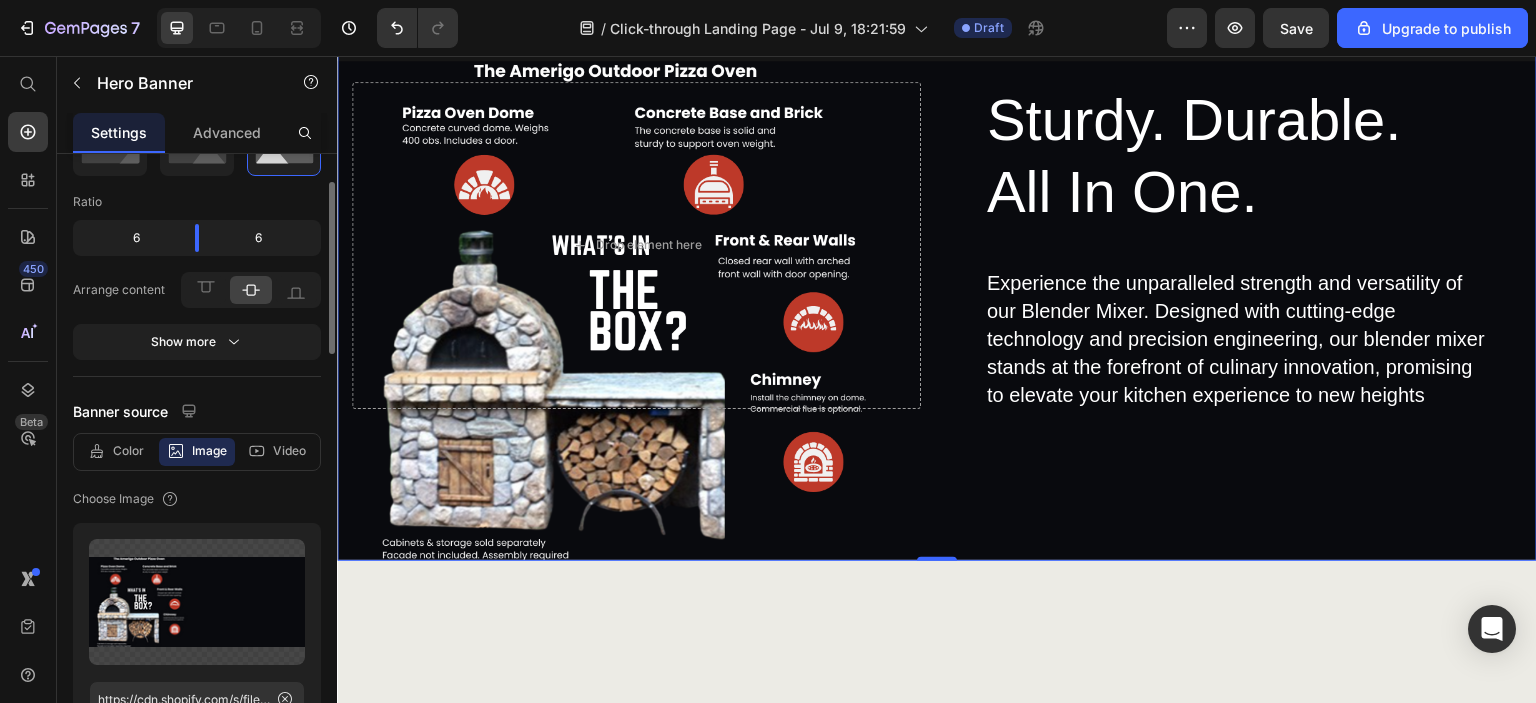 scroll, scrollTop: 200, scrollLeft: 0, axis: vertical 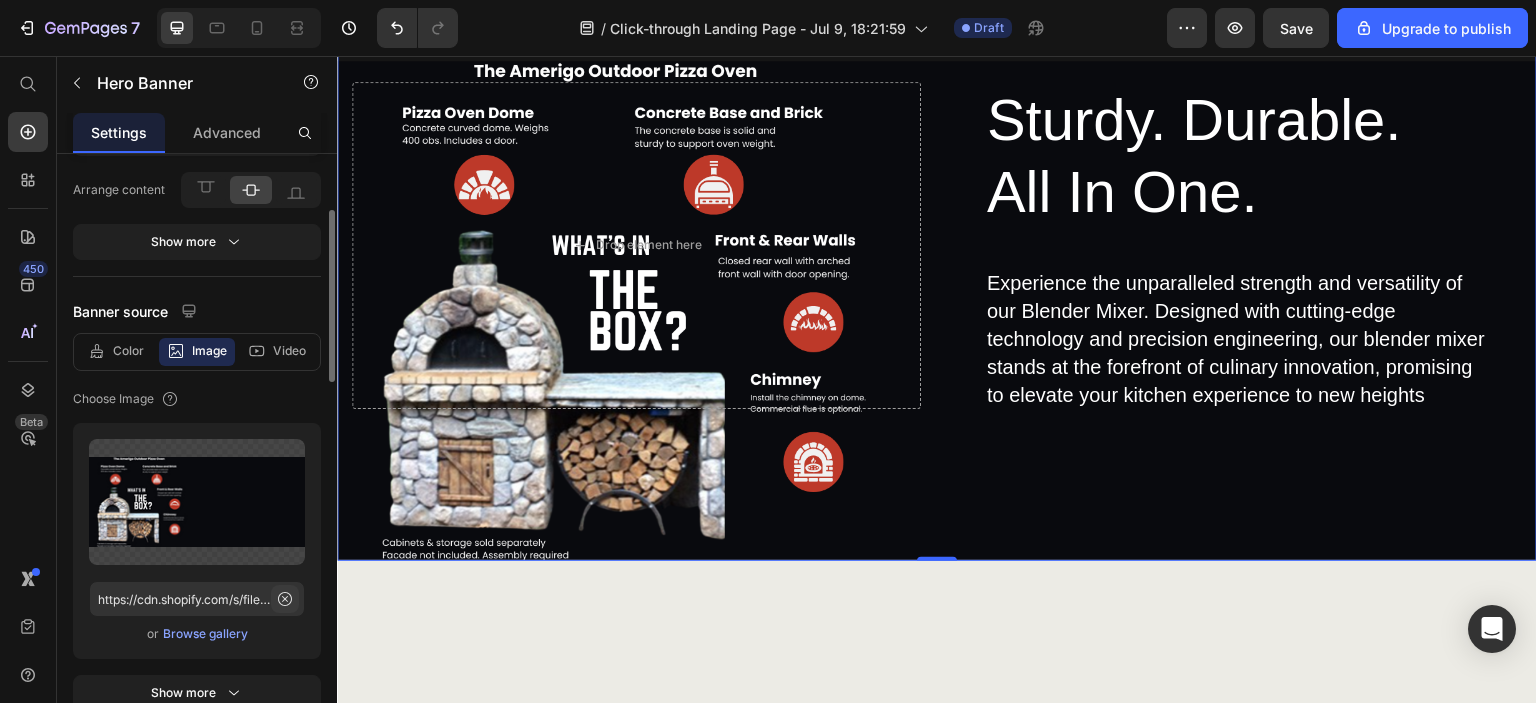 click 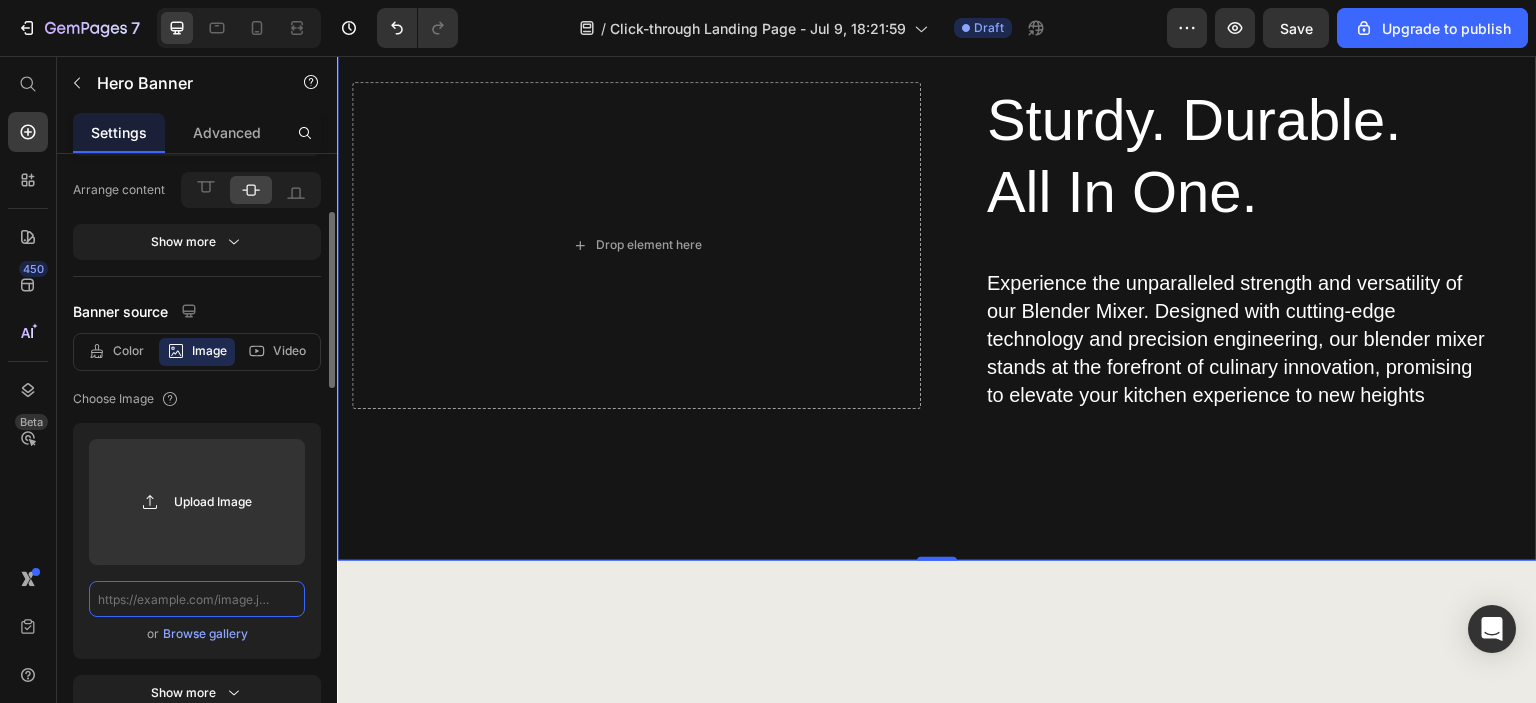 scroll, scrollTop: 0, scrollLeft: 0, axis: both 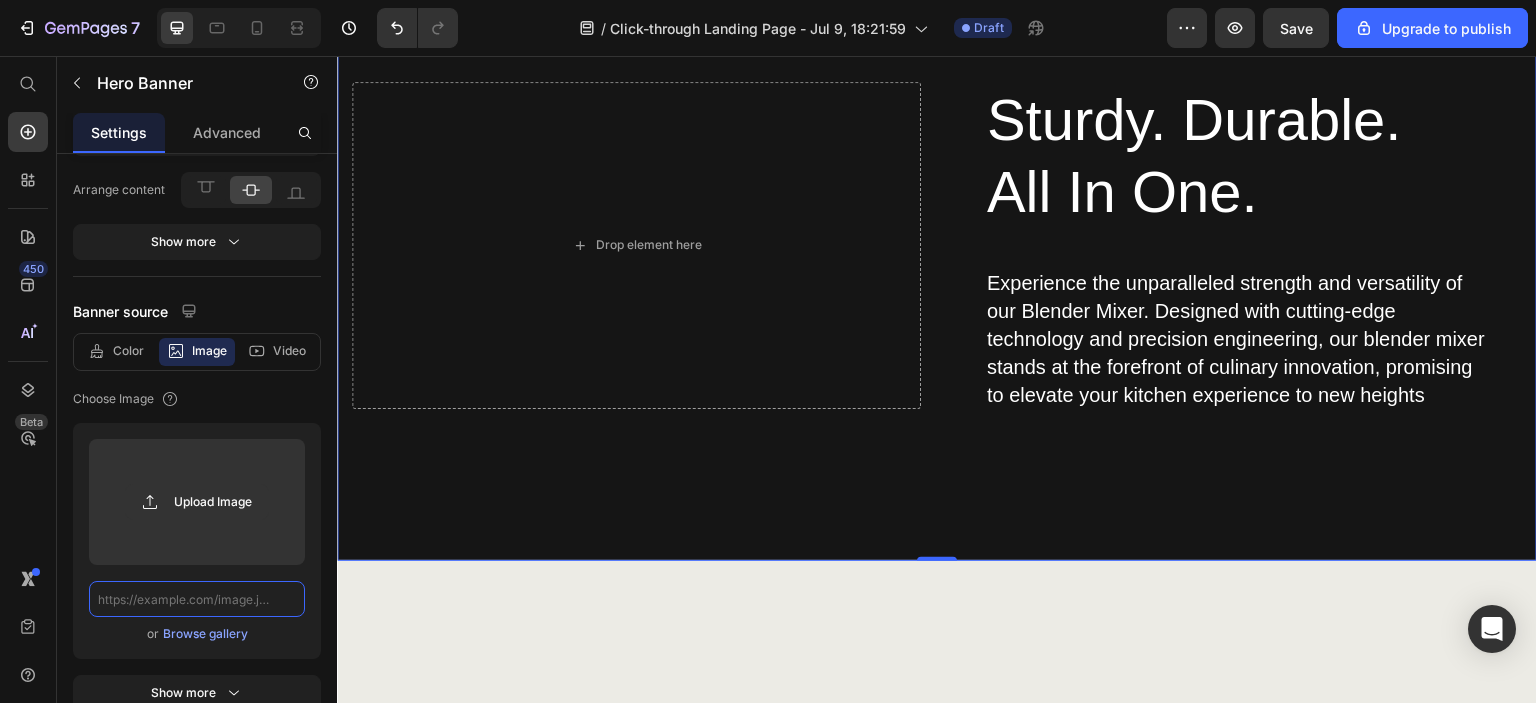 paste on "https://cdn.shopify.com/s/files/1/0658/7138/0659/files/The_Amerigo_Pizza_Oven_LP_image.png?v=1752240557" 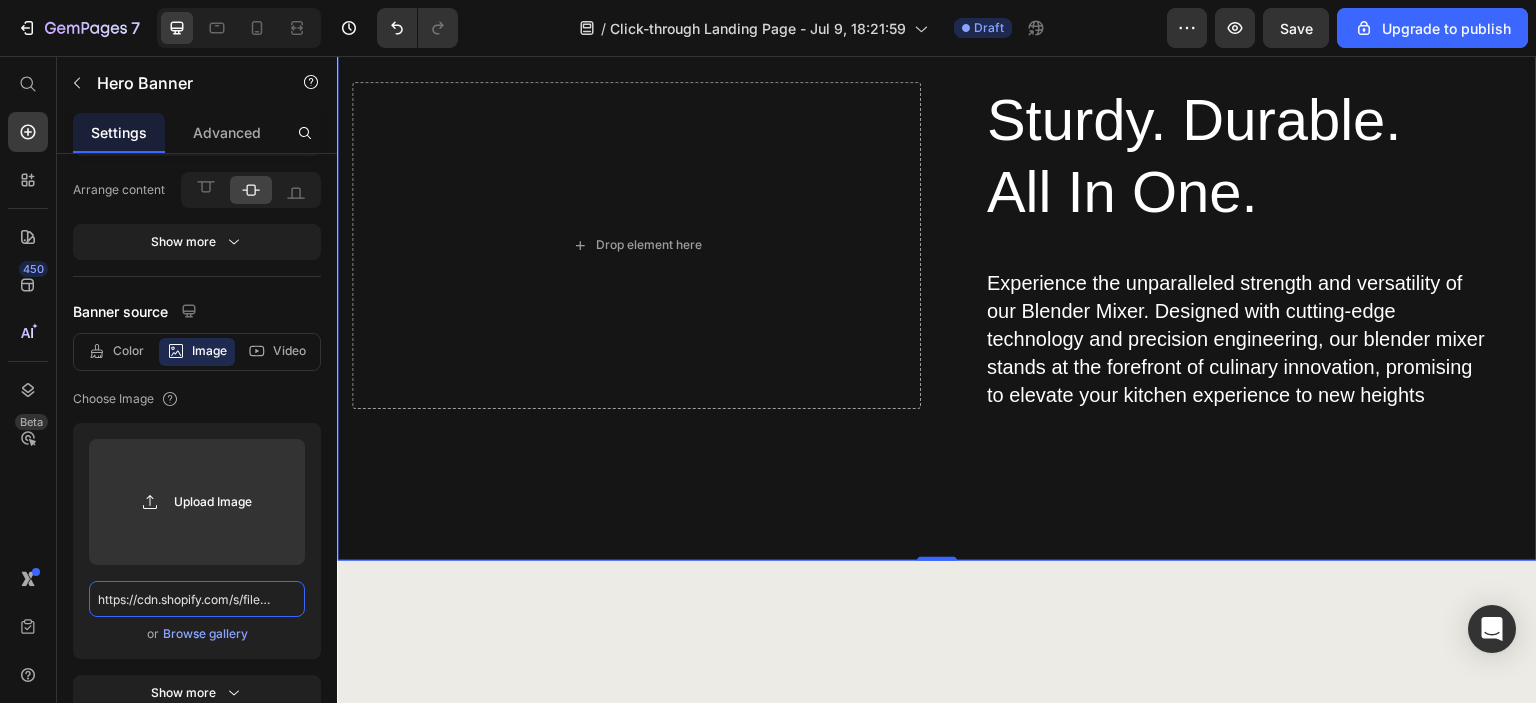 scroll, scrollTop: 0, scrollLeft: 461, axis: horizontal 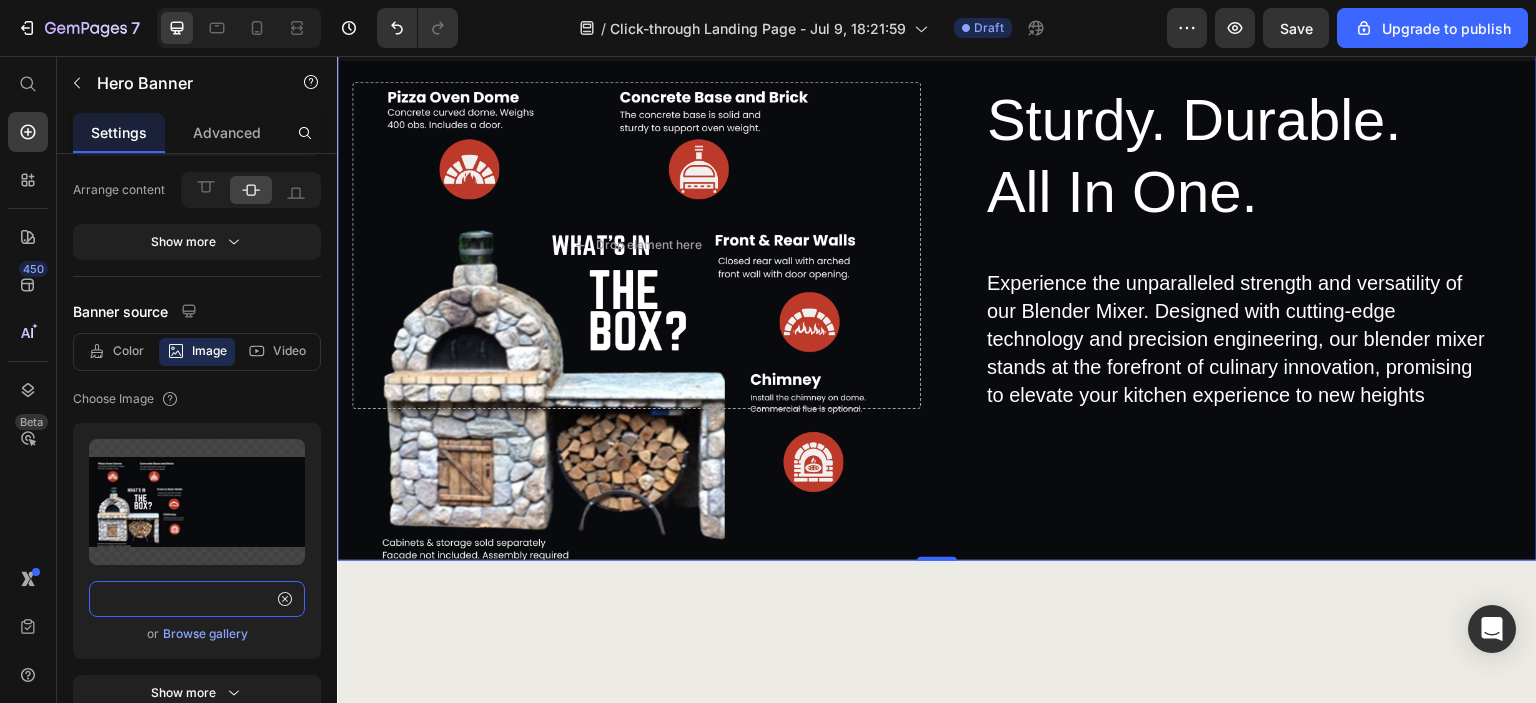 type on "https://cdn.shopify.com/s/files/1/0658/7138/0659/files/The_Amerigo_Pizza_Oven_LP_image.png?v=1752240557" 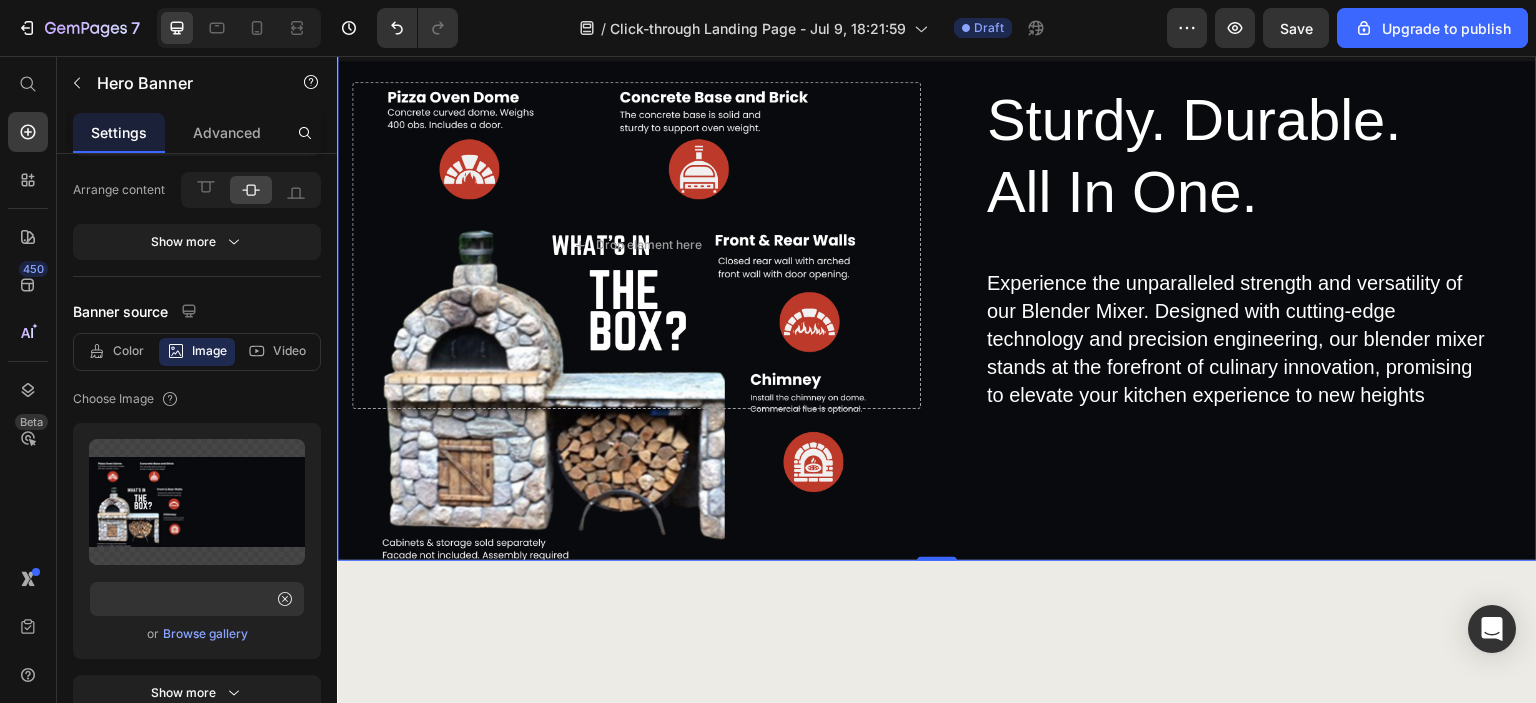 click on "Sturdy. Durable.  All In One. Heading Experience the unparalleled strength and versatility of our Blender Mixer. Designed with cutting-edge technology and precision engineering, our blender mixer stands at the forefront of culinary innovation, promising to elevate your kitchen experience to new heights Text Block Row
Drop element here" at bounding box center [937, 274] 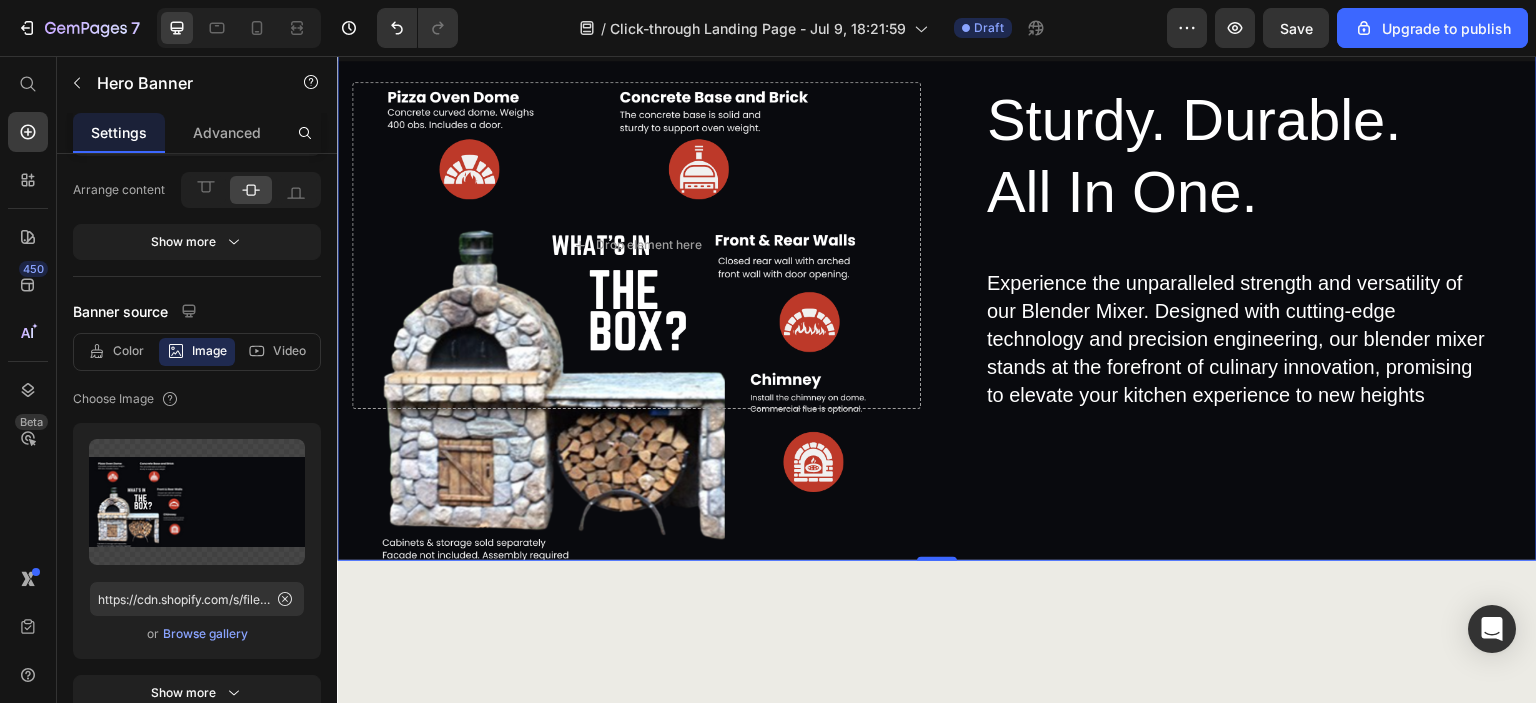 click on "Sturdy. Durable.  All In One. Heading Experience the unparalleled strength and versatility of our Blender Mixer. Designed with cutting-edge technology and precision engineering, our blender mixer stands at the forefront of culinary innovation, promising to elevate your kitchen experience to new heights Text Block Row
Drop element here" at bounding box center [937, 274] 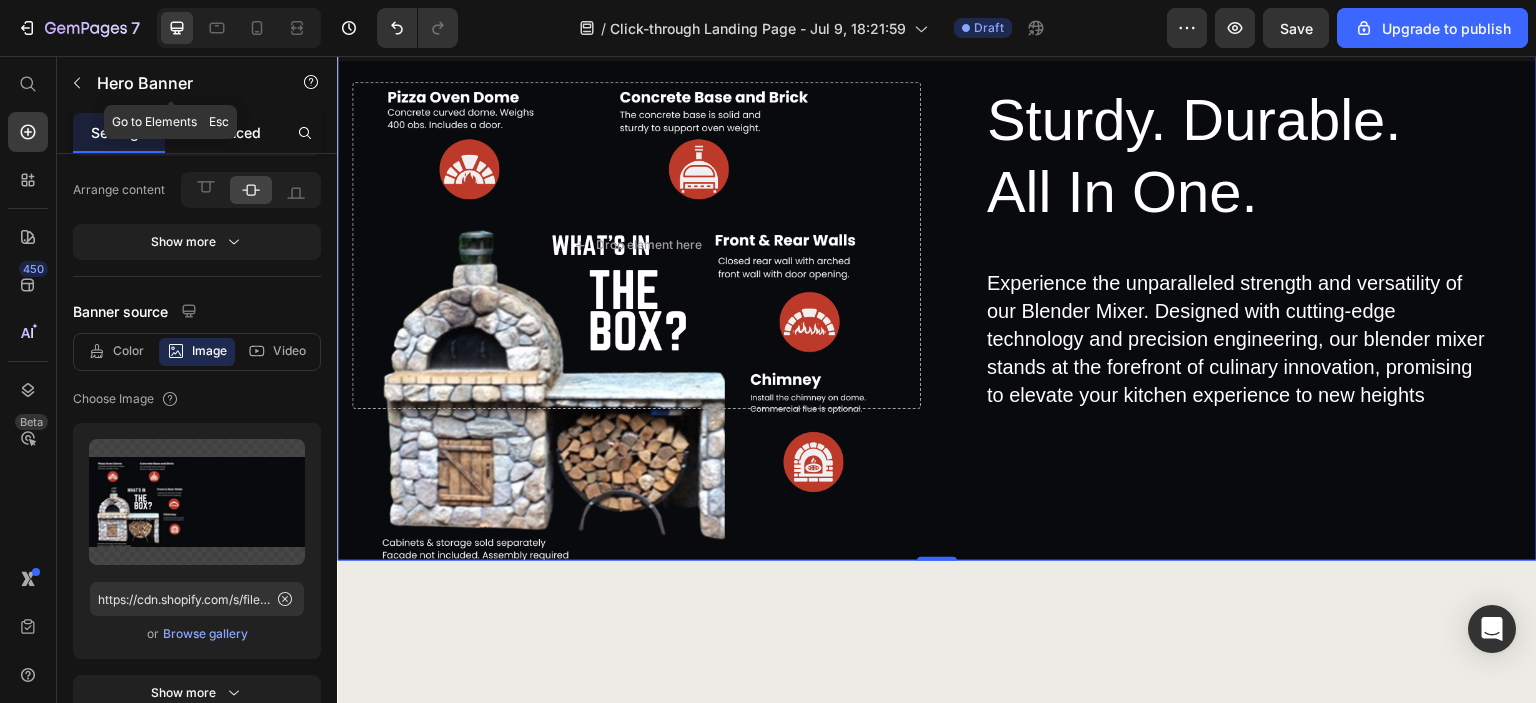 click on "Advanced" at bounding box center (227, 132) 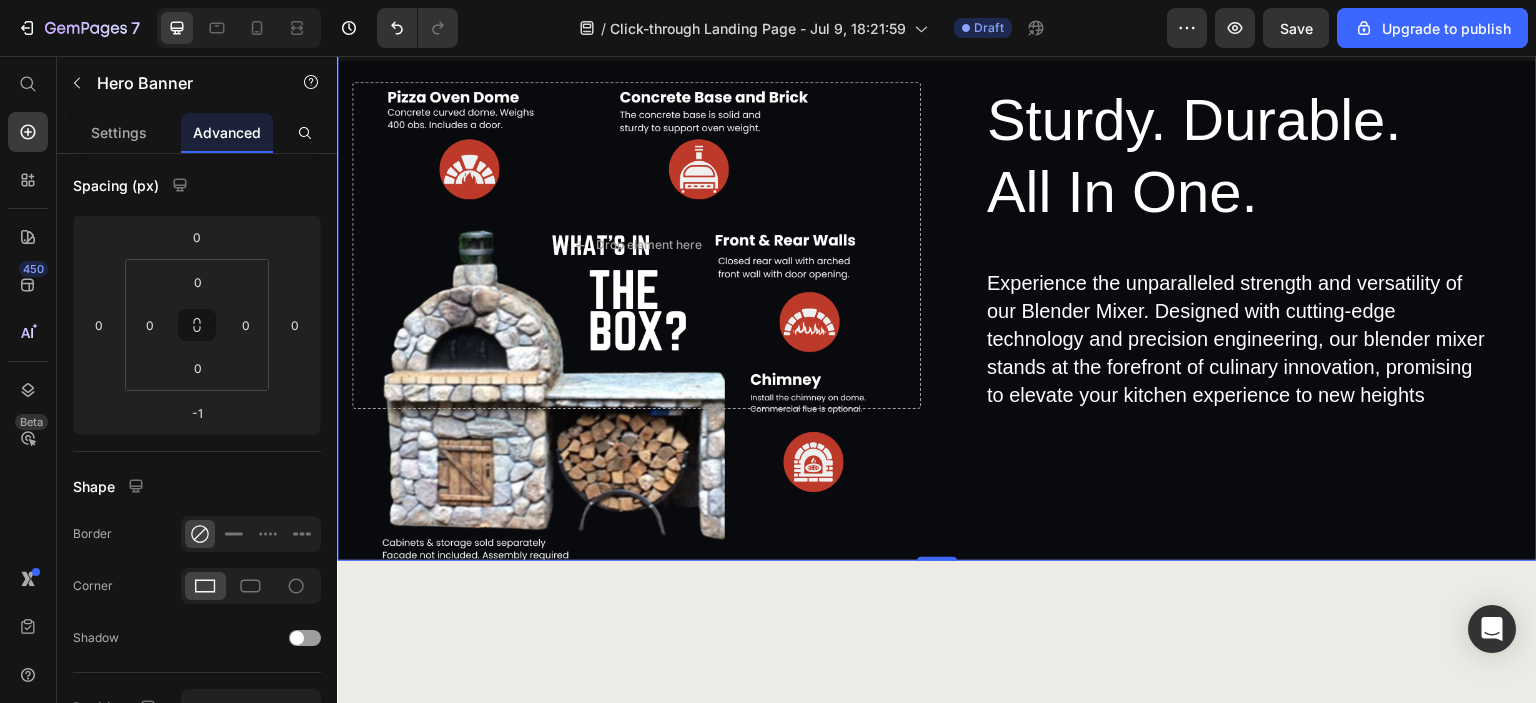 scroll, scrollTop: 0, scrollLeft: 0, axis: both 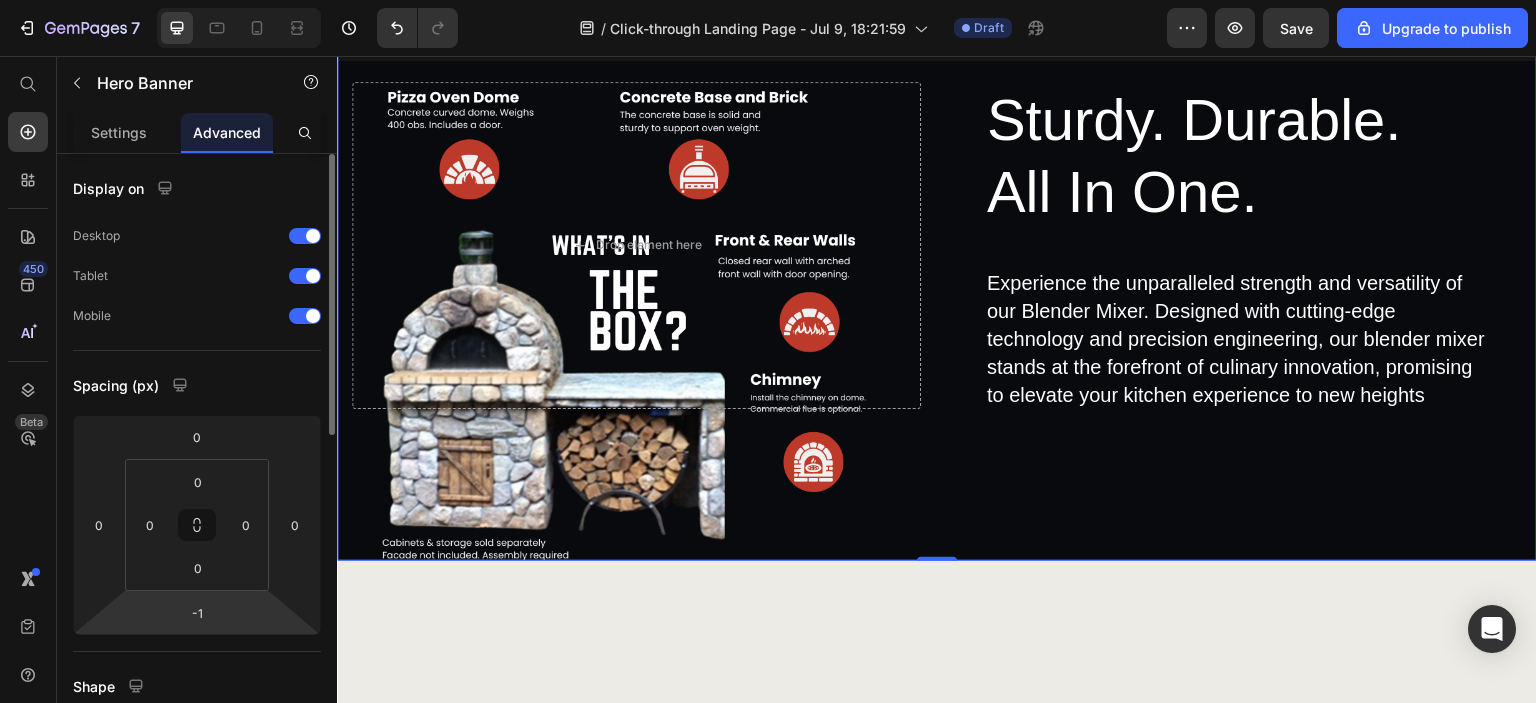 drag, startPoint x: 208, startPoint y: 625, endPoint x: 236, endPoint y: 630, distance: 28.442924 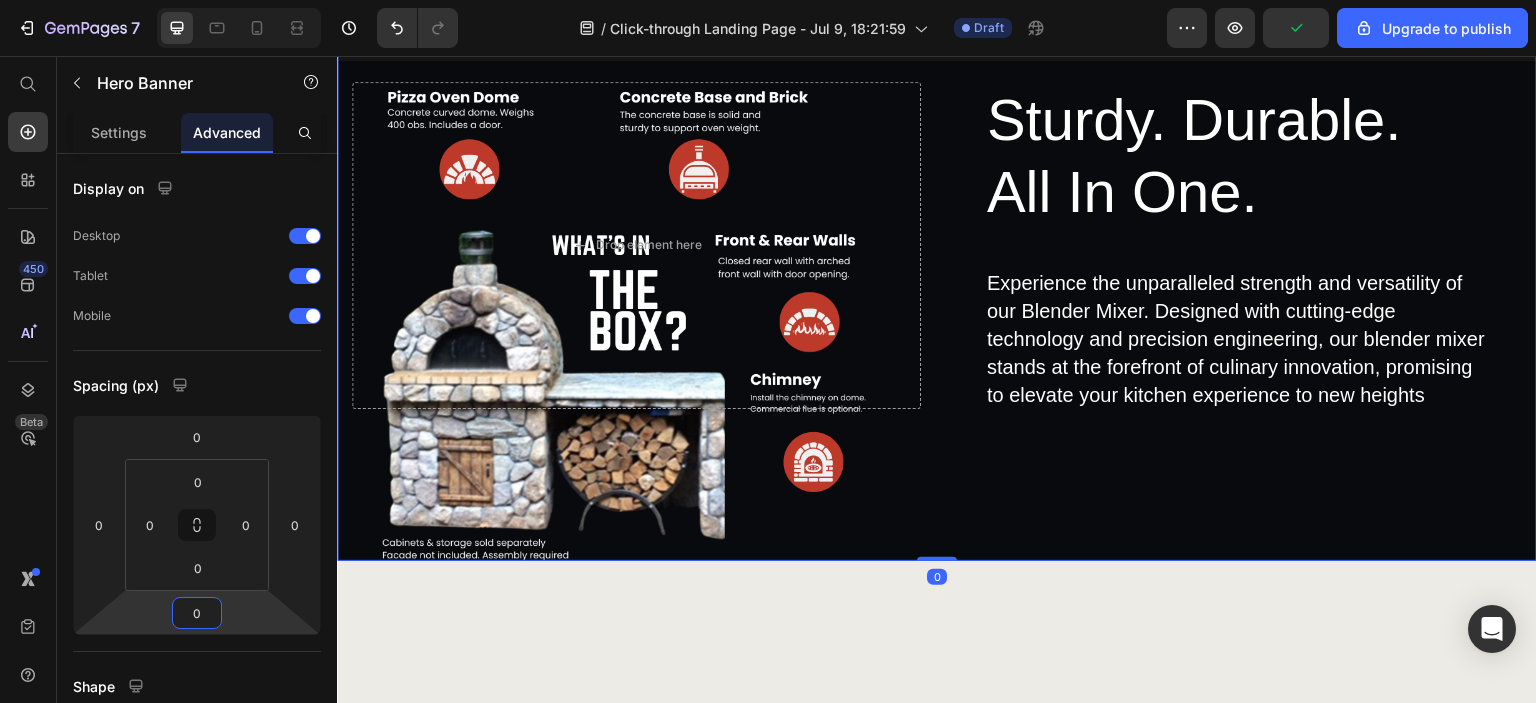 type on "0" 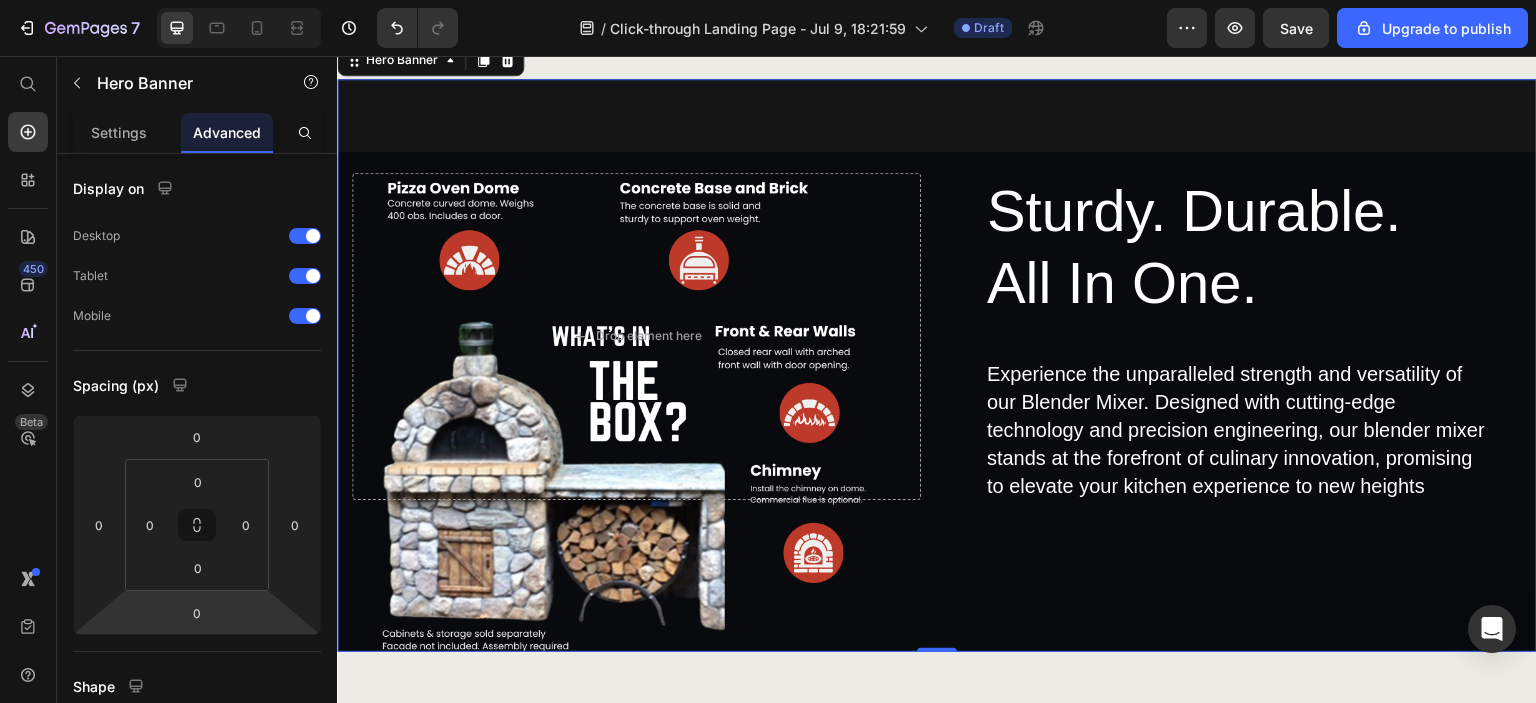scroll, scrollTop: 2523, scrollLeft: 0, axis: vertical 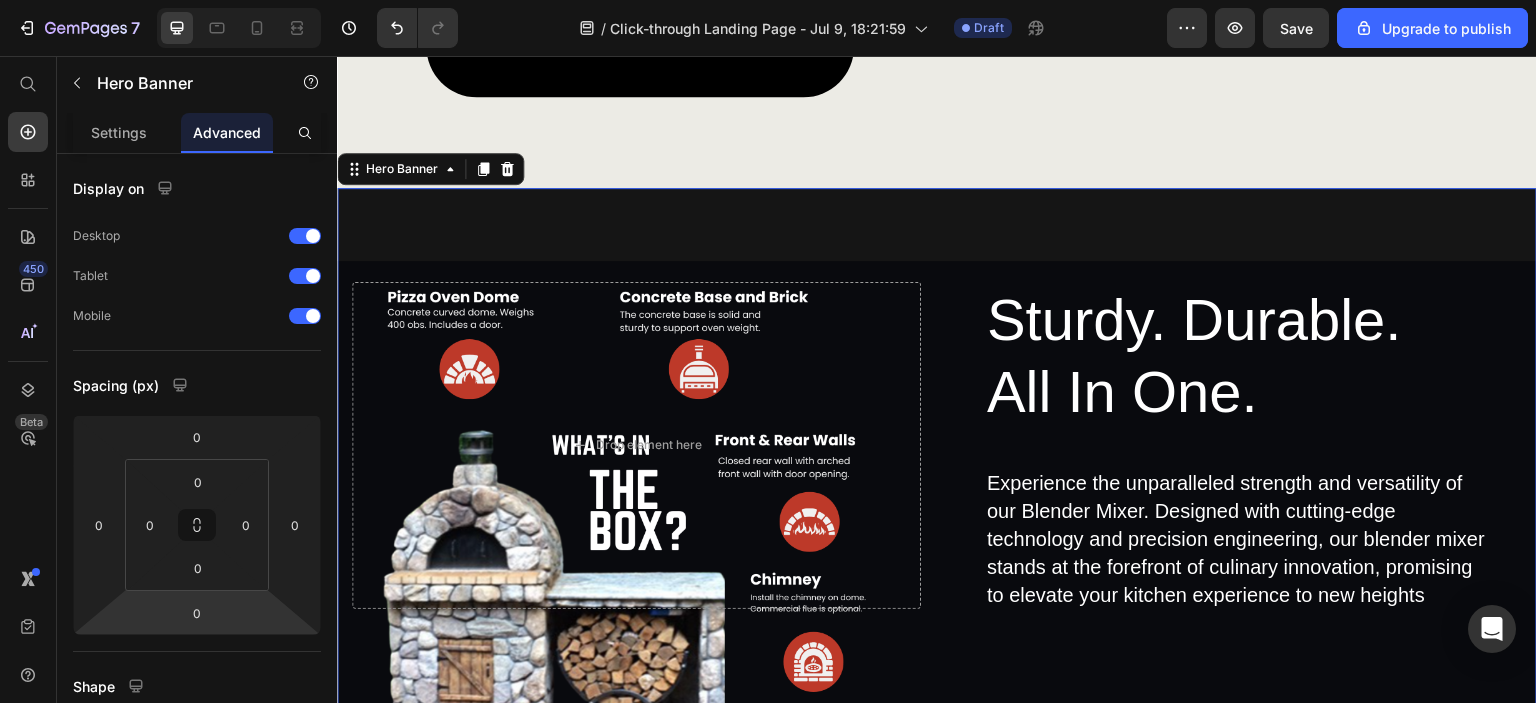 click on "Sturdy. Durable.  All In One. Heading Experience the unparalleled strength and versatility of our Blender Mixer. Designed with cutting-edge technology and precision engineering, our blender mixer stands at the forefront of culinary innovation, promising to elevate your kitchen experience to new heights Text Block Row
Drop element here" at bounding box center [937, 474] 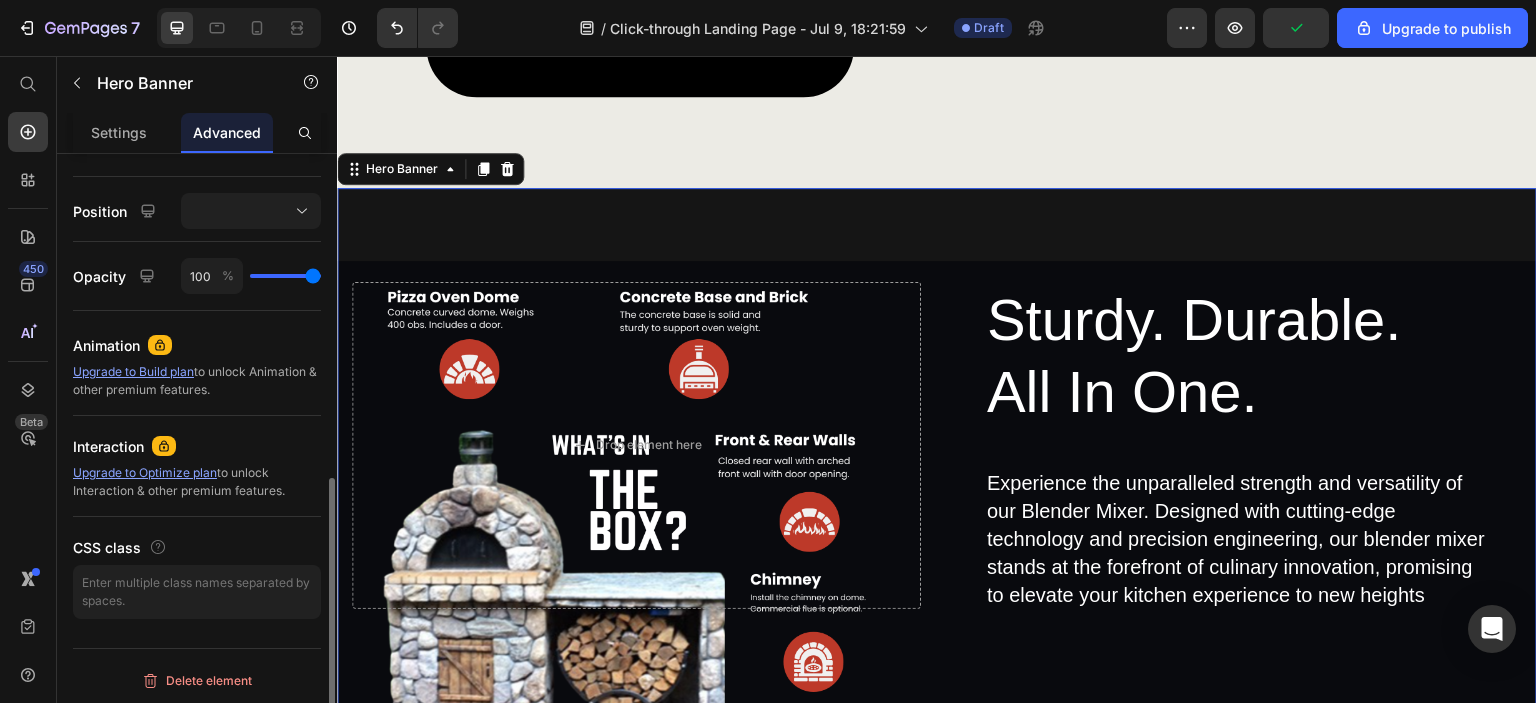 scroll, scrollTop: 96, scrollLeft: 0, axis: vertical 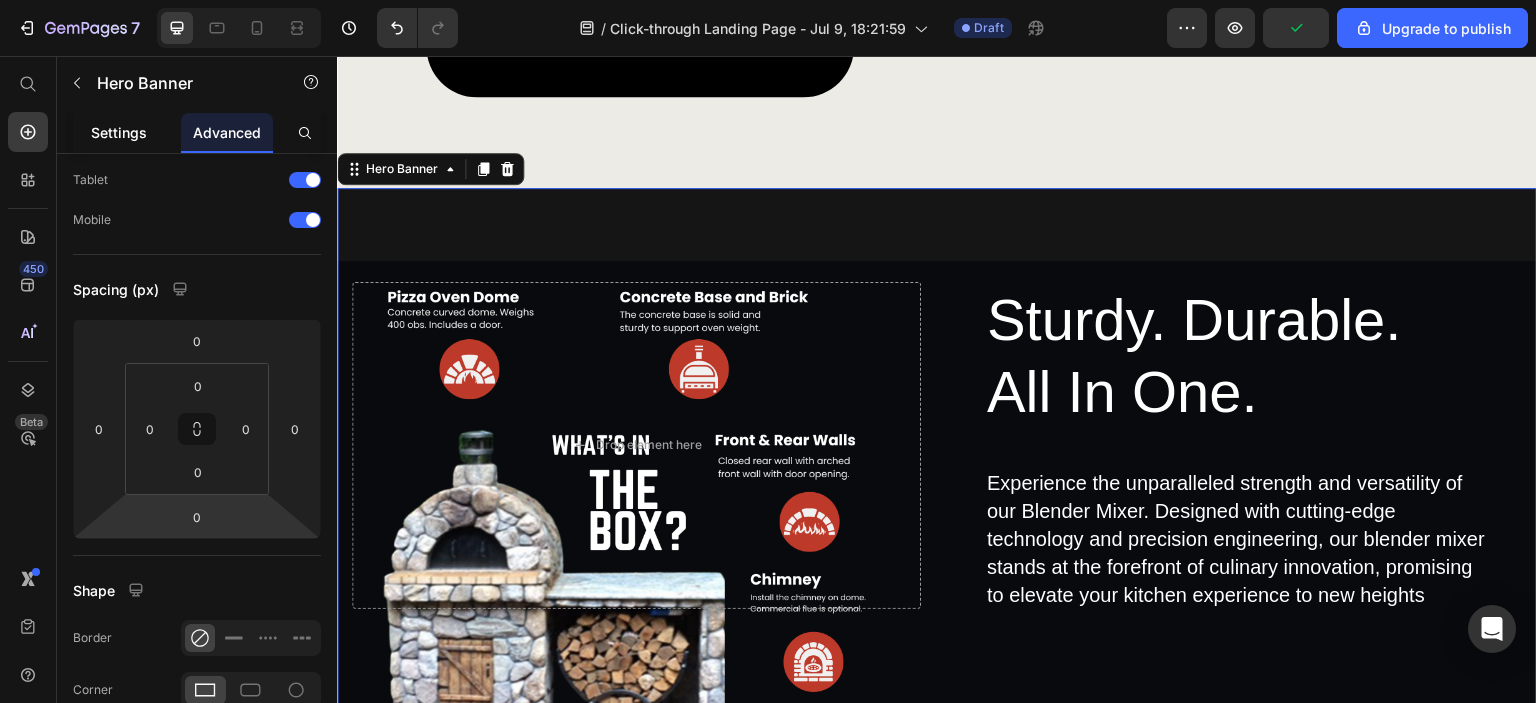 click on "Settings" at bounding box center (119, 132) 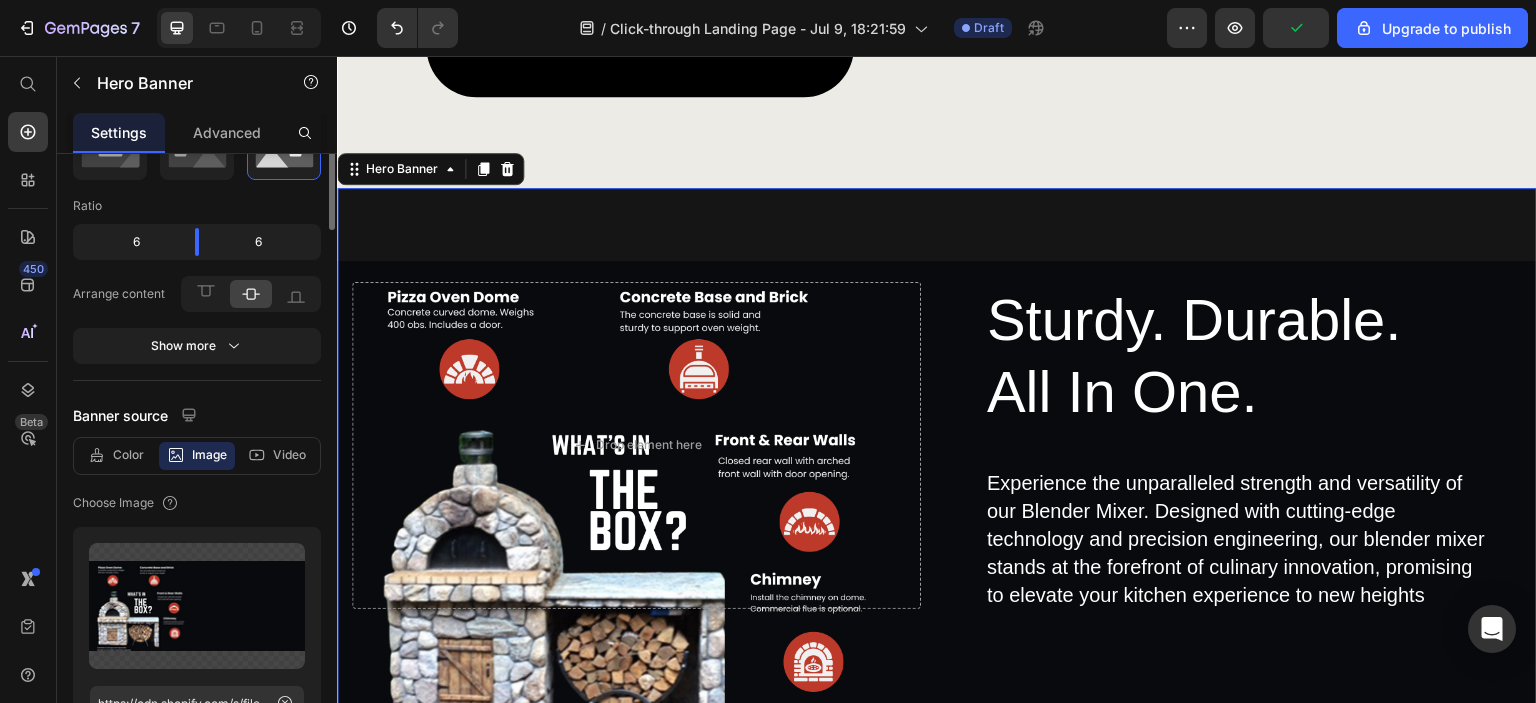 scroll, scrollTop: 0, scrollLeft: 0, axis: both 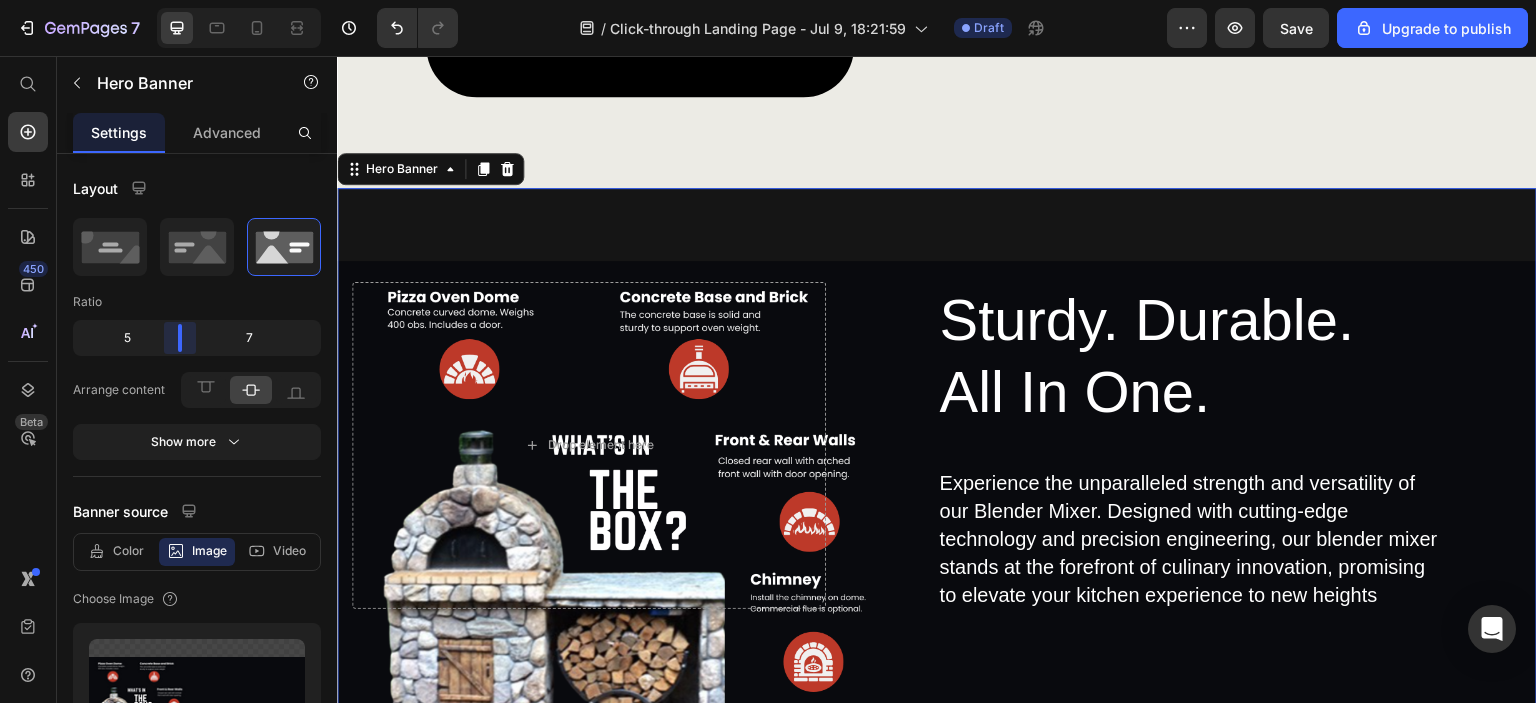 drag, startPoint x: 197, startPoint y: 336, endPoint x: 172, endPoint y: 335, distance: 25.019993 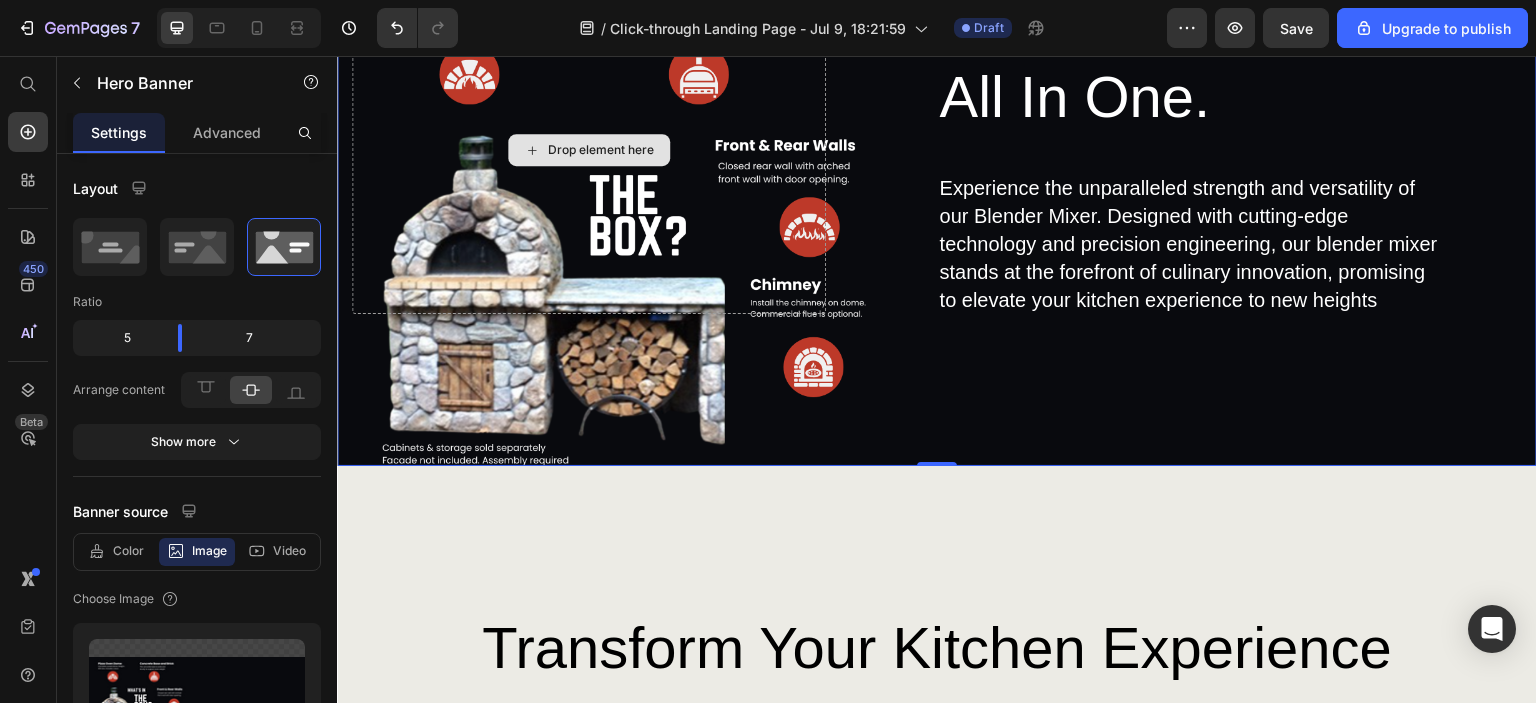 scroll, scrollTop: 2823, scrollLeft: 0, axis: vertical 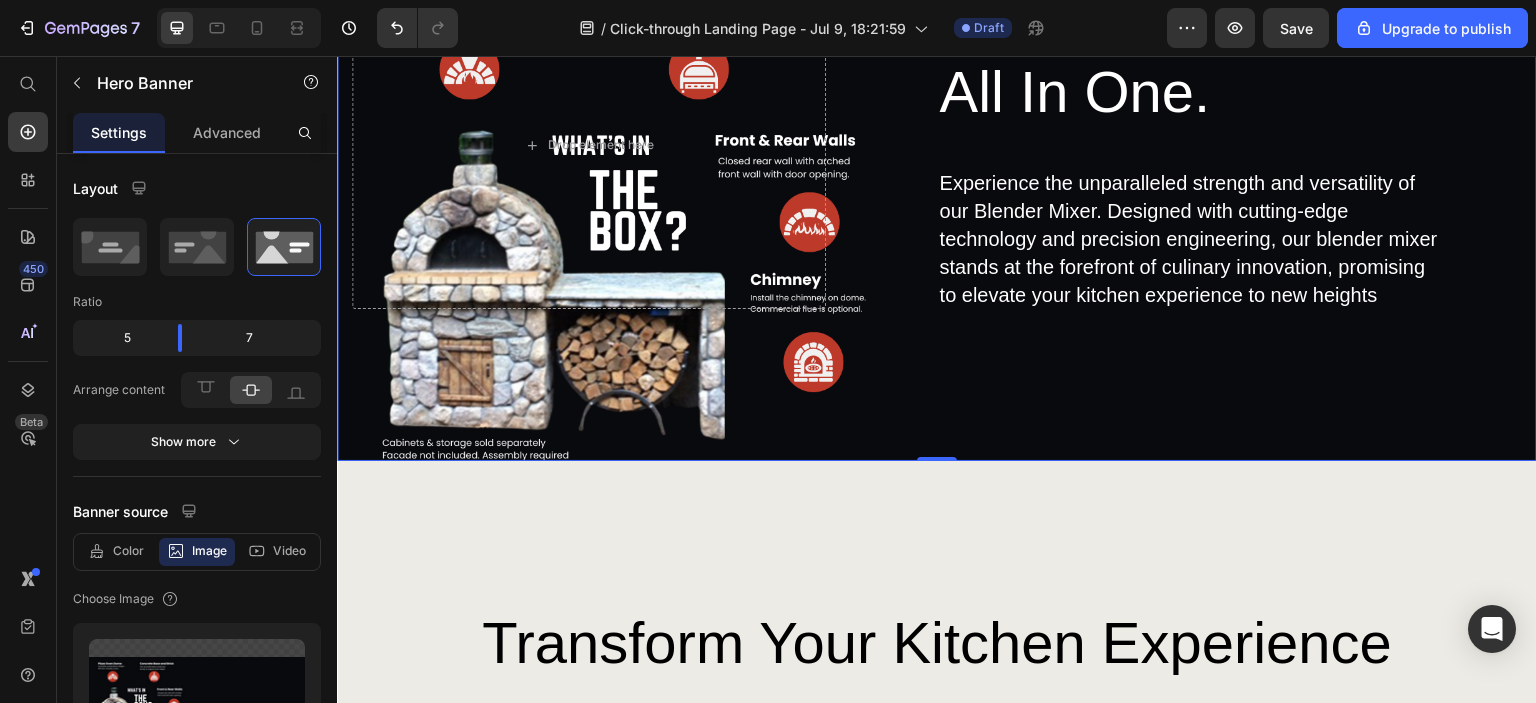 click on "Sturdy. Durable.  All In One. Heading Experience the unparalleled strength and versatility of our Blender Mixer. Designed with cutting-edge technology and precision engineering, our blender mixer stands at the forefront of culinary innovation, promising to elevate your kitchen experience to new heights Text Block Row
Drop element here" at bounding box center (937, 174) 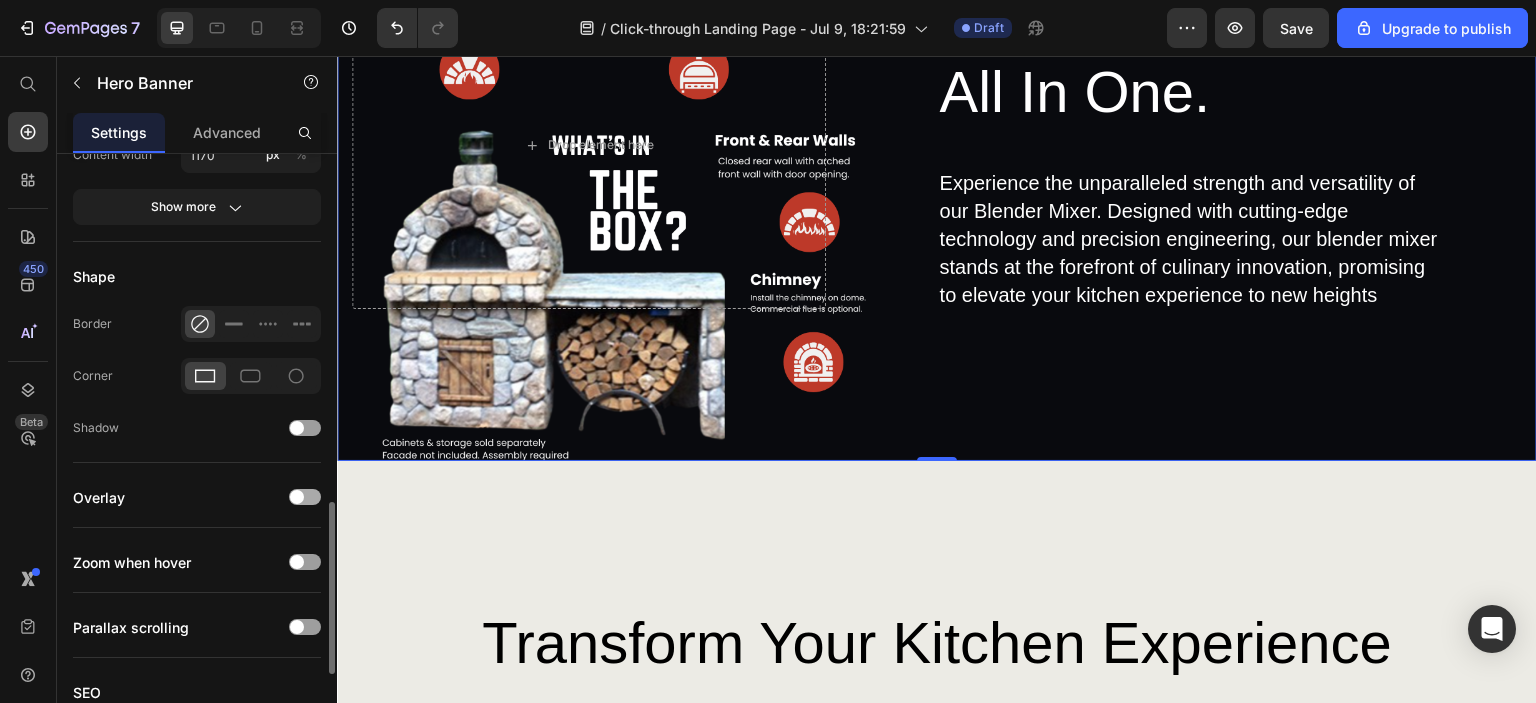 scroll, scrollTop: 1124, scrollLeft: 0, axis: vertical 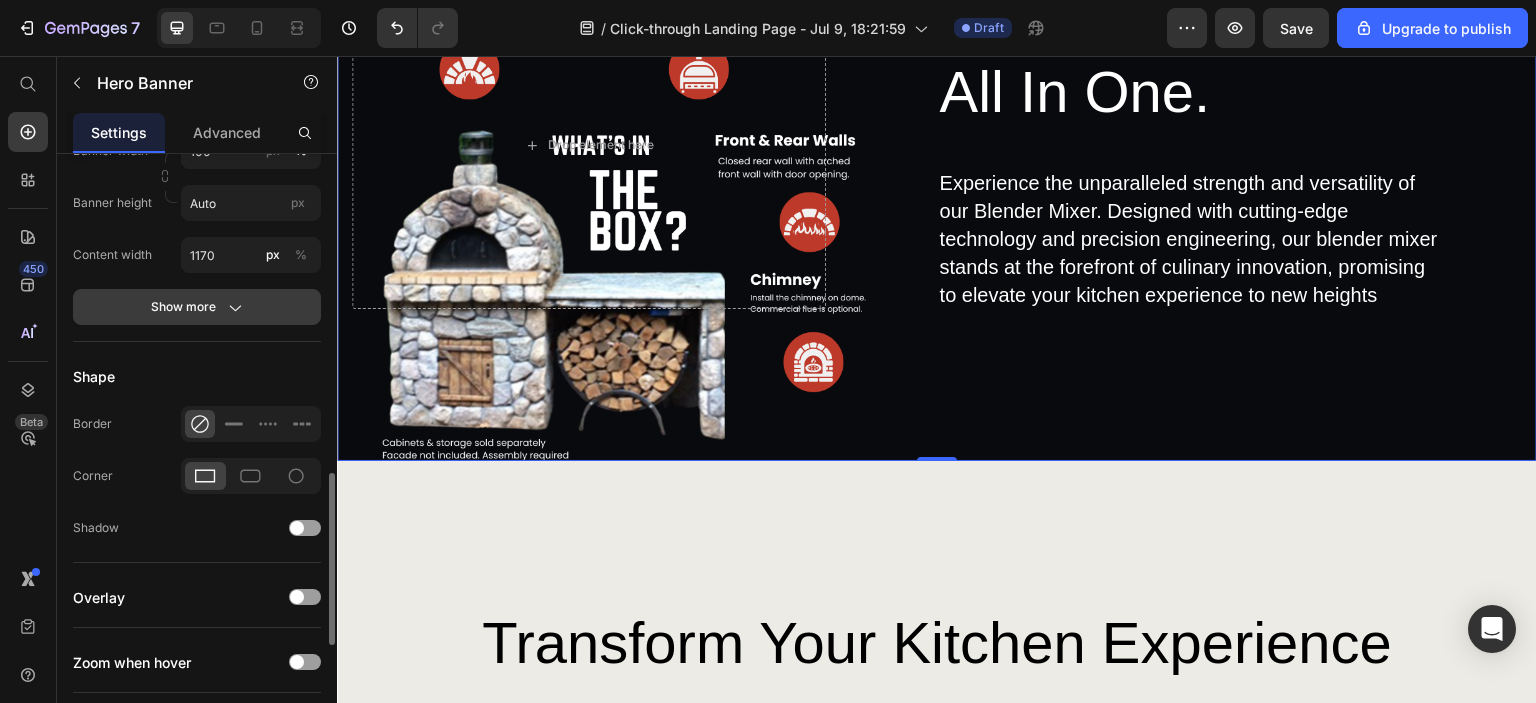 click on "Show more" 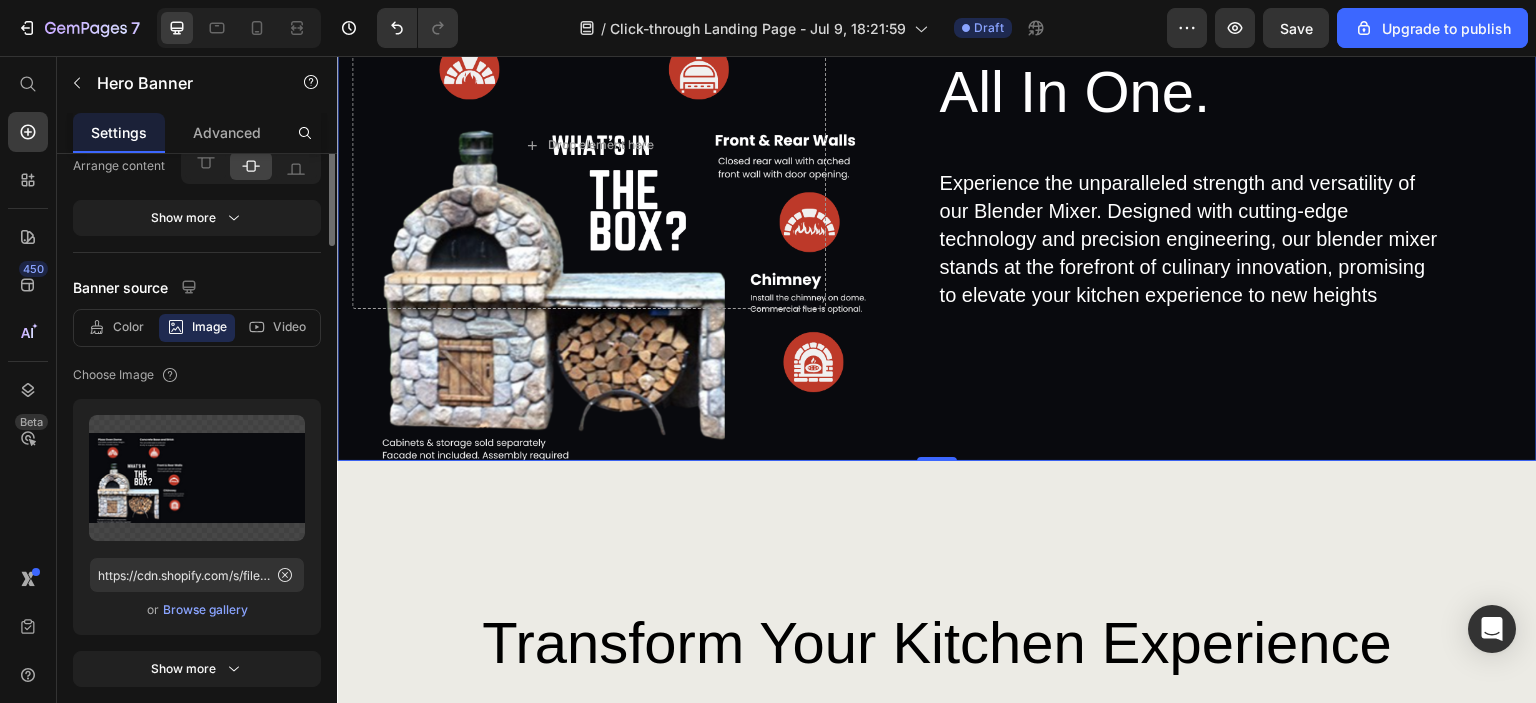 scroll, scrollTop: 124, scrollLeft: 0, axis: vertical 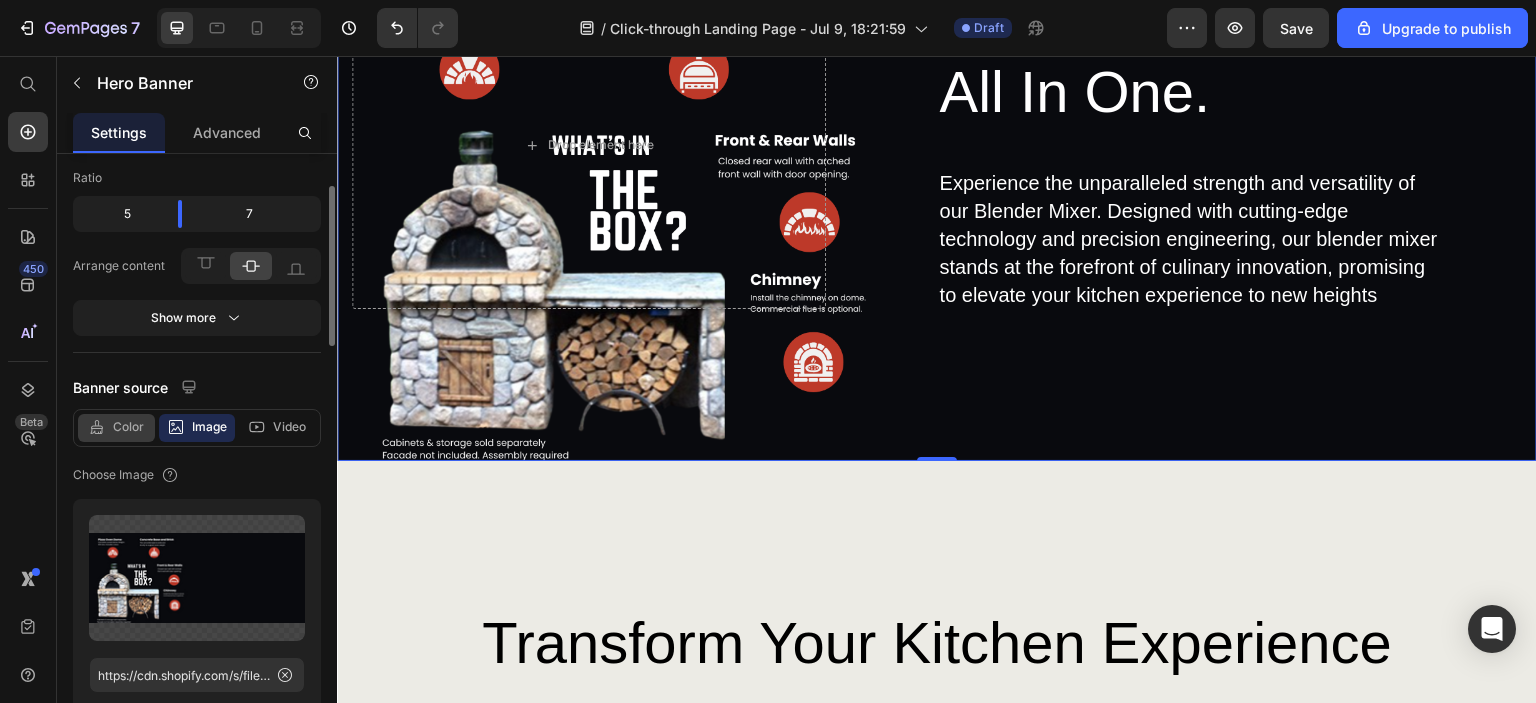 click on "Color" at bounding box center (128, 427) 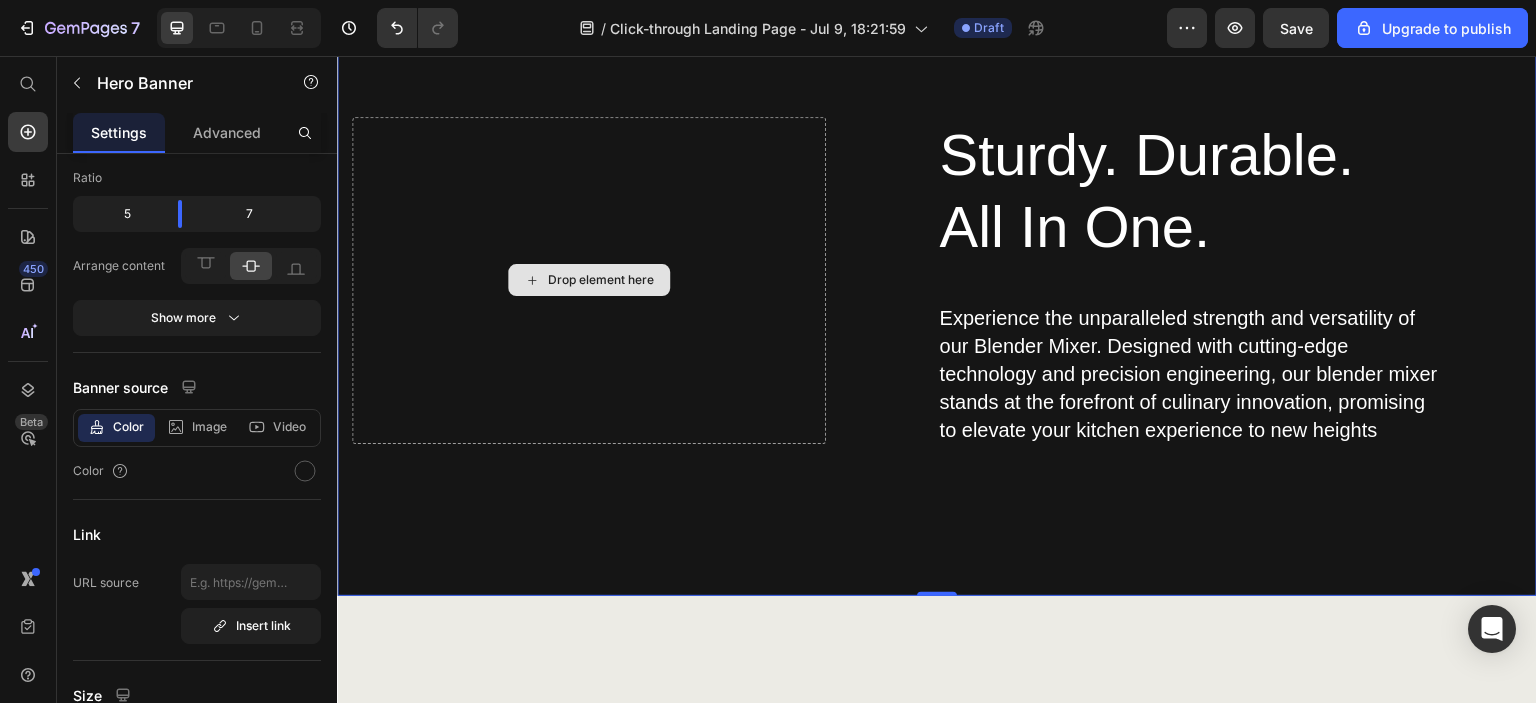 scroll, scrollTop: 2723, scrollLeft: 0, axis: vertical 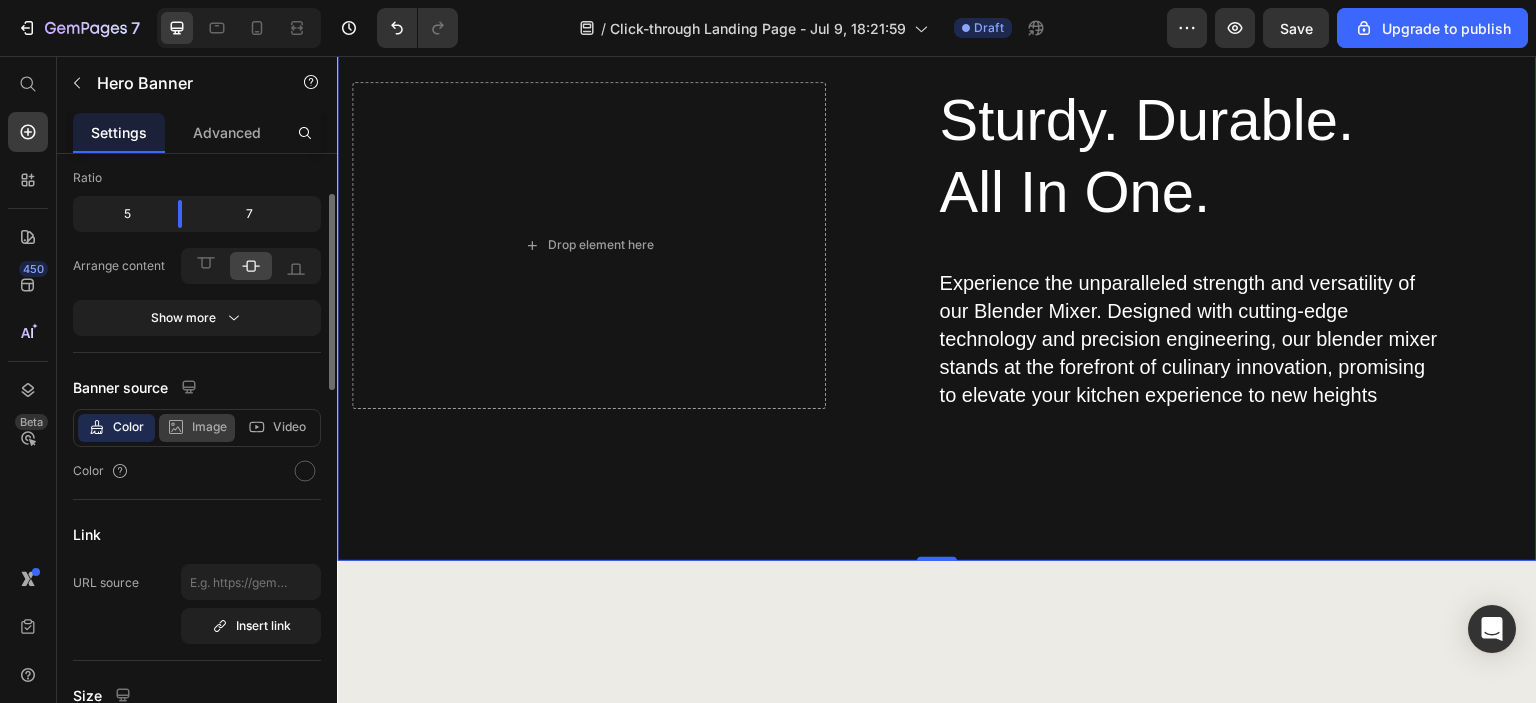 click on "Image" at bounding box center [209, 427] 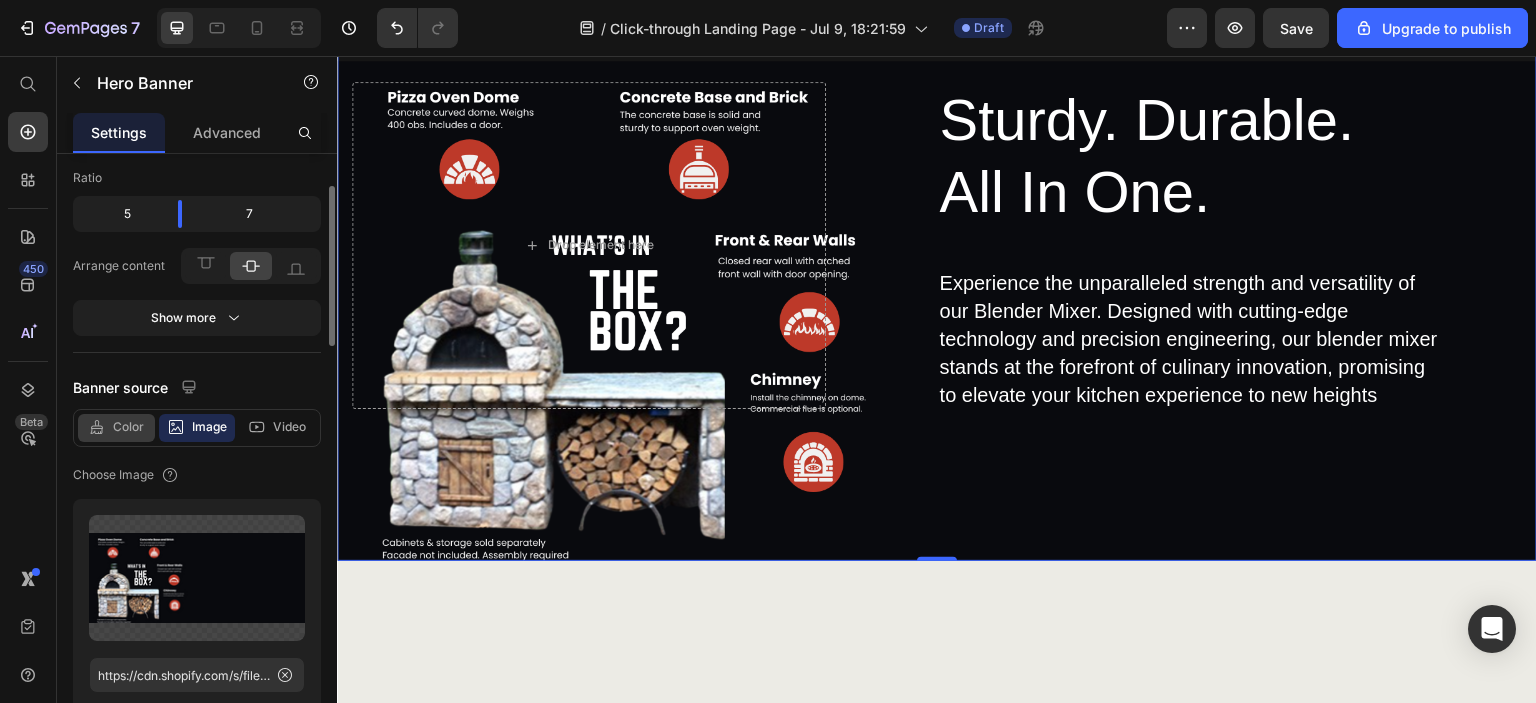 click on "Color" at bounding box center [128, 427] 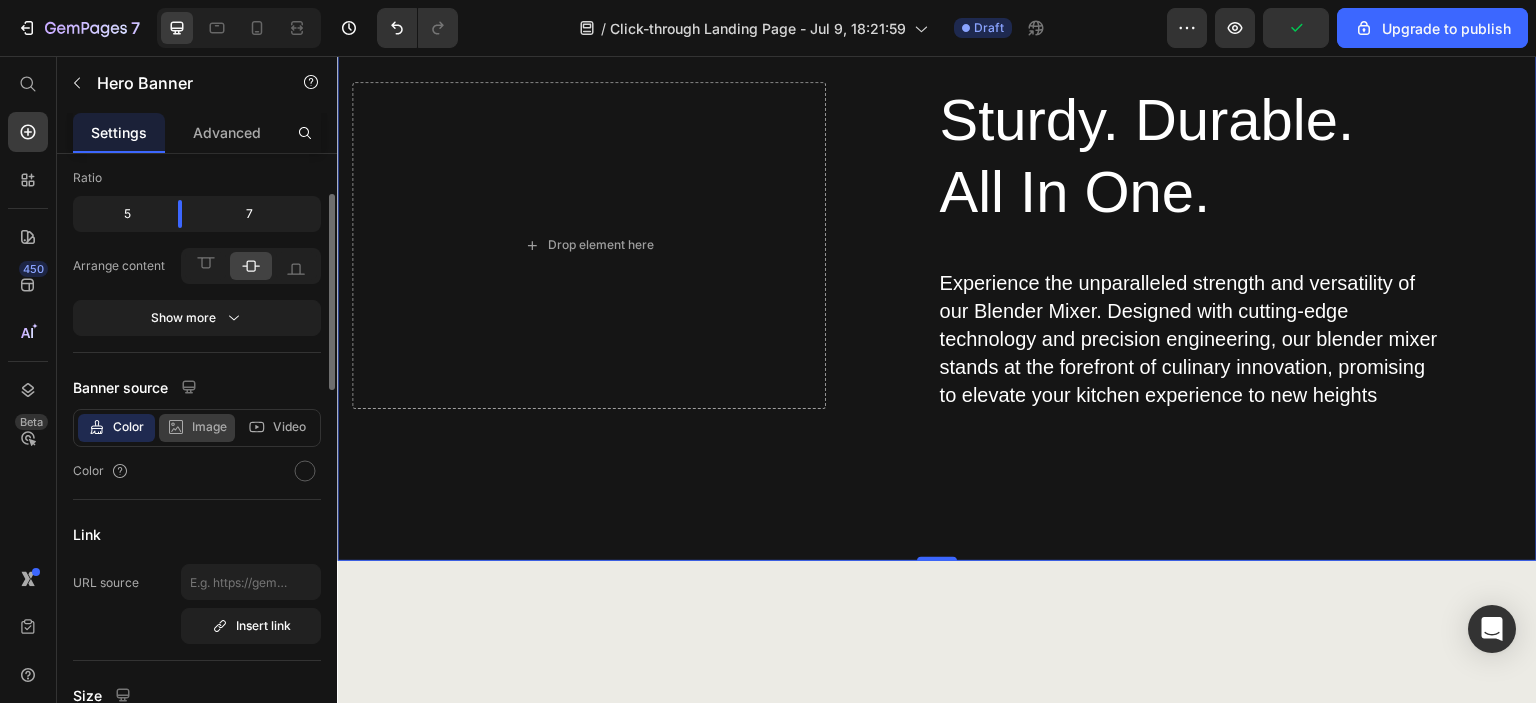 click on "Image" 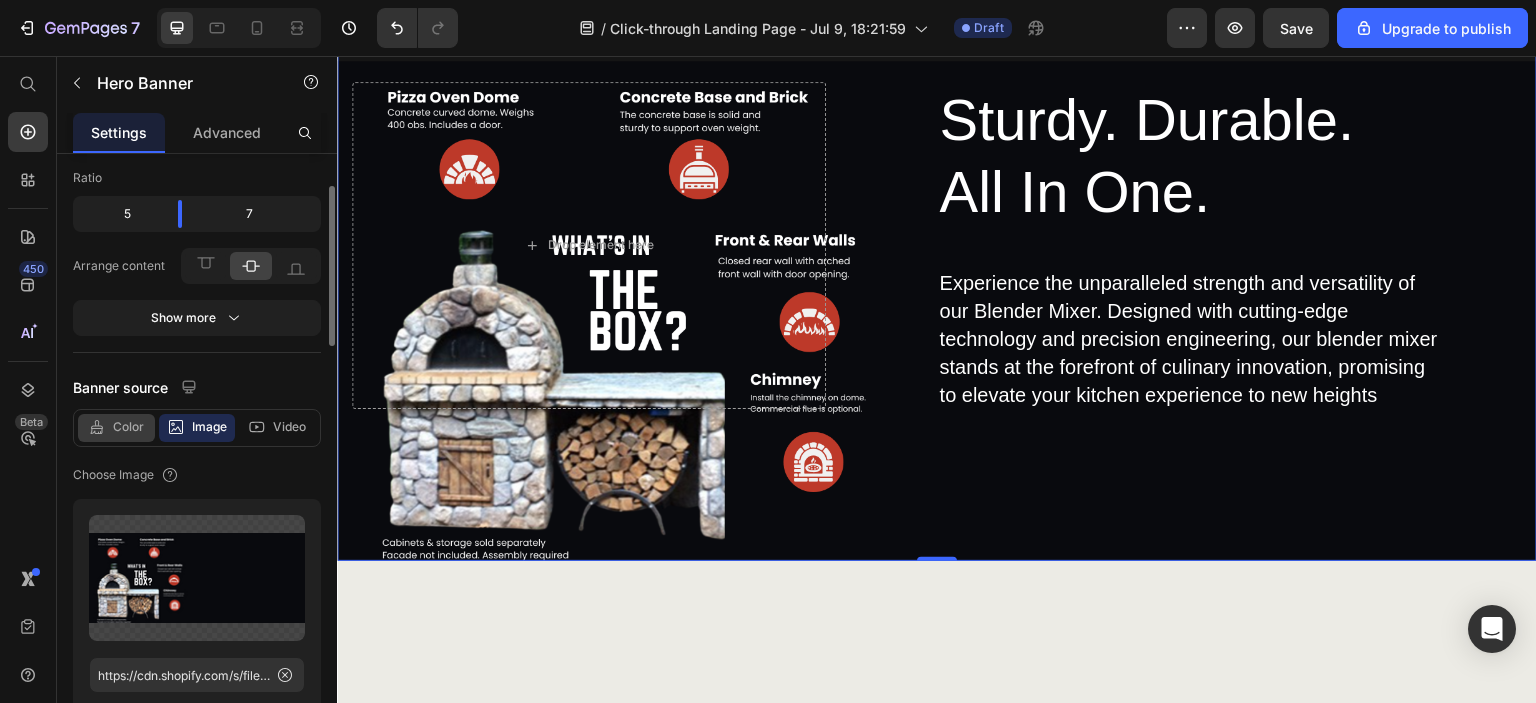 click on "Color" 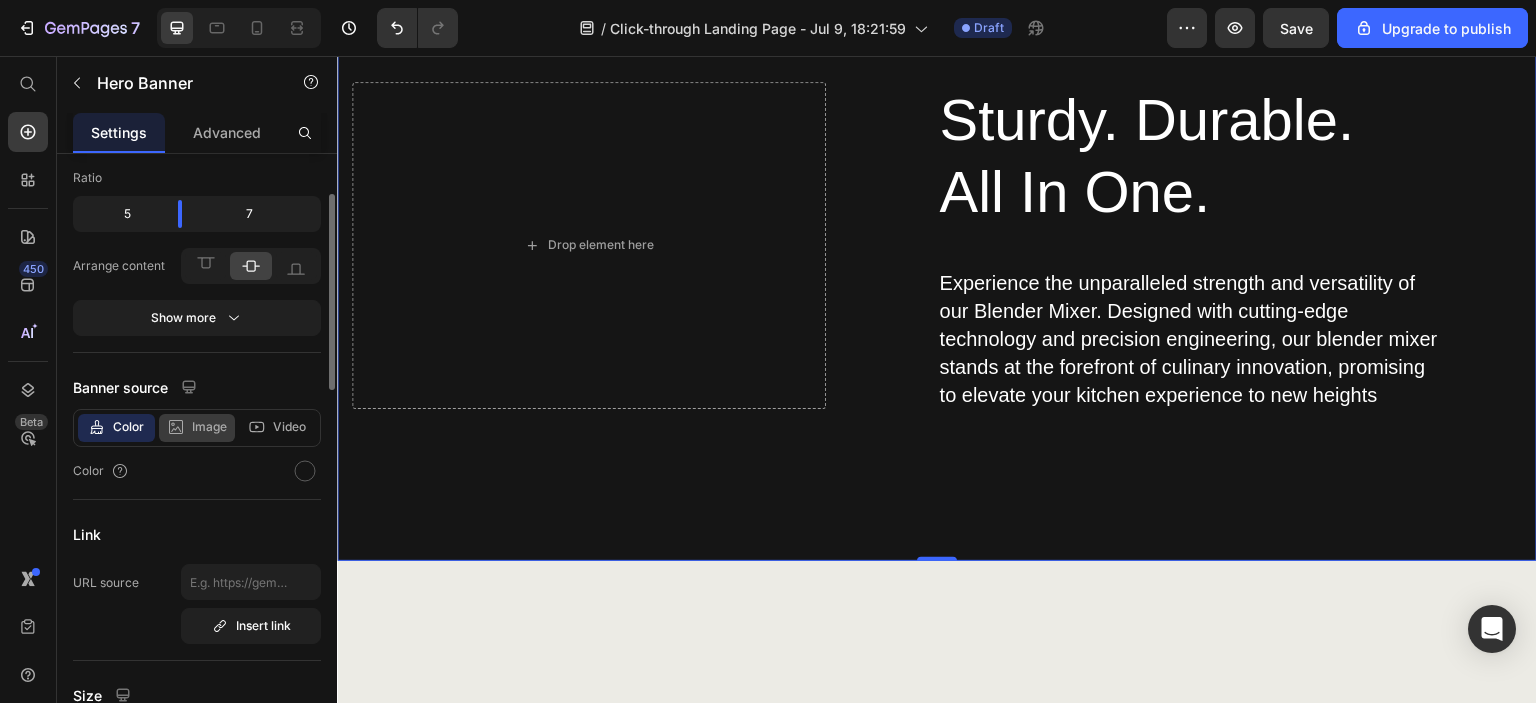 click on "Image" at bounding box center (209, 427) 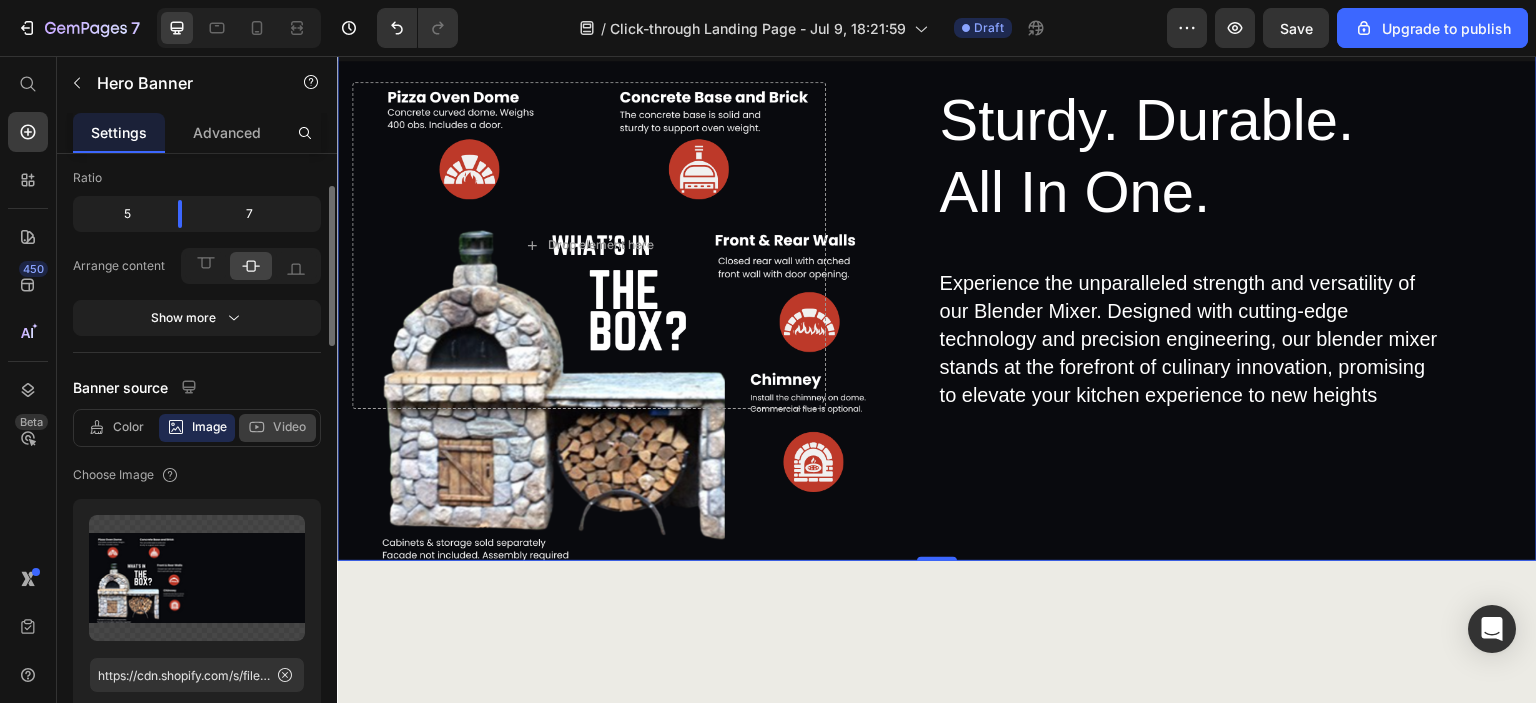click on "Video" 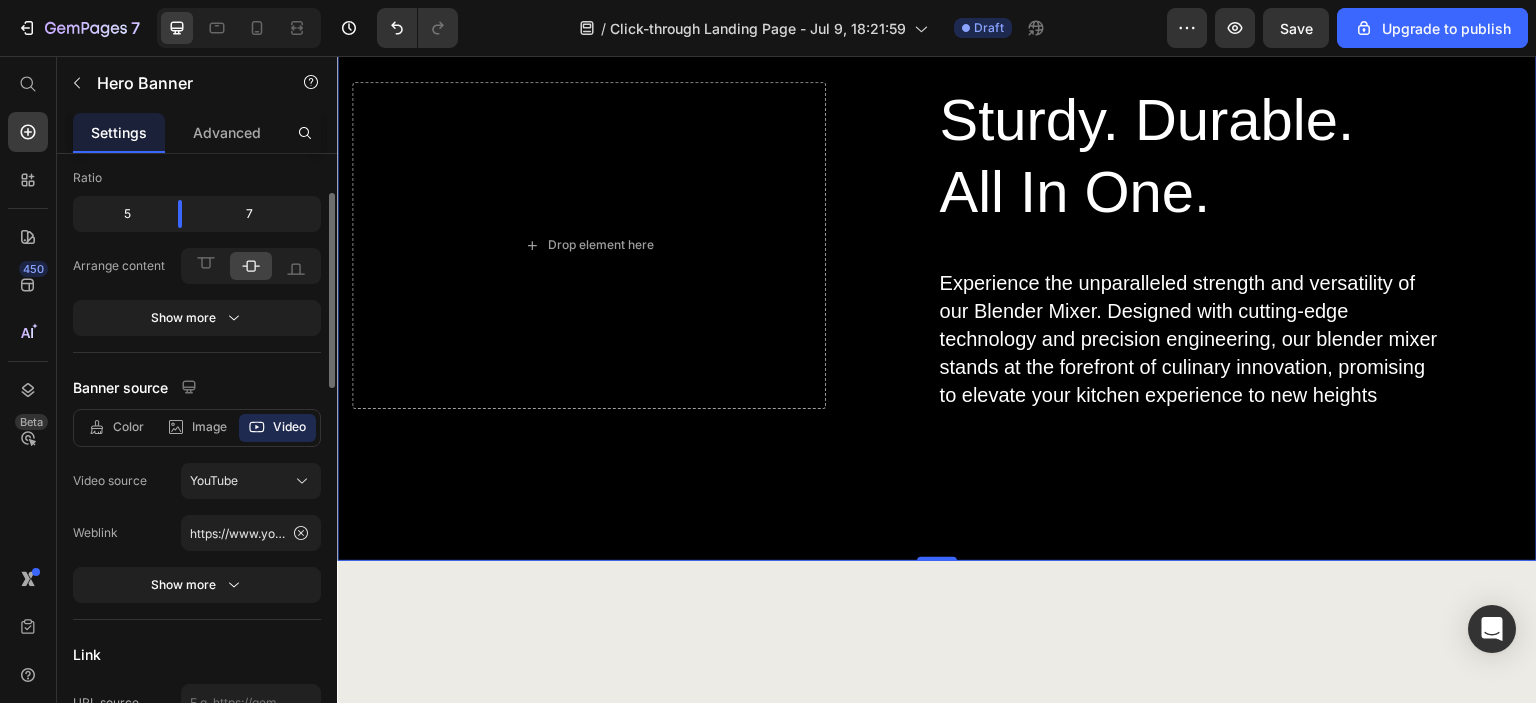drag, startPoint x: 207, startPoint y: 427, endPoint x: 229, endPoint y: 454, distance: 34.828148 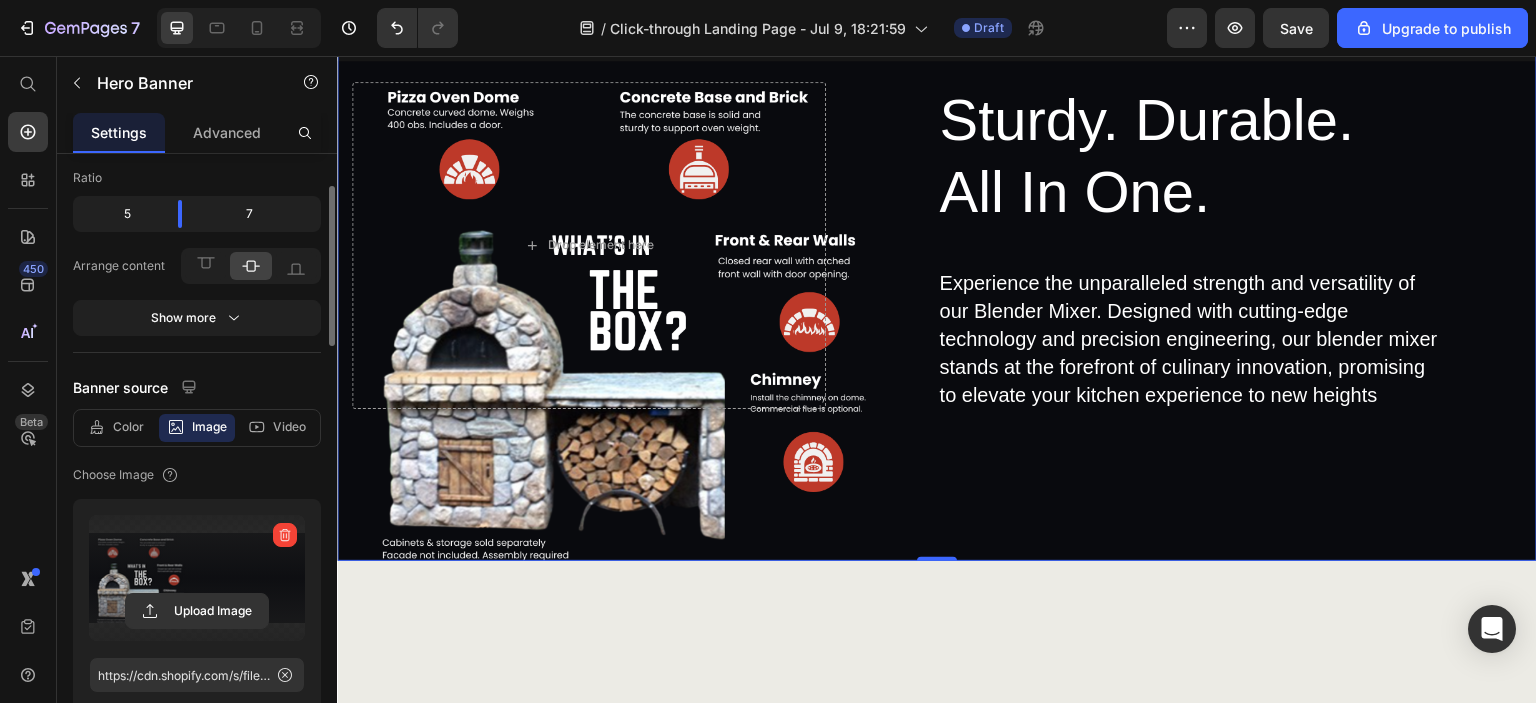 scroll, scrollTop: 224, scrollLeft: 0, axis: vertical 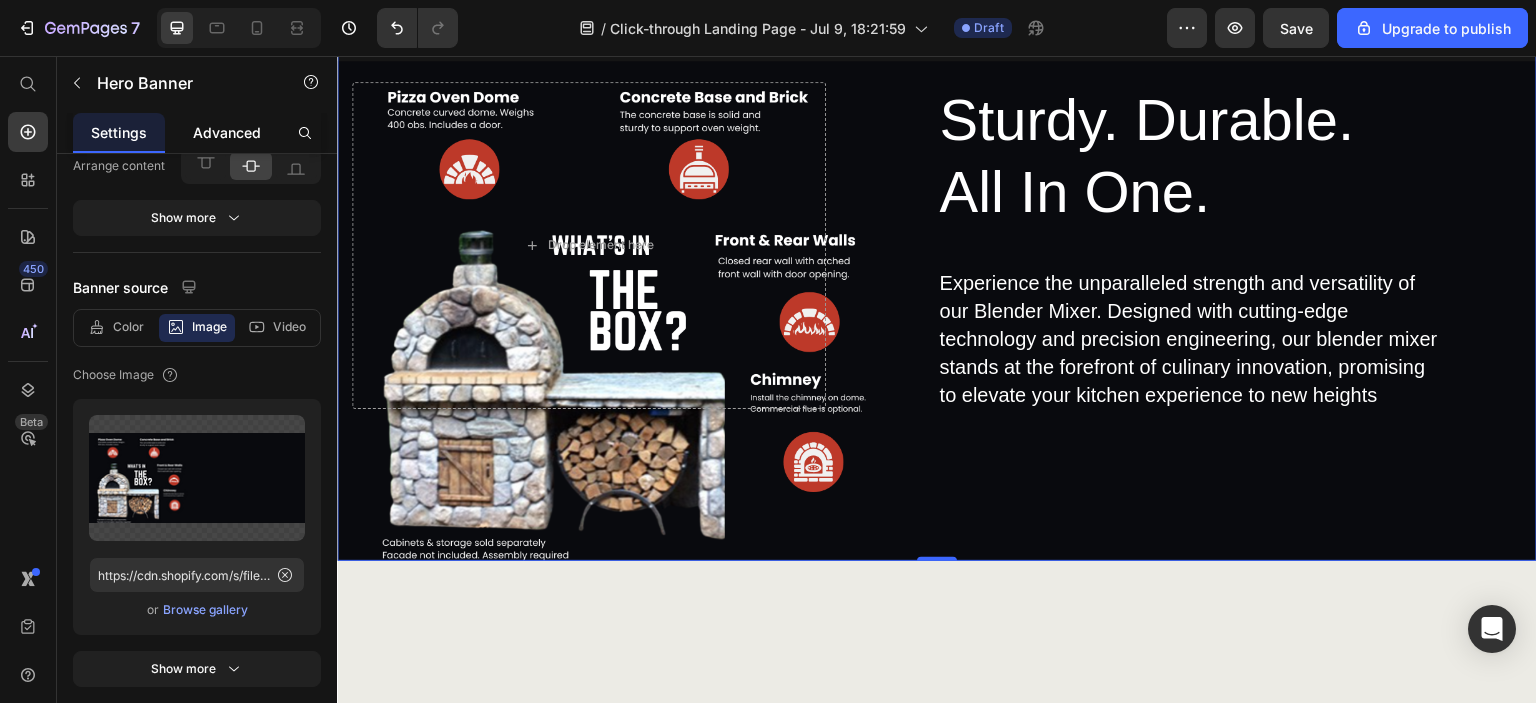 click on "Advanced" at bounding box center [227, 132] 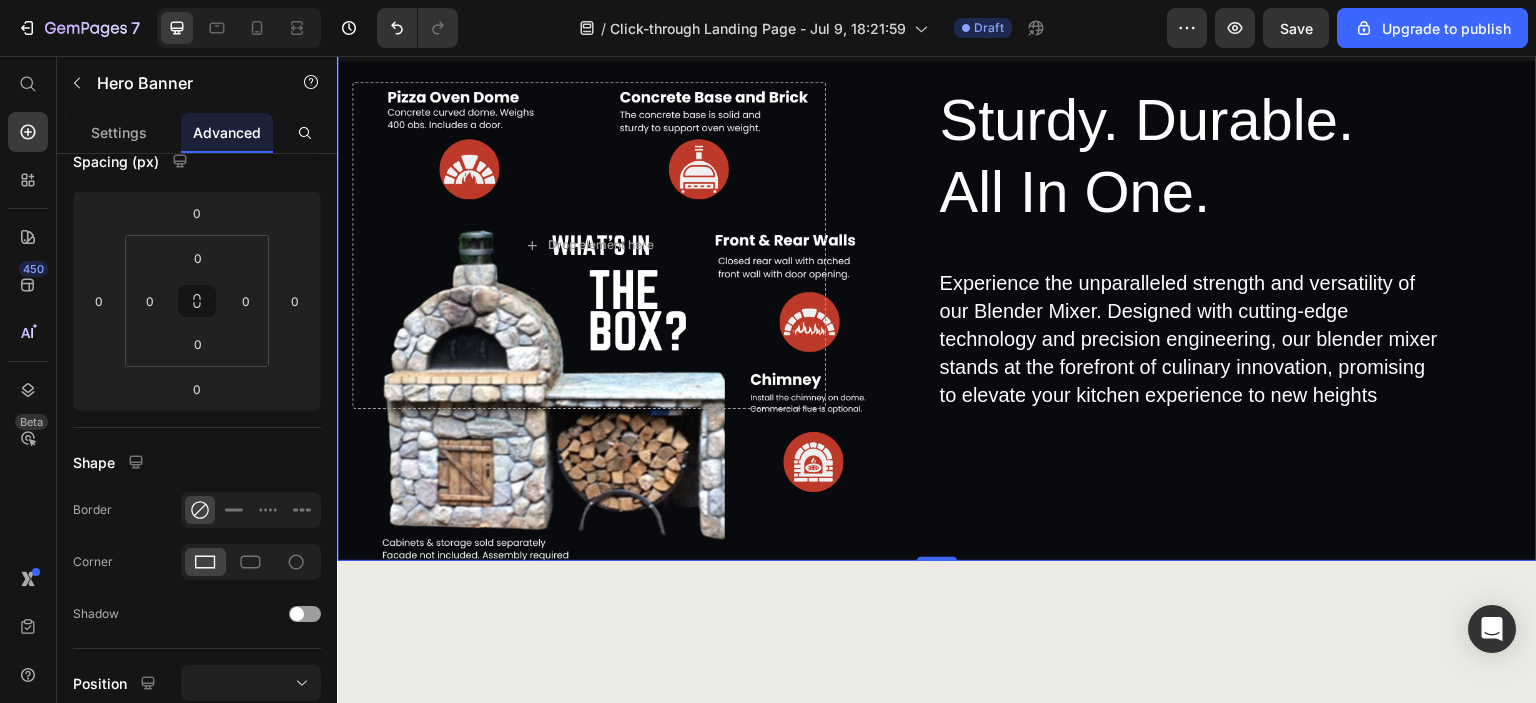 scroll, scrollTop: 0, scrollLeft: 0, axis: both 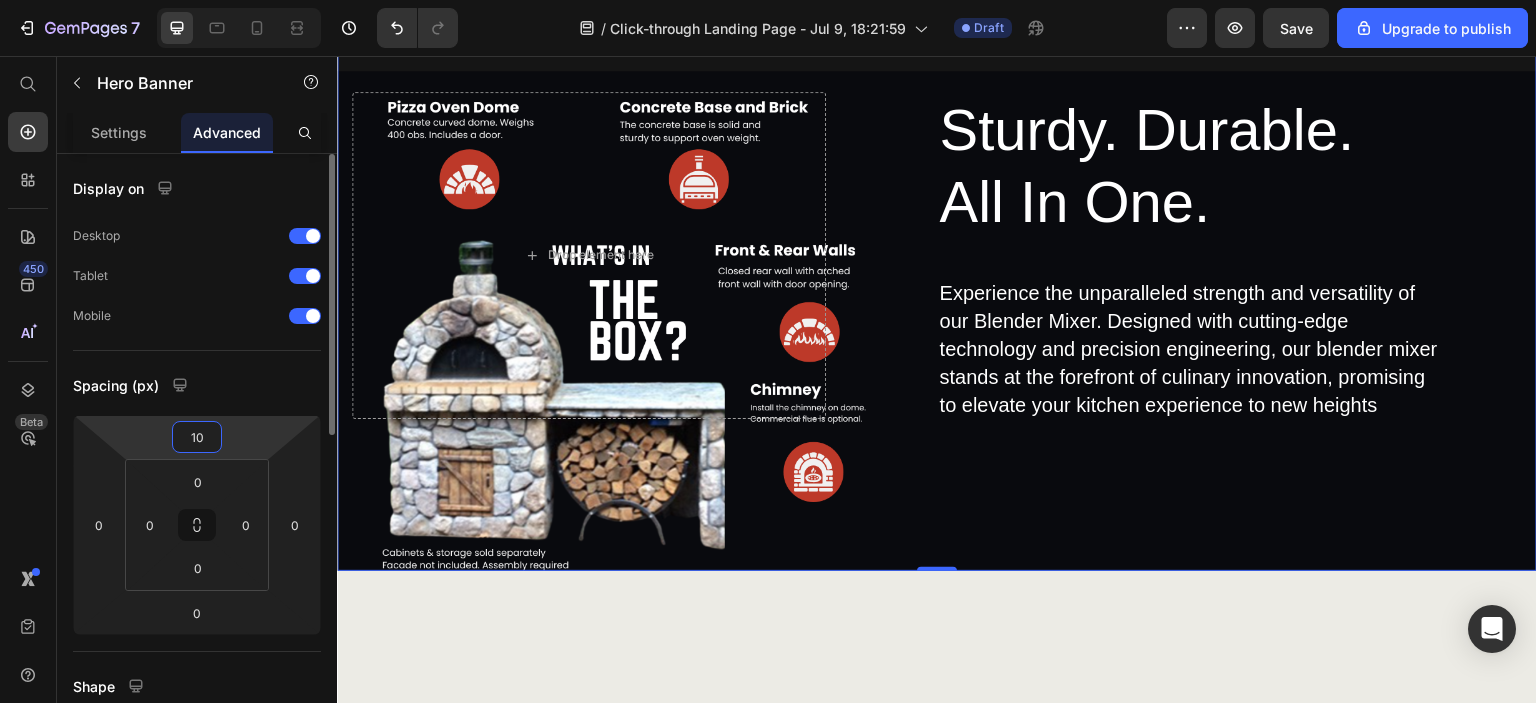 type on "1" 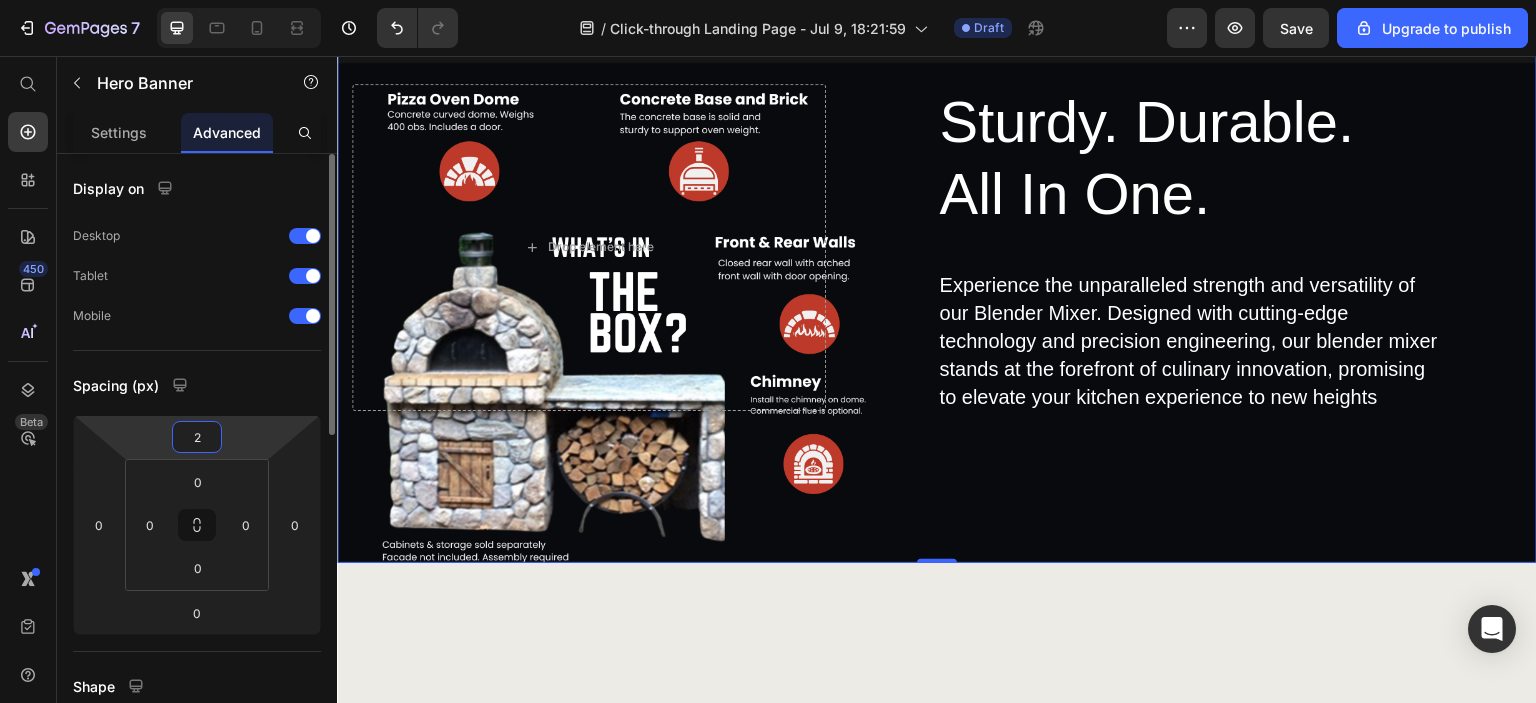 type on "20" 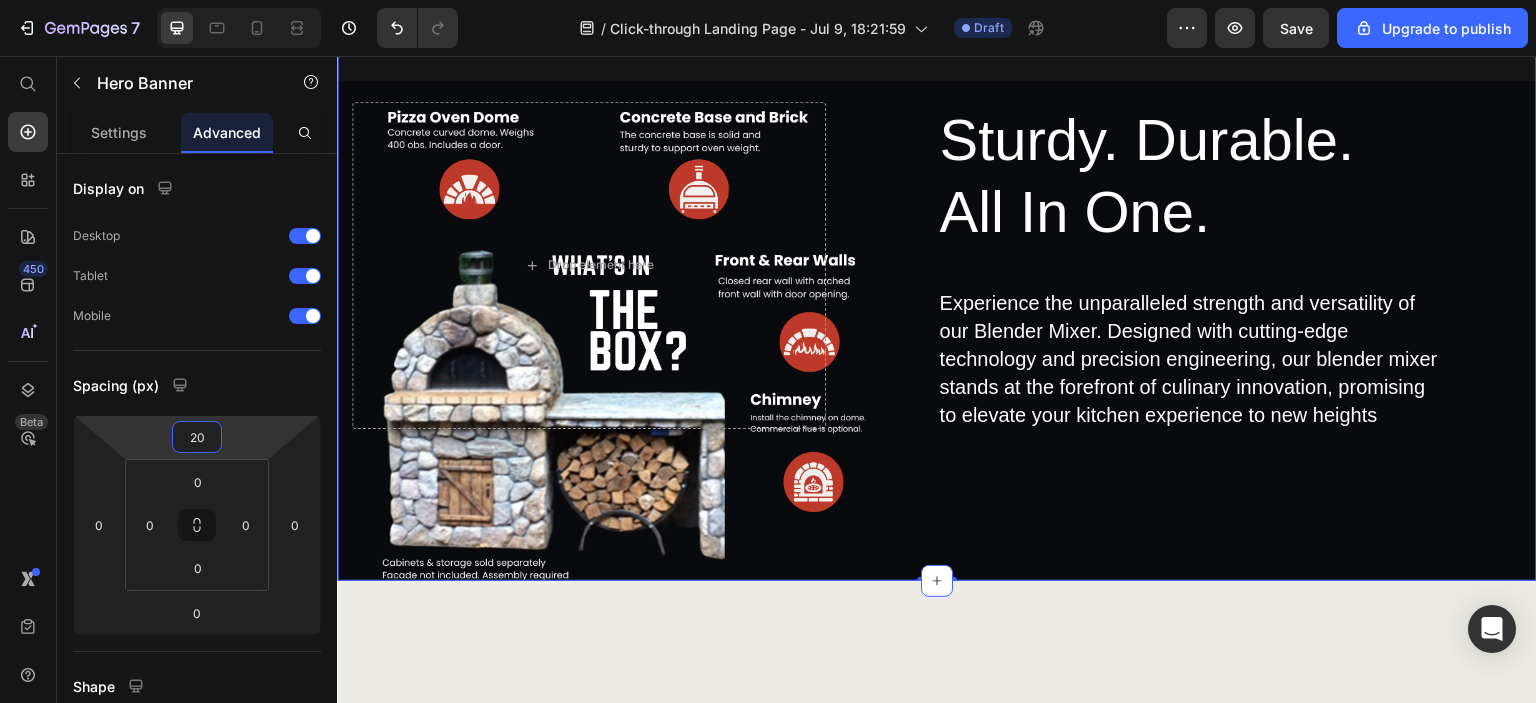 click on "Make Backyard Pizza Heading Start making your very own wood-fired pizza. Delight family and friends with your flavorful recipes that can be cooked to perfection. Be the go to host for amazing backyard parties. Discover the ultimate kitchen companion with our Blender Mixer, designed to simplify your culinary adventures while delivering unmatched performance and versatility. Text Block GET YOURS NOW Button Image Row Section 5" at bounding box center (937, -278) 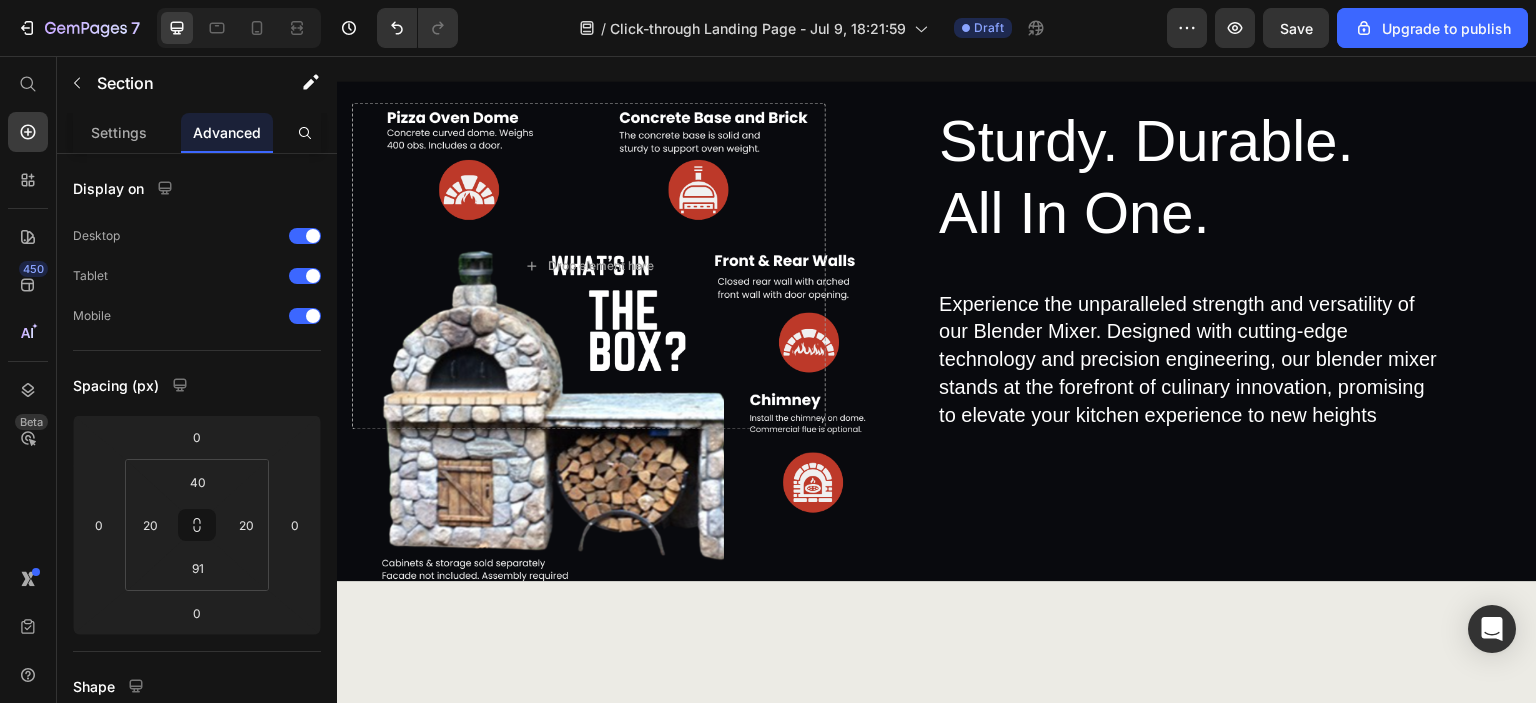 click on "Make Backyard Pizza Heading Start making your very own wood-fired pizza. Delight family and friends with your flavorful recipes that can be cooked to perfection. Be the go to host for amazing backyard parties. Discover the ultimate kitchen companion with our Blender Mixer, designed to simplify your culinary adventures while delivering unmatched performance and versatility. Text Block GET YOURS NOW Button Image Row Section 5   You can create reusable sections Create Theme Section AI Content Write with GemAI What would you like to describe here? Tone and Voice Persuasive Product Pizza Oven Thermal Blanket Show more Generate" at bounding box center (937, -278) 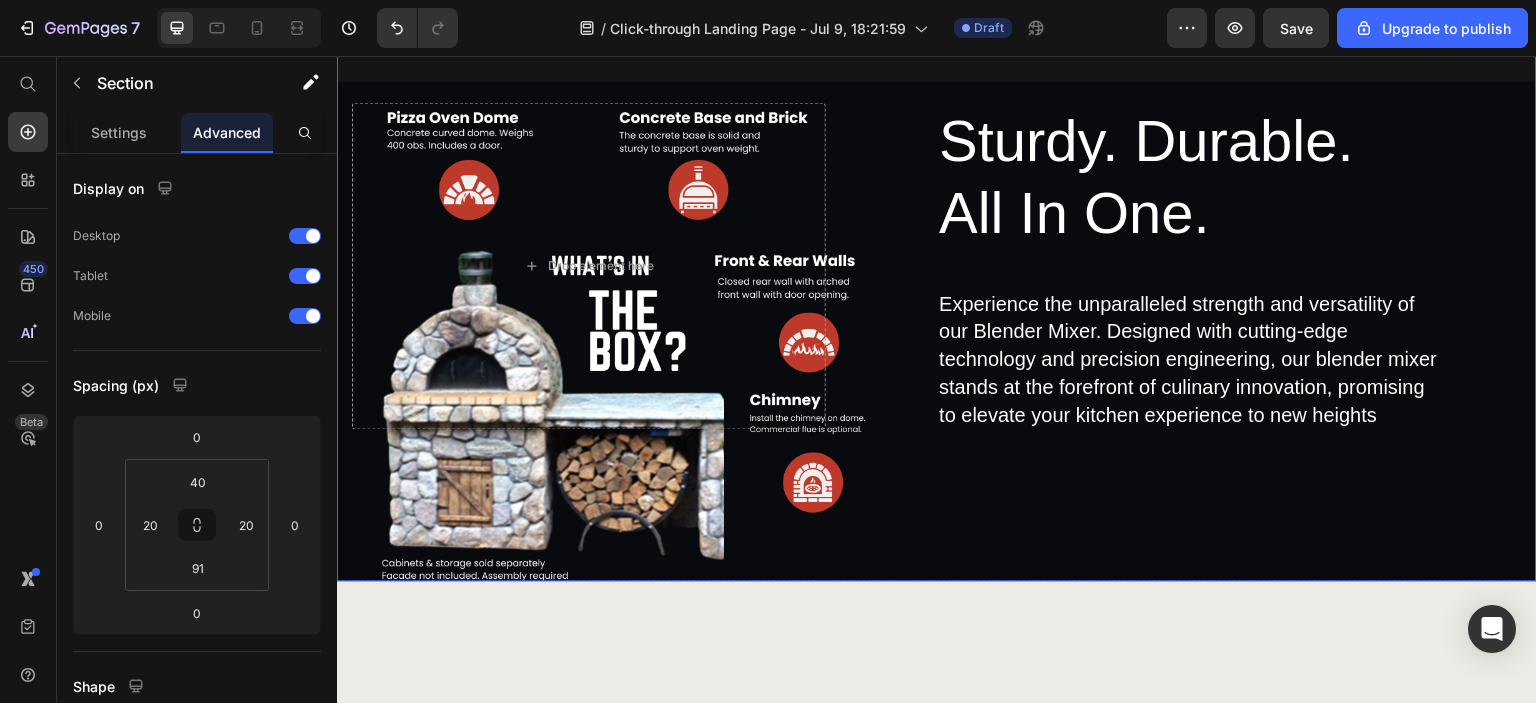 click on "Sturdy. Durable.  All In One. Heading Experience the unparalleled strength and versatility of our Blender Mixer. Designed with cutting-edge technology and precision engineering, our blender mixer stands at the forefront of culinary innovation, promising to elevate your kitchen experience to new heights Text Block Row
Drop element here" at bounding box center (937, 294) 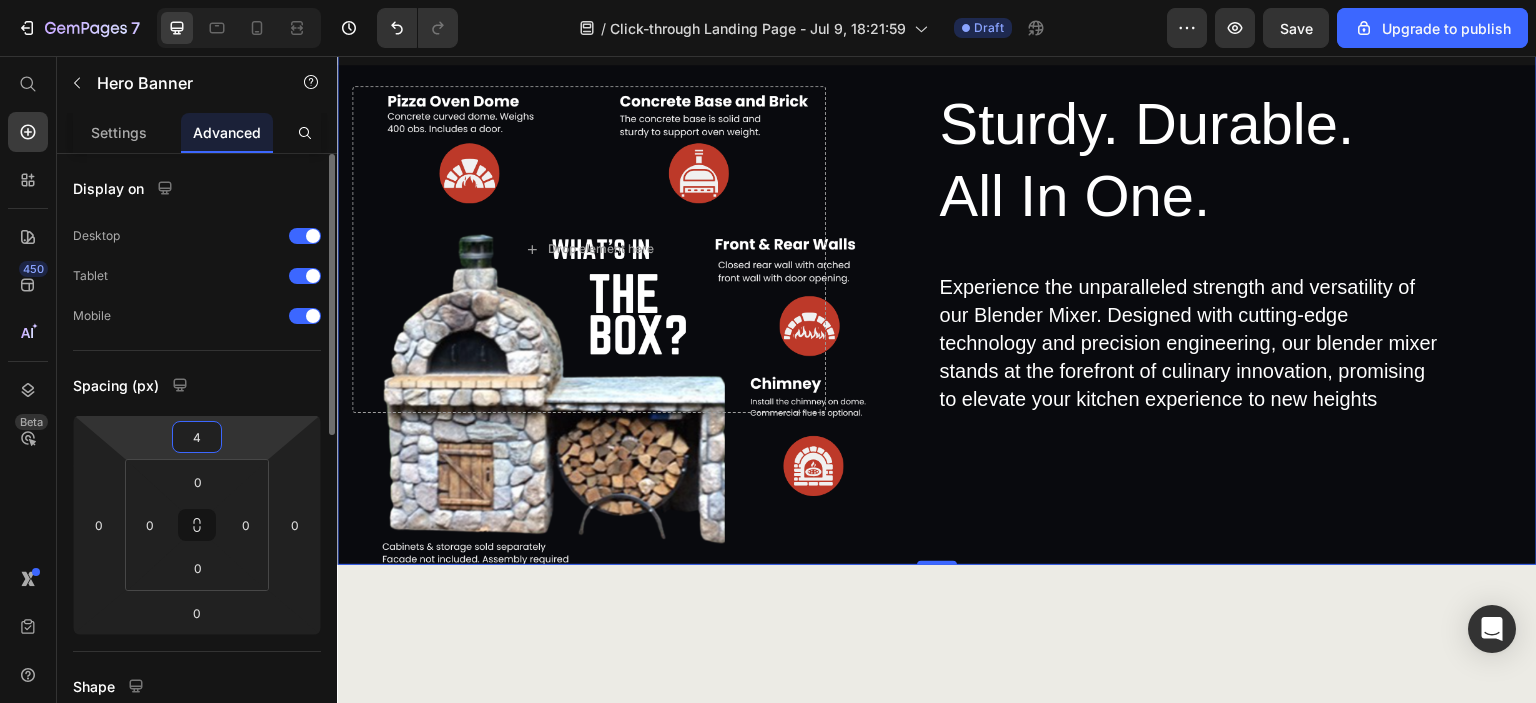 type on "40" 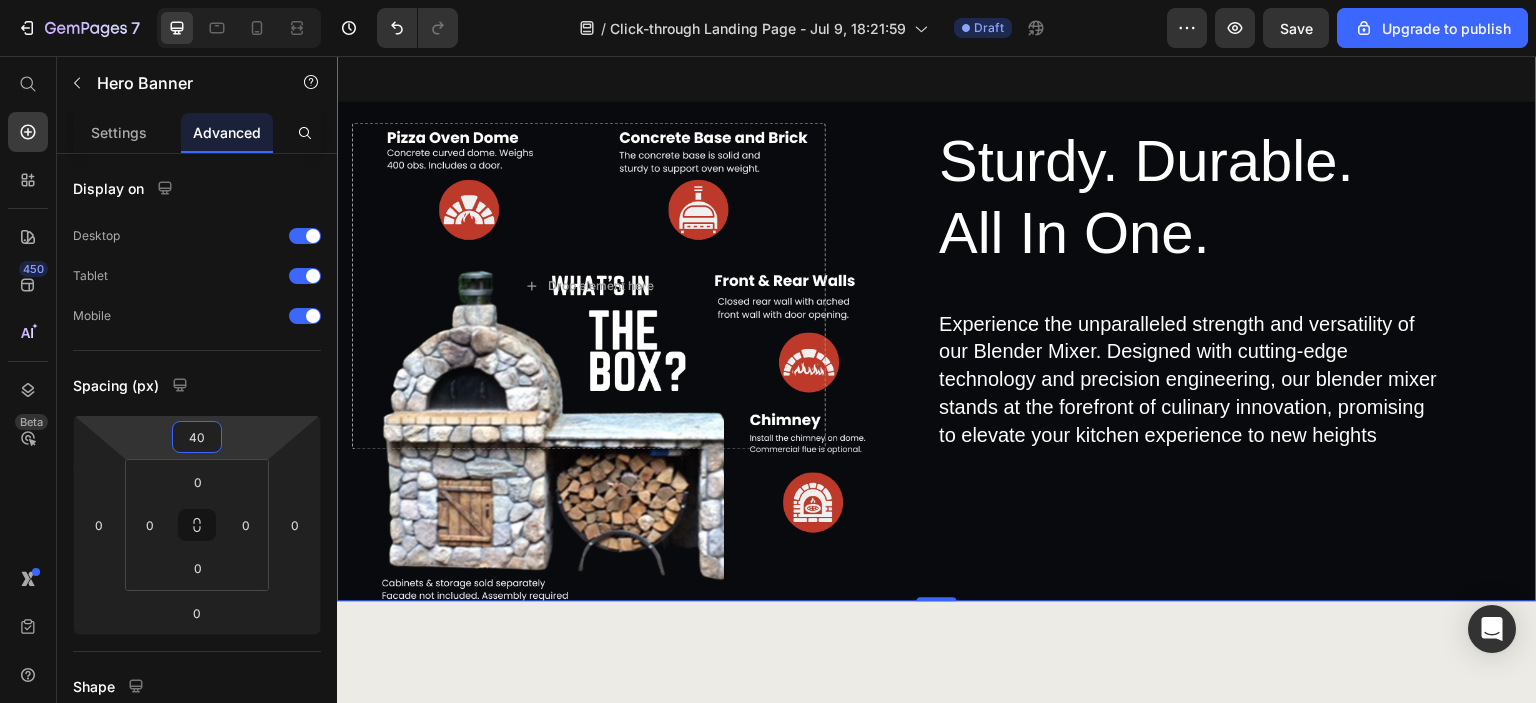 click on "Make Backyard Pizza Heading Start making your very own wood-fired pizza. Delight family and friends with your flavorful recipes that can be cooked to perfection. Be the go to host for amazing backyard parties. Discover the ultimate kitchen companion with our Blender Mixer, designed to simplify your culinary adventures while delivering unmatched performance and versatility. Text Block GET YOURS NOW Button Image Row Section 5" at bounding box center (937, -278) 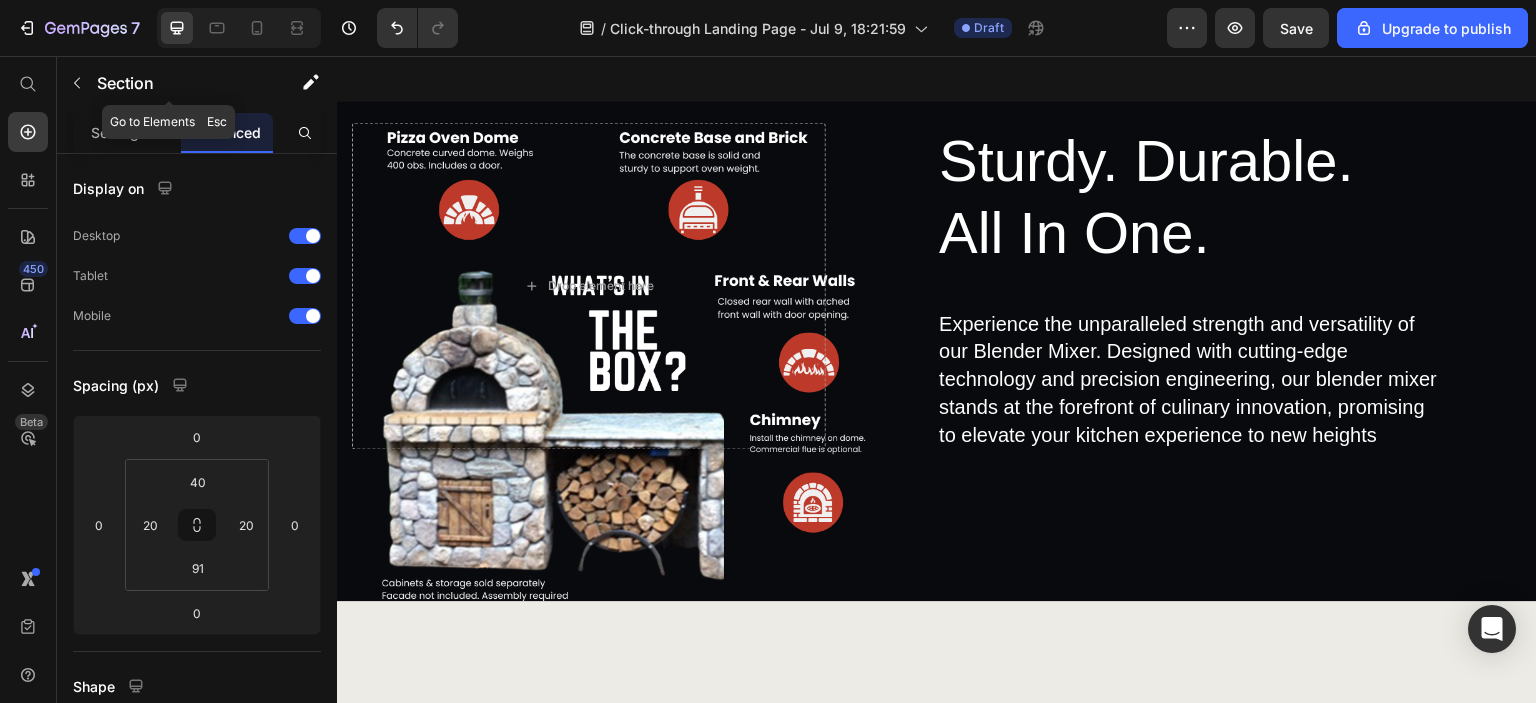 click 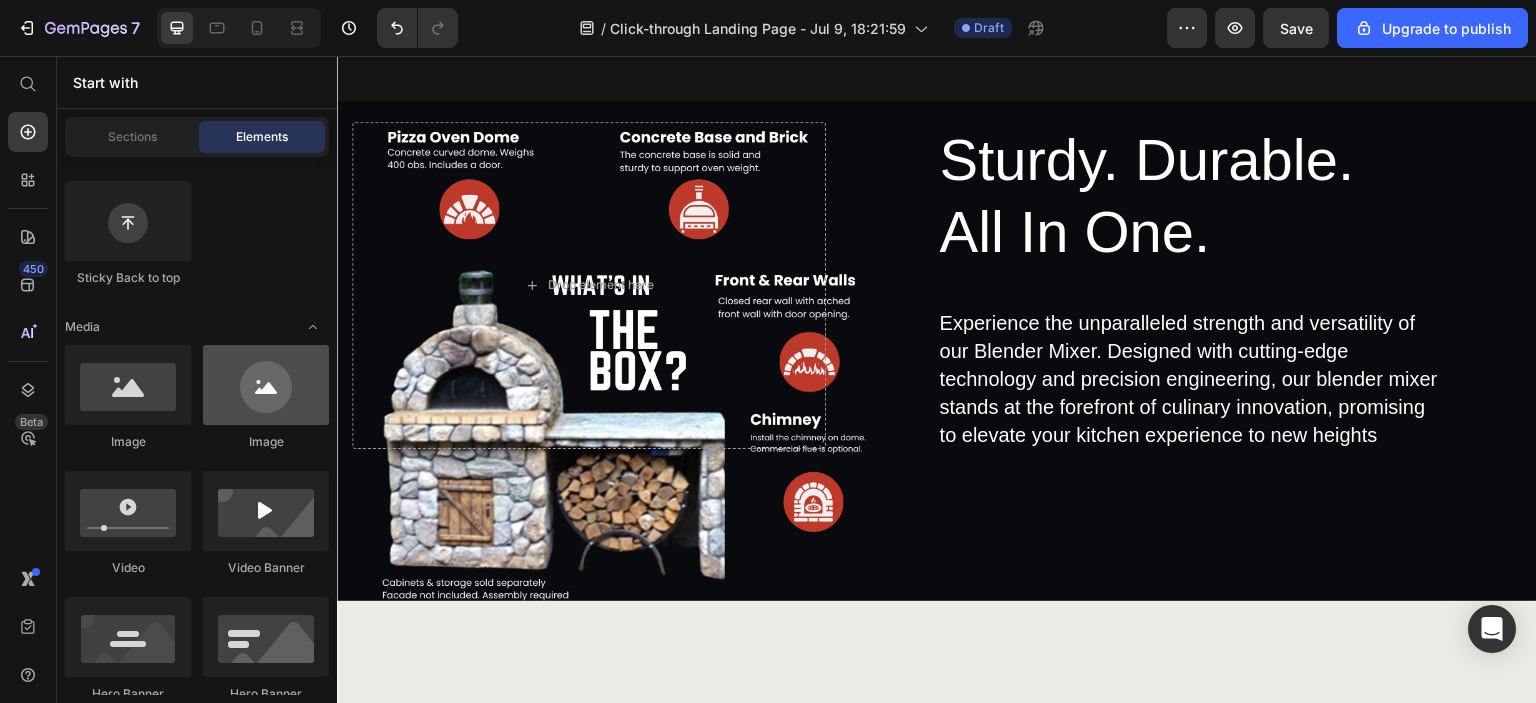 scroll, scrollTop: 0, scrollLeft: 0, axis: both 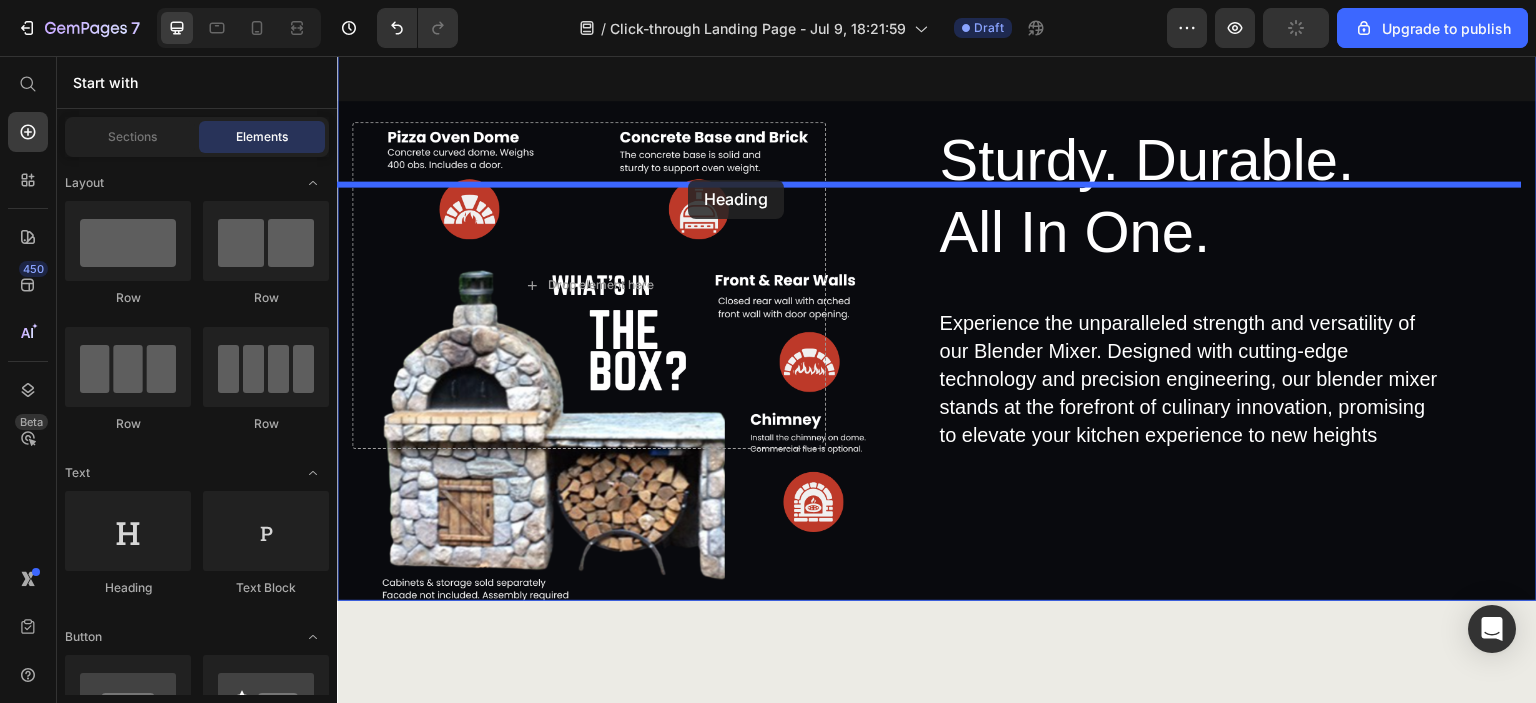 drag, startPoint x: 470, startPoint y: 599, endPoint x: 688, endPoint y: 180, distance: 472.31876 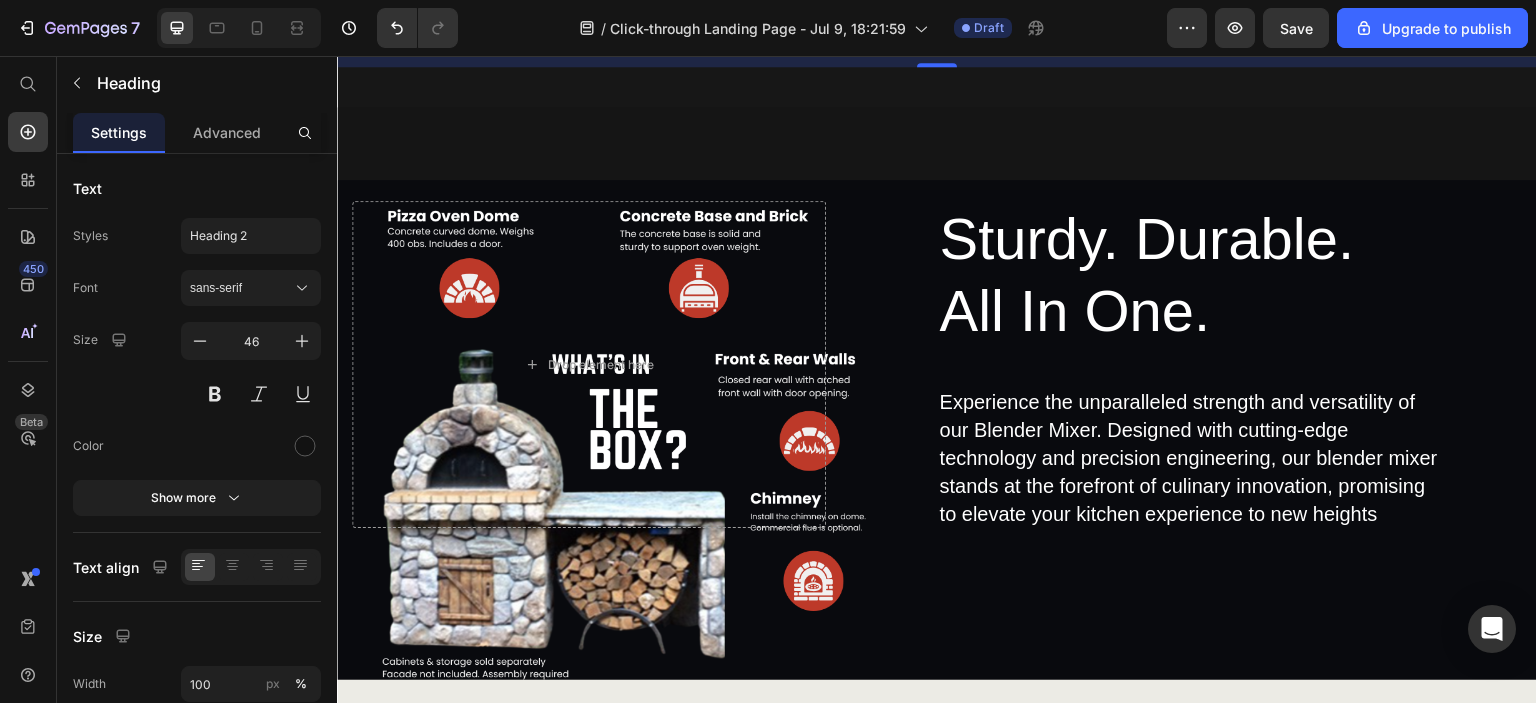 click on "Your heading text goes here" at bounding box center [937, 20] 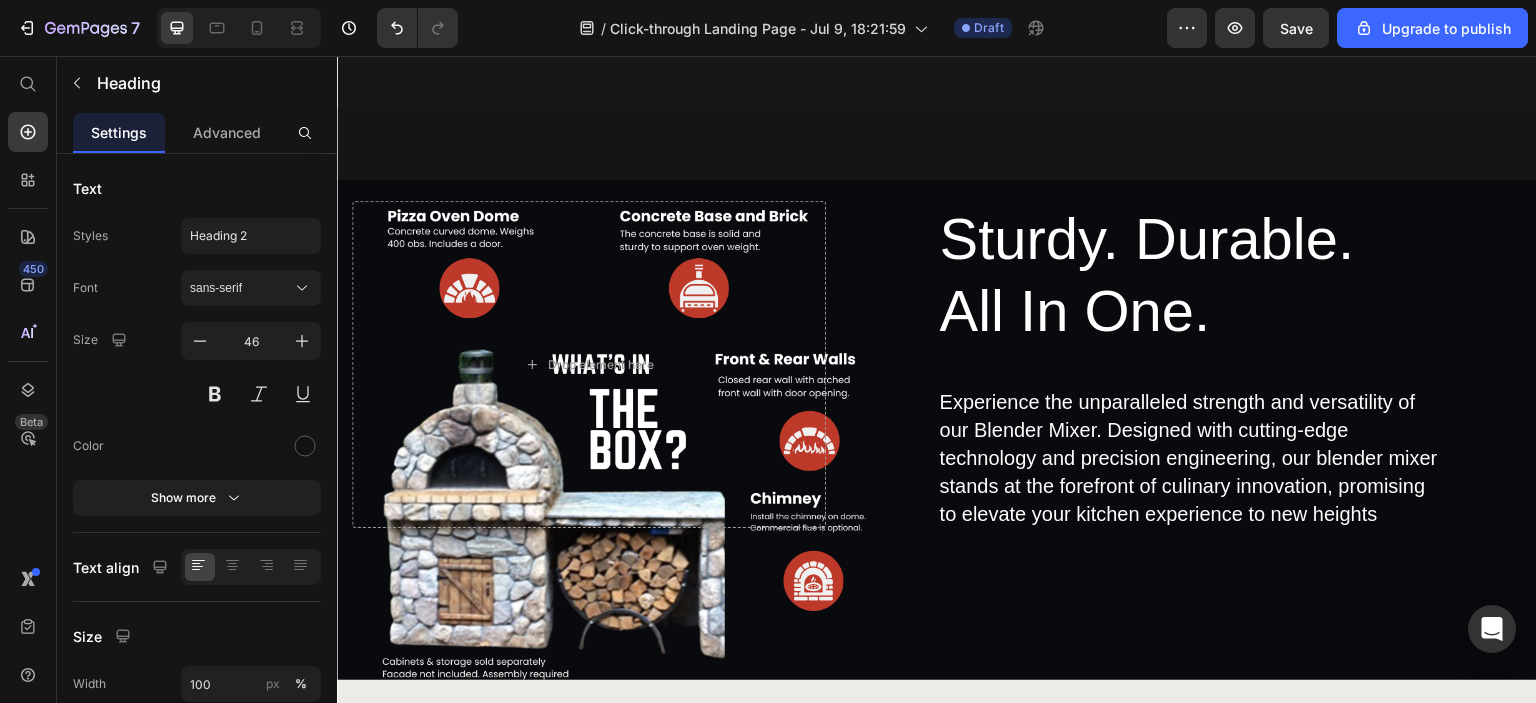 click on "Make Backyard Pizza Heading Start making your very own wood-fired pizza. Delight family and friends with your flavorful recipes that can be cooked to perfection. Be the go to host for amazing backyard parties. Discover the ultimate kitchen companion with our Blender Mixer, designed to simplify your culinary adventures while delivering unmatched performance and versatility. Text Block GET YOURS NOW Button Image Row Section 5" at bounding box center [937, -278] 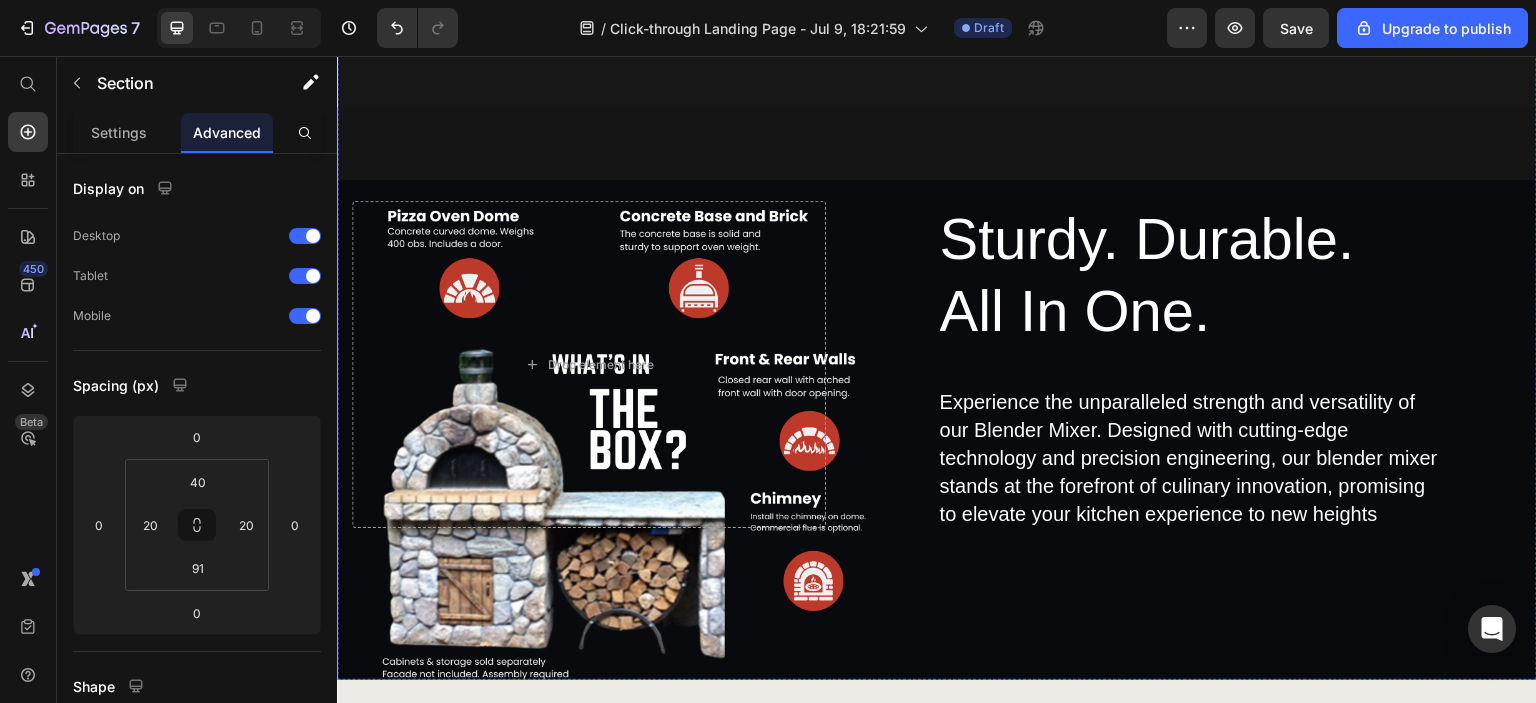 click on "Your heading text goes here" at bounding box center (937, 20) 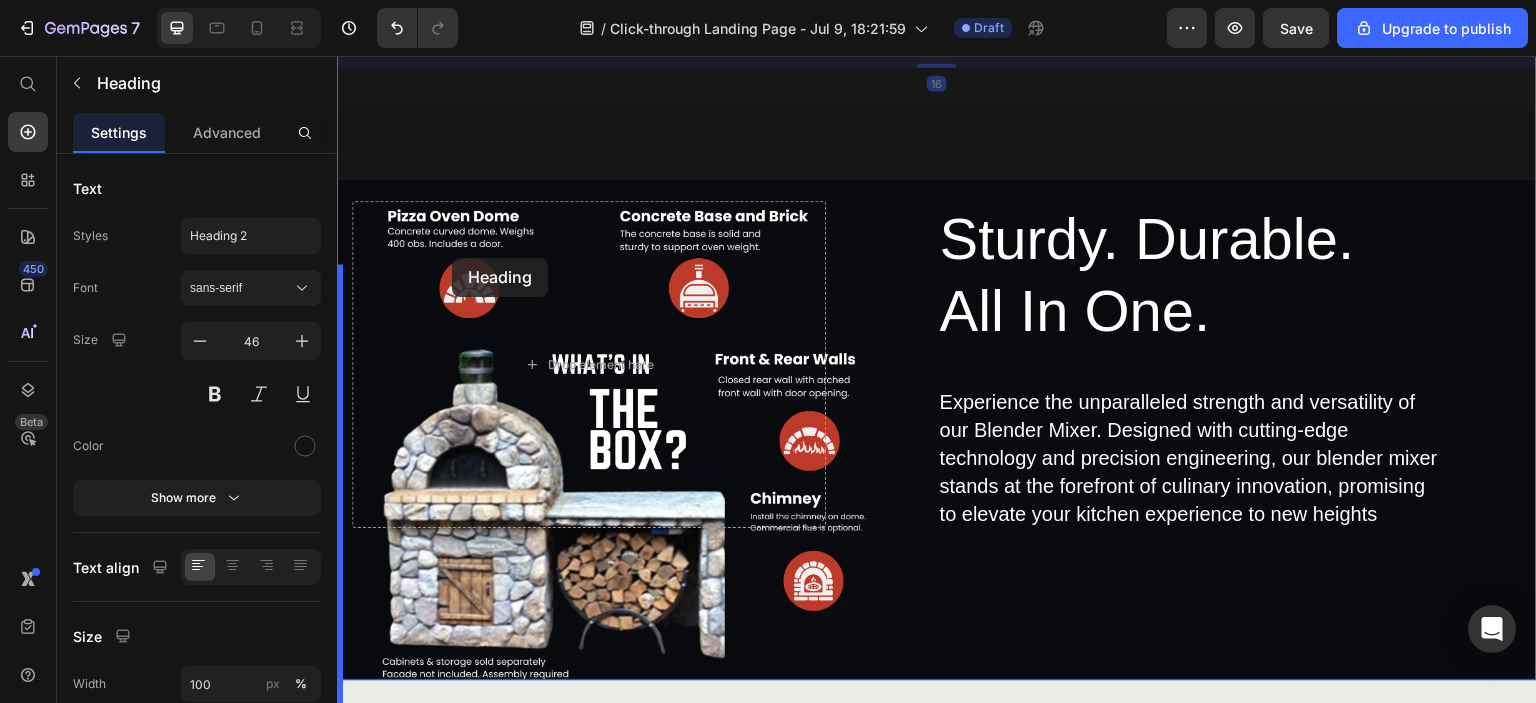 drag, startPoint x: 357, startPoint y: 125, endPoint x: 459, endPoint y: 263, distance: 171.6042 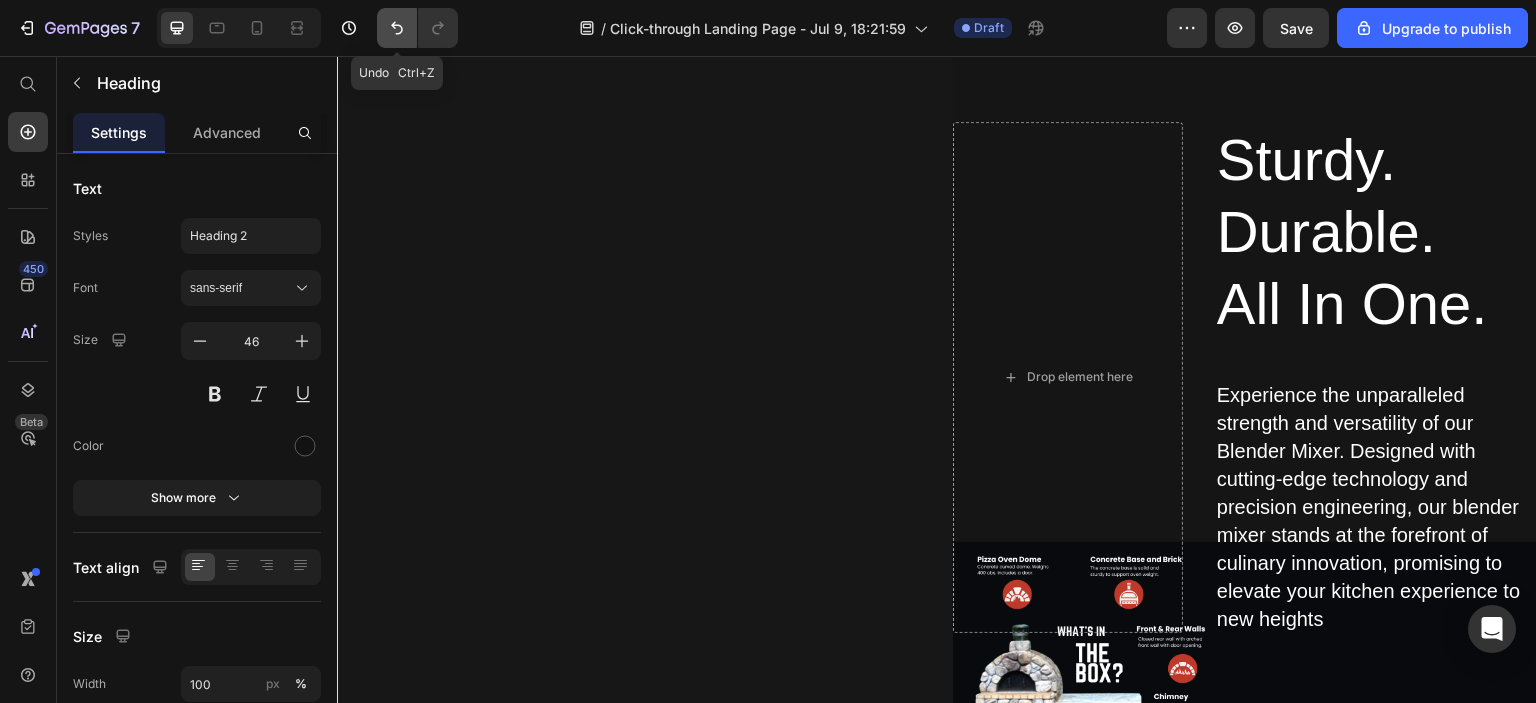 click 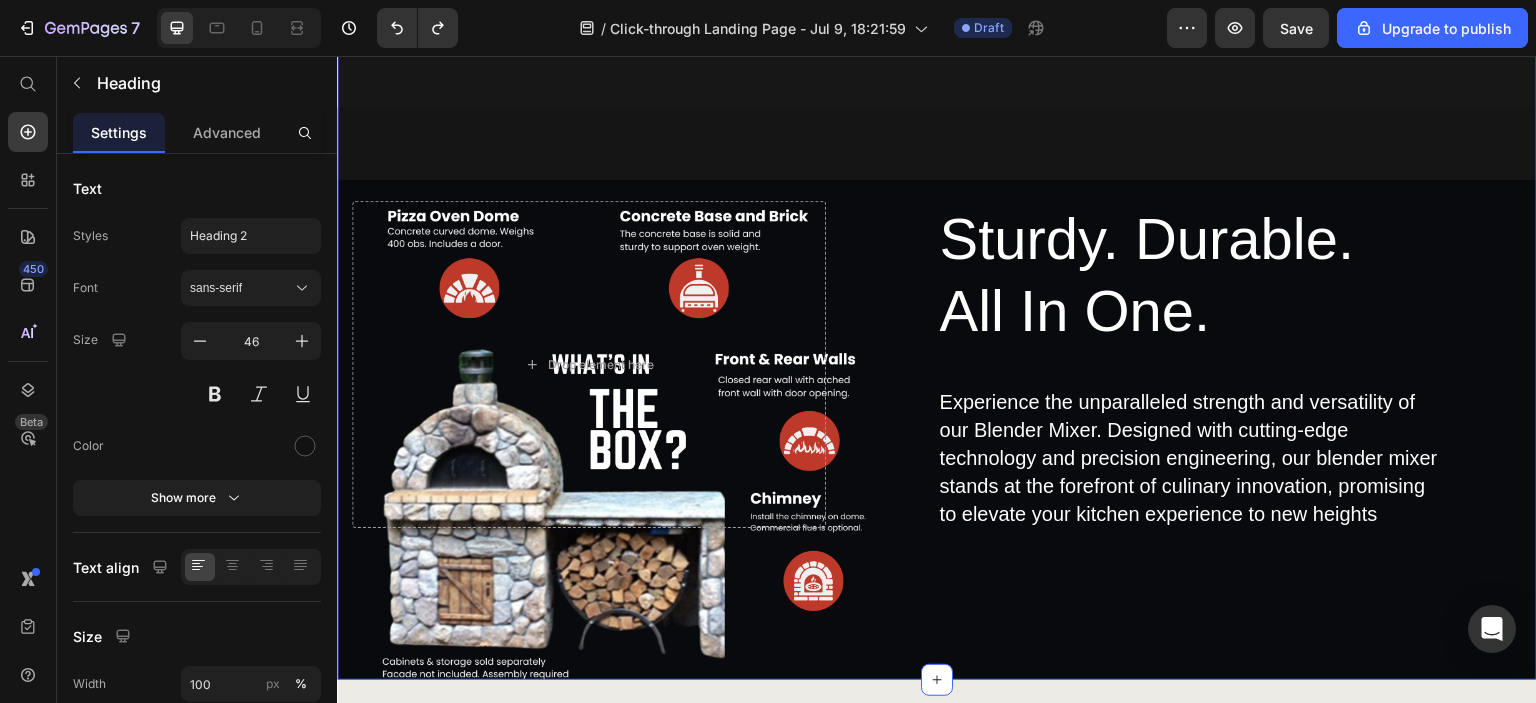 click on "Your heading text goes here Heading Sturdy. Durable.  All In One. Heading Experience the unparalleled strength and versatility of our Blender Mixer. Designed with cutting-edge technology and precision engineering, our blender mixer stands at the forefront of culinary innovation, promising to elevate your kitchen experience to new heights Text Block Row
Drop element here Hero Banner" at bounding box center [937, 334] 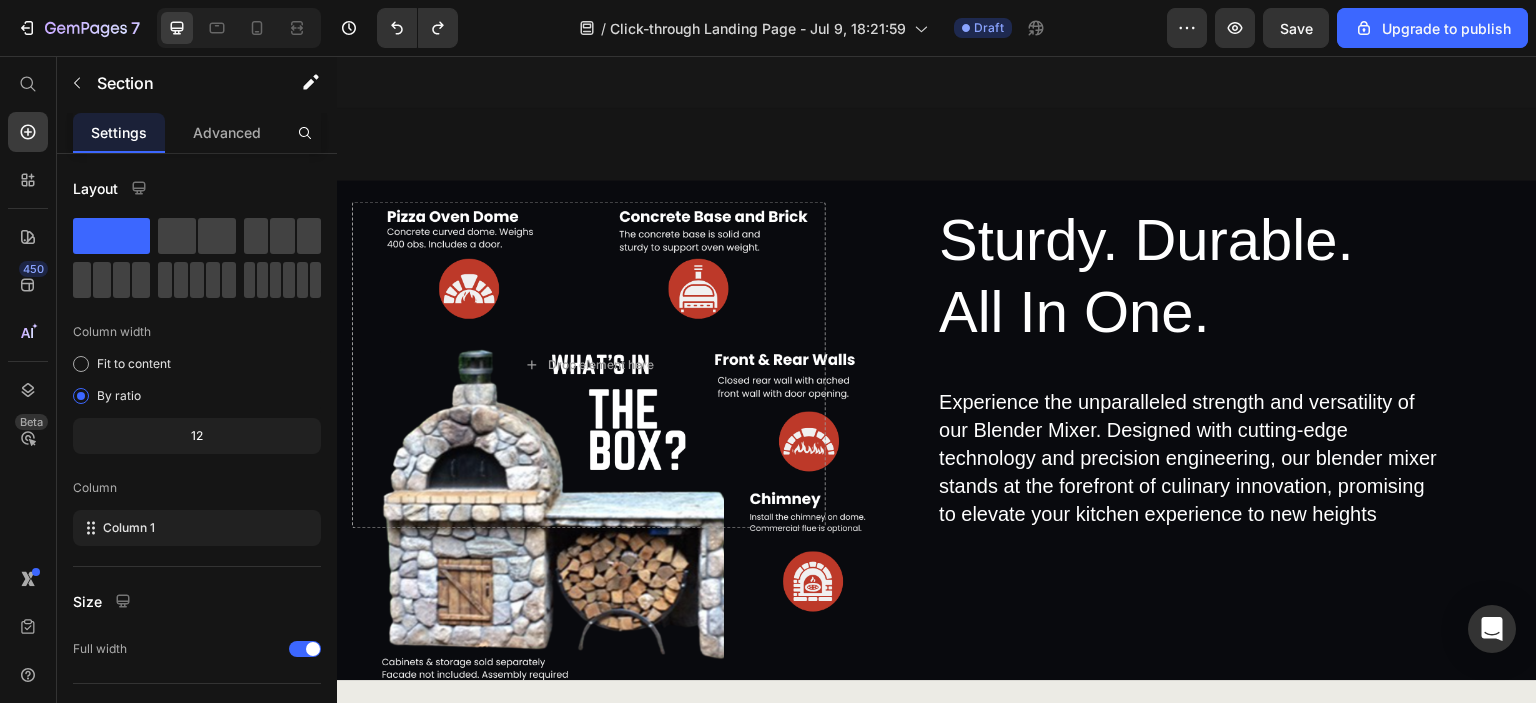 click on "Make Backyard Pizza Heading Start making your very own wood-fired pizza. Delight family and friends with your flavorful recipes that can be cooked to perfection. Be the go to host for amazing backyard parties. Discover the ultimate kitchen companion with our Blender Mixer, designed to simplify your culinary adventures while delivering unmatched performance and versatility. Text Block GET YOURS NOW Button Image Row Section 5   You can create reusable sections Create Theme Section AI Content Write with GemAI What would you like to describe here? Tone and Voice Persuasive Product Pizza Oven Thermal Blanket Show more Generate" at bounding box center [937, -278] 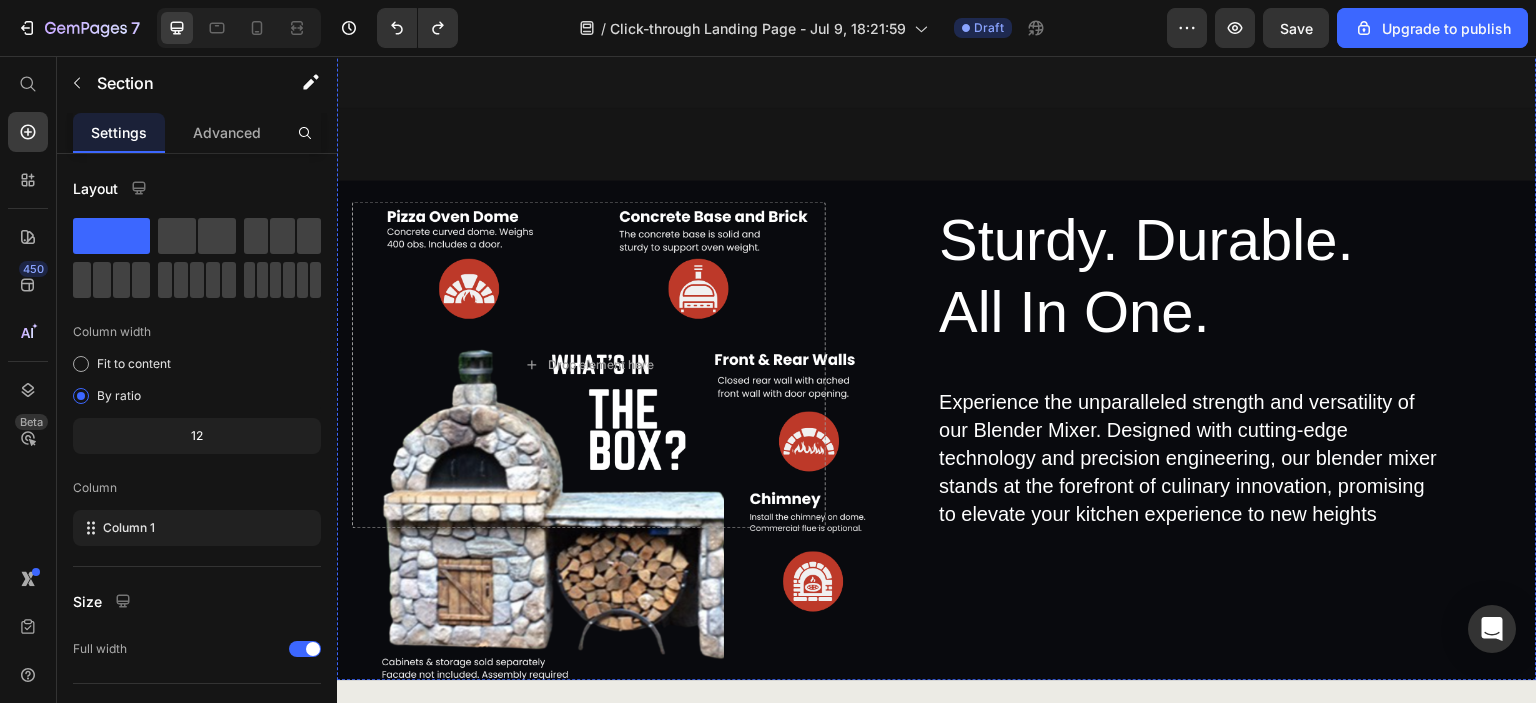 click on "Your heading text goes here" at bounding box center [937, 20] 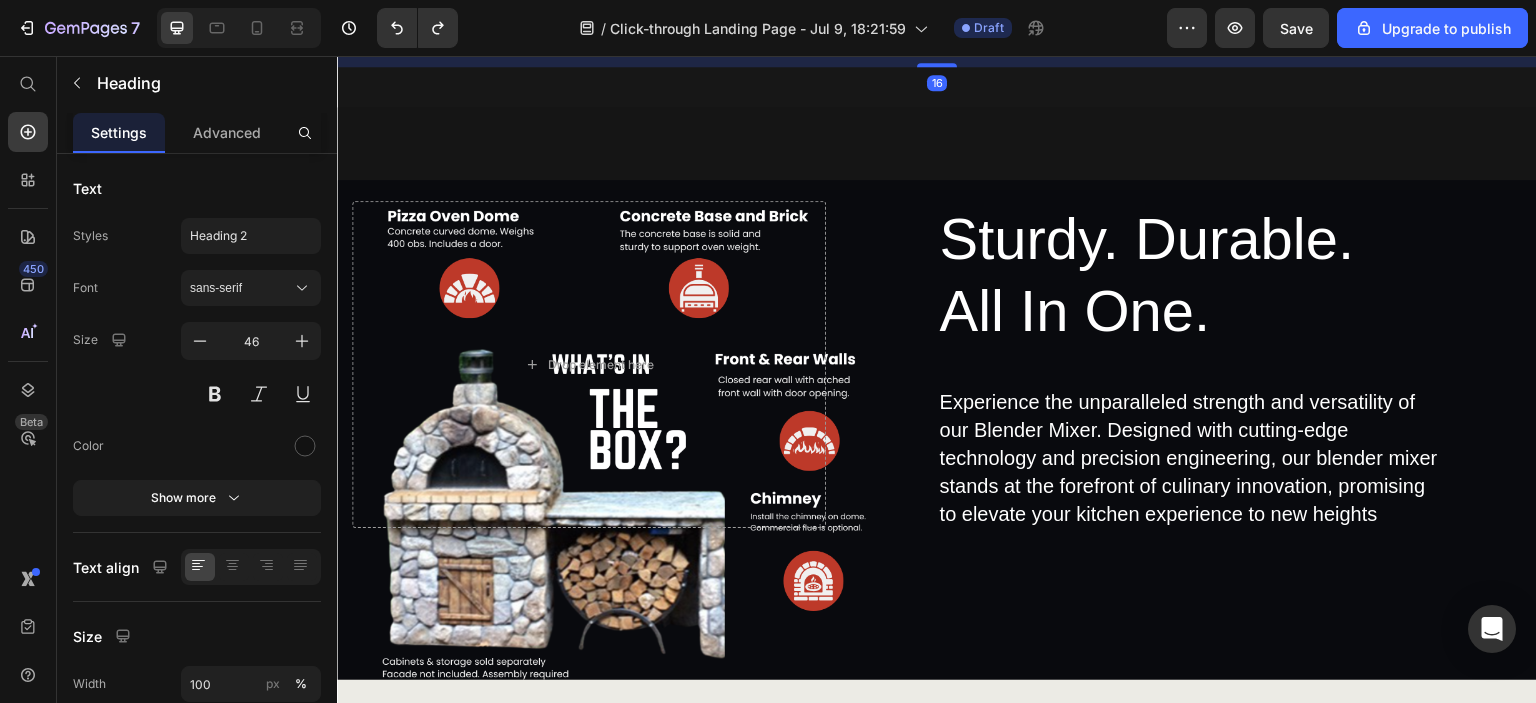 click 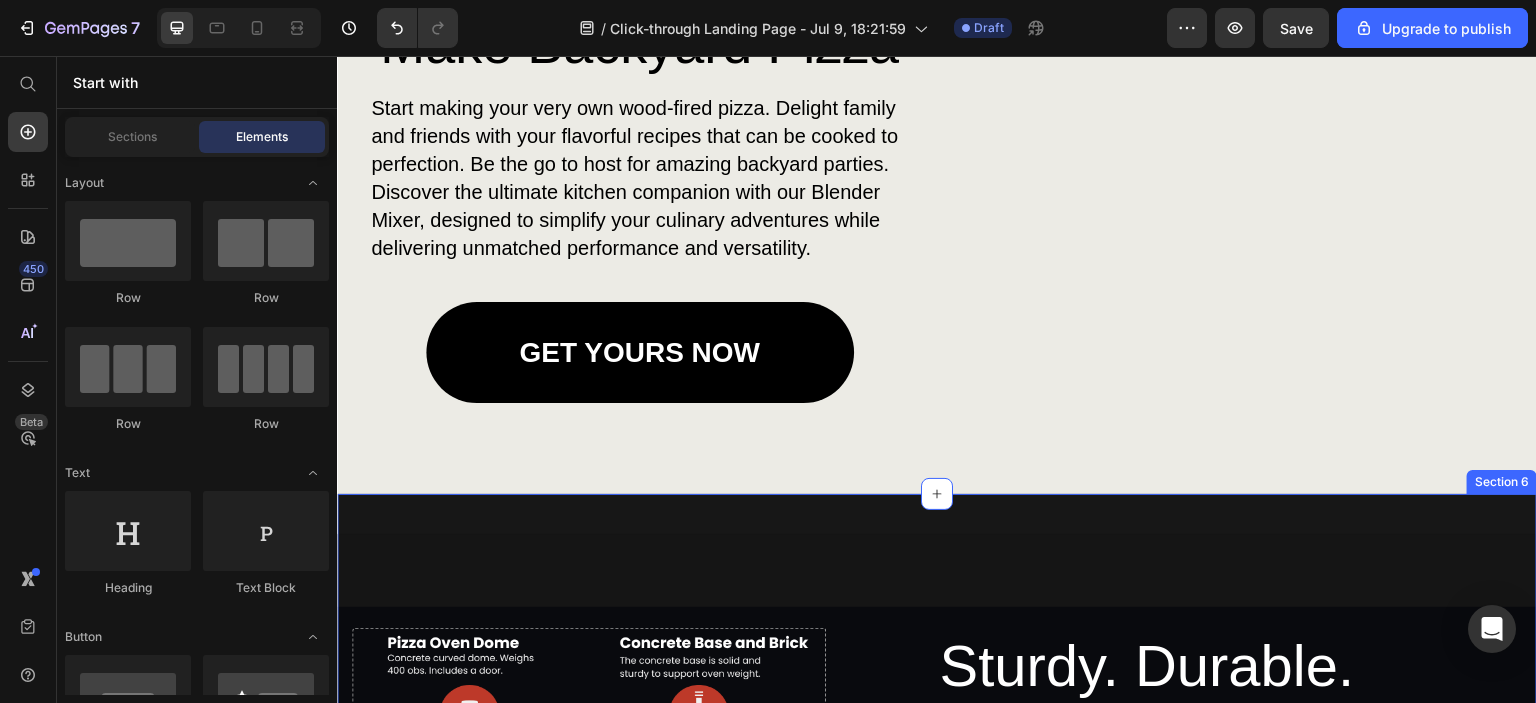 scroll, scrollTop: 2323, scrollLeft: 0, axis: vertical 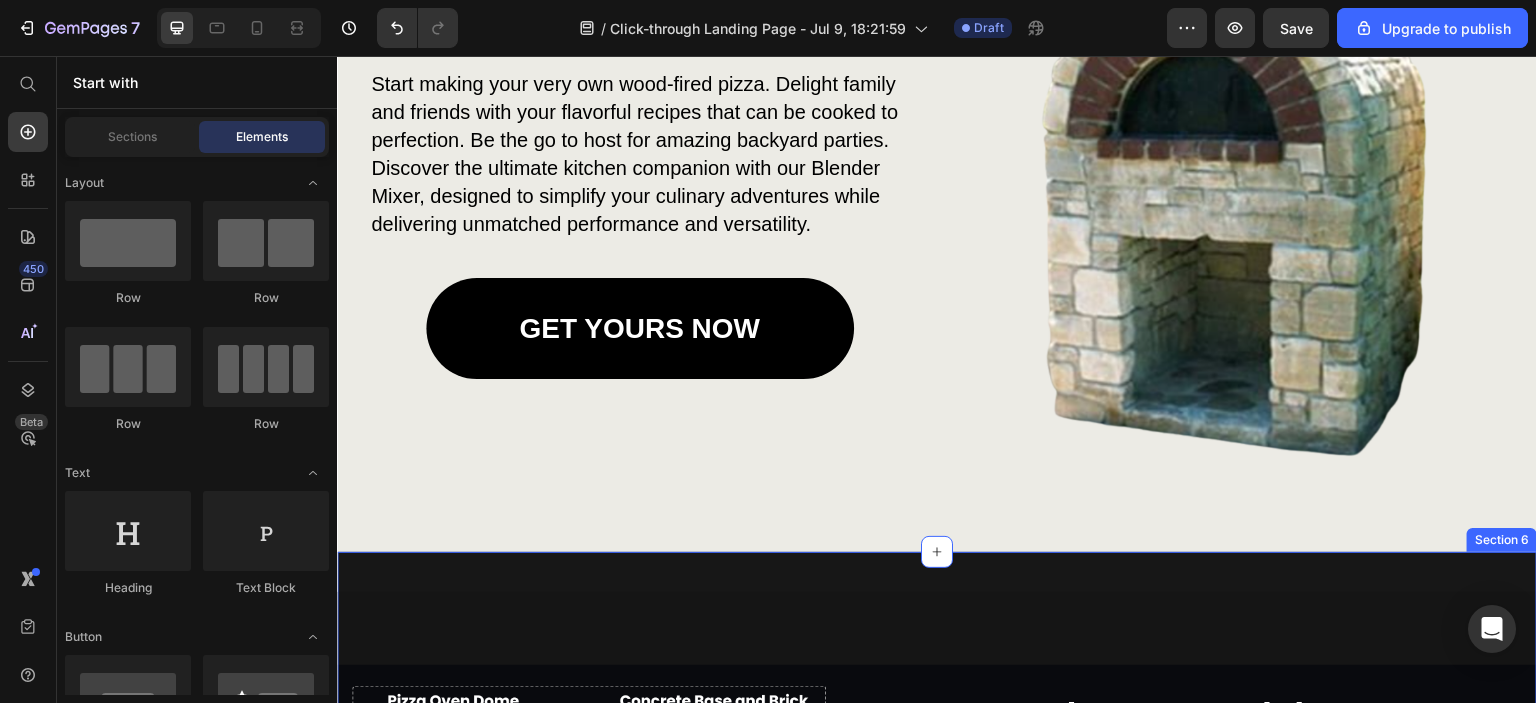 click on "Sturdy. Durable.  All In One. Heading Experience the unparalleled strength and versatility of our Blender Mixer. Designed with cutting-edge technology and precision engineering, our blender mixer stands at the forefront of culinary innovation, promising to elevate your kitchen experience to new heights Text Block Row
Drop element here Hero Banner" at bounding box center [937, 858] 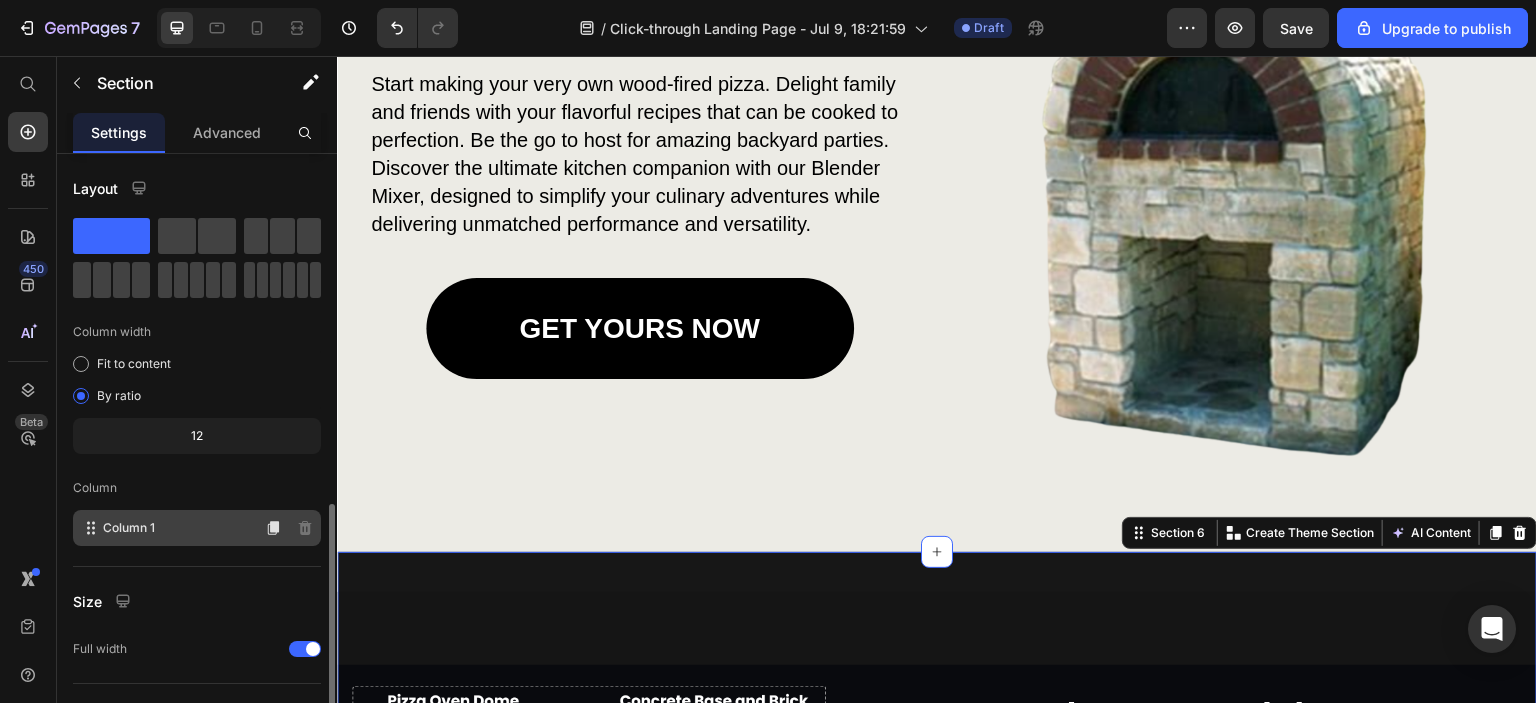 scroll, scrollTop: 200, scrollLeft: 0, axis: vertical 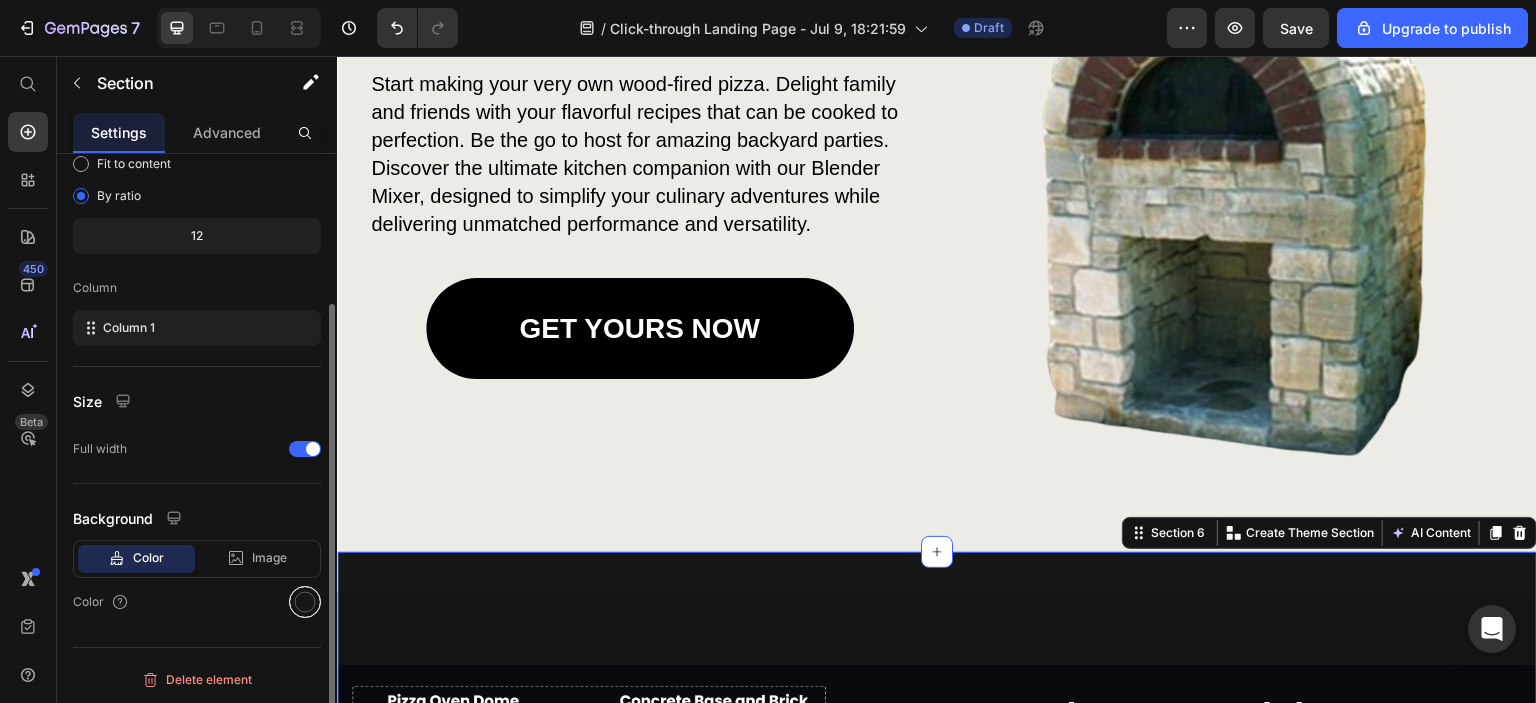 click at bounding box center [305, 602] 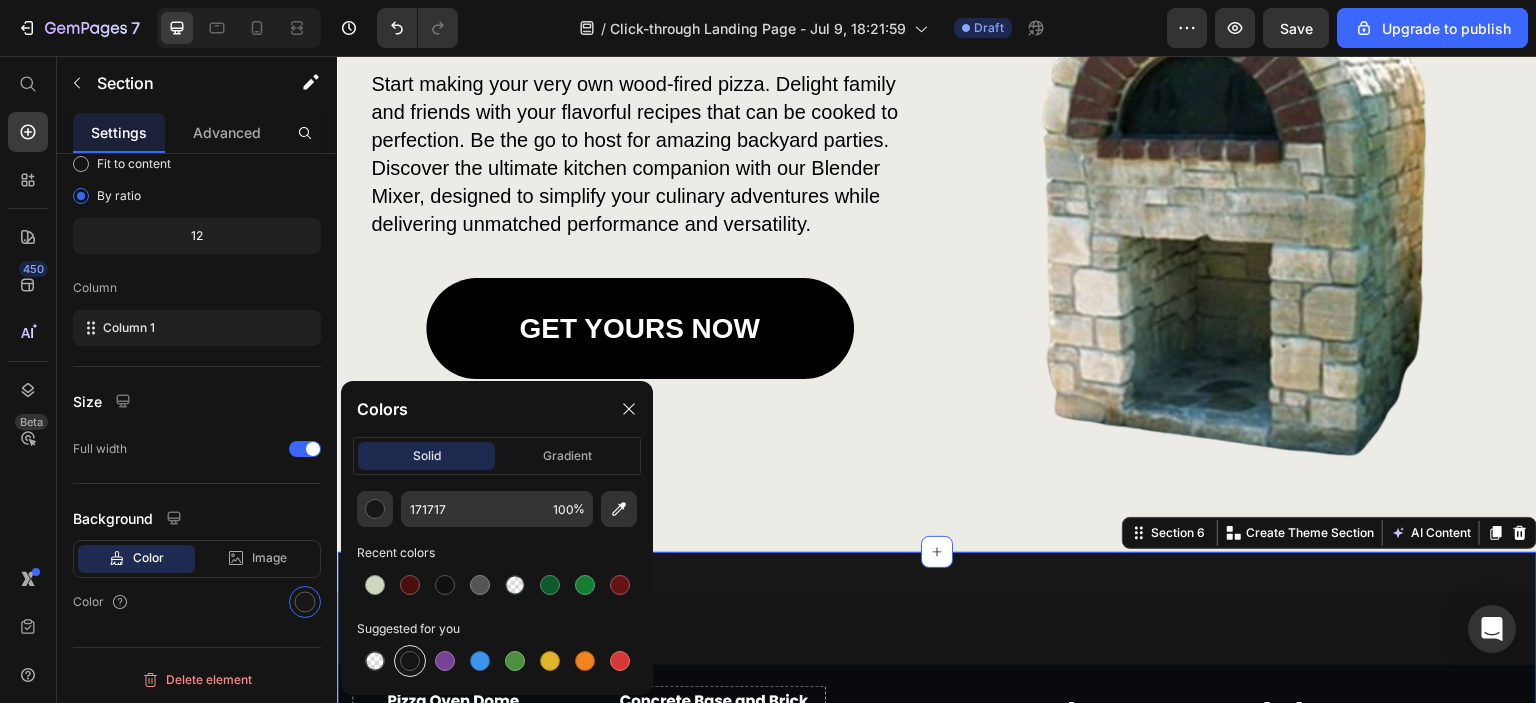 click at bounding box center [410, 661] 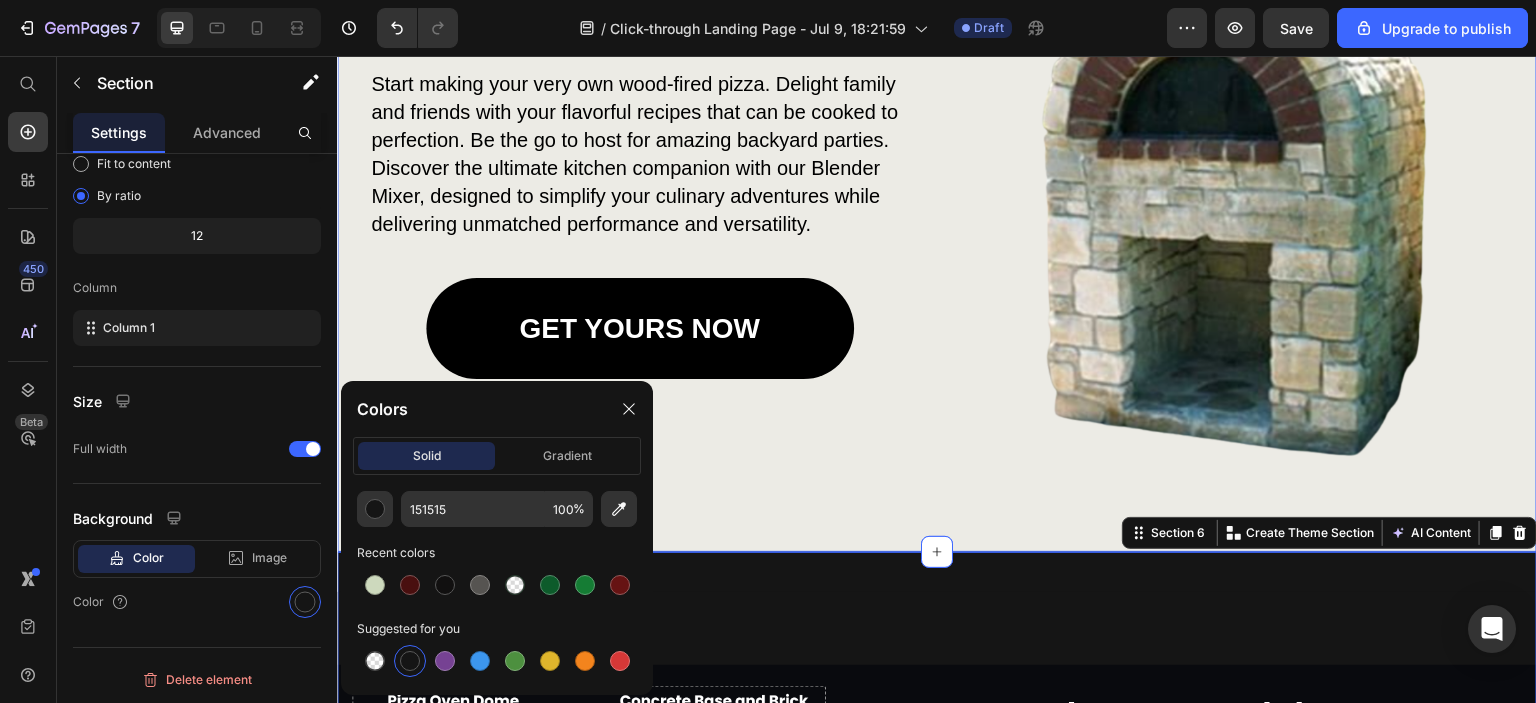 click on "Make Backyard Pizza Heading Start making your very own wood-fired pizza. Delight family and friends with your flavorful recipes that can be cooked to perfection. Be the go to host for amazing backyard parties. Discover the ultimate kitchen companion with our Blender Mixer, designed to simplify your culinary adventures while delivering unmatched performance and versatility. Text Block GET YOURS NOW Button Image Row Section 5" at bounding box center [937, 204] 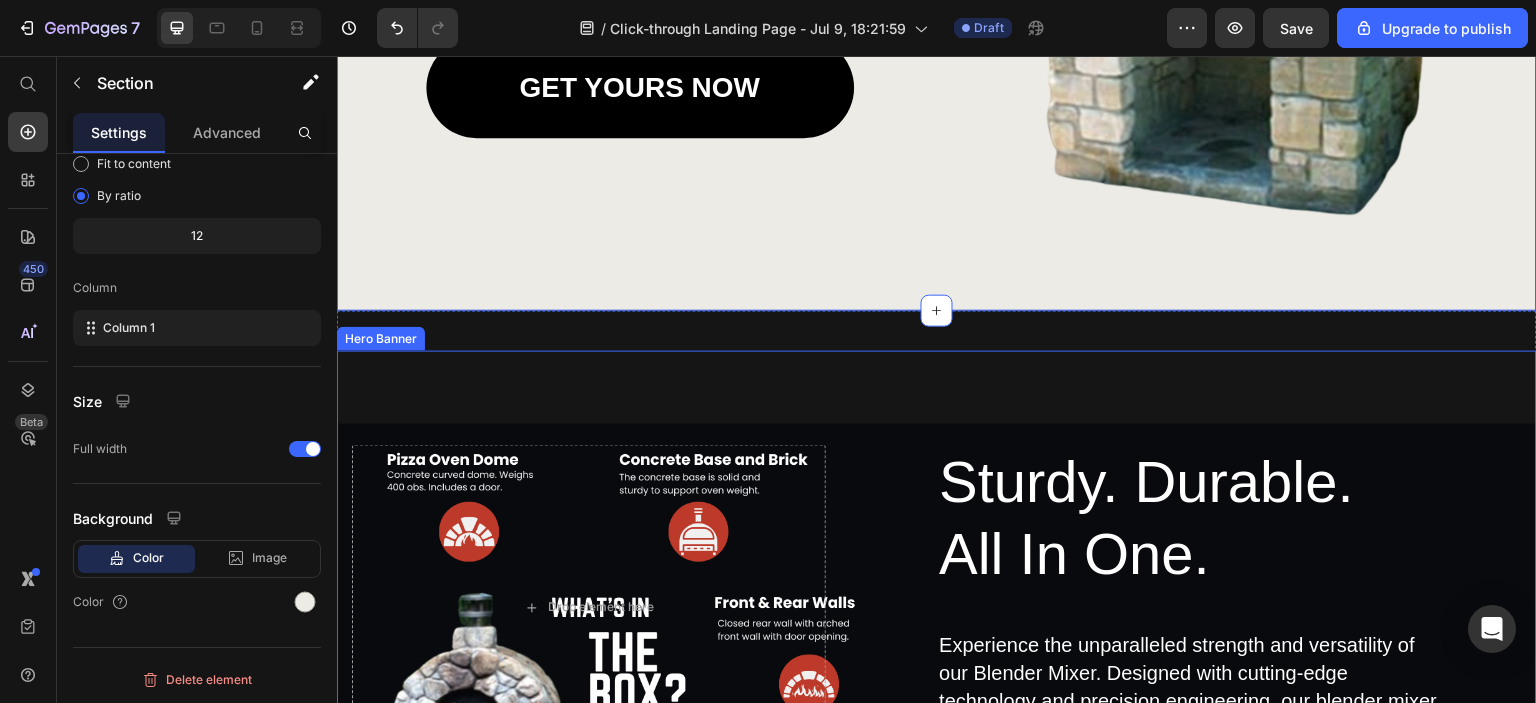 scroll, scrollTop: 2723, scrollLeft: 0, axis: vertical 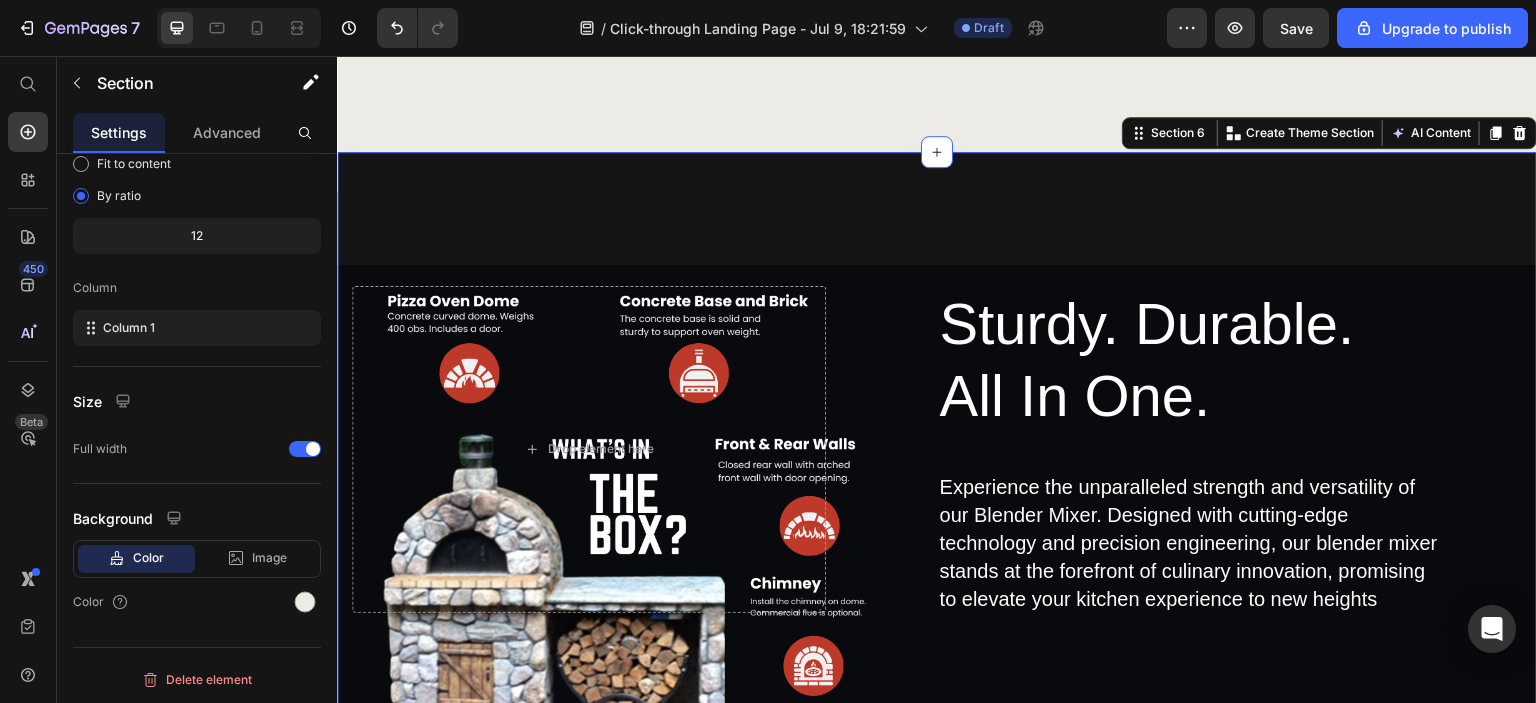 click on "Sturdy. Durable.  All In One. Heading Experience the unparalleled strength and versatility of our Blender Mixer. Designed with cutting-edge technology and precision engineering, our blender mixer stands at the forefront of culinary innovation, promising to elevate your kitchen experience to new heights Text Block Row
Drop element here Hero Banner" at bounding box center (937, 458) 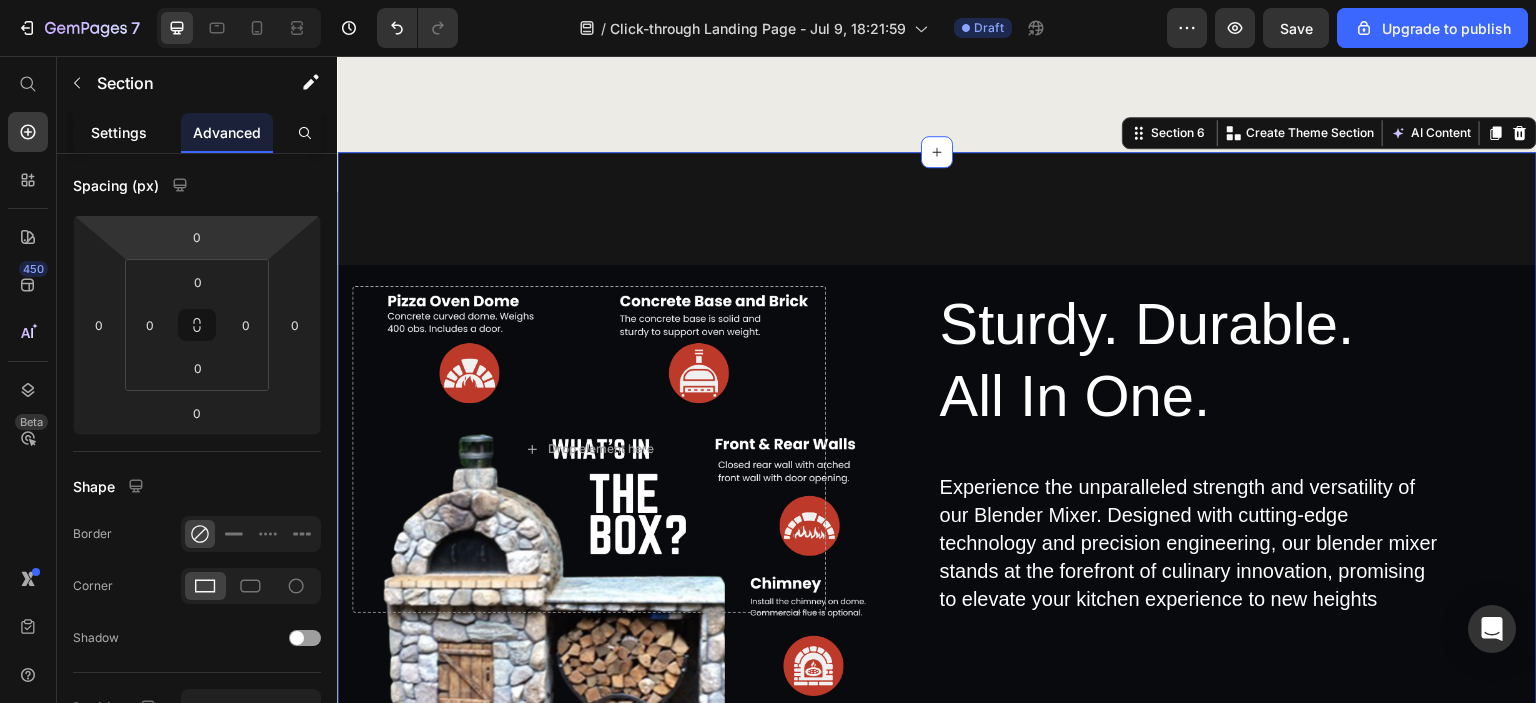 click on "Settings" at bounding box center [119, 132] 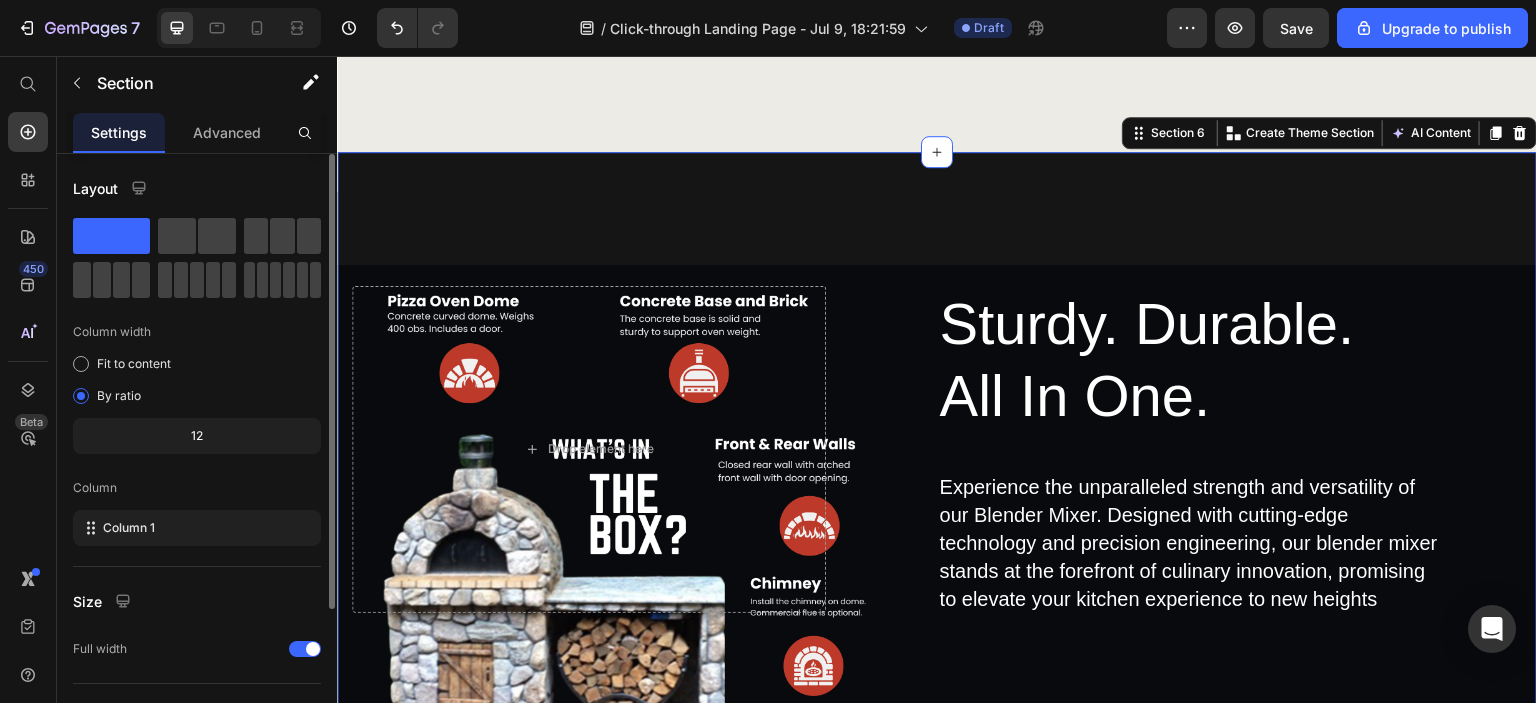 scroll, scrollTop: 200, scrollLeft: 0, axis: vertical 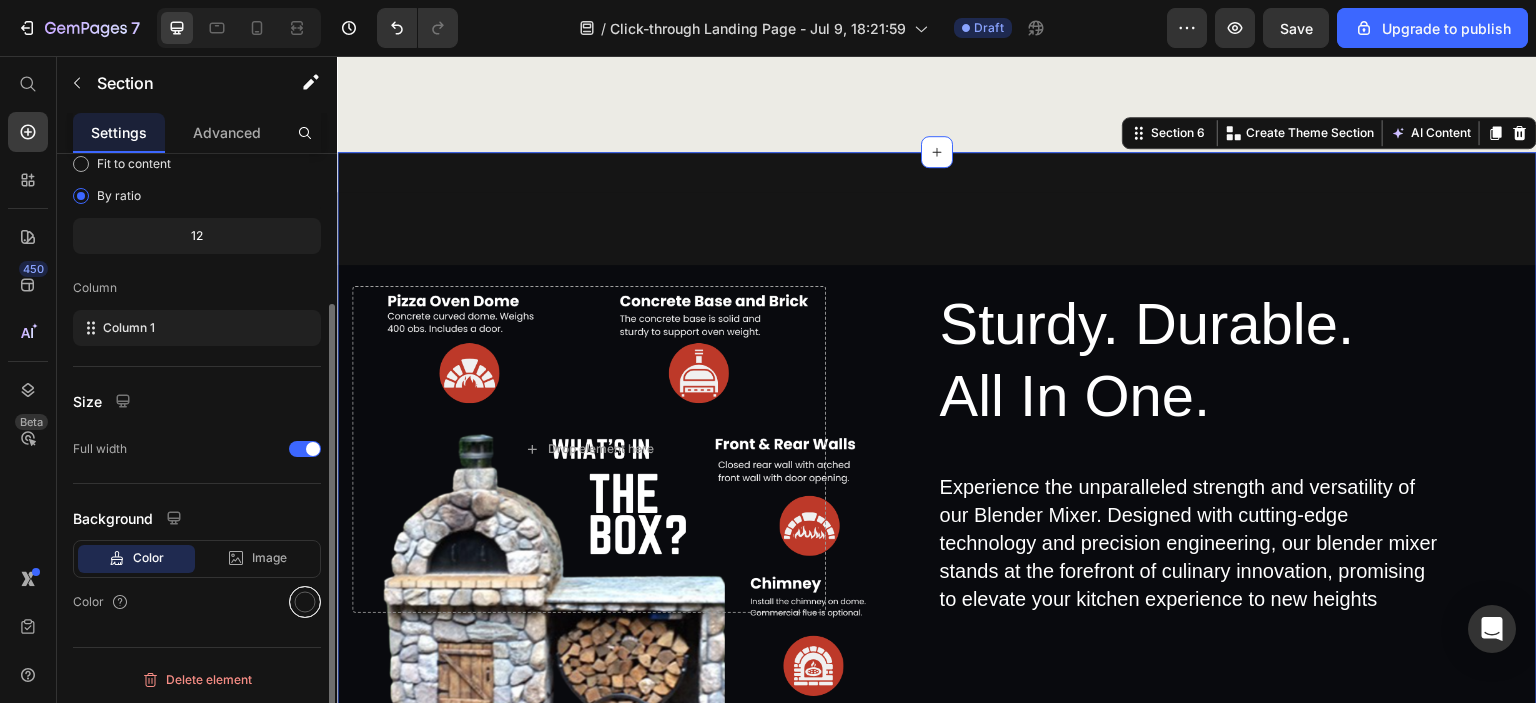 click at bounding box center [305, 602] 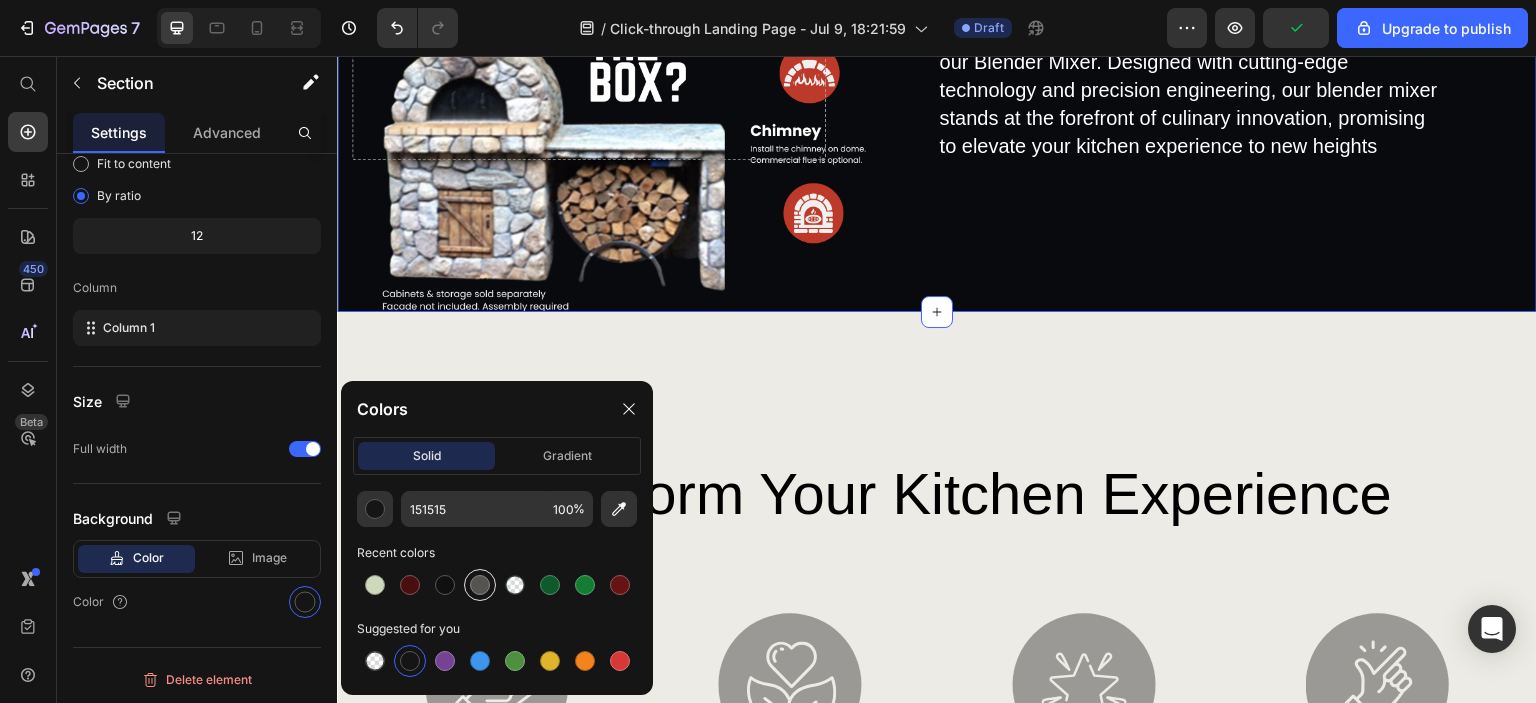 scroll, scrollTop: 3223, scrollLeft: 0, axis: vertical 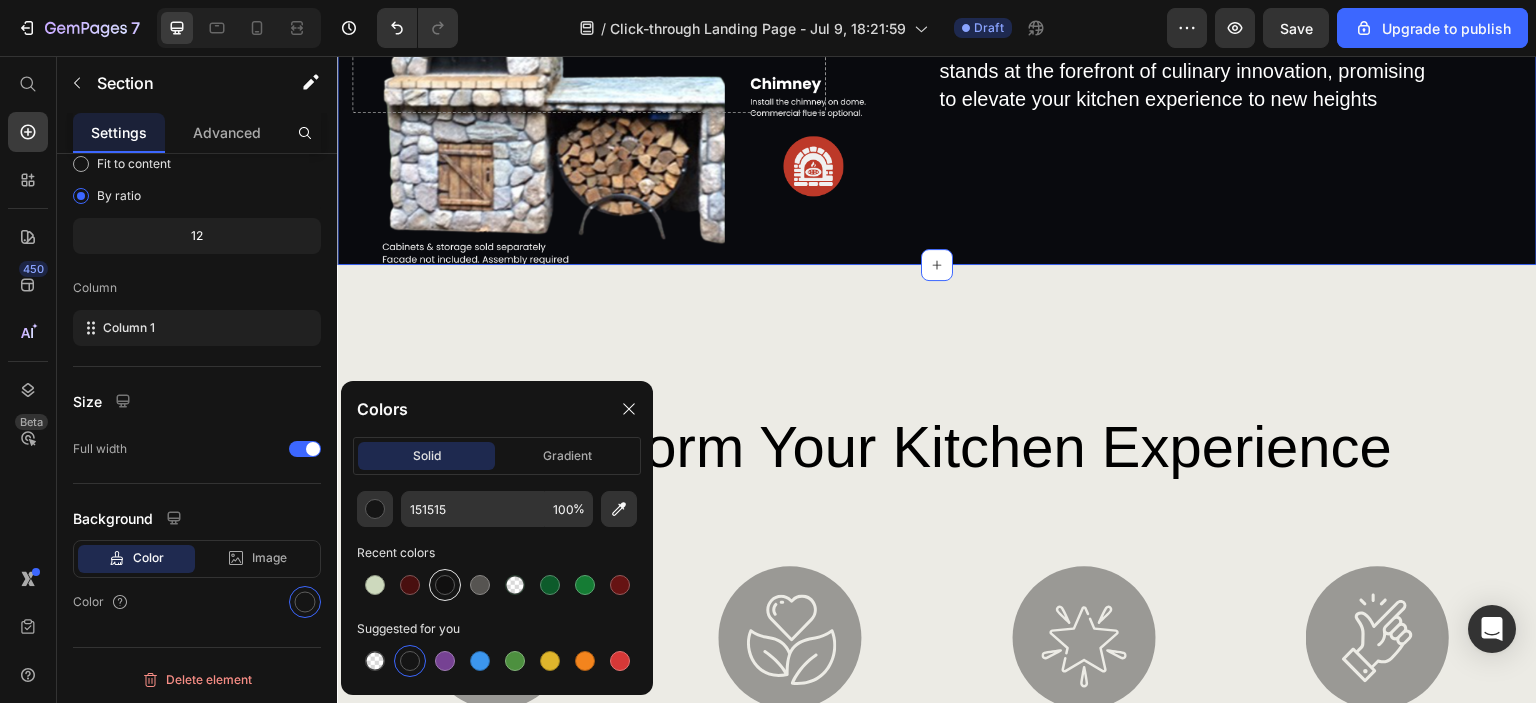 click at bounding box center [445, 585] 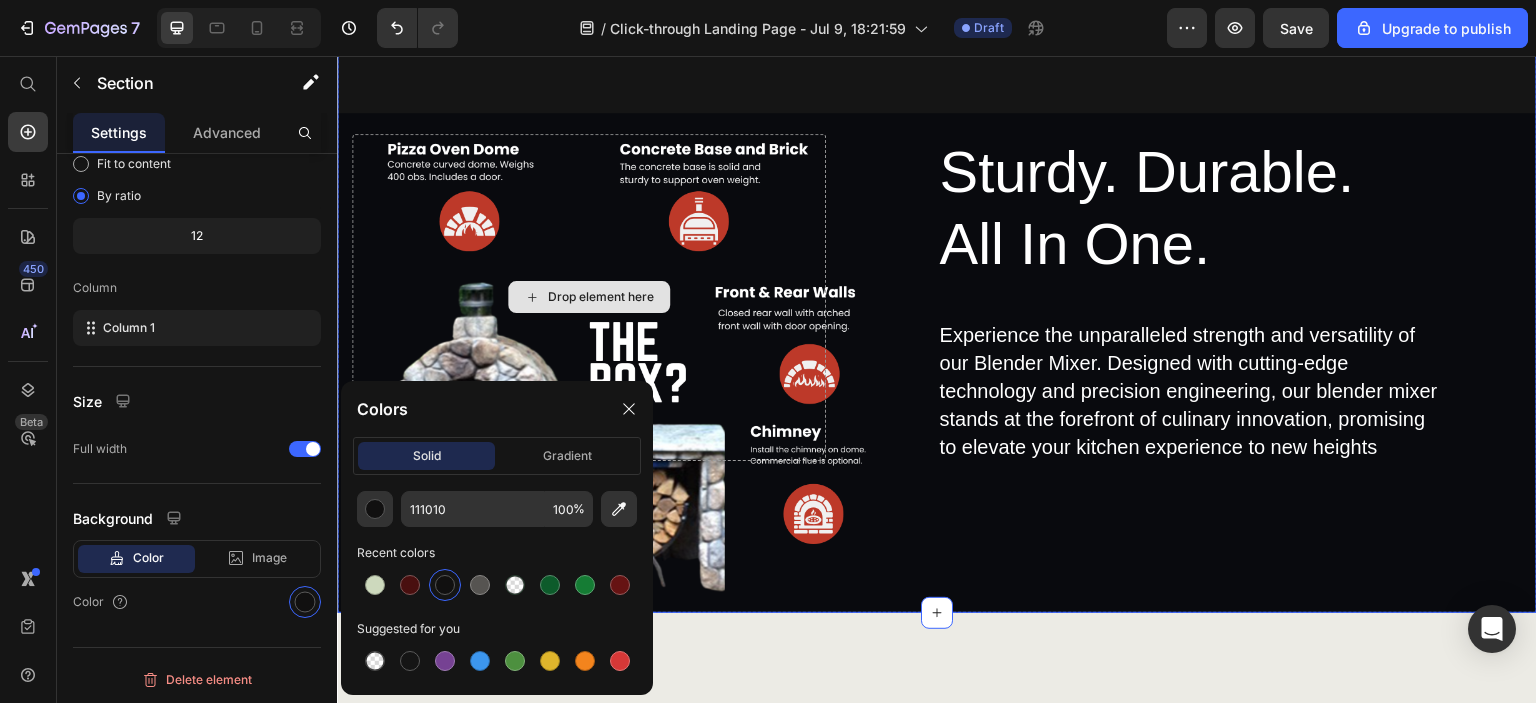 scroll, scrollTop: 2923, scrollLeft: 0, axis: vertical 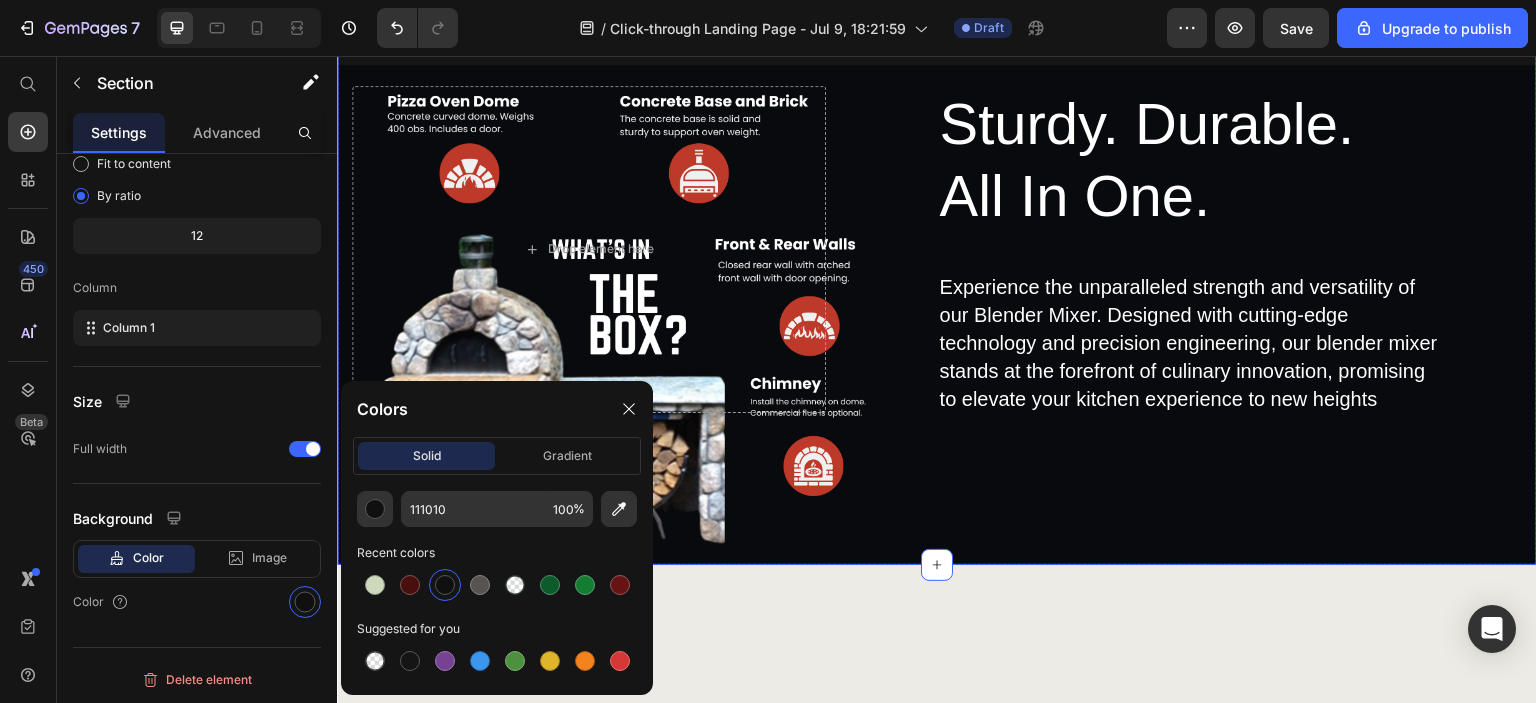 click on "Sturdy. Durable.  All In One. Heading Experience the unparalleled strength and versatility of our Blender Mixer. Designed with cutting-edge technology and precision engineering, our blender mixer stands at the forefront of culinary innovation, promising to elevate your kitchen experience to new heights Text Block Row
Drop element here" at bounding box center (937, 278) 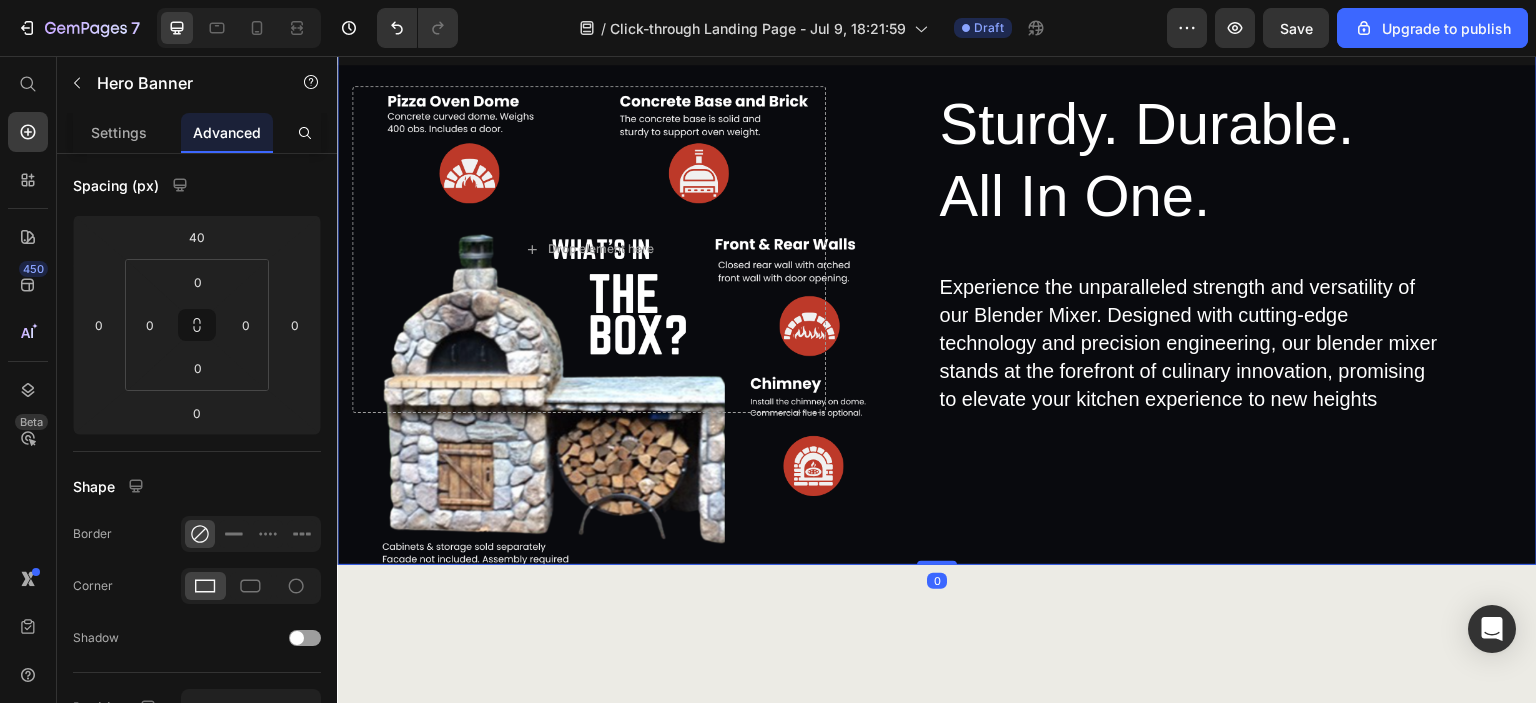 scroll, scrollTop: 0, scrollLeft: 0, axis: both 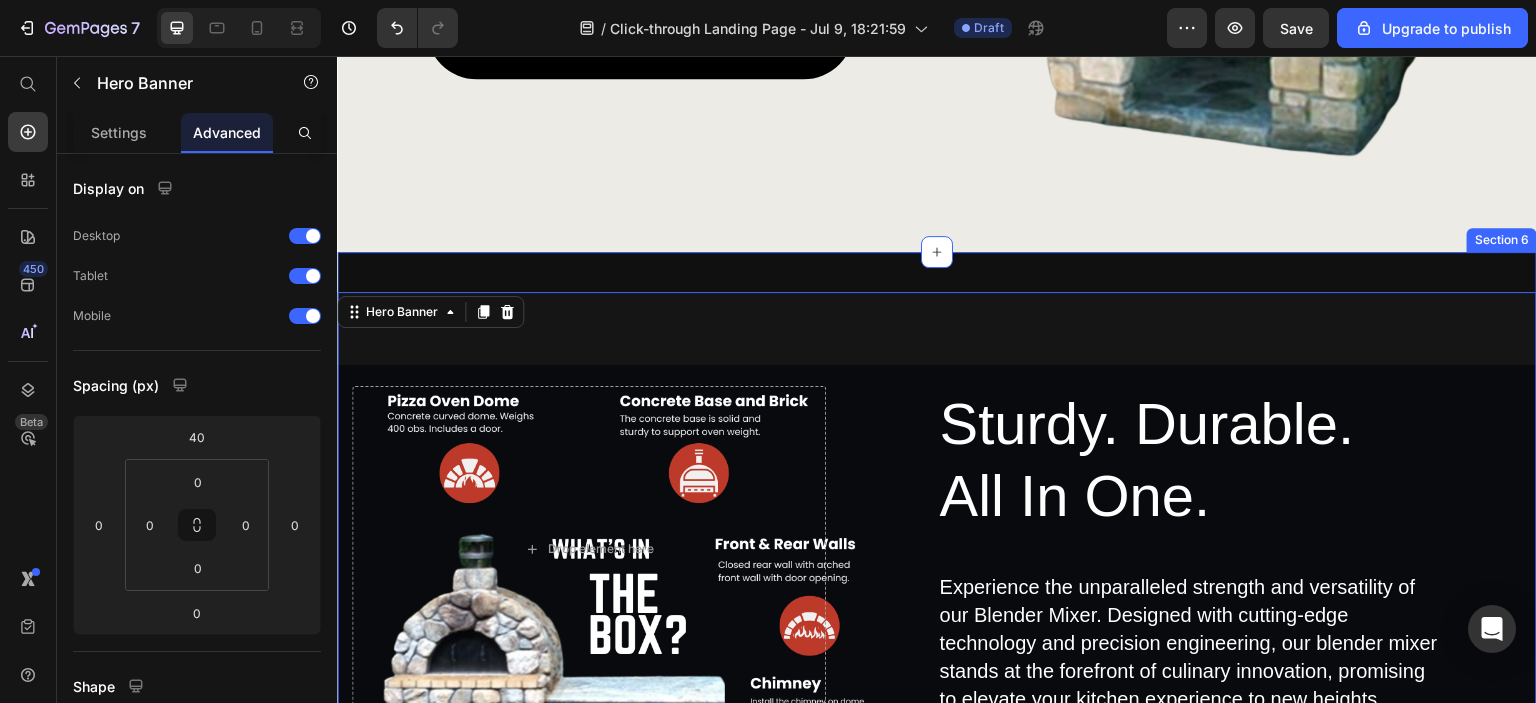 click on "Sturdy. Durable.  All In One. Heading Experience the unparalleled strength and versatility of our Blender Mixer. Designed with cutting-edge technology and precision engineering, our blender mixer stands at the forefront of culinary innovation, promising to elevate your kitchen experience to new heights Text Block Row
Drop element here Hero Banner   0" at bounding box center [937, 558] 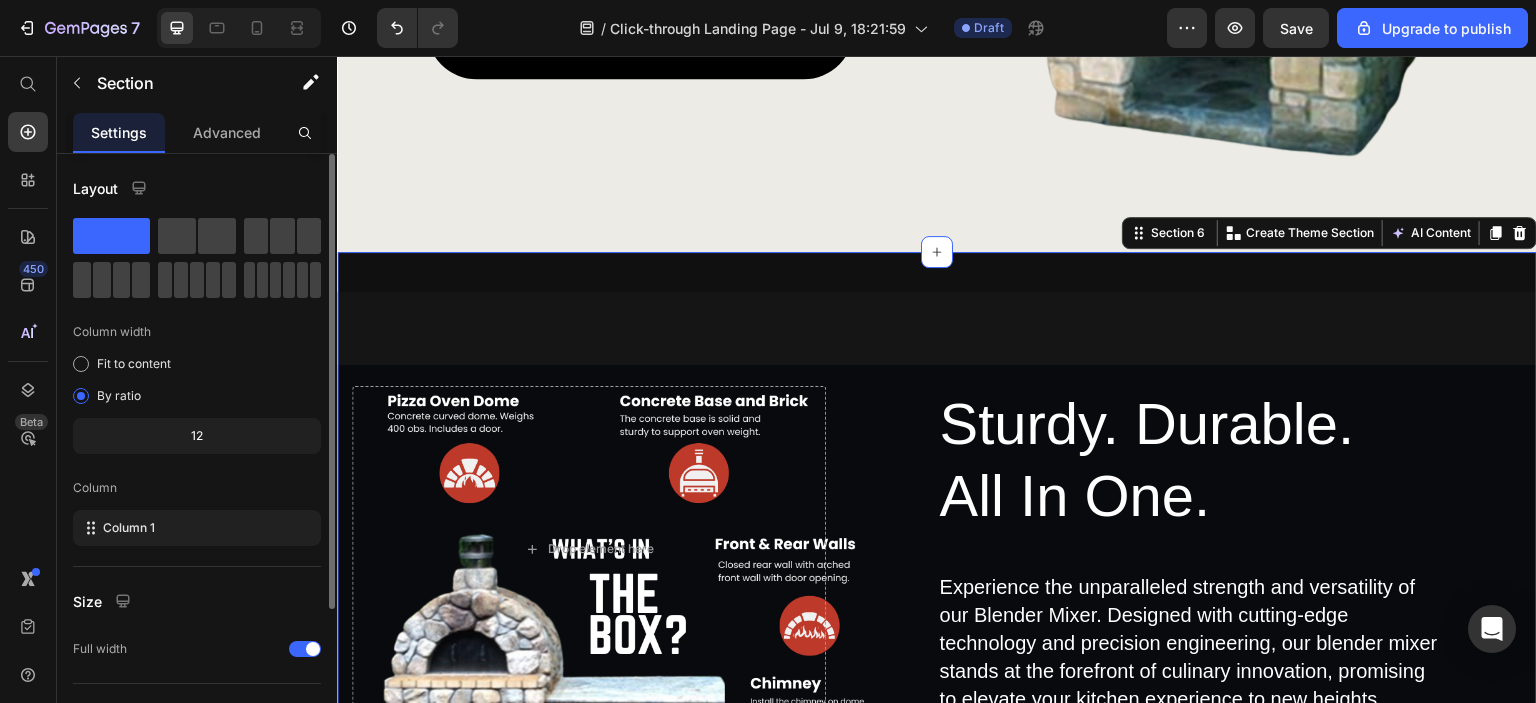 scroll, scrollTop: 200, scrollLeft: 0, axis: vertical 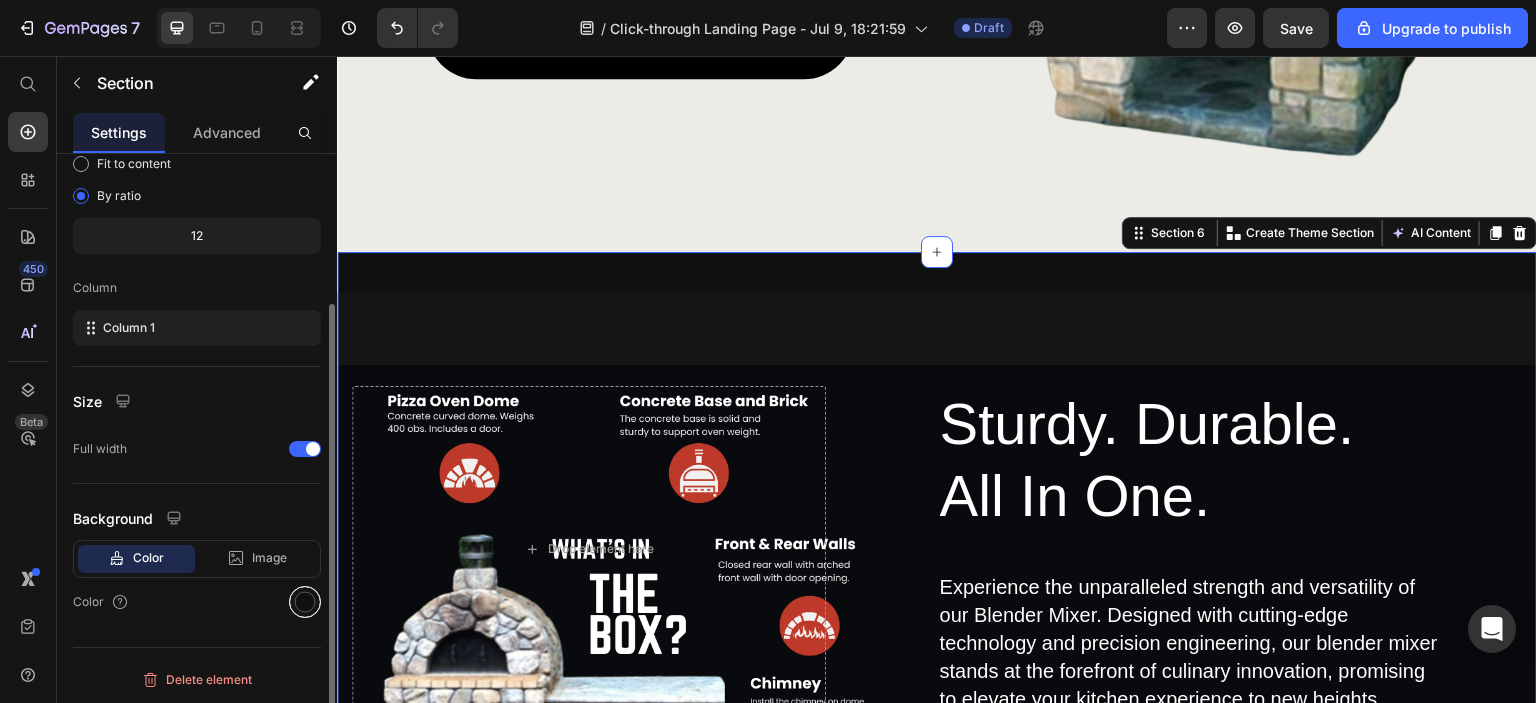 click at bounding box center (305, 602) 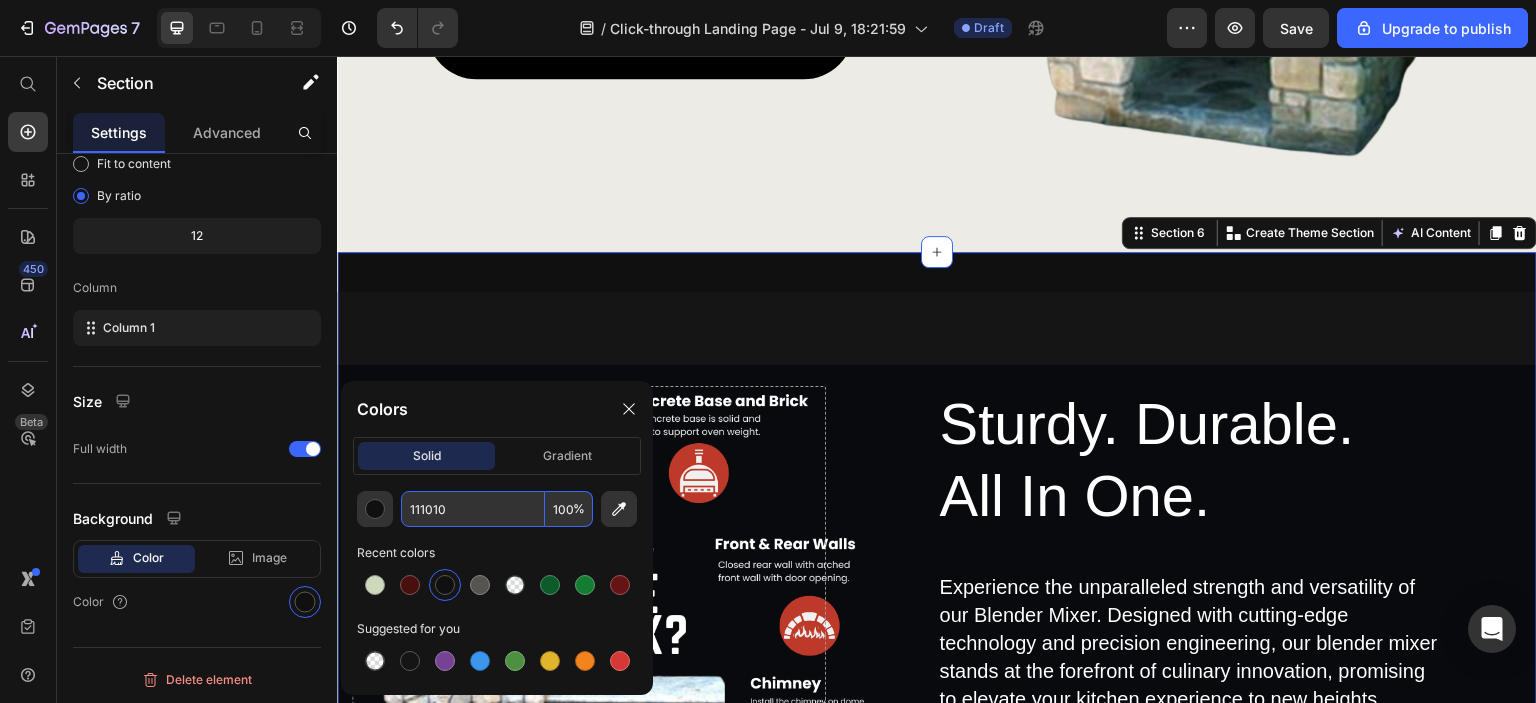 paste on "#00000" 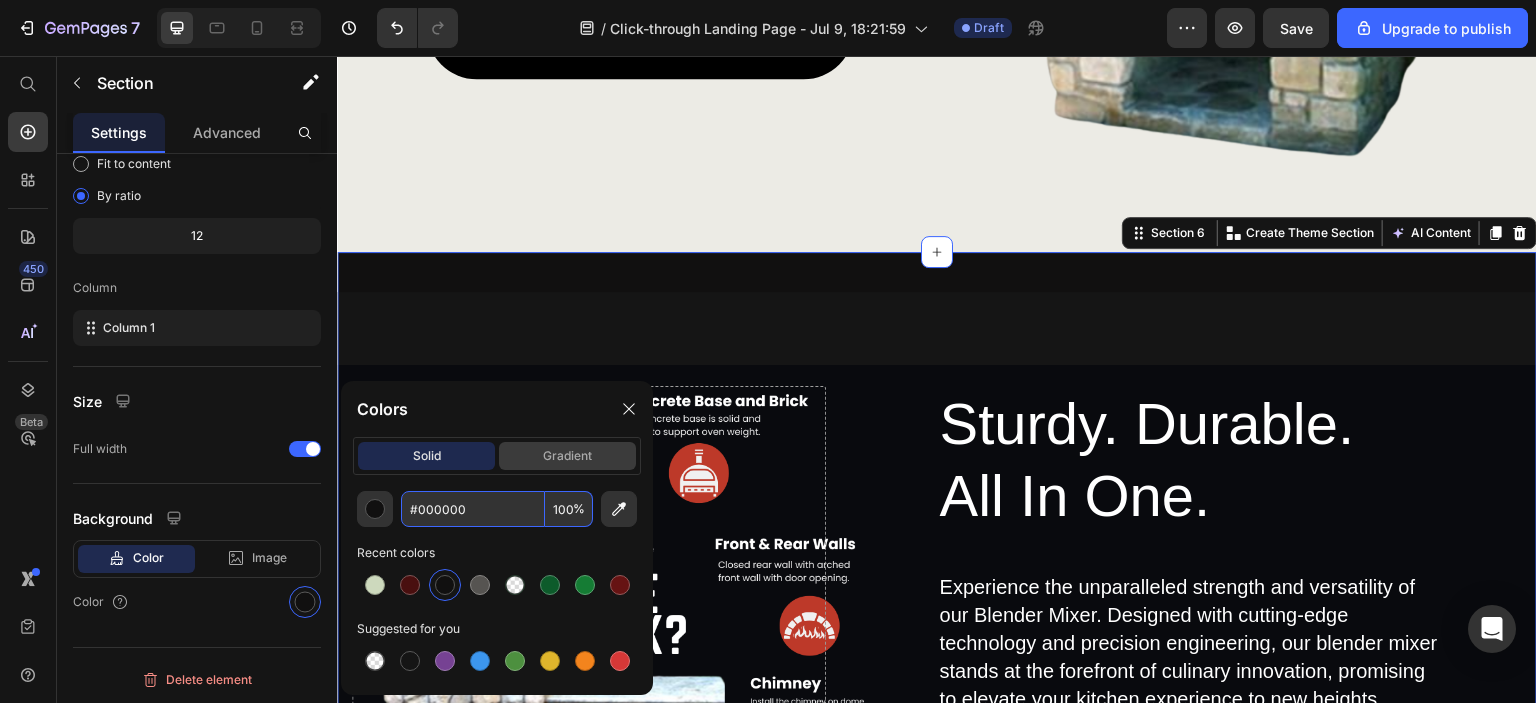 type on "000000" 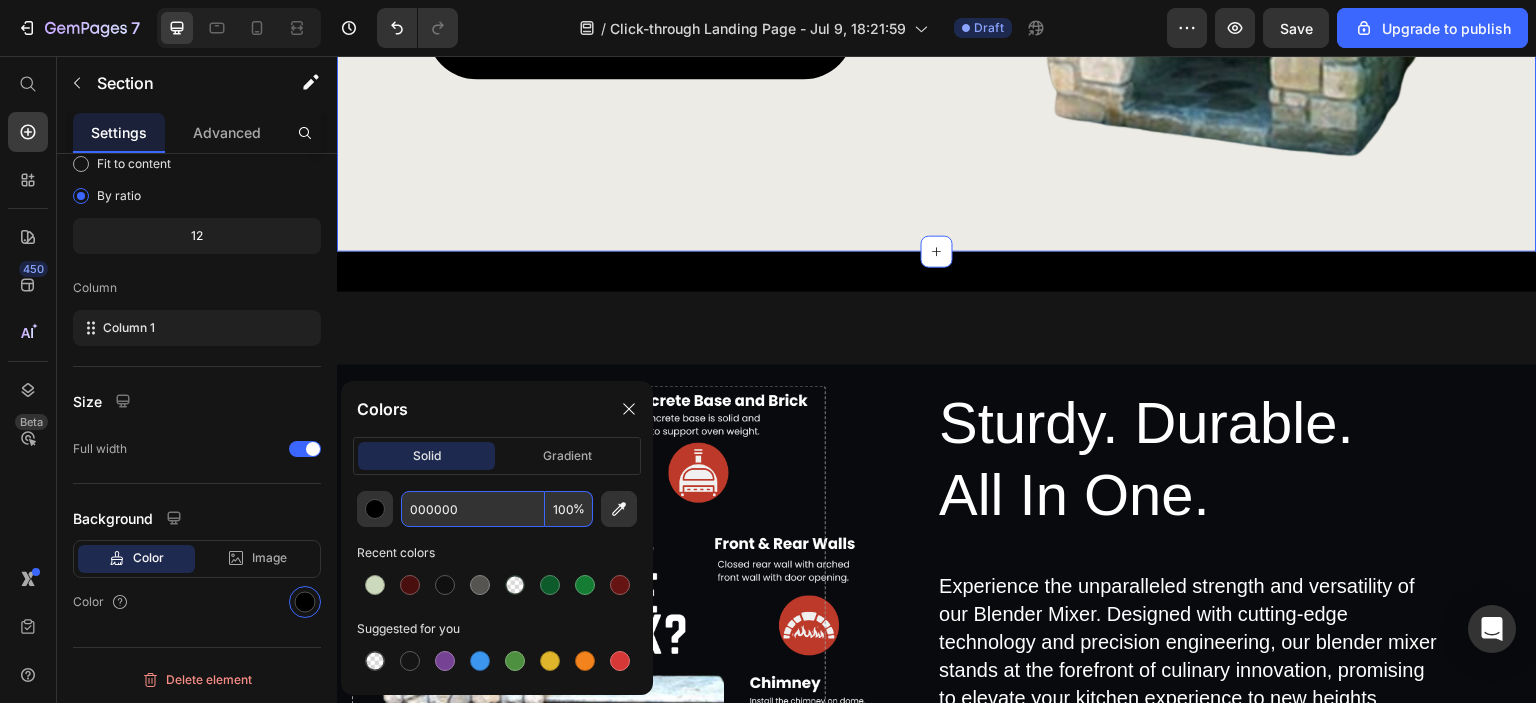 click on "Make Backyard Pizza Heading Start making your very own wood-fired pizza. Delight family and friends with your flavorful recipes that can be cooked to perfection. Be the go to host for amazing backyard parties. Discover the ultimate kitchen companion with our Blender Mixer, designed to simplify your culinary adventures while delivering unmatched performance and versatility. Text Block GET YOURS NOW Button Image Row Section 5   You can create reusable sections Create Theme Section AI Content Write with GemAI What would you like to describe here? Tone and Voice Persuasive Product Pizza Oven Thermal Blanket Show more Generate" at bounding box center [937, -96] 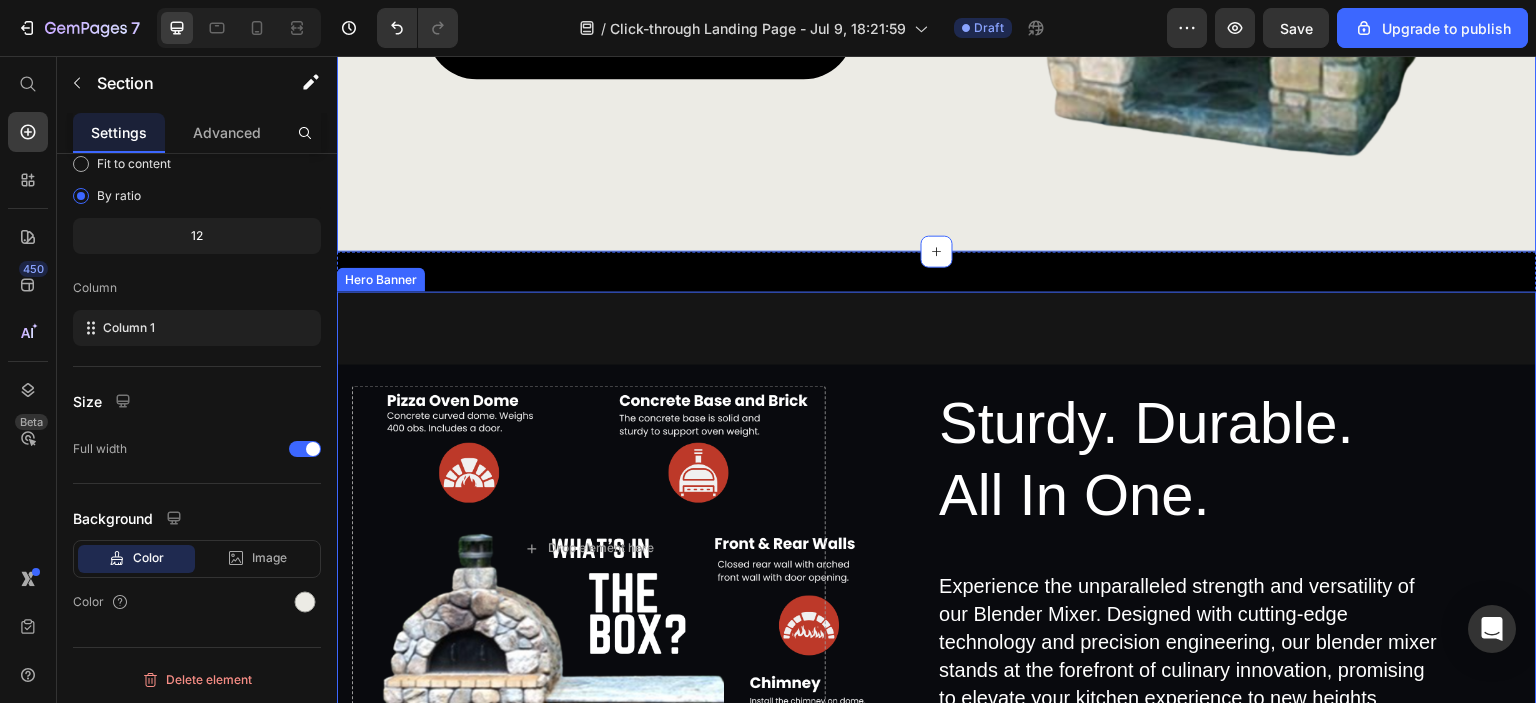 click on "Sturdy. Durable.  All In One. Heading Experience the unparalleled strength and versatility of our Blender Mixer. Designed with cutting-edge technology and precision engineering, our blender mixer stands at the forefront of culinary innovation, promising to elevate your kitchen experience to new heights Text Block Row
Drop element here" at bounding box center [937, 578] 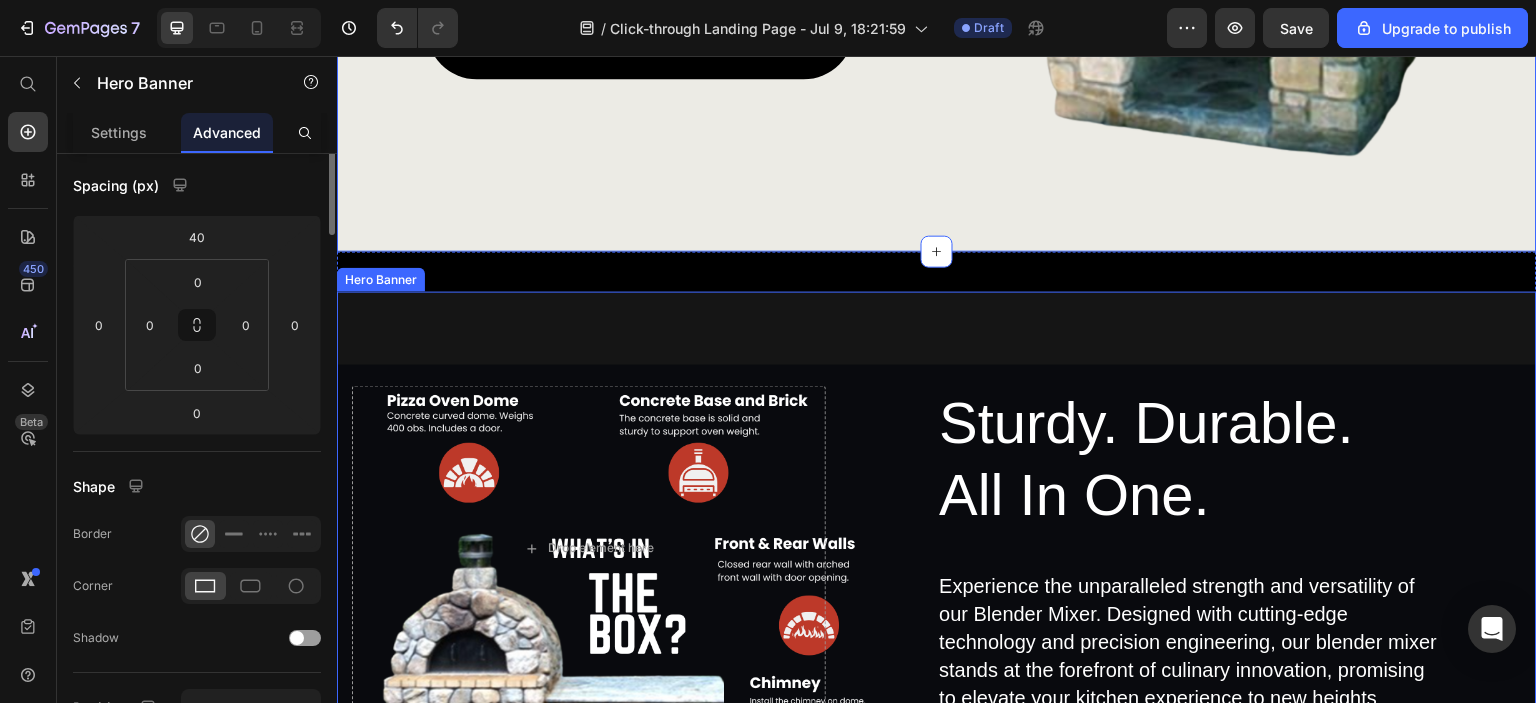 scroll, scrollTop: 0, scrollLeft: 0, axis: both 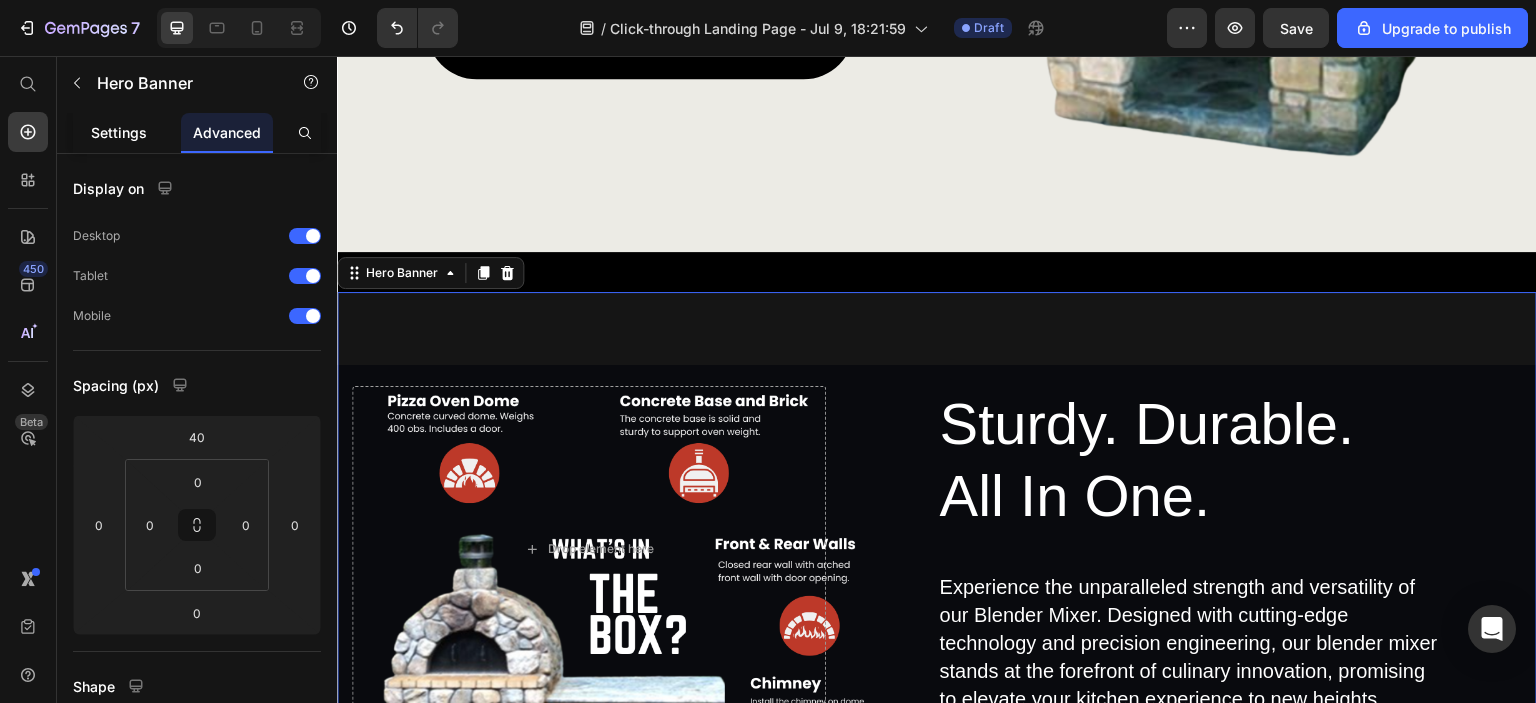 click on "Settings" at bounding box center (119, 132) 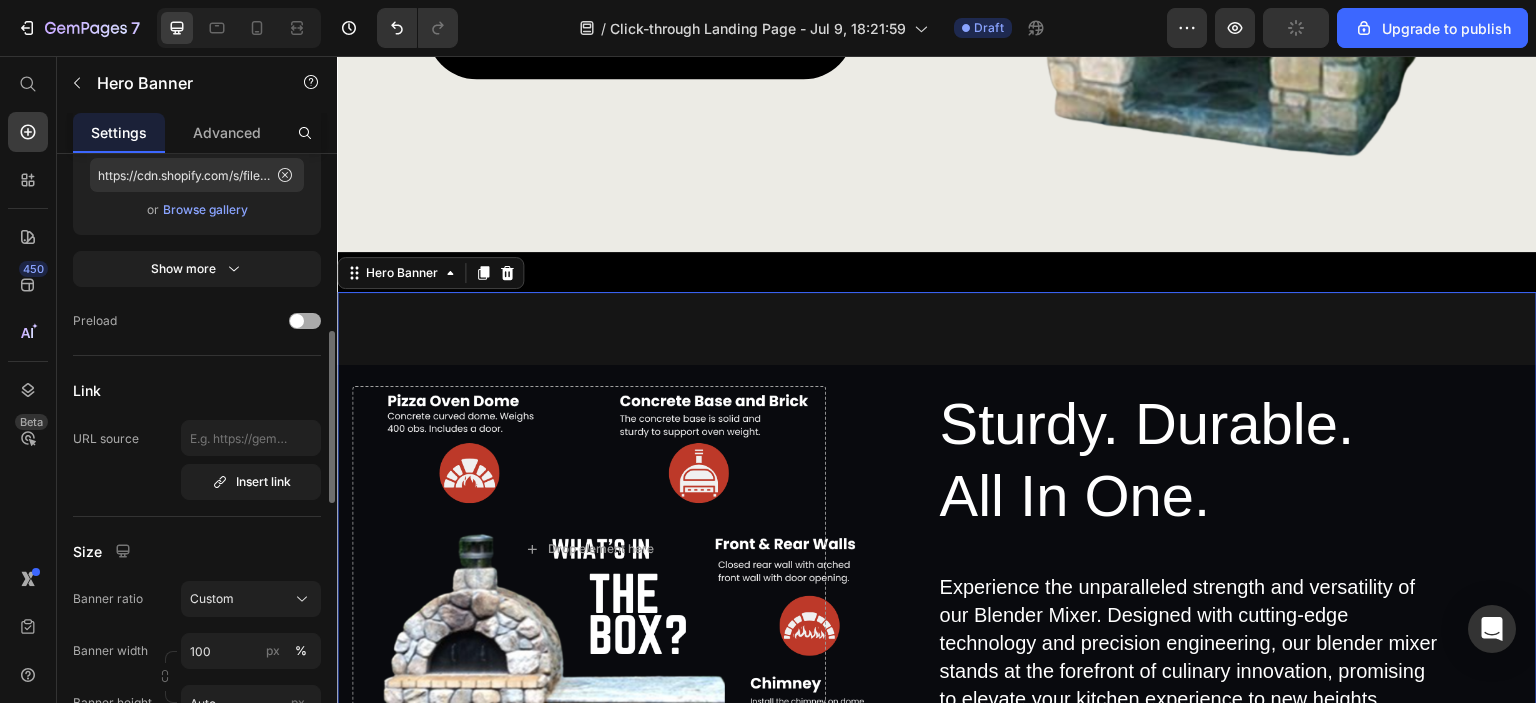 scroll, scrollTop: 0, scrollLeft: 0, axis: both 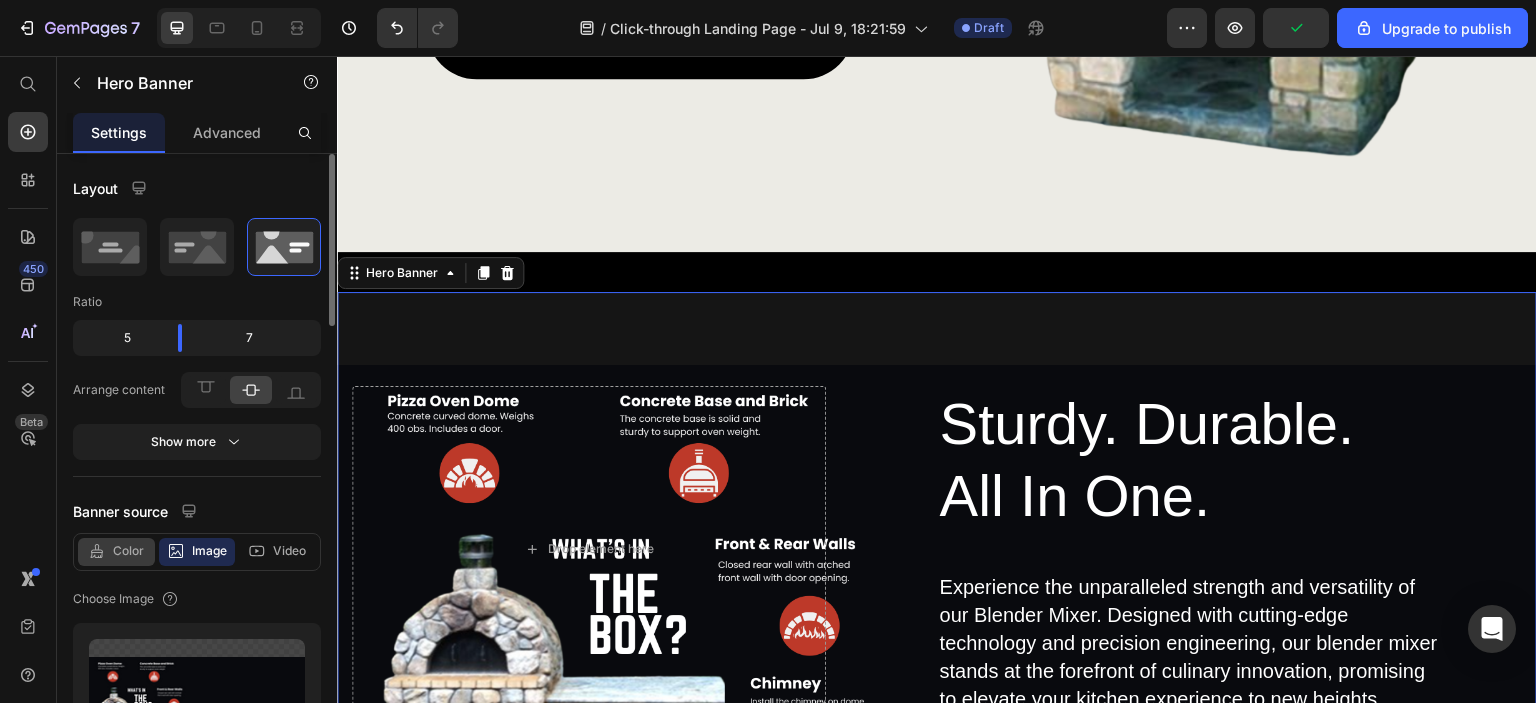 click on "Color" at bounding box center (128, 551) 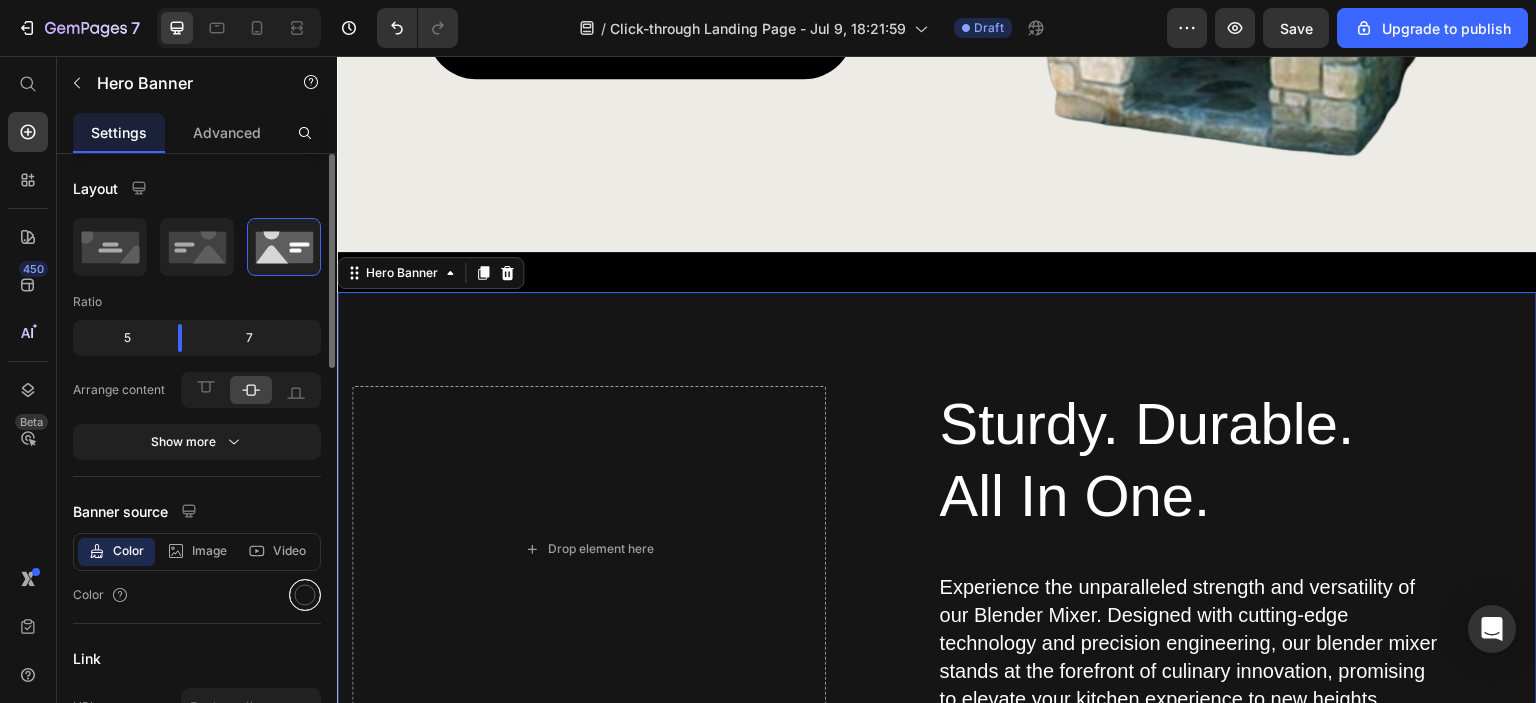 click at bounding box center [305, 595] 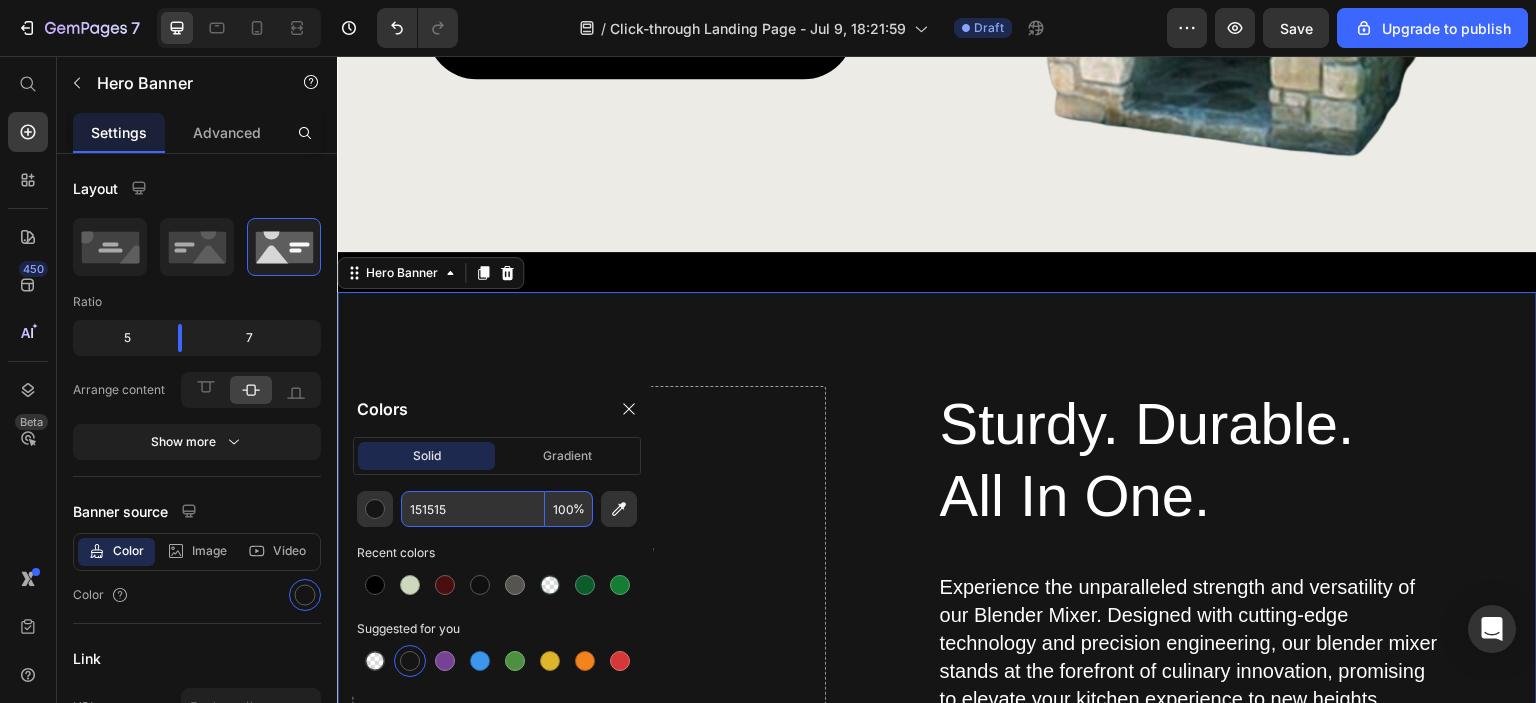 paste on "#000000" 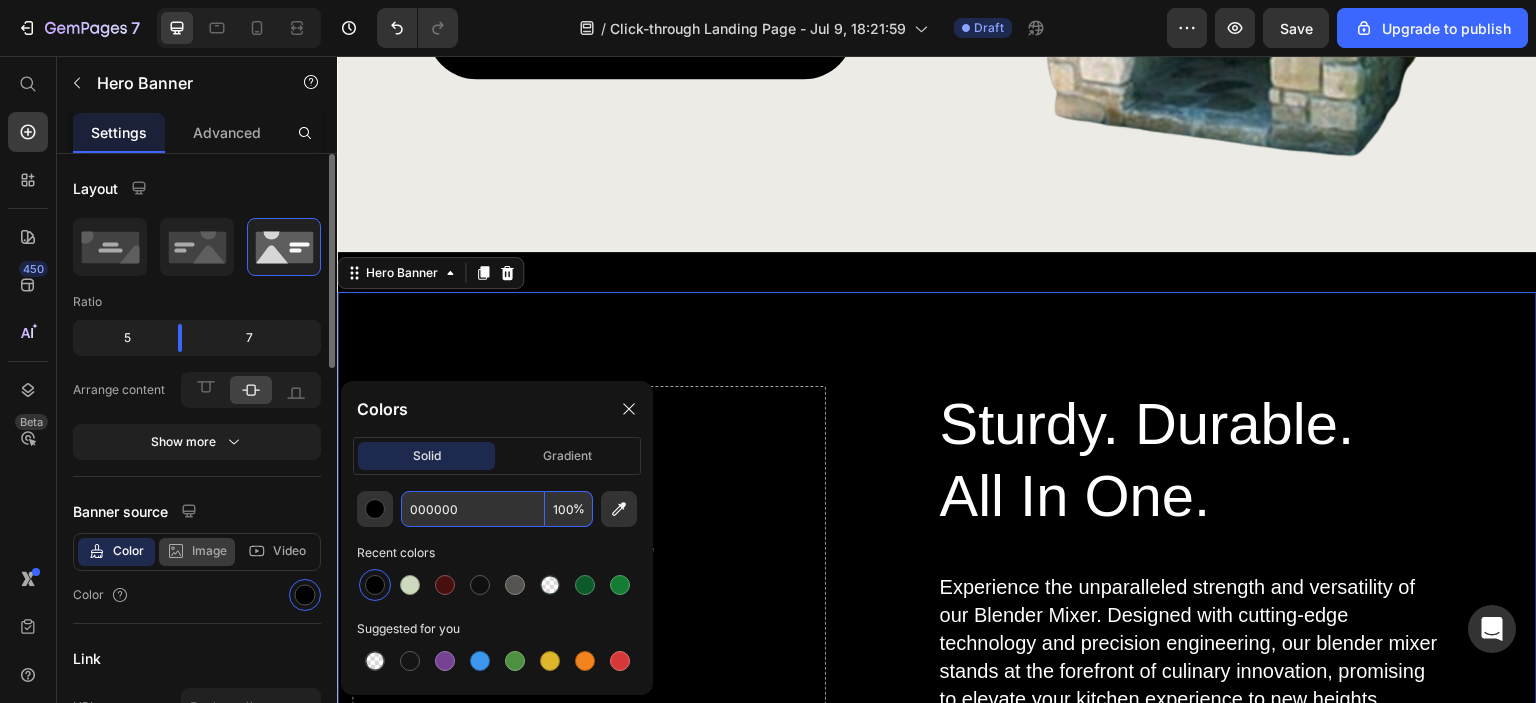 type on "000000" 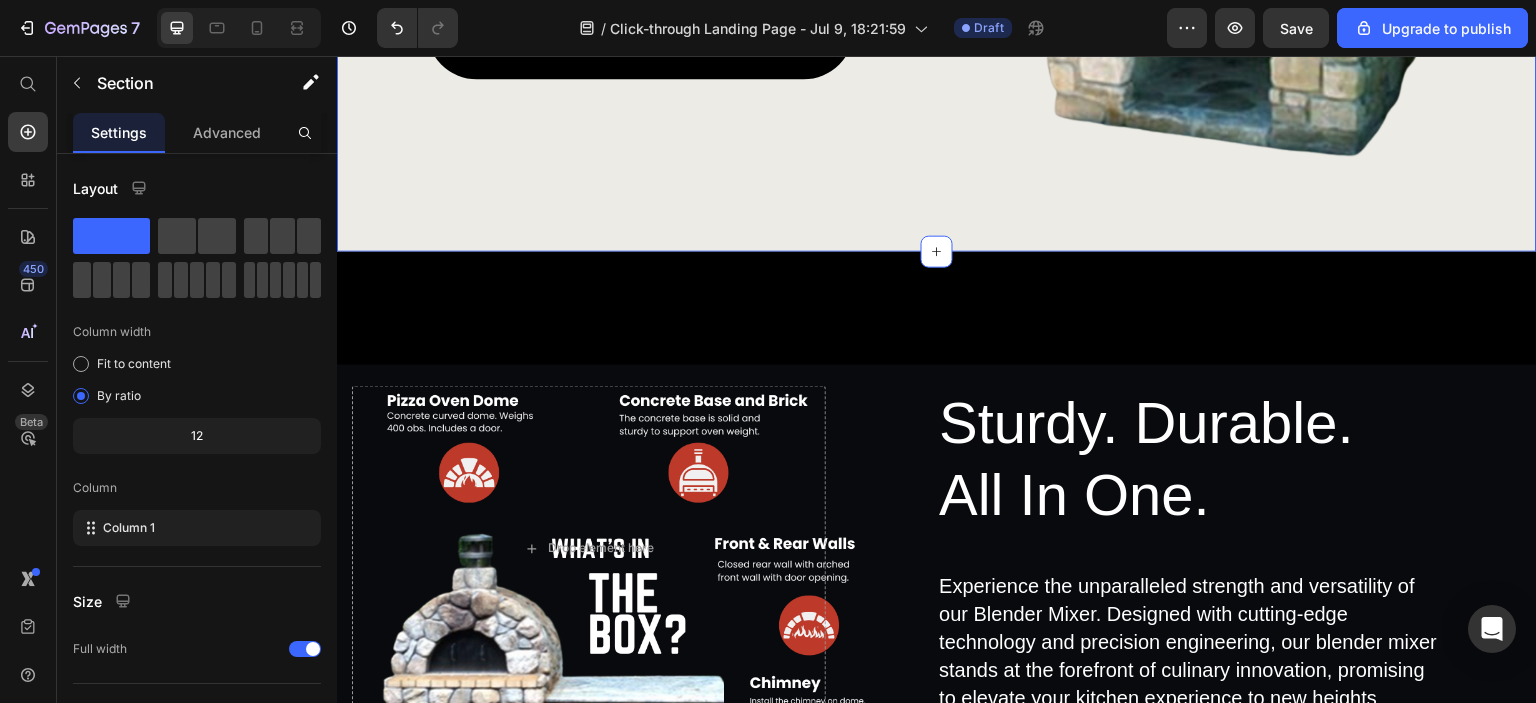 click on "Make Backyard Pizza Heading Start making your very own wood-fired pizza. Delight family and friends with your flavorful recipes that can be cooked to perfection. Be the go to host for amazing backyard parties. Discover the ultimate kitchen companion with our Blender Mixer, designed to simplify your culinary adventures while delivering unmatched performance and versatility. Text Block GET YOURS NOW Button Image Row Section 5   You can create reusable sections Create Theme Section AI Content Write with GemAI What would you like to describe here? Tone and Voice Persuasive Product Pizza Oven Thermal Blanket Show more Generate" at bounding box center (937, -96) 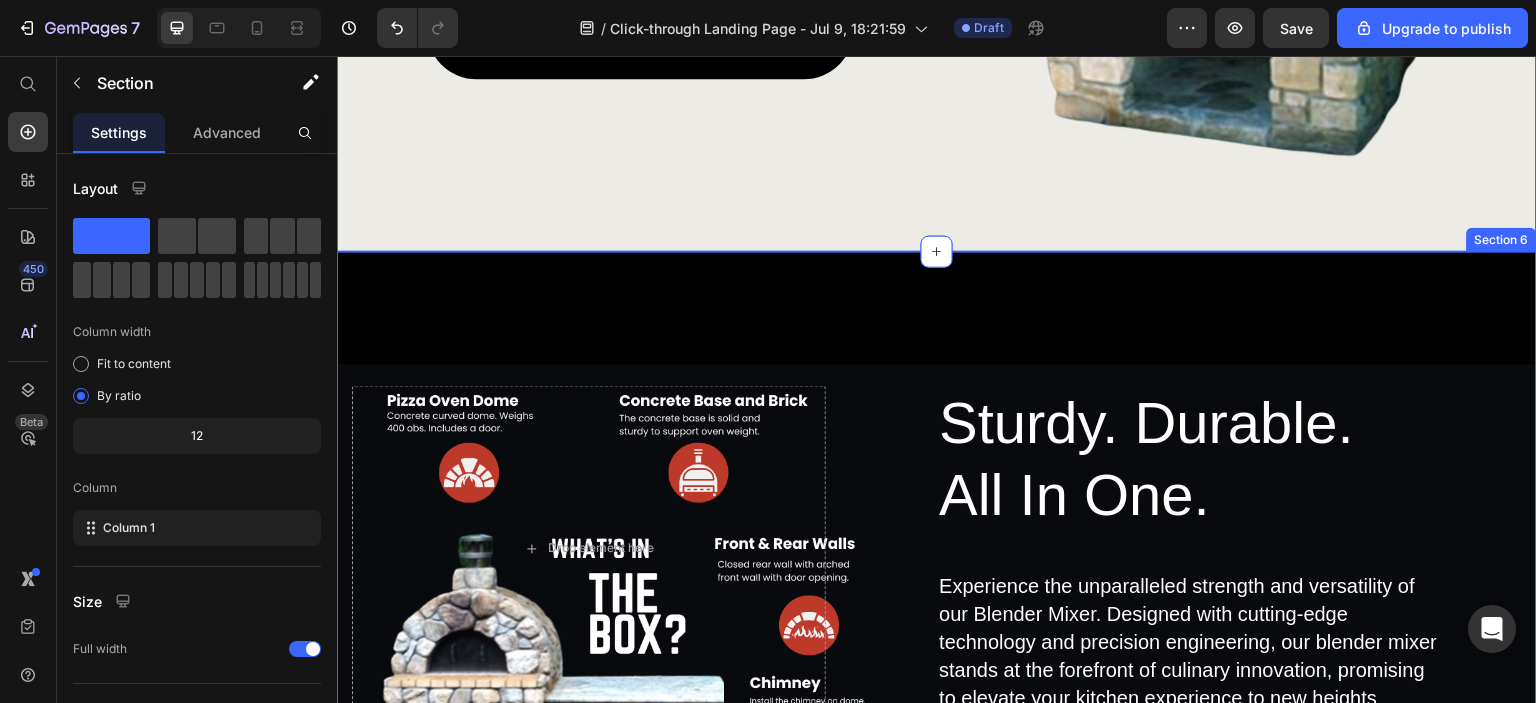 click on "Sturdy. Durable.  All In One. Heading Experience the unparalleled strength and versatility of our Blender Mixer. Designed with cutting-edge technology and precision engineering, our blender mixer stands at the forefront of culinary innovation, promising to elevate your kitchen experience to new heights Text Block Row
Drop element here Hero Banner" at bounding box center [937, 558] 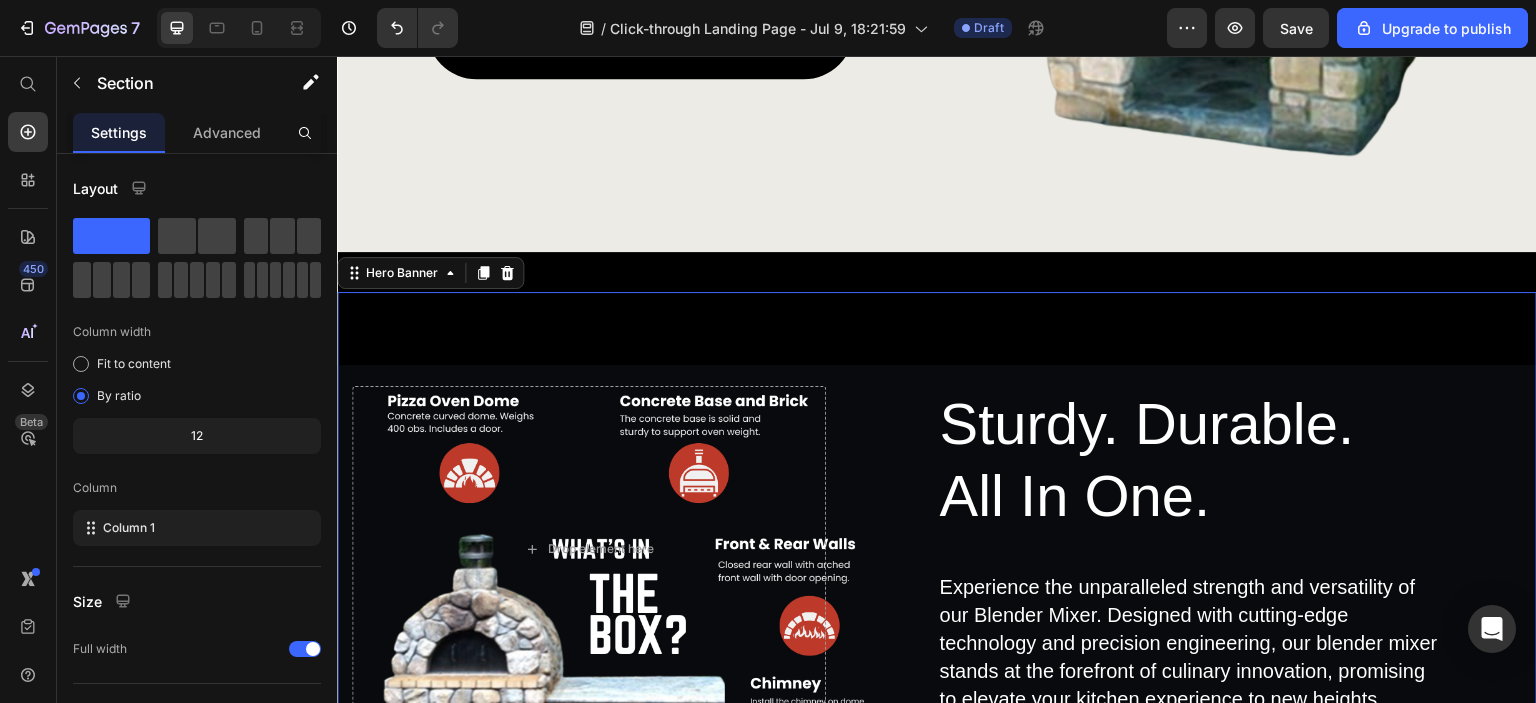 click on "Sturdy. Durable.  All In One. Heading Experience the unparalleled strength and versatility of our Blender Mixer. Designed with cutting-edge technology and precision engineering, our blender mixer stands at the forefront of culinary innovation, promising to elevate your kitchen experience to new heights Text Block Row
Drop element here" at bounding box center [937, 578] 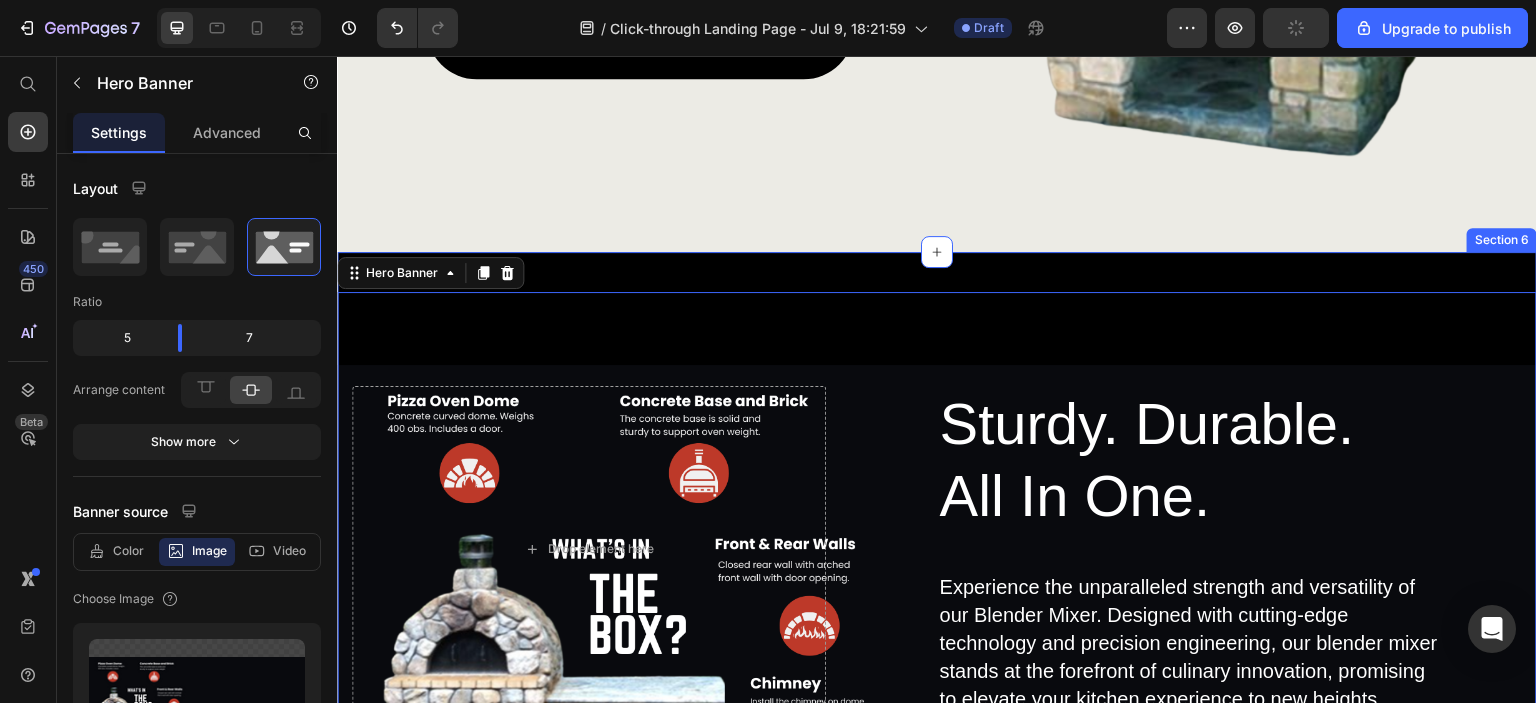 click on "Sturdy. Durable.  All In One. Heading Experience the unparalleled strength and versatility of our Blender Mixer. Designed with cutting-edge technology and precision engineering, our blender mixer stands at the forefront of culinary innovation, promising to elevate your kitchen experience to new heights Text Block Row
Drop element here Hero Banner   0" at bounding box center (937, 558) 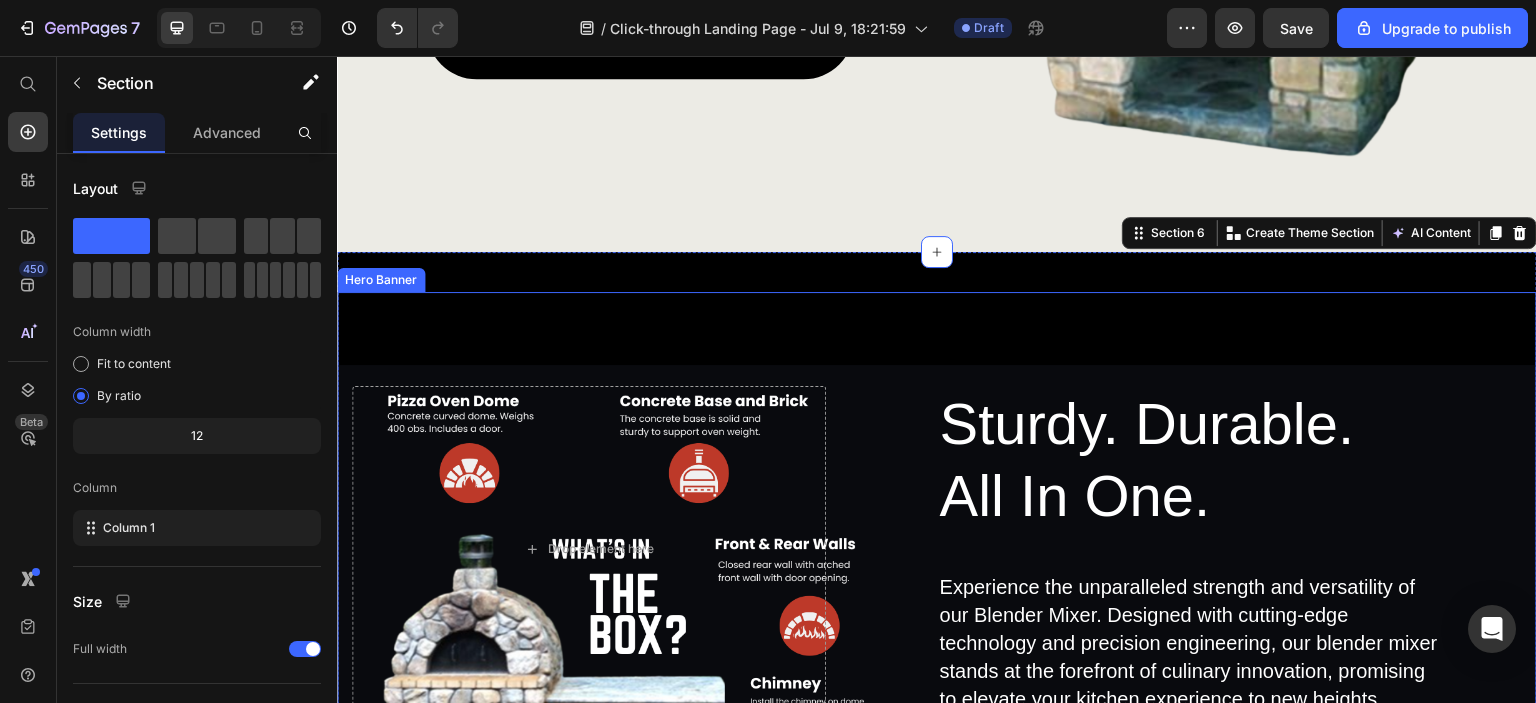 click on "Sturdy. Durable.  All In One. Heading Experience the unparalleled strength and versatility of our Blender Mixer. Designed with cutting-edge technology and precision engineering, our blender mixer stands at the forefront of culinary innovation, promising to elevate your kitchen experience to new heights Text Block Row
Drop element here" at bounding box center (937, 578) 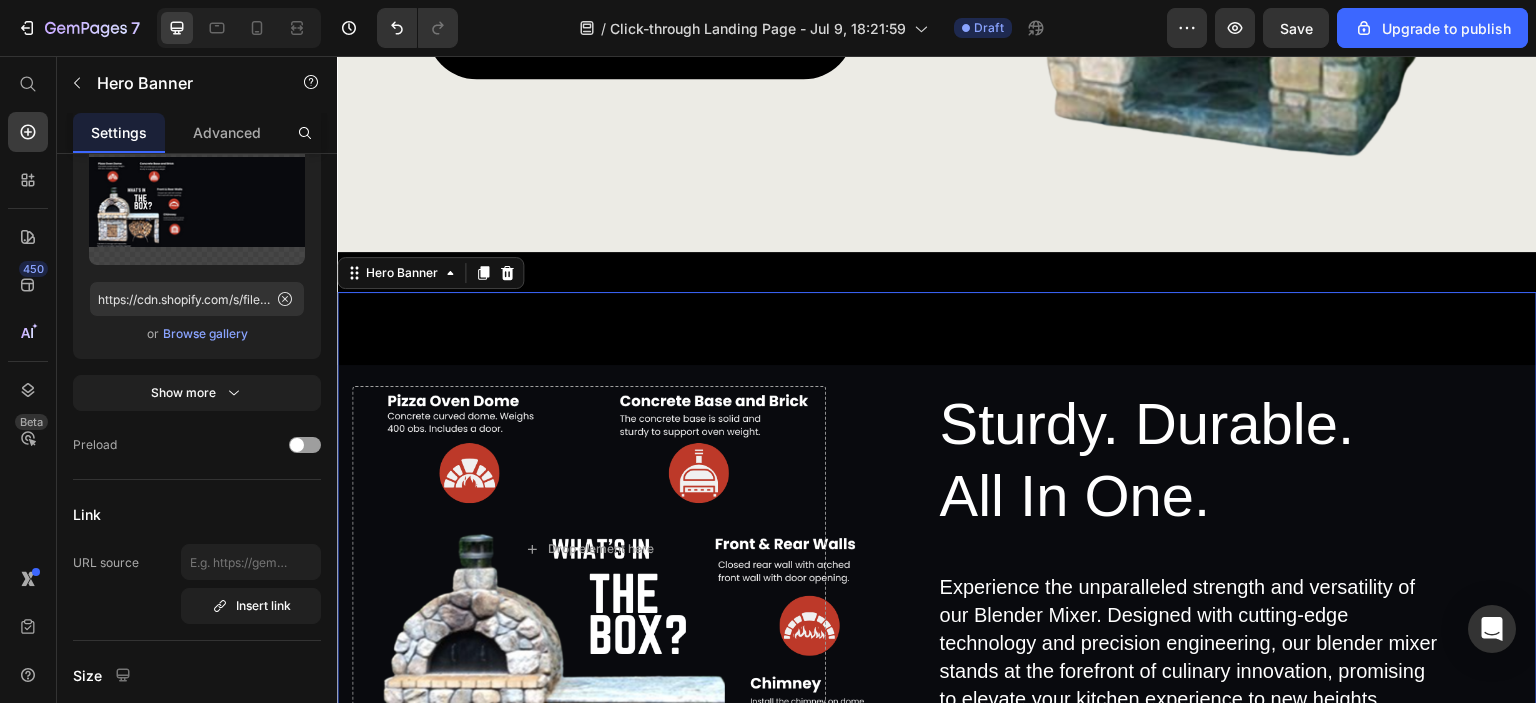 scroll, scrollTop: 0, scrollLeft: 0, axis: both 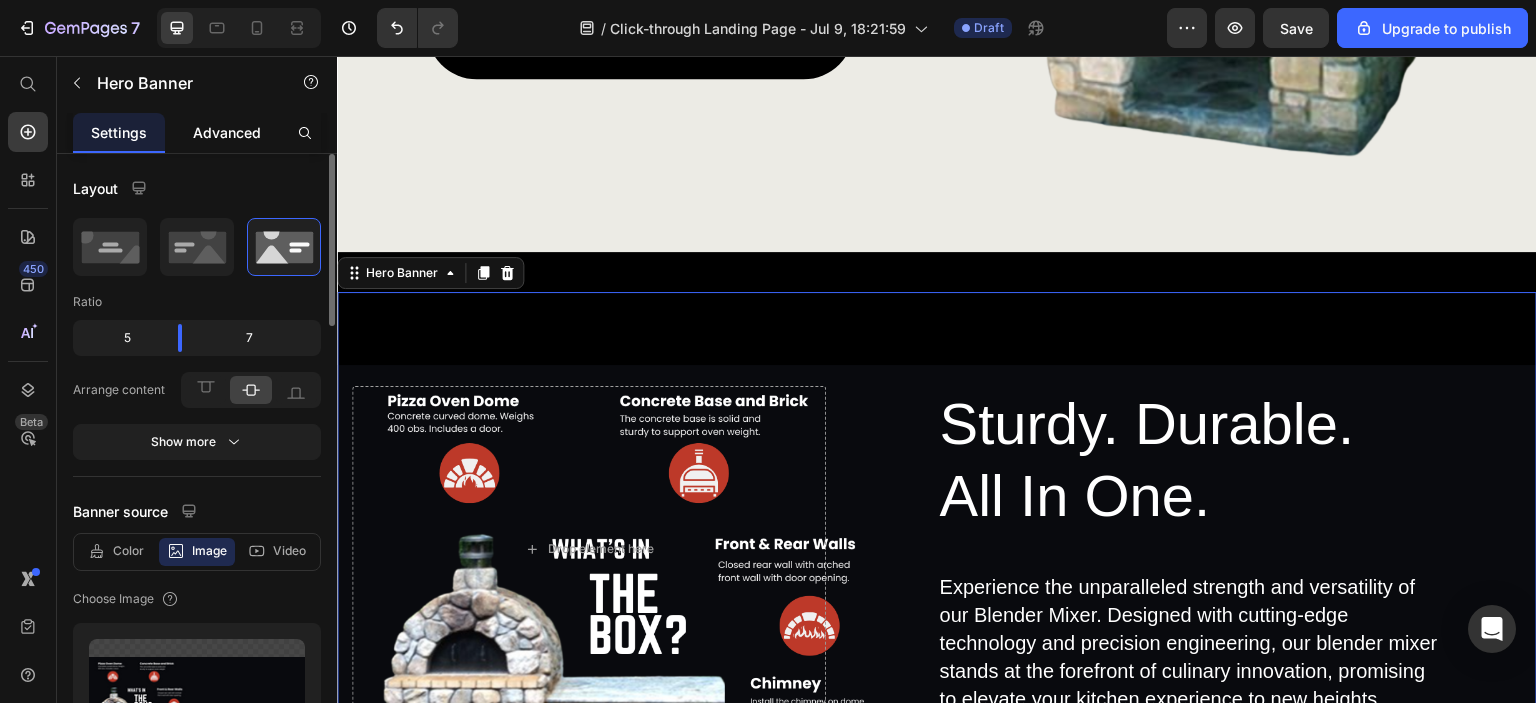 click on "Advanced" 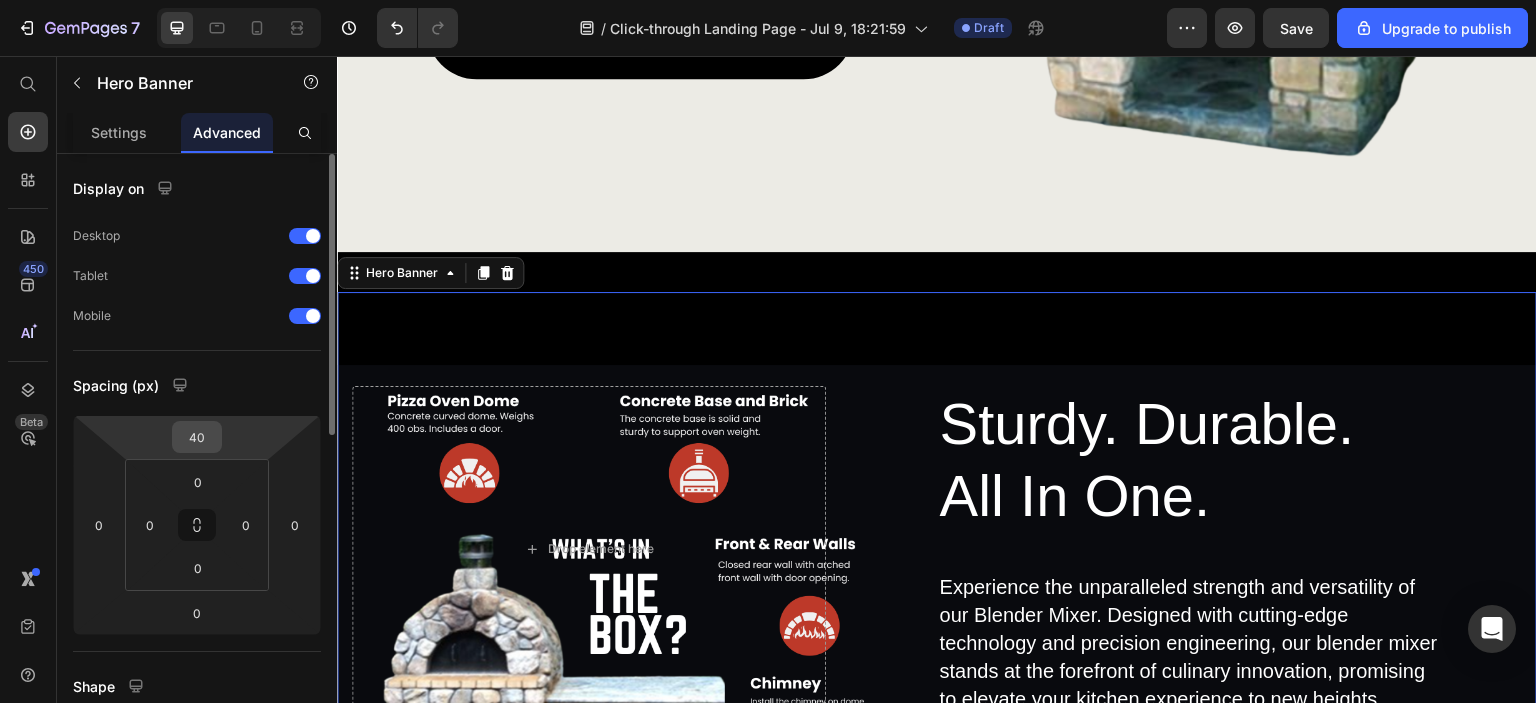 click on "40" at bounding box center [197, 437] 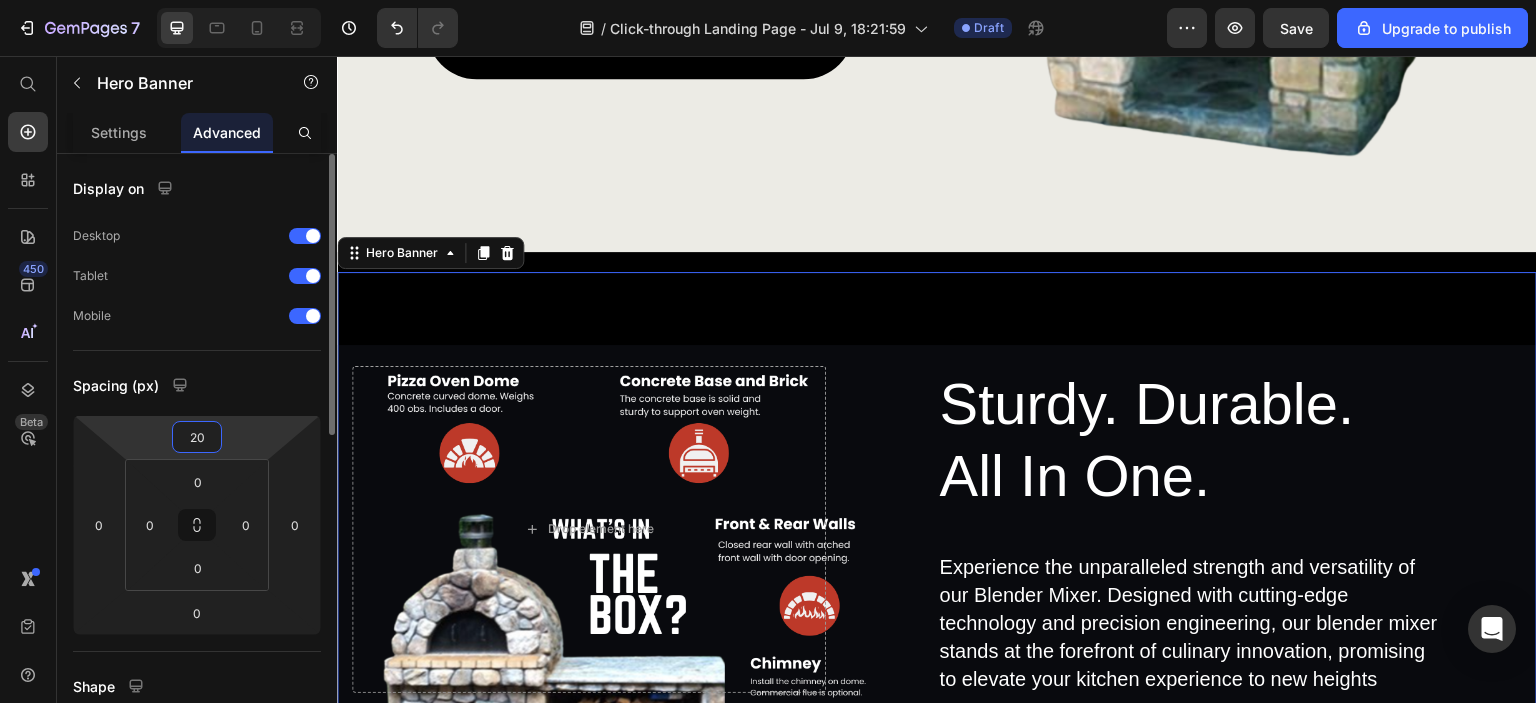 drag, startPoint x: 213, startPoint y: 436, endPoint x: 153, endPoint y: 430, distance: 60.299255 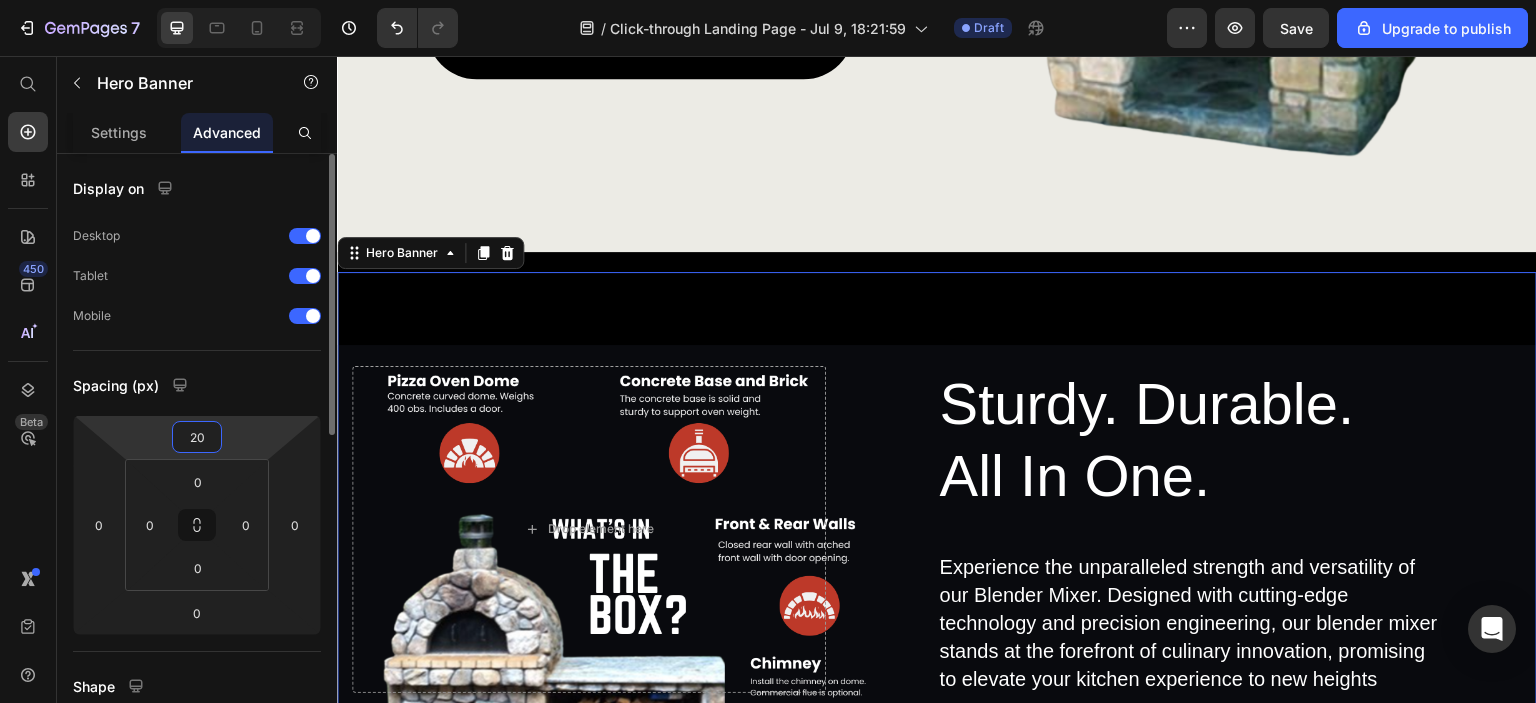 click on "20 0 0 0" at bounding box center (197, 525) 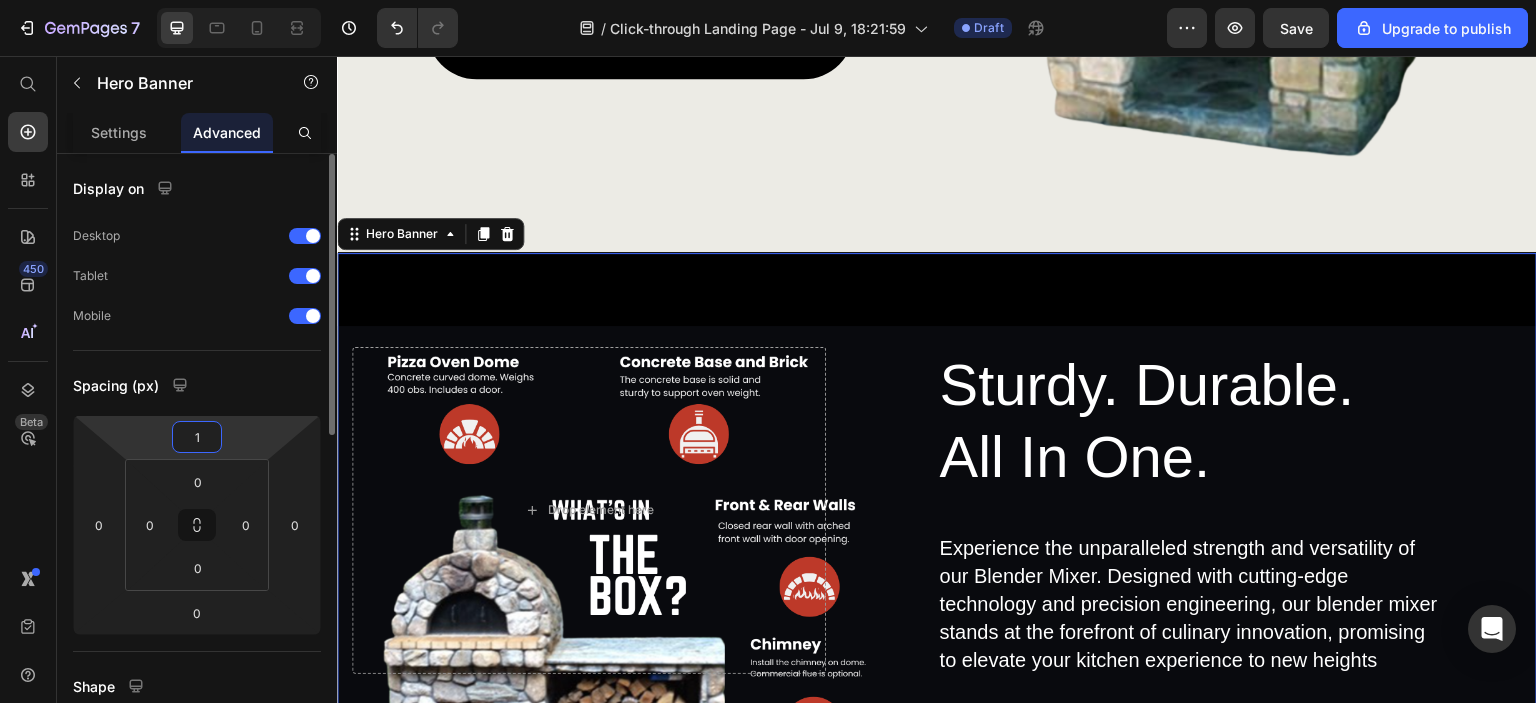 type on "10" 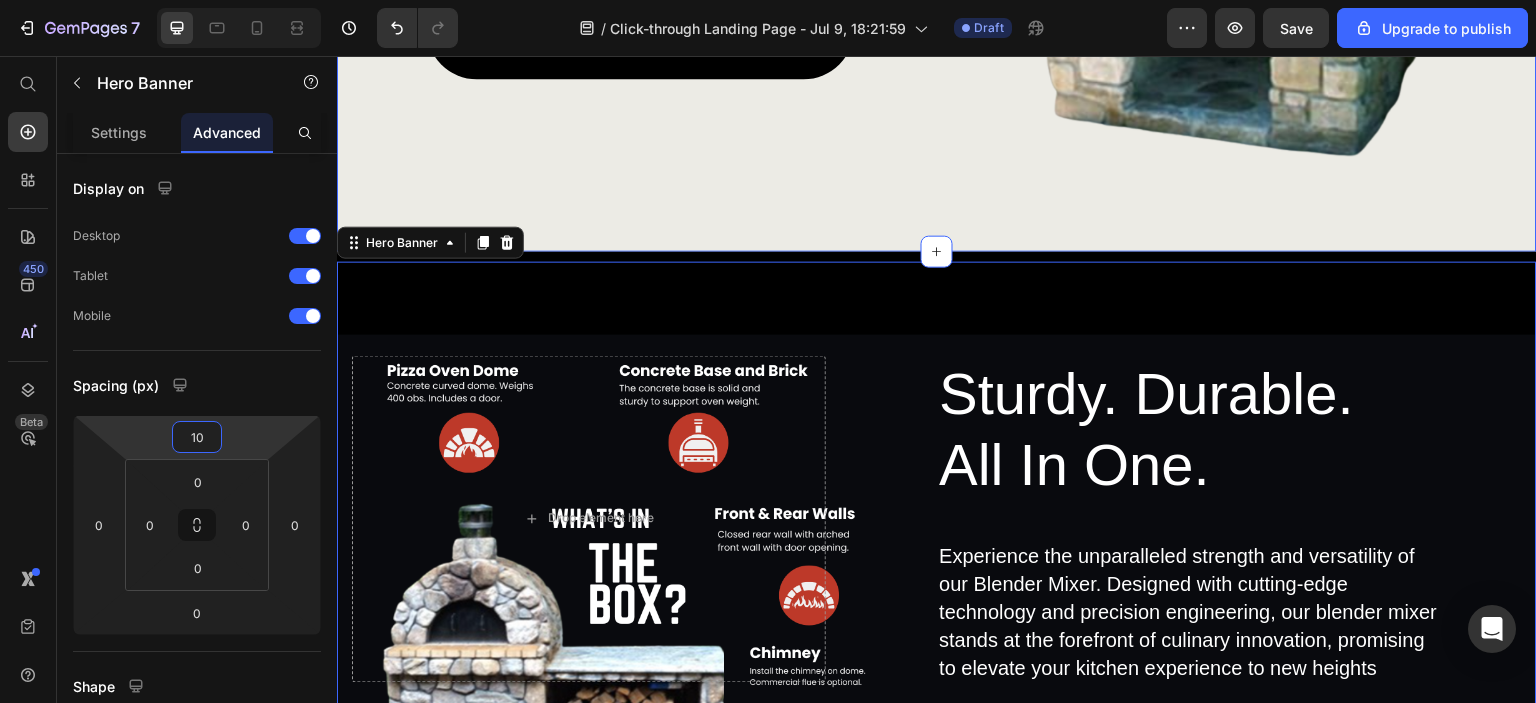 click on "Make Backyard Pizza Heading Start making your very own wood-fired pizza. Delight family and friends with your flavorful recipes that can be cooked to perfection. Be the go to host for amazing backyard parties. Discover the ultimate kitchen companion with our Blender Mixer, designed to simplify your culinary adventures while delivering unmatched performance and versatility. Text Block GET YOURS NOW Button Image Row Section 5" at bounding box center [937, -96] 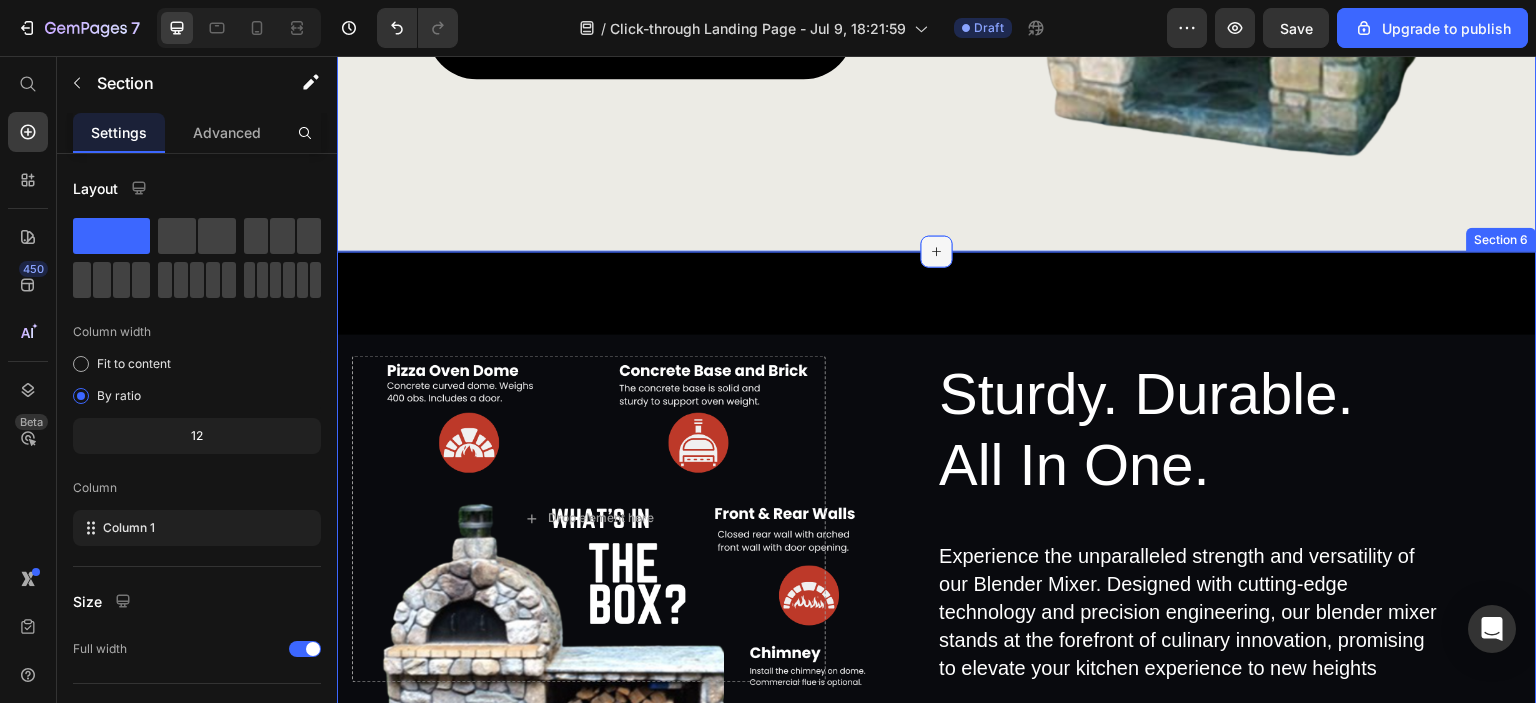 click 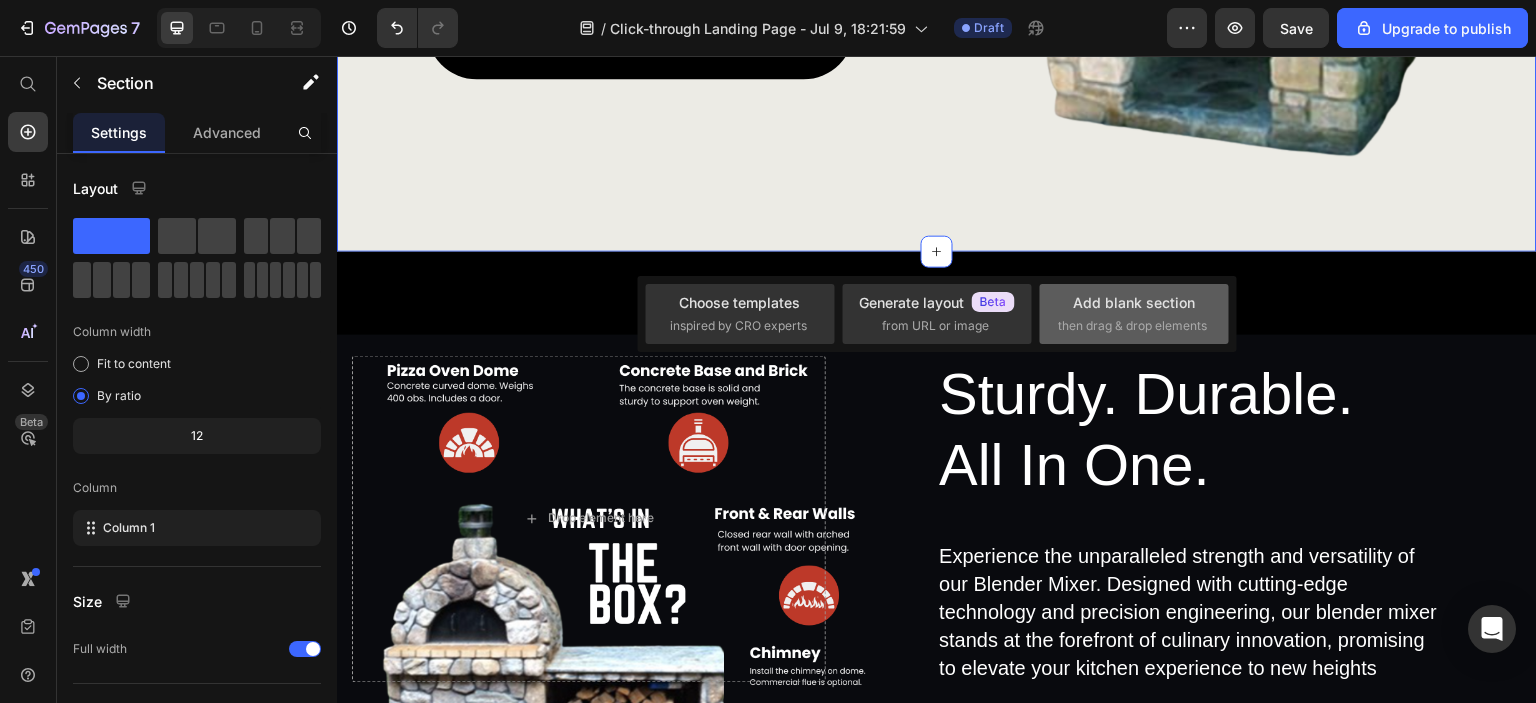 click on "Add blank section  then drag & drop elements" 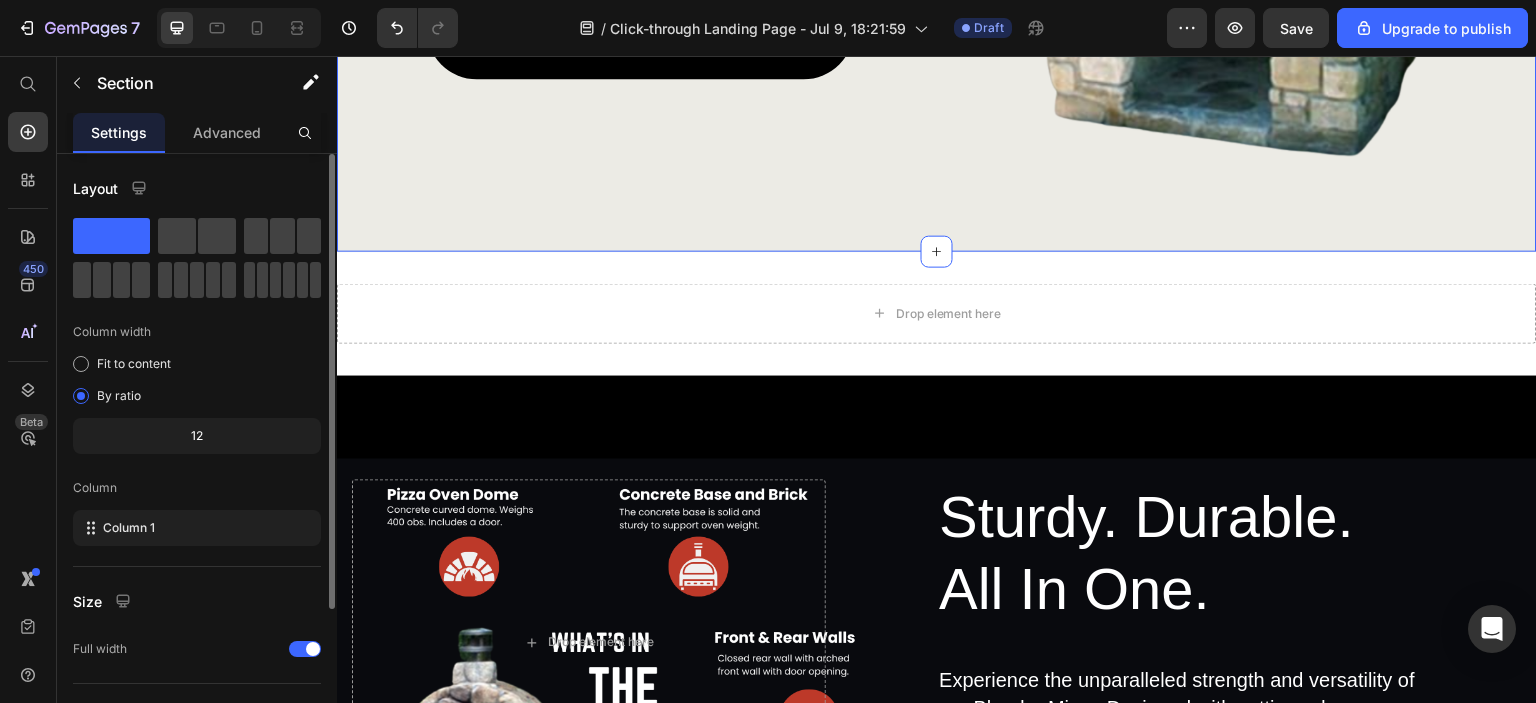 click 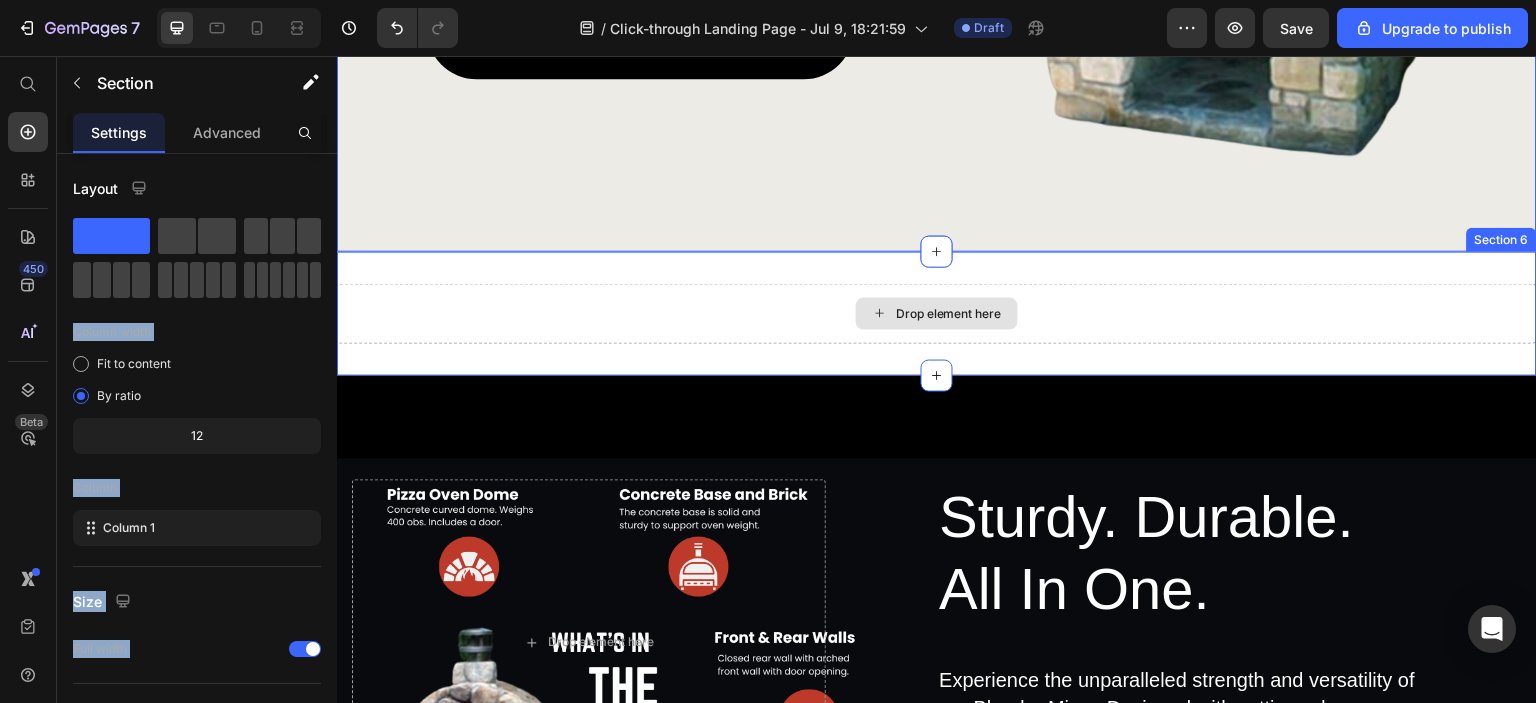 drag, startPoint x: 469, startPoint y: 292, endPoint x: 730, endPoint y: 316, distance: 262.10114 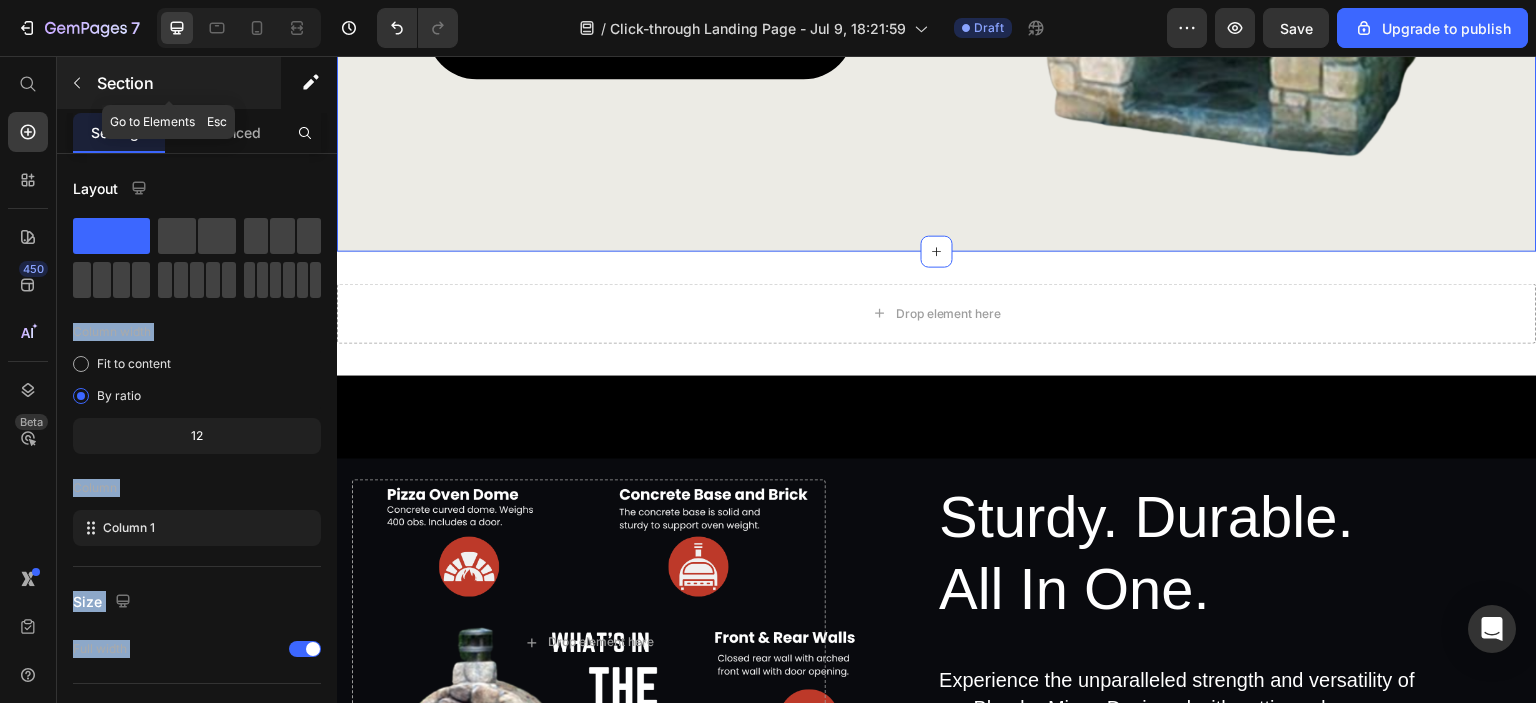 click 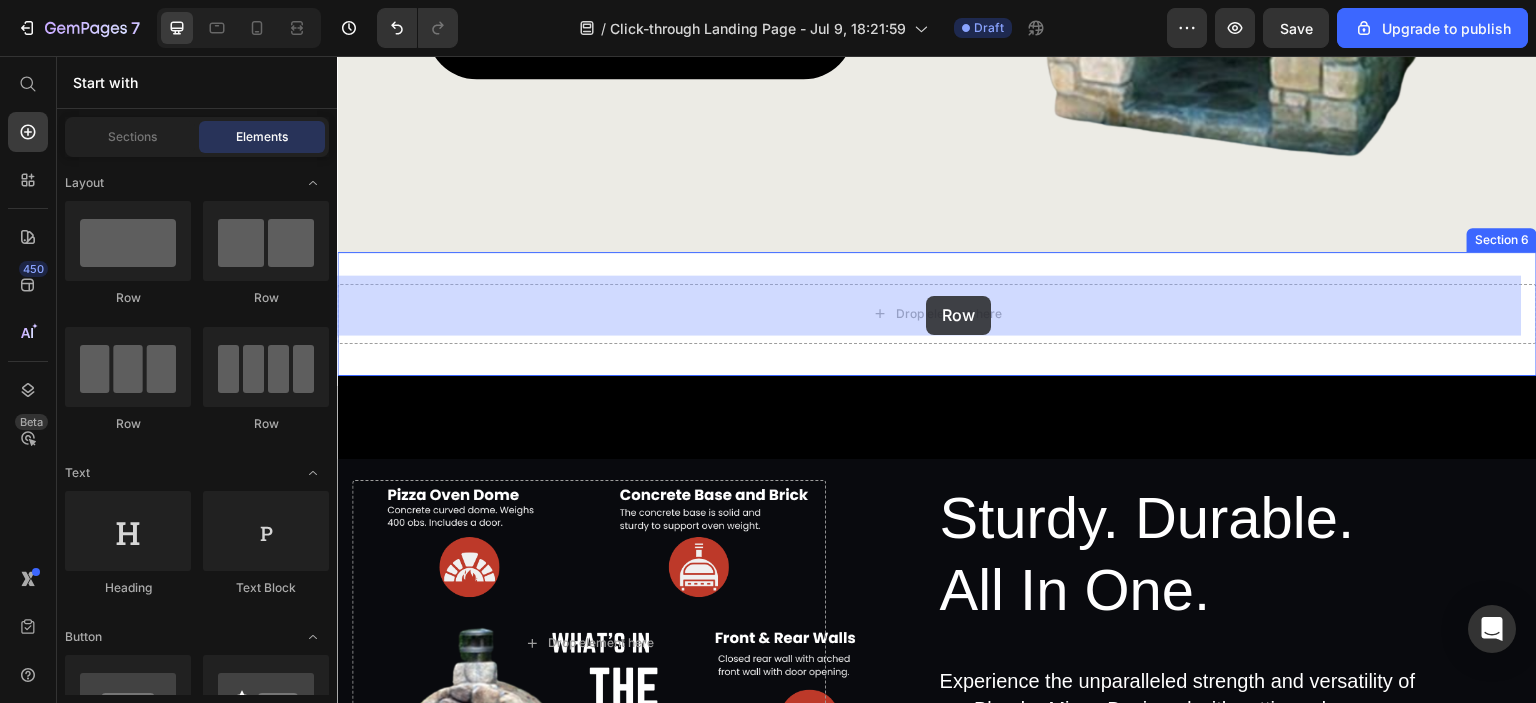 drag, startPoint x: 474, startPoint y: 301, endPoint x: 926, endPoint y: 296, distance: 452.02765 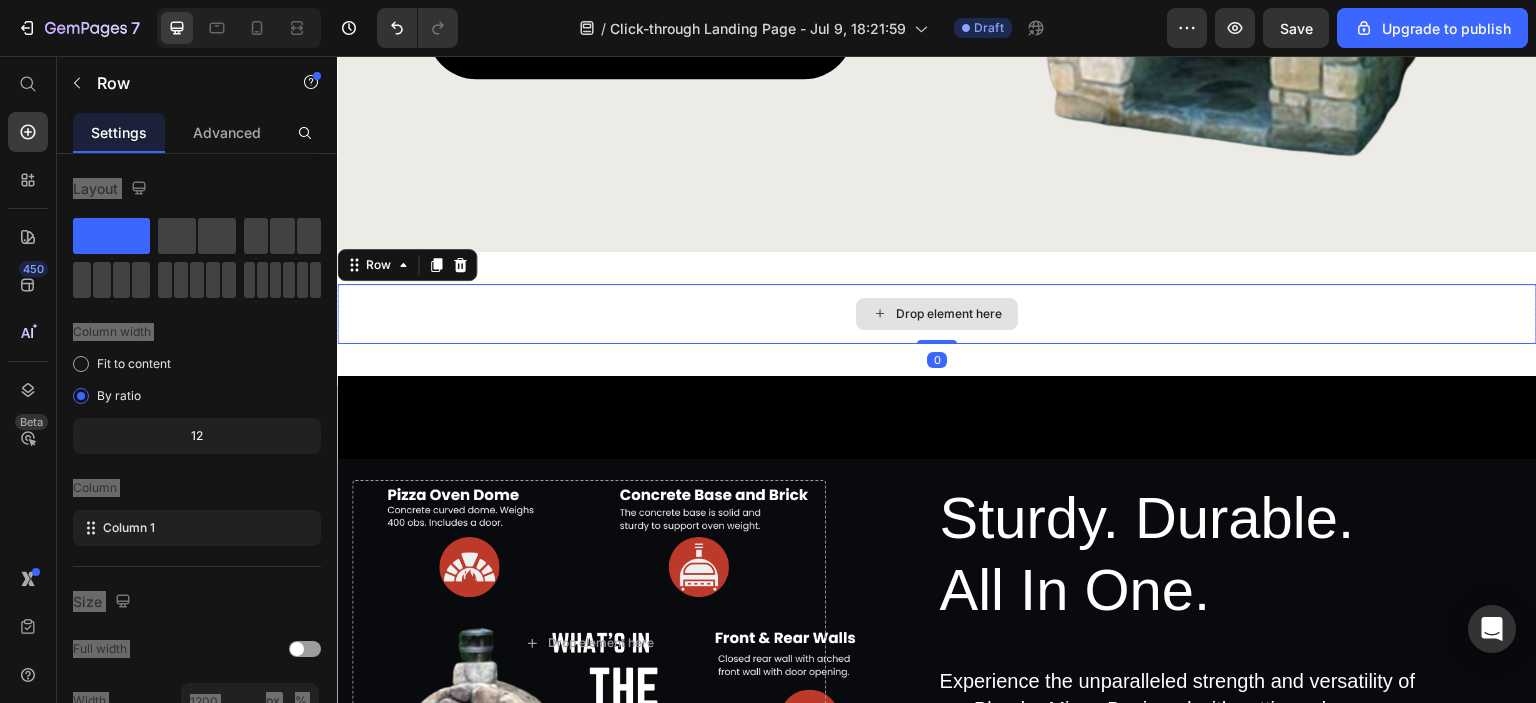 click on "Drop element here" at bounding box center [937, 314] 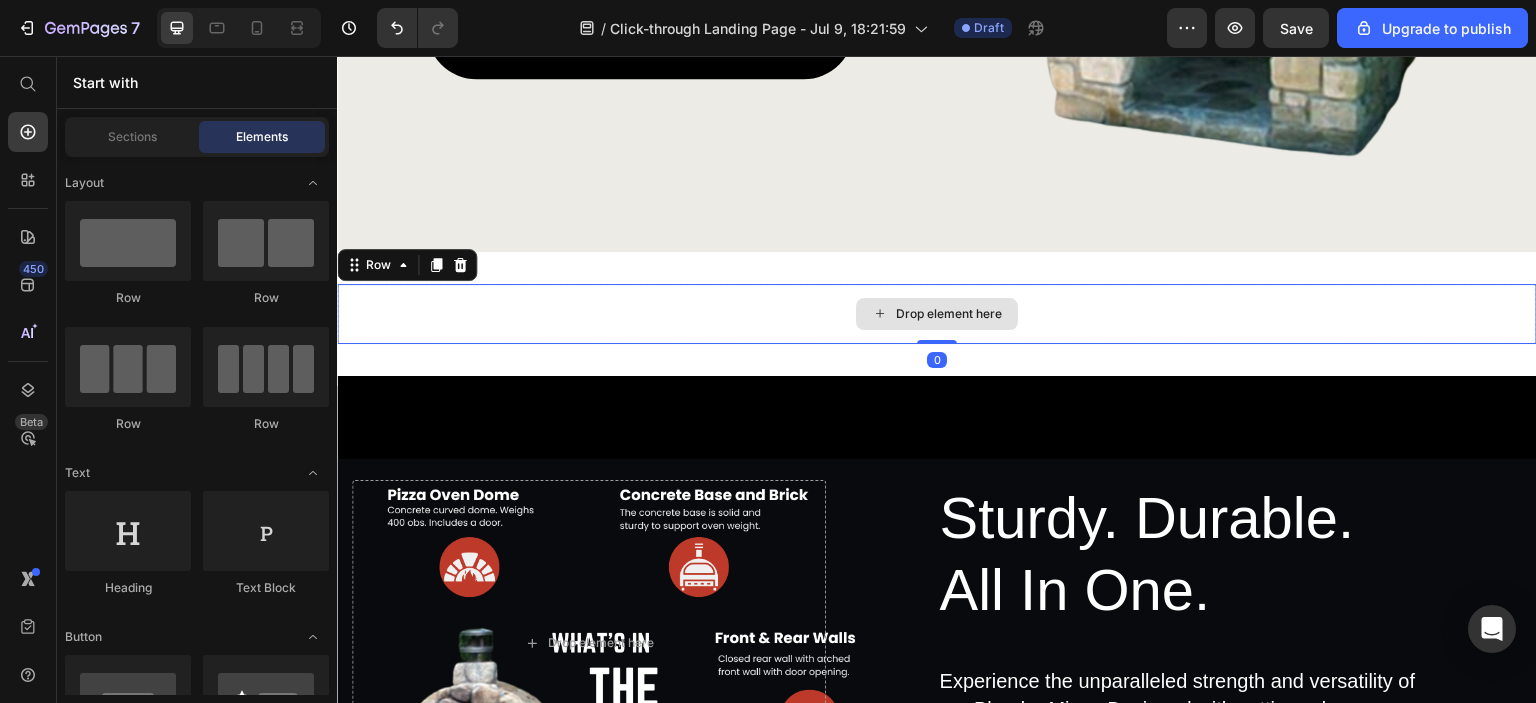click on "Drop element here" at bounding box center [937, 314] 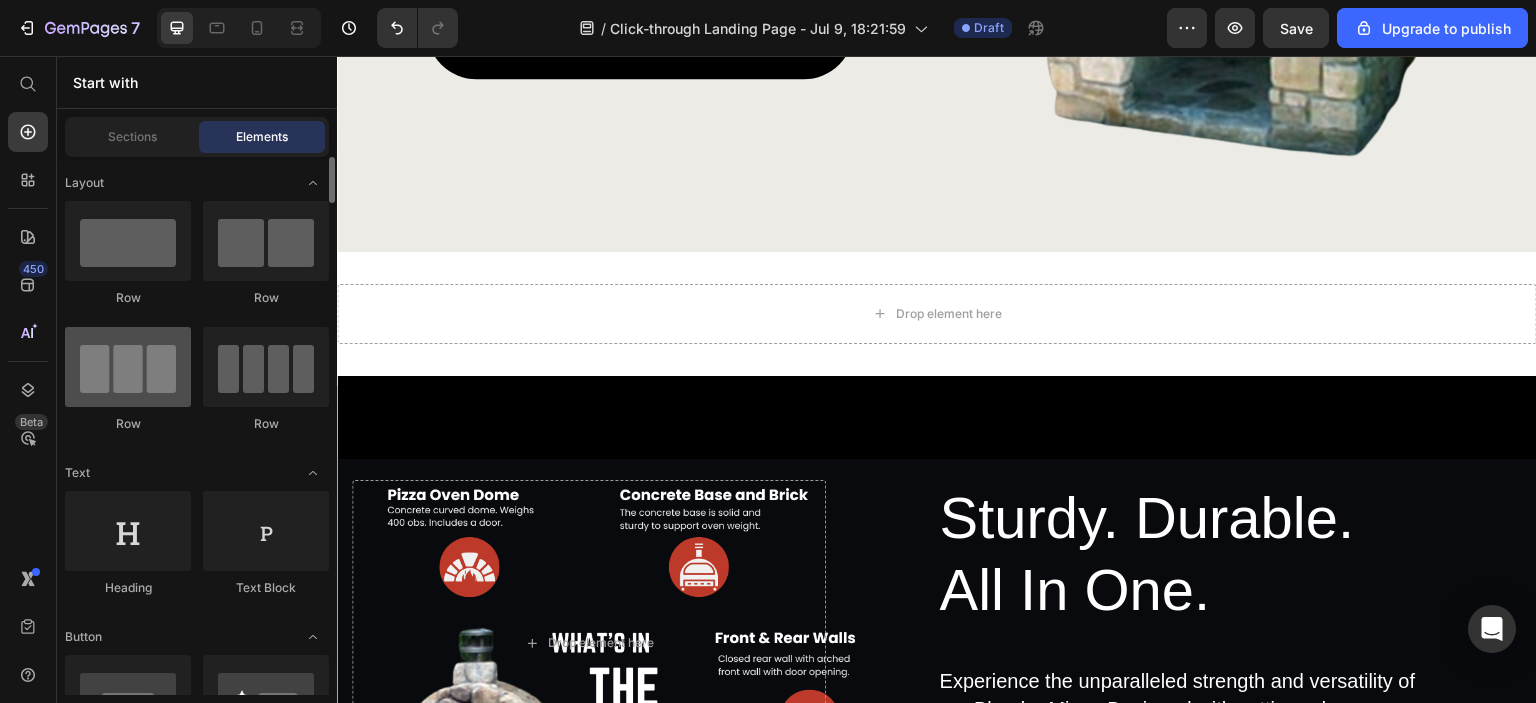 scroll, scrollTop: 100, scrollLeft: 0, axis: vertical 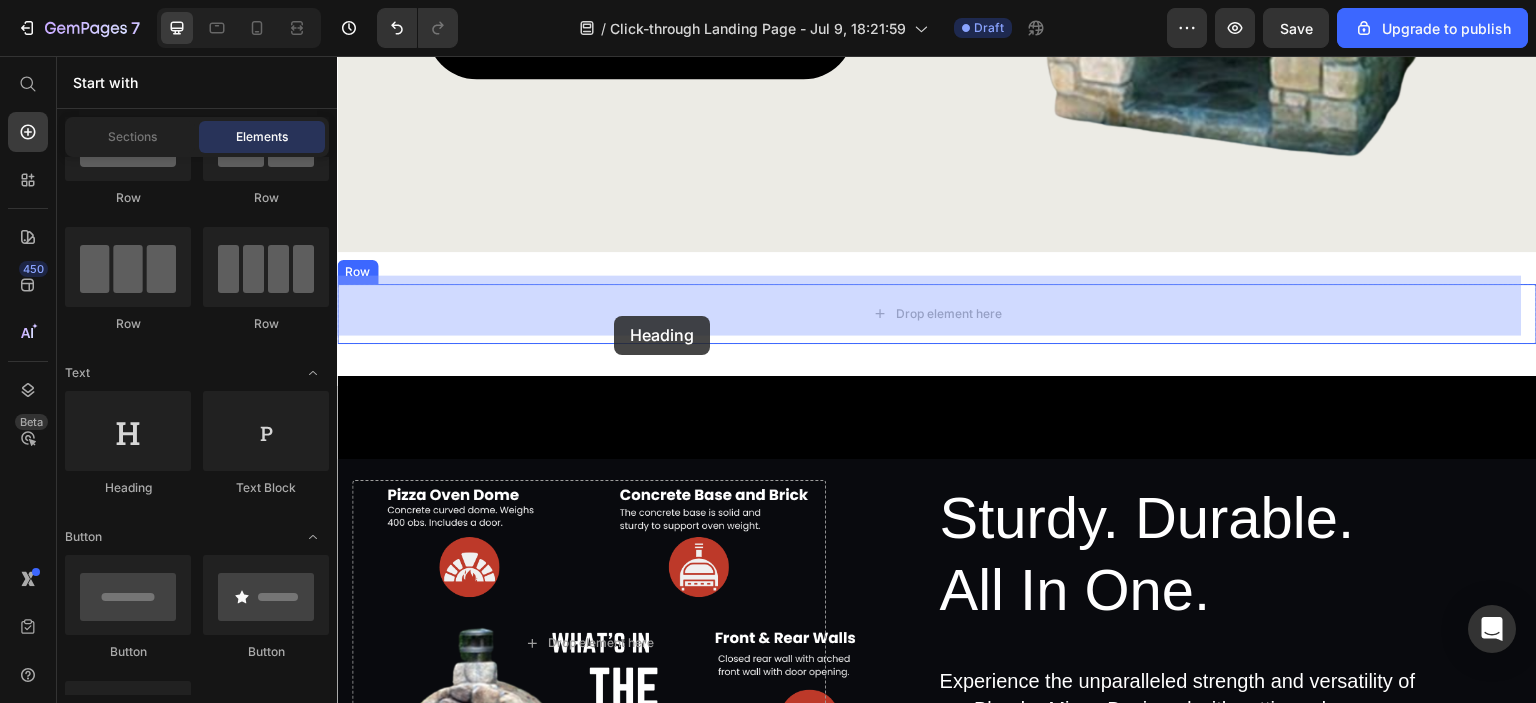 drag, startPoint x: 457, startPoint y: 467, endPoint x: 724, endPoint y: 303, distance: 313.34485 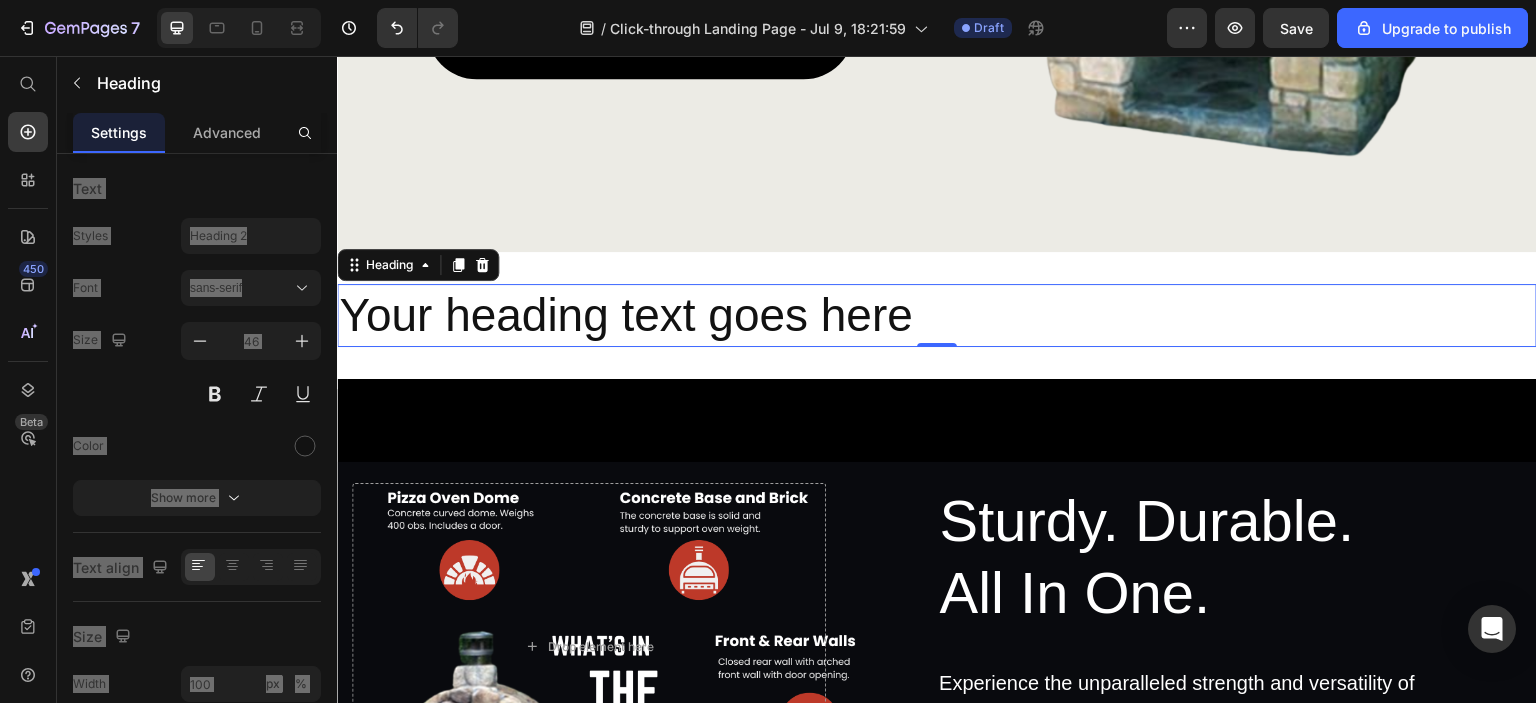 click on "Your heading text goes here" at bounding box center [937, 316] 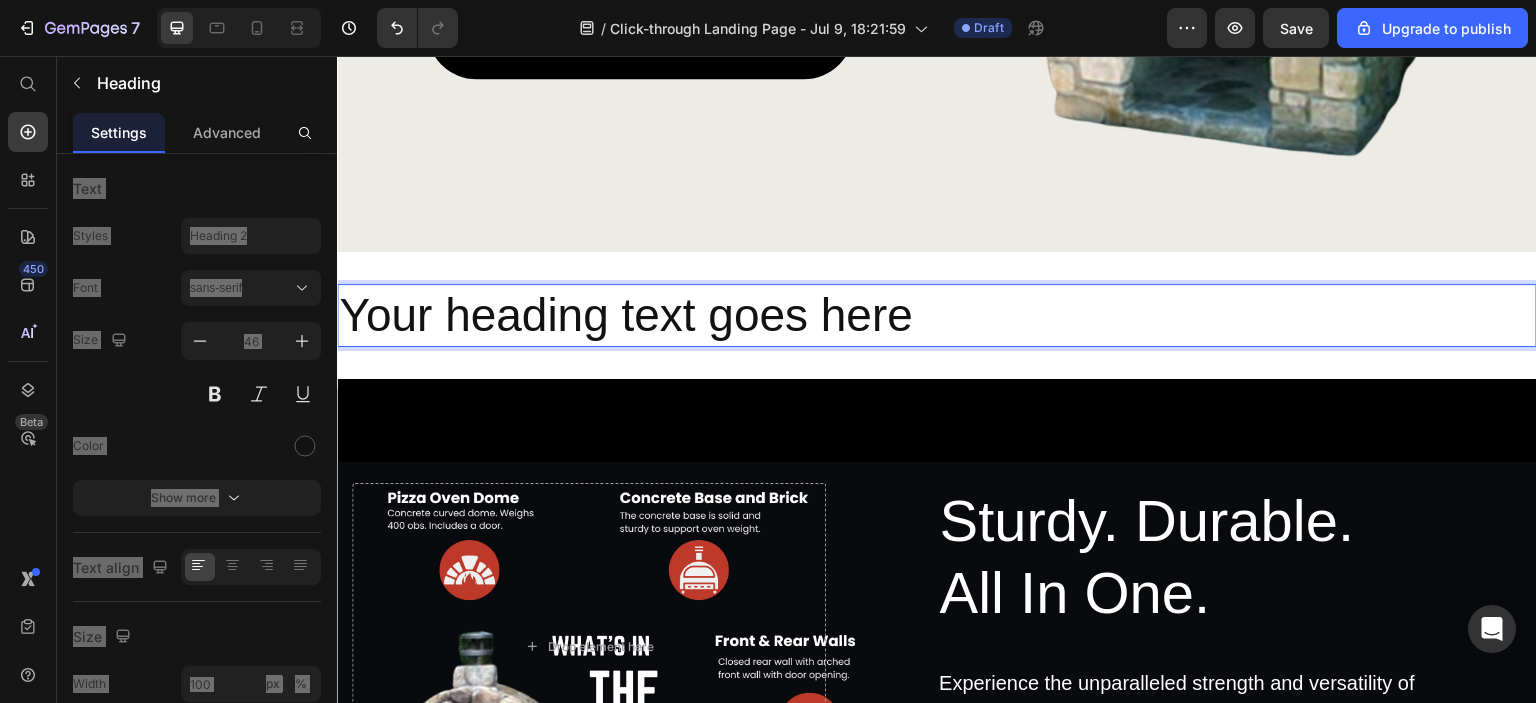 click on "Your heading text goes here" at bounding box center (937, 316) 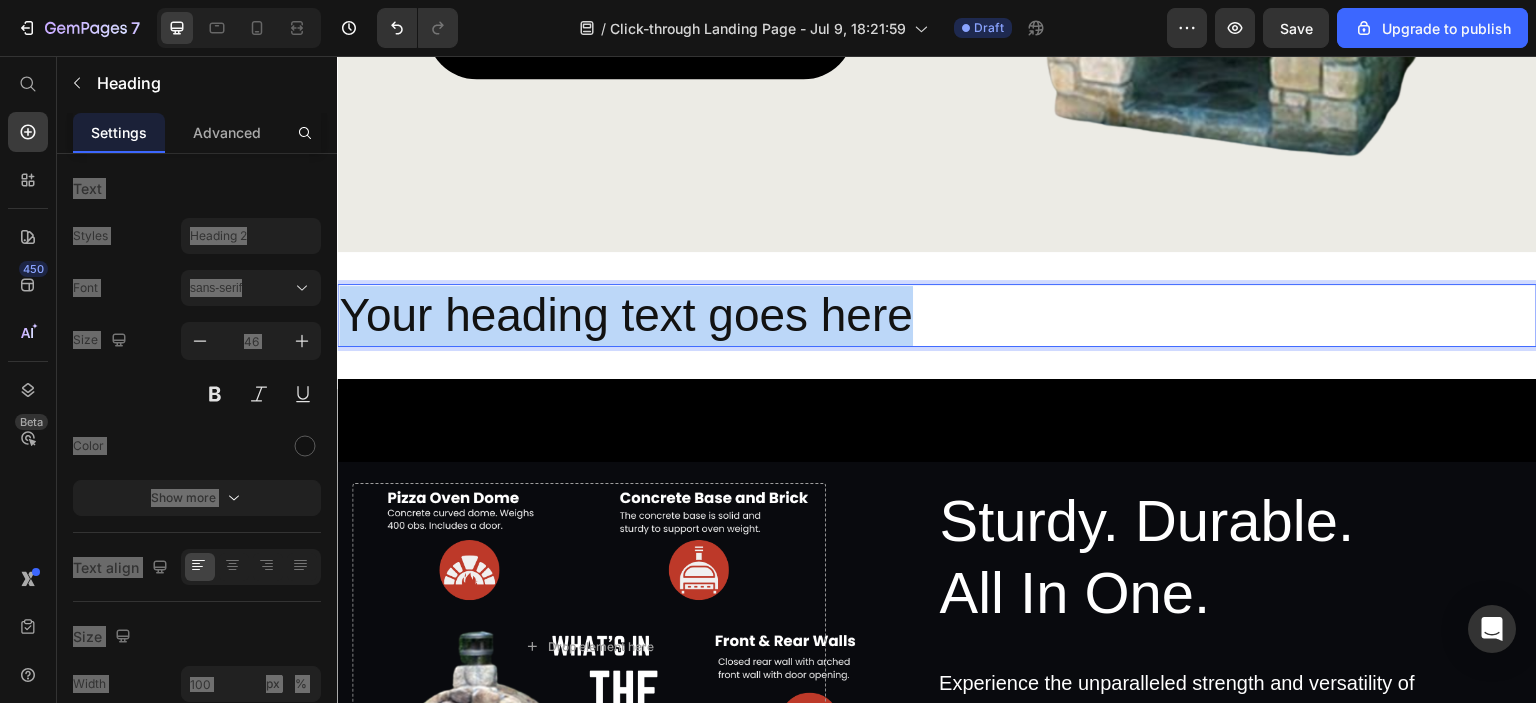 click on "Your heading text goes here" at bounding box center (937, 316) 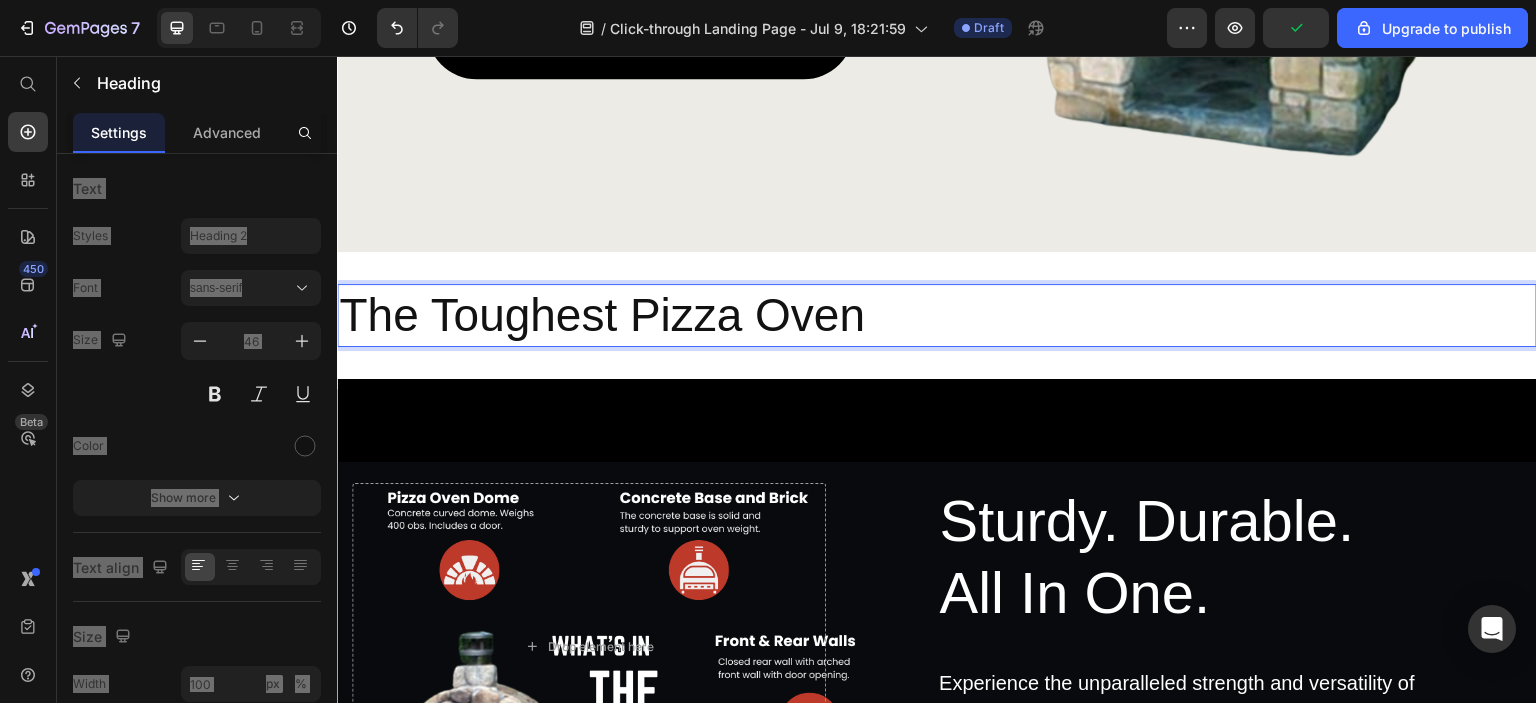 drag, startPoint x: 914, startPoint y: 312, endPoint x: 942, endPoint y: 321, distance: 29.410883 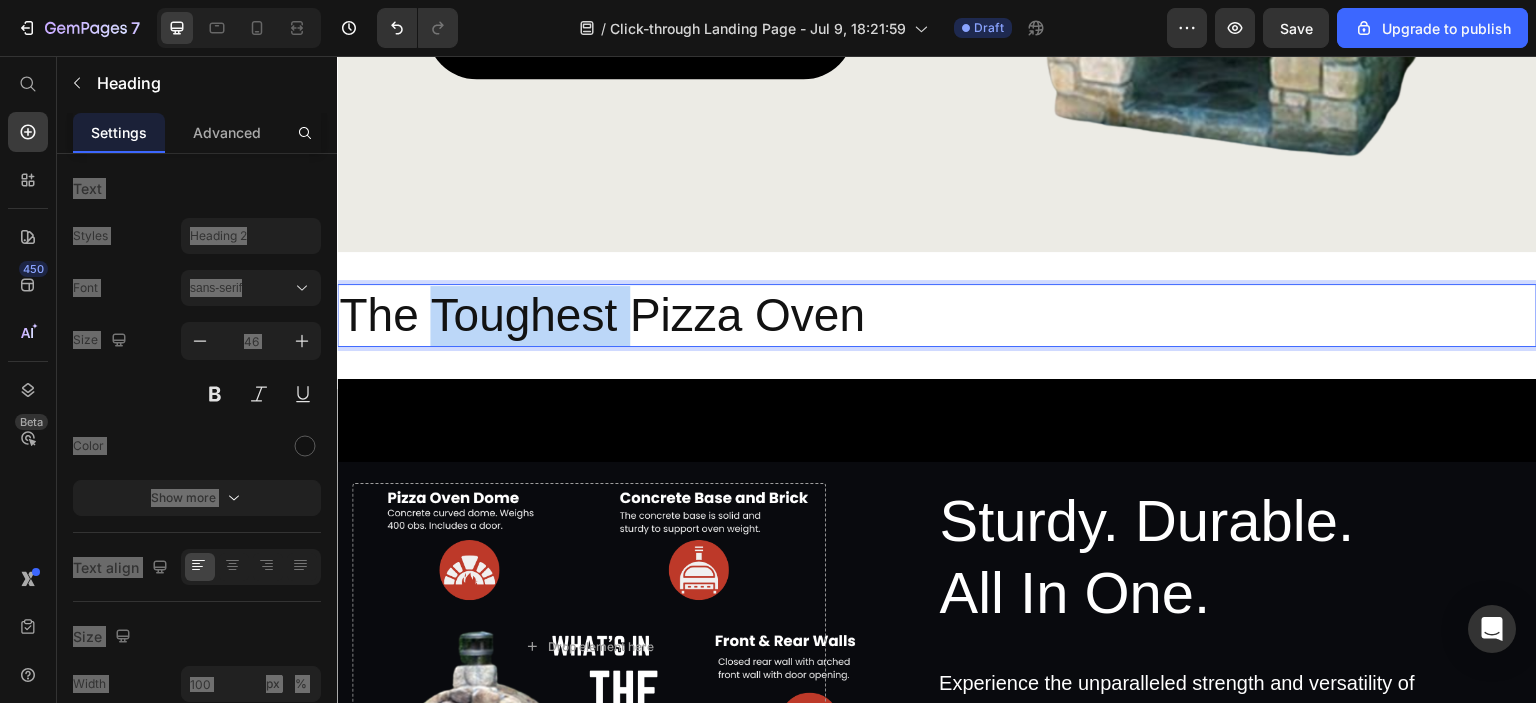 click on "The Toughest Pizza Oven" at bounding box center (937, 316) 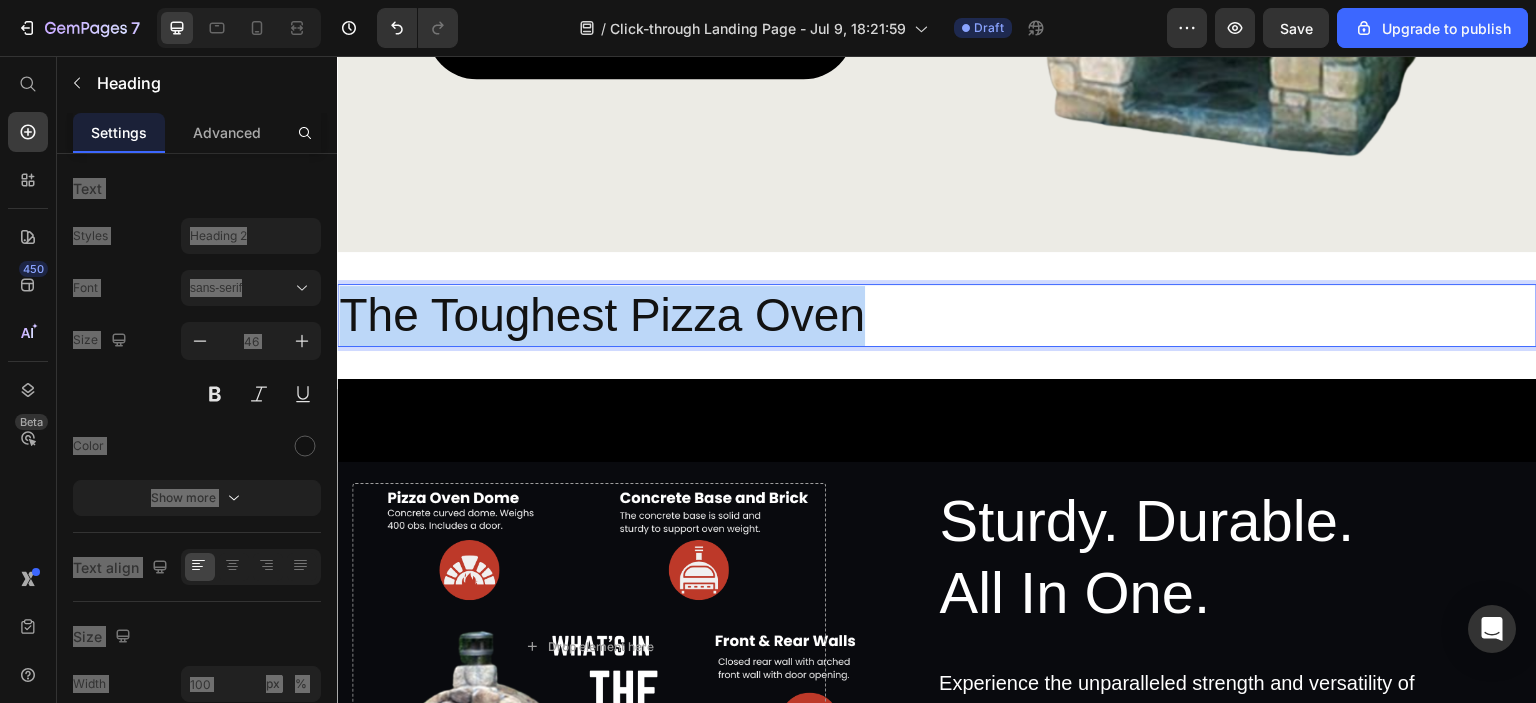 click on "The Toughest Pizza Oven" at bounding box center [937, 316] 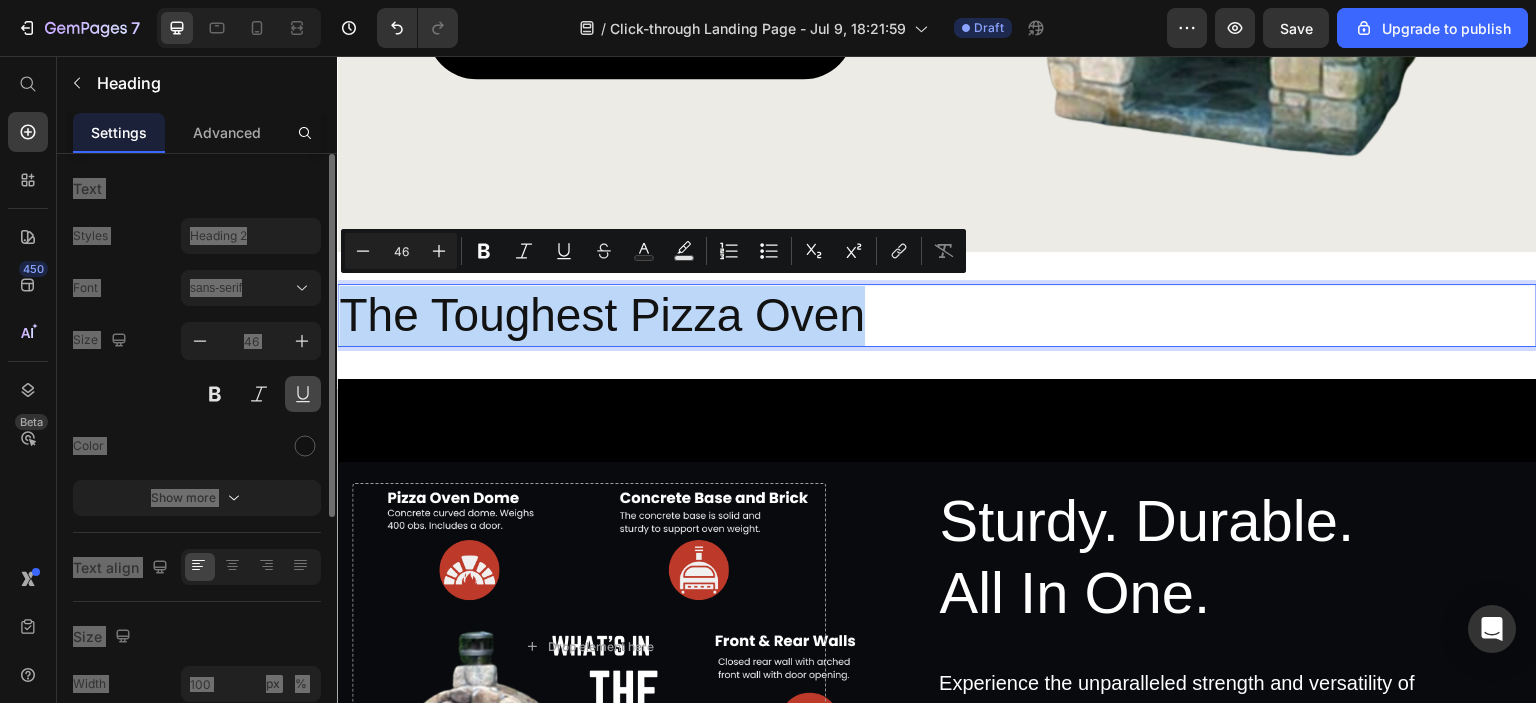scroll, scrollTop: 200, scrollLeft: 0, axis: vertical 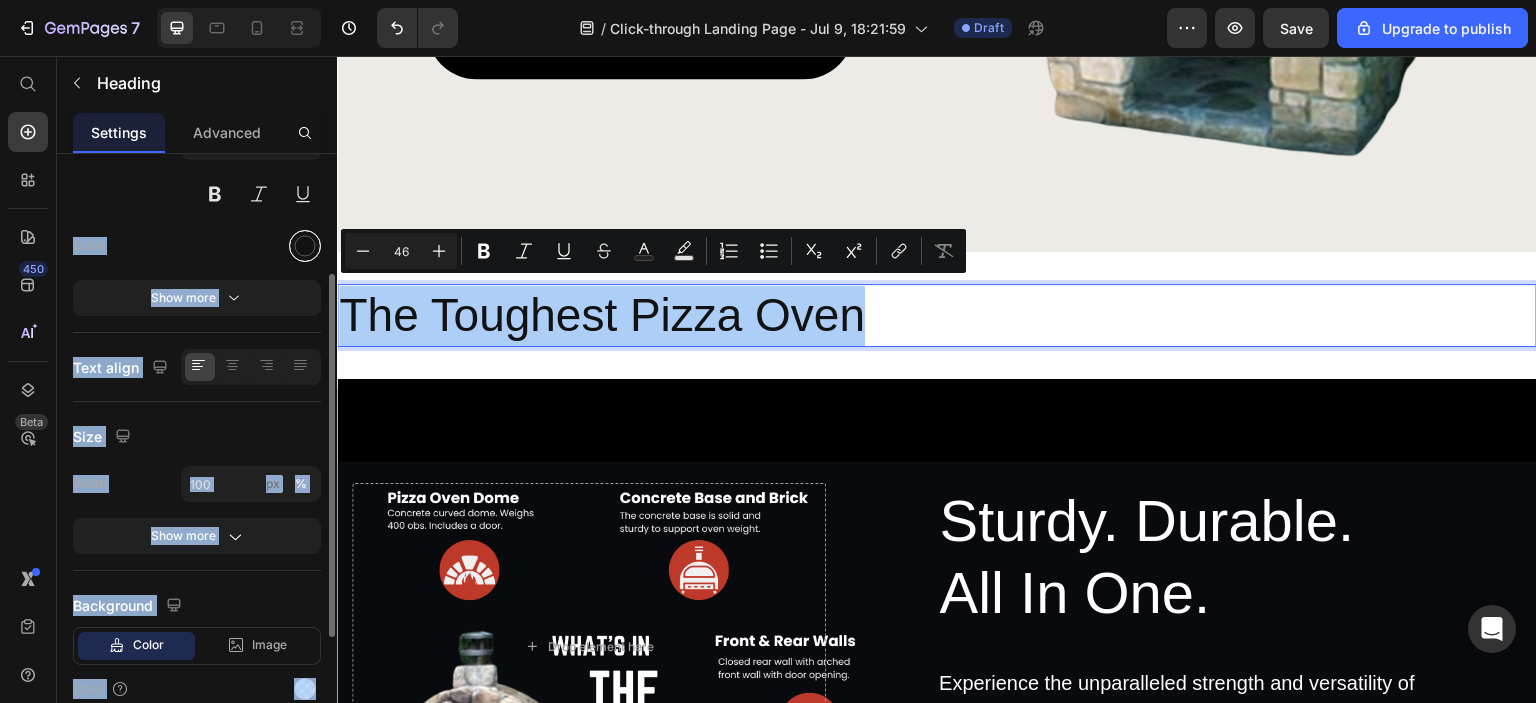 click at bounding box center [305, 246] 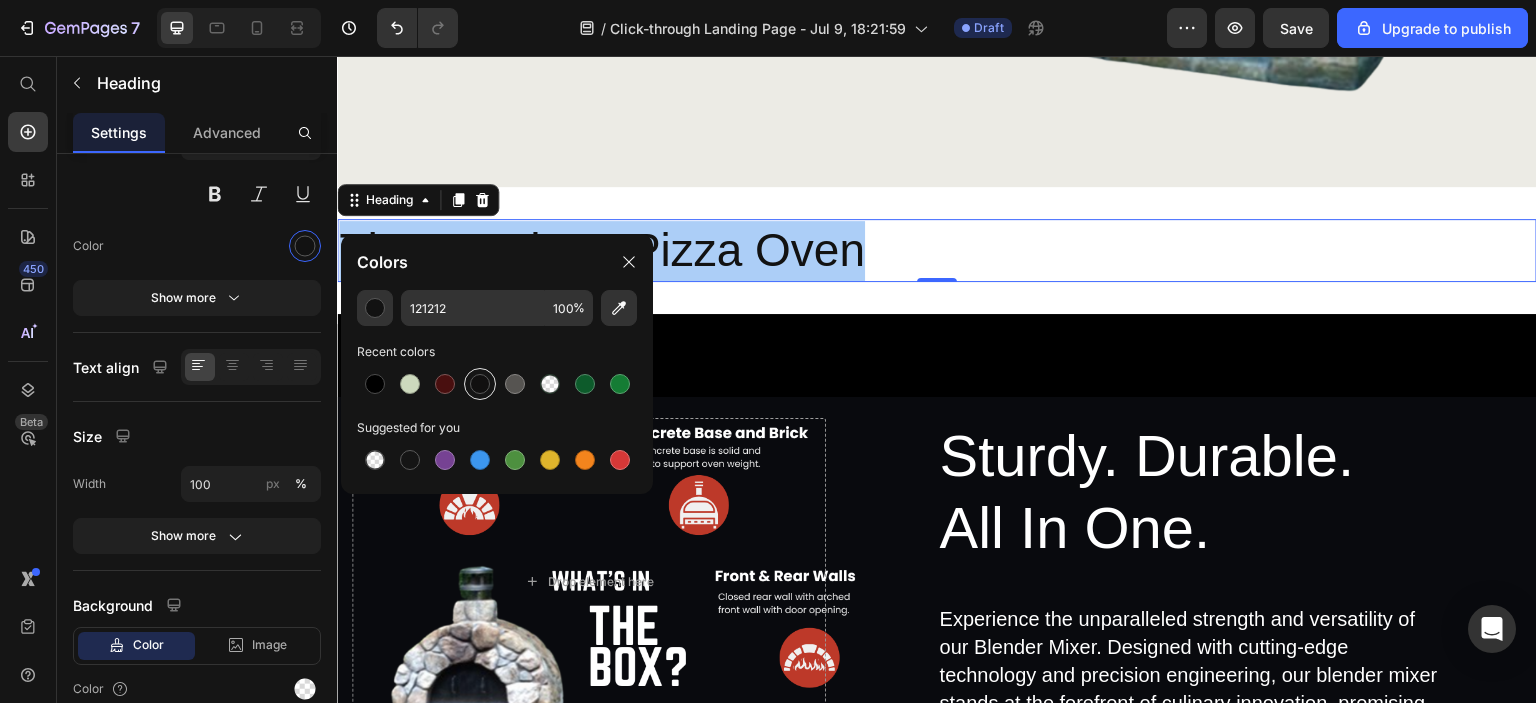 scroll, scrollTop: 2723, scrollLeft: 0, axis: vertical 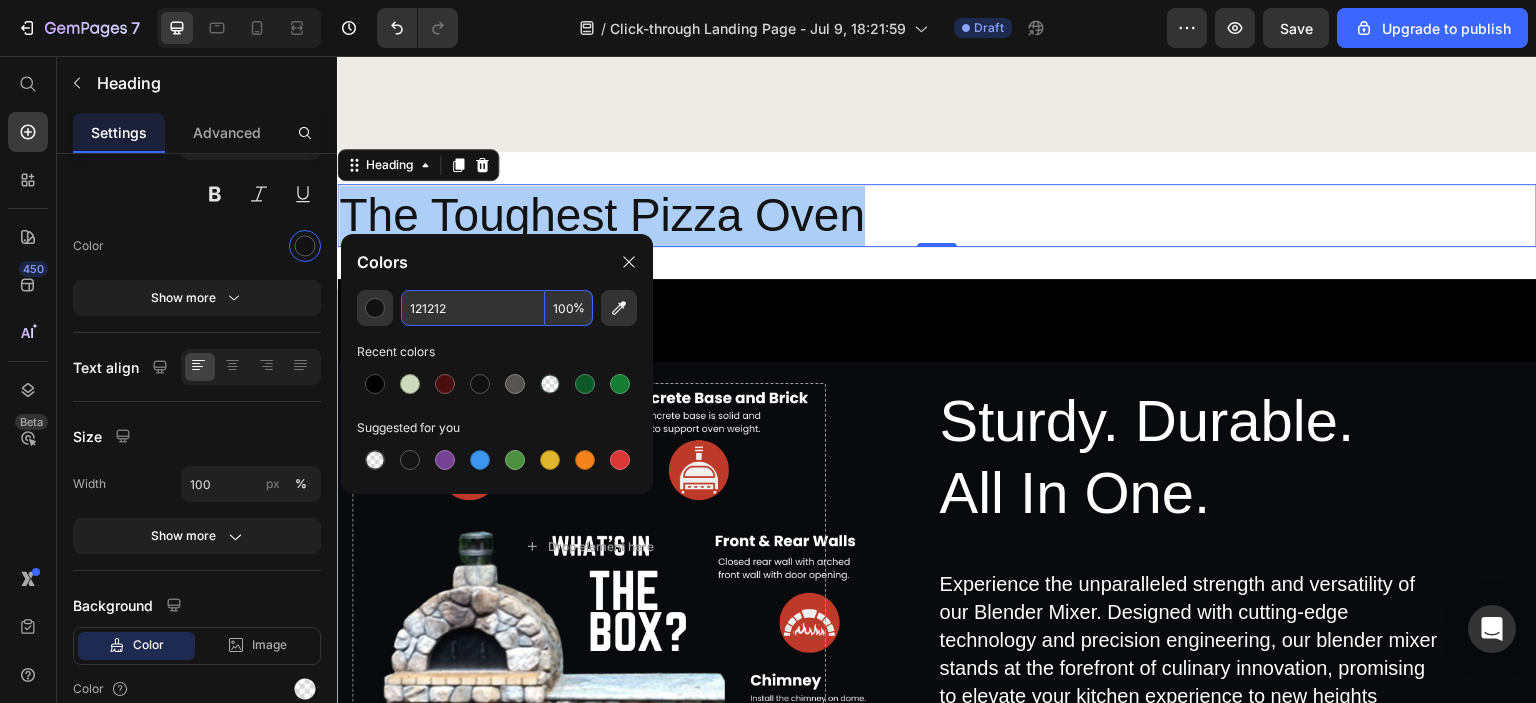 click on "121212" at bounding box center (473, 308) 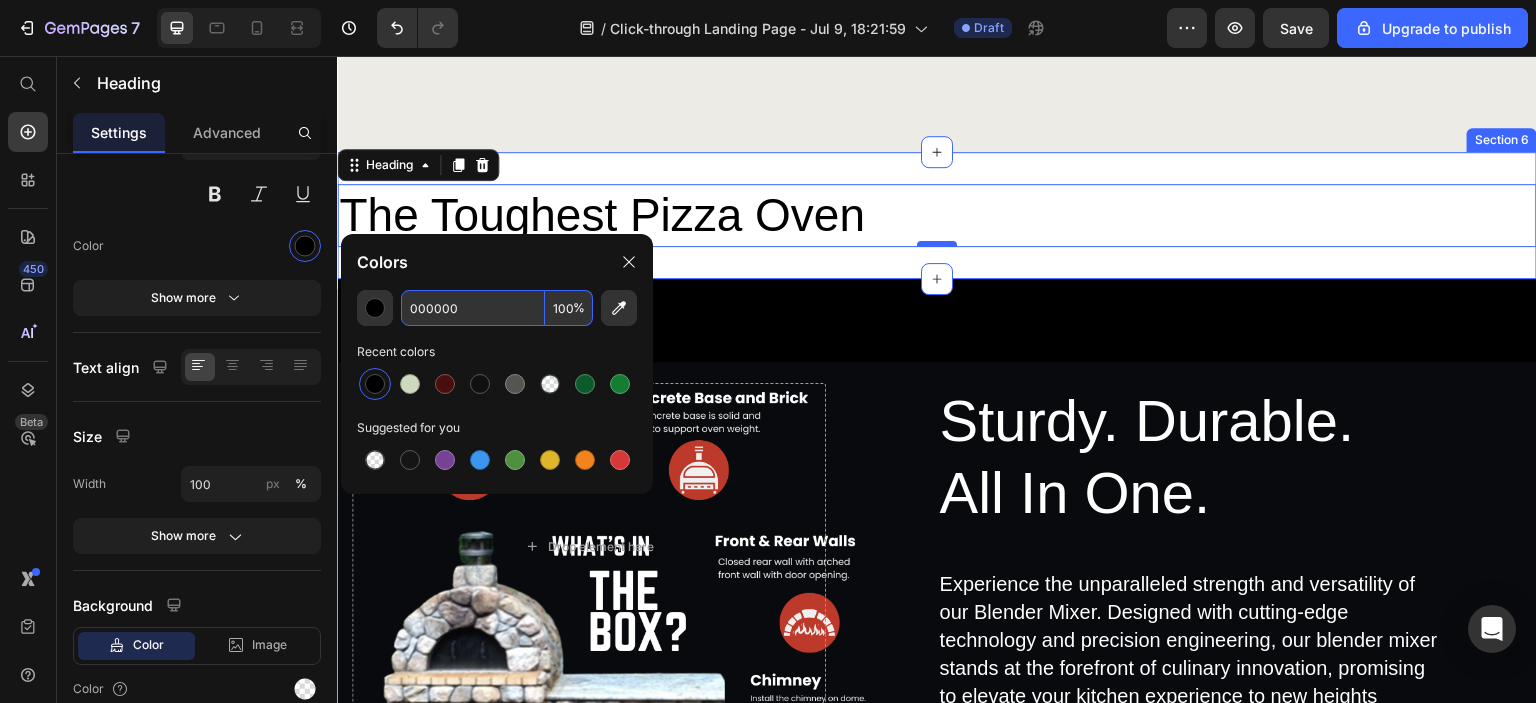 type on "000000" 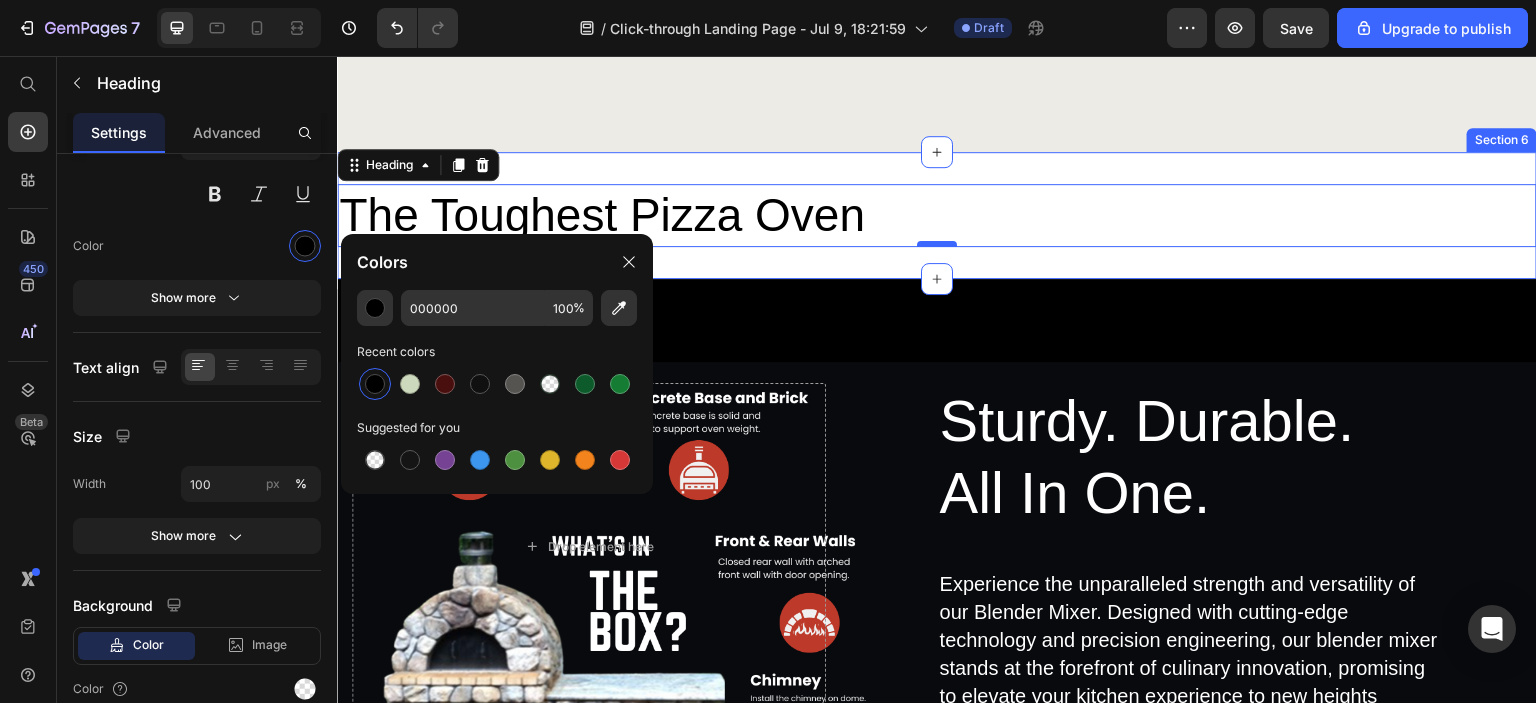 click at bounding box center (937, 244) 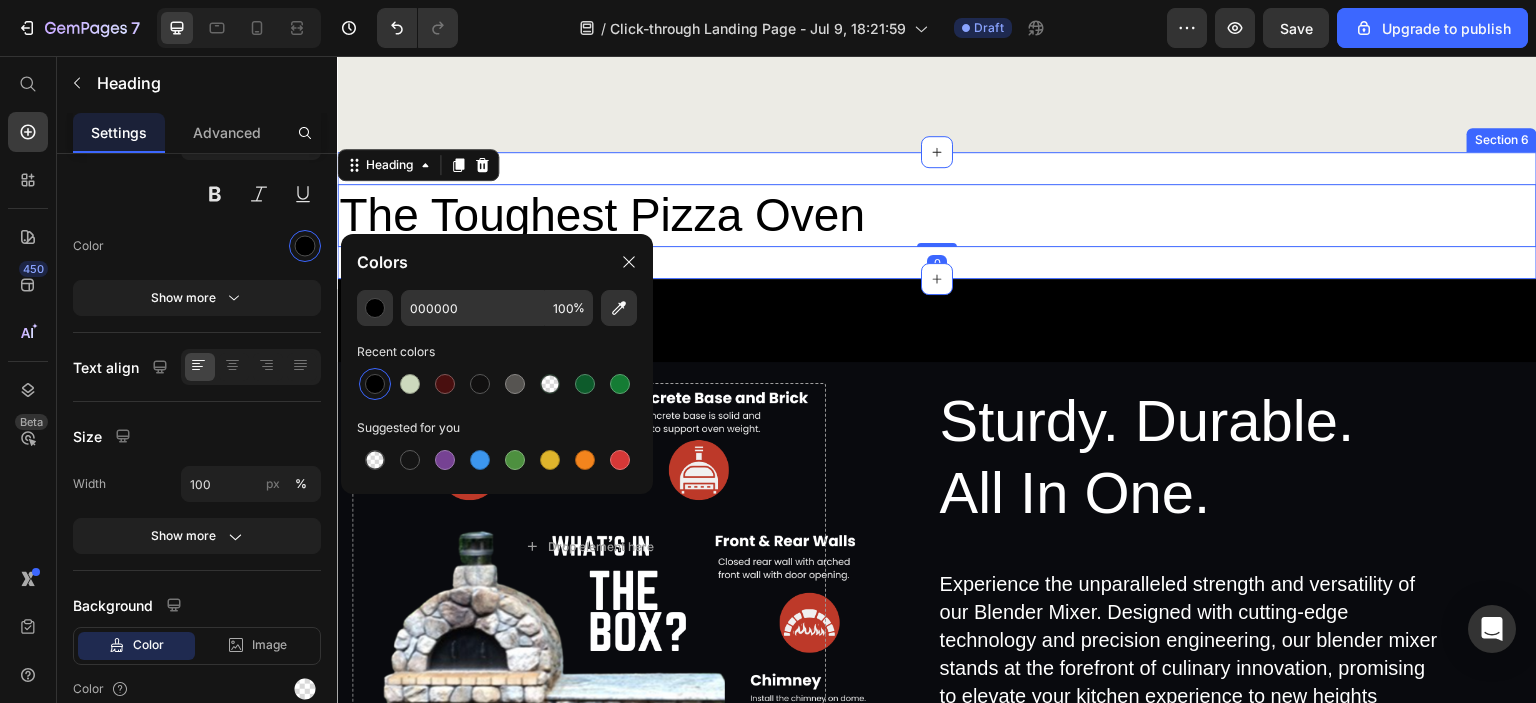 drag, startPoint x: 1000, startPoint y: 168, endPoint x: 1007, endPoint y: 176, distance: 10.630146 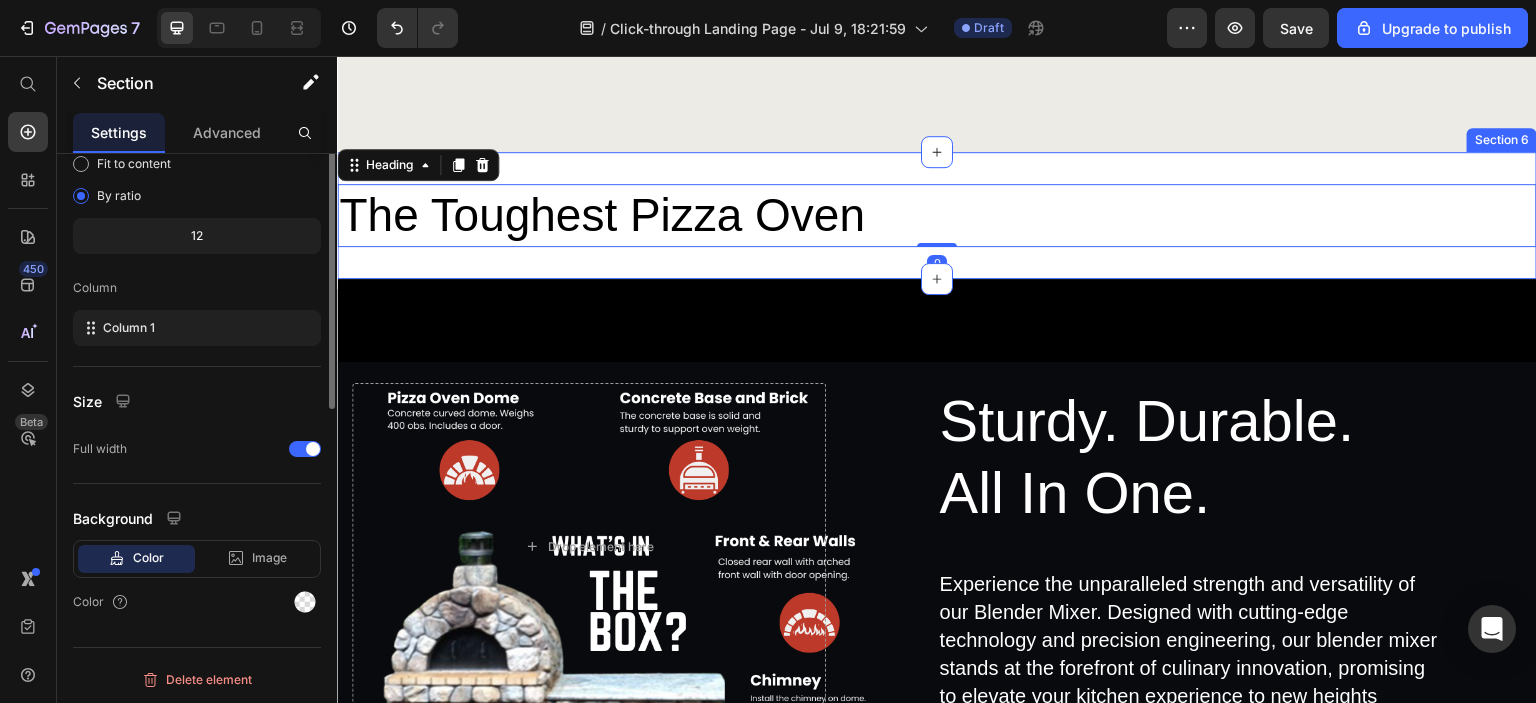 scroll, scrollTop: 0, scrollLeft: 0, axis: both 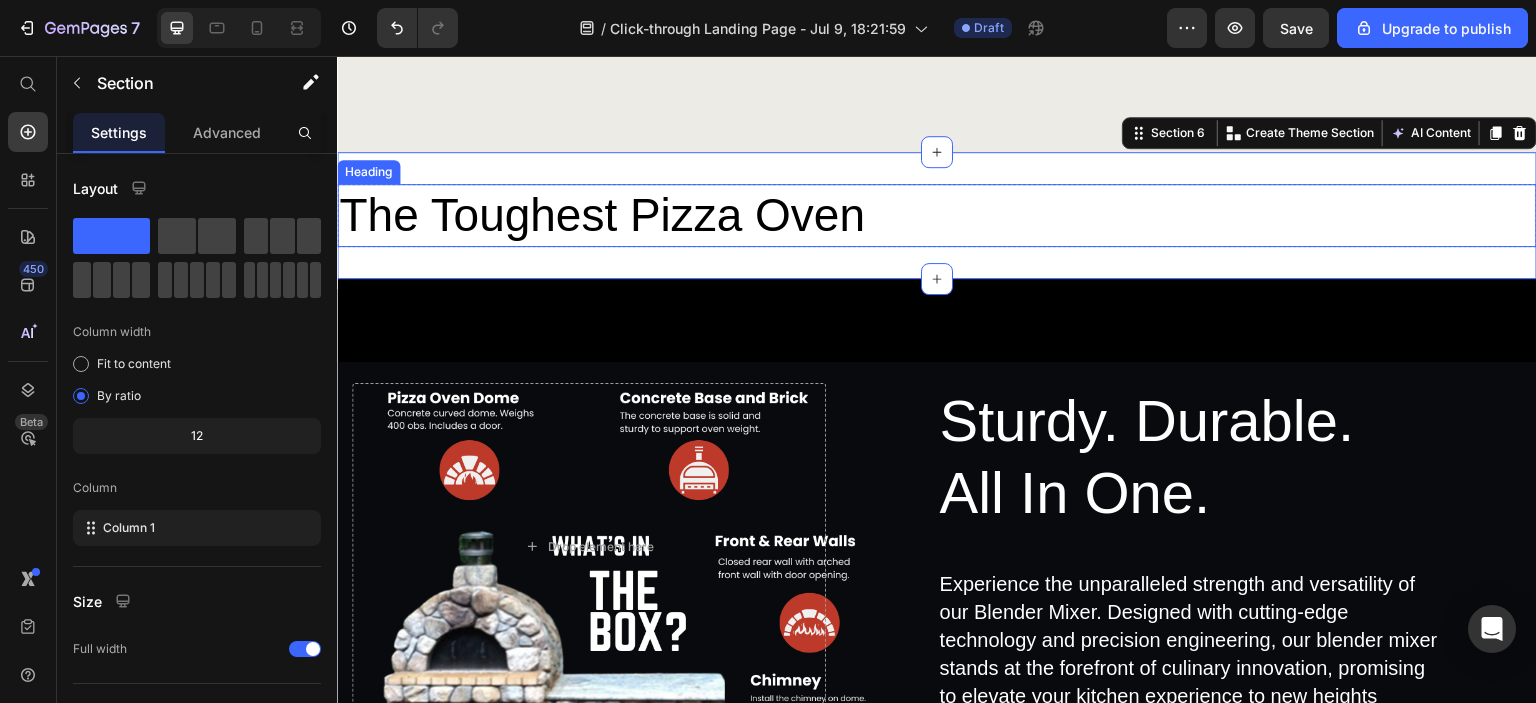 click on "The Toughest Pizza Oven" at bounding box center [937, 216] 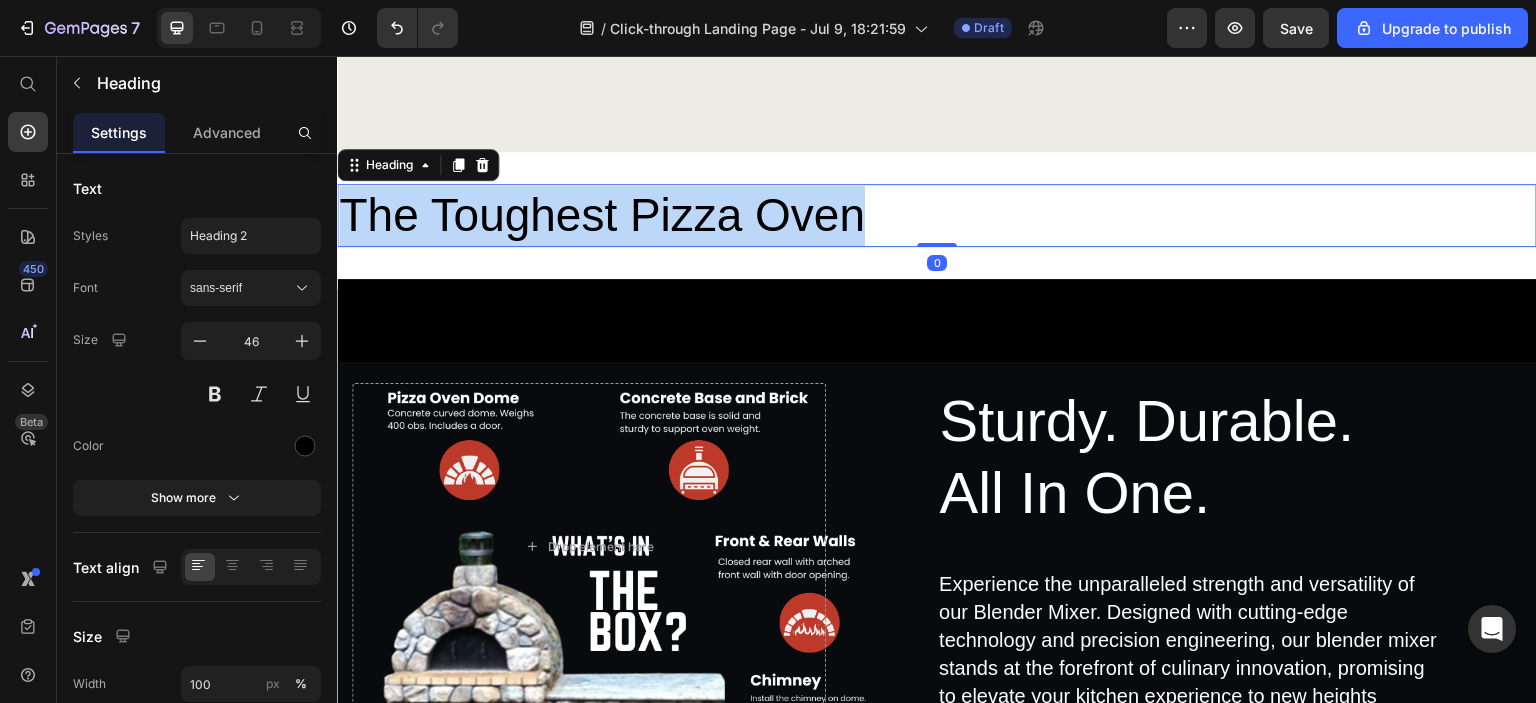click on "The Toughest Pizza Oven" at bounding box center [937, 216] 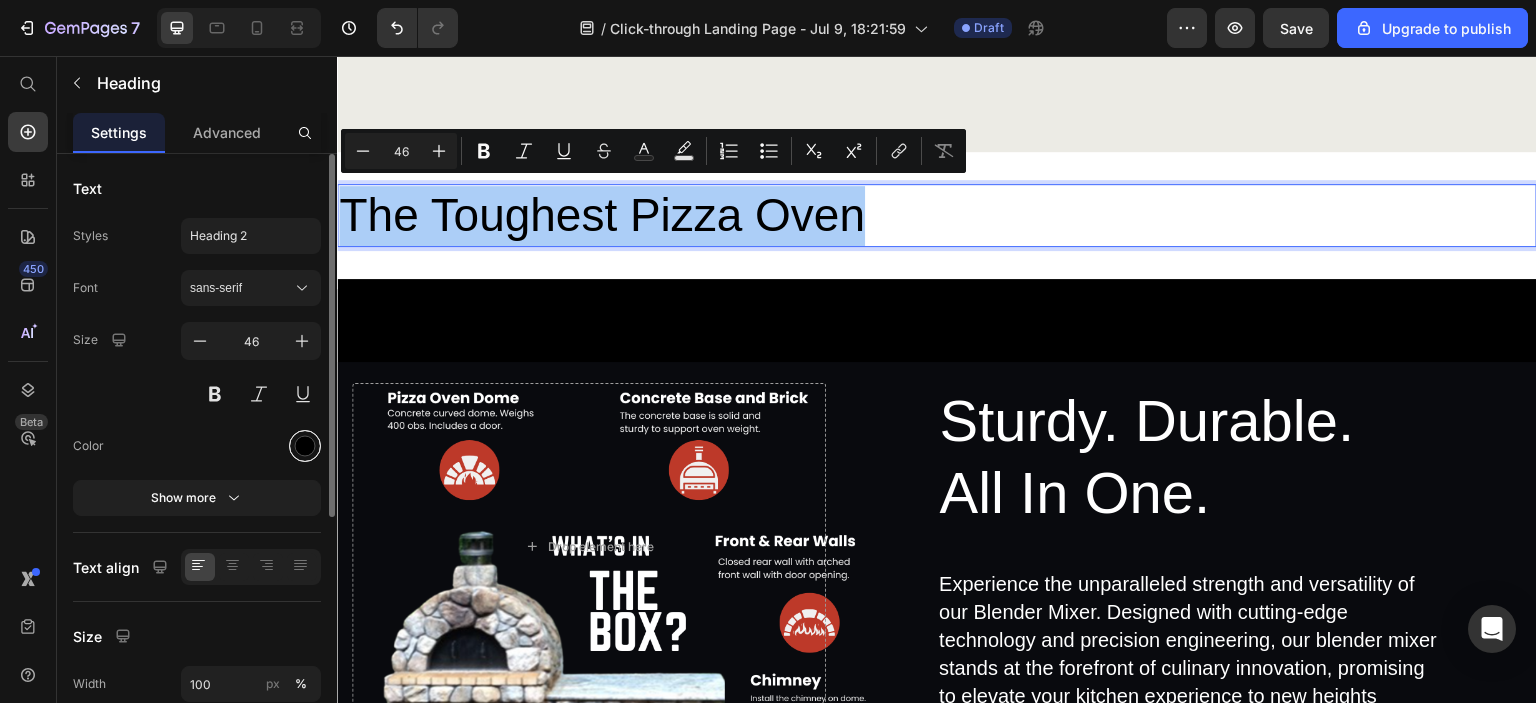 click at bounding box center [305, 446] 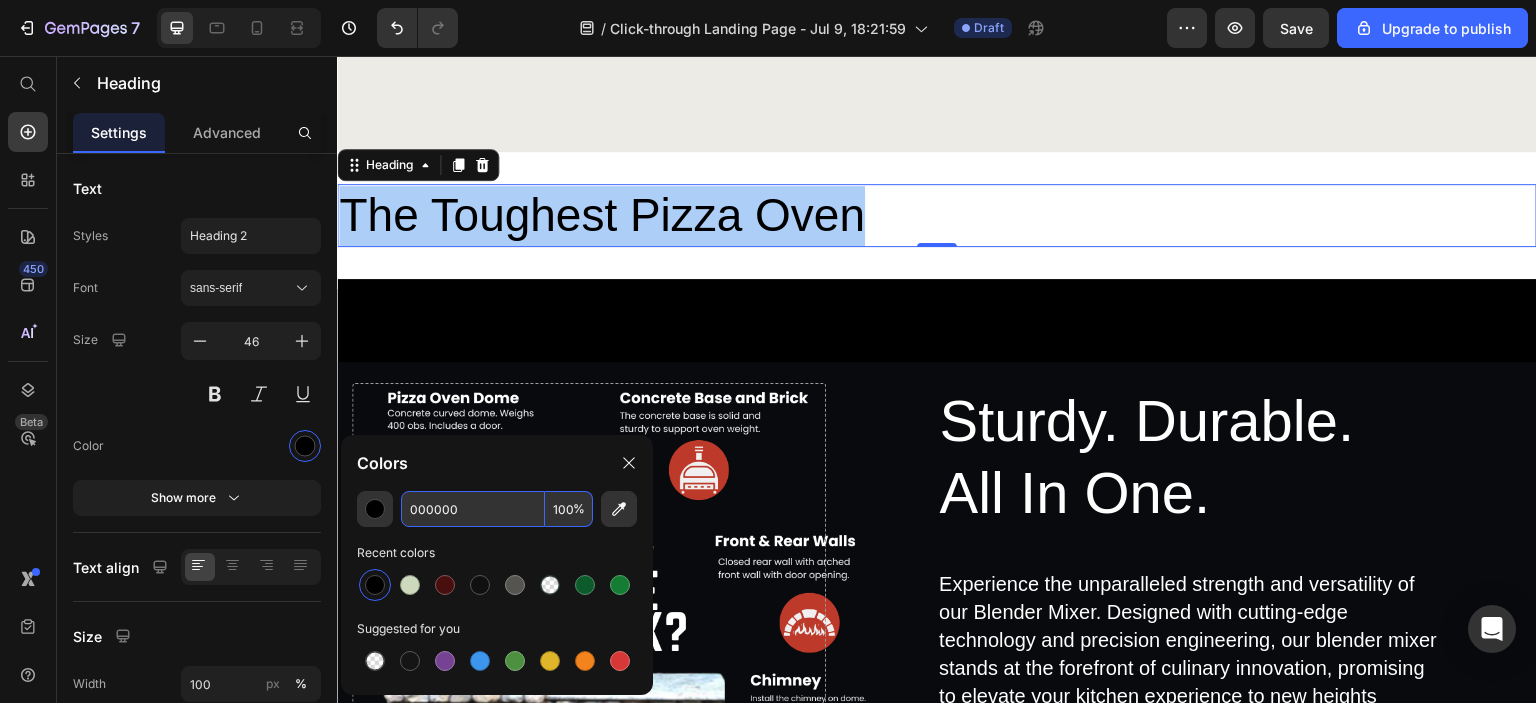 drag, startPoint x: 437, startPoint y: 515, endPoint x: 472, endPoint y: 530, distance: 38.078865 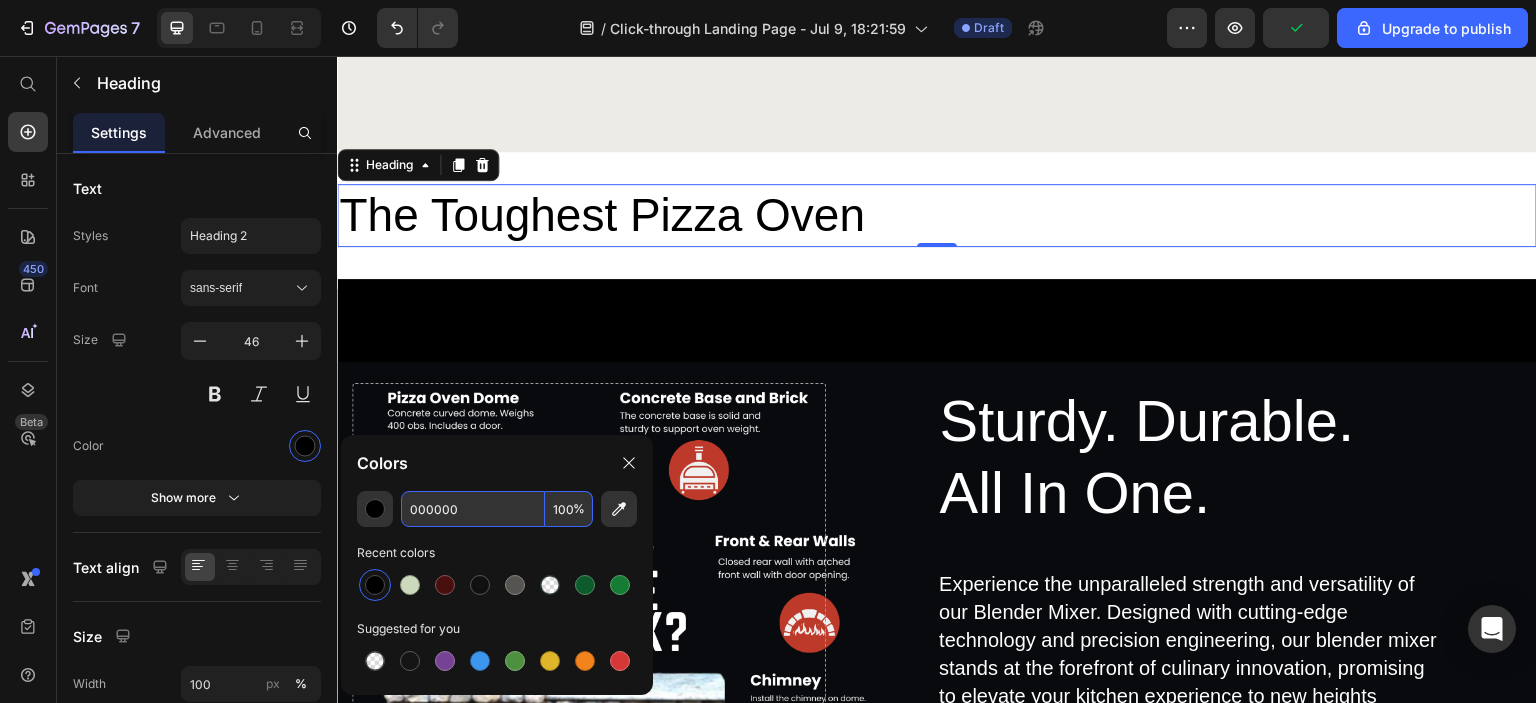 click on "000000" at bounding box center [473, 509] 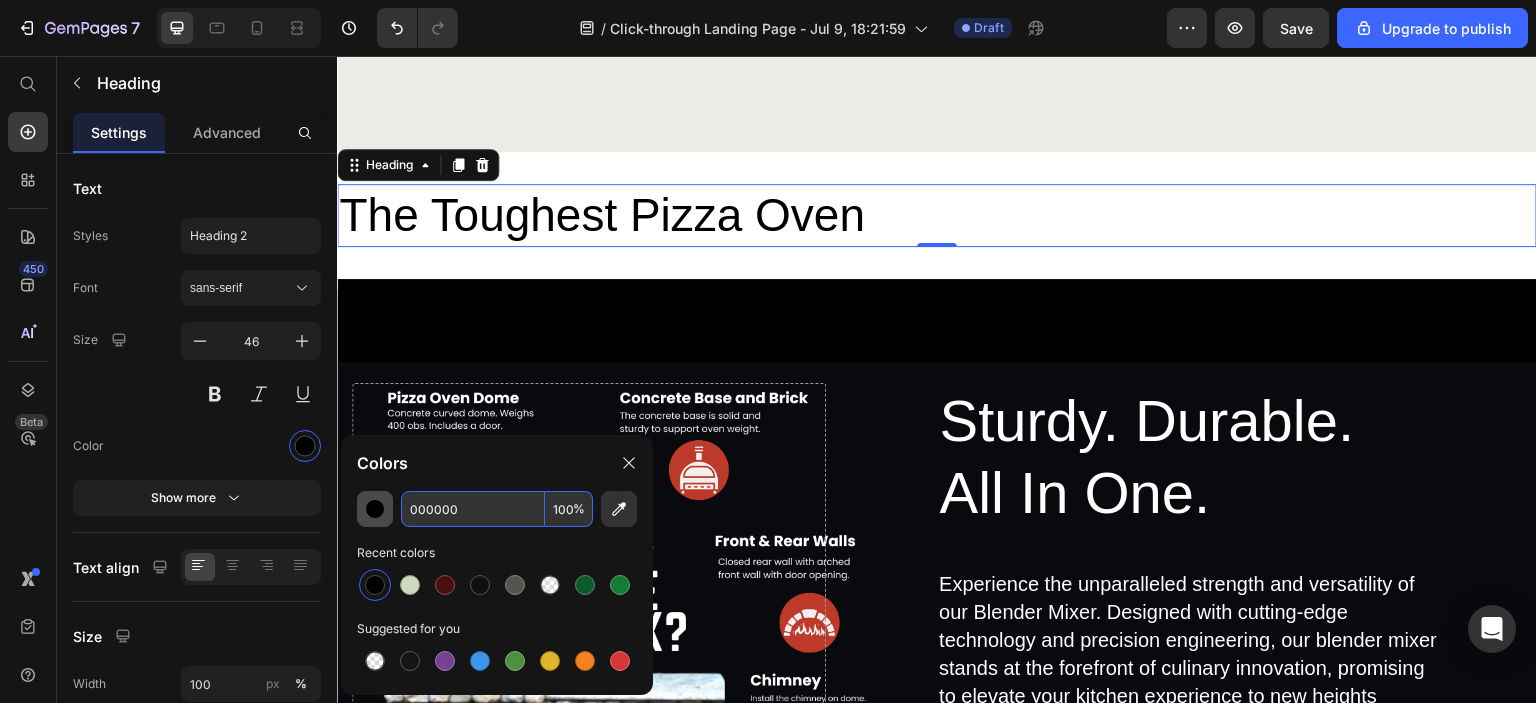 drag, startPoint x: 472, startPoint y: 511, endPoint x: 387, endPoint y: 509, distance: 85.02353 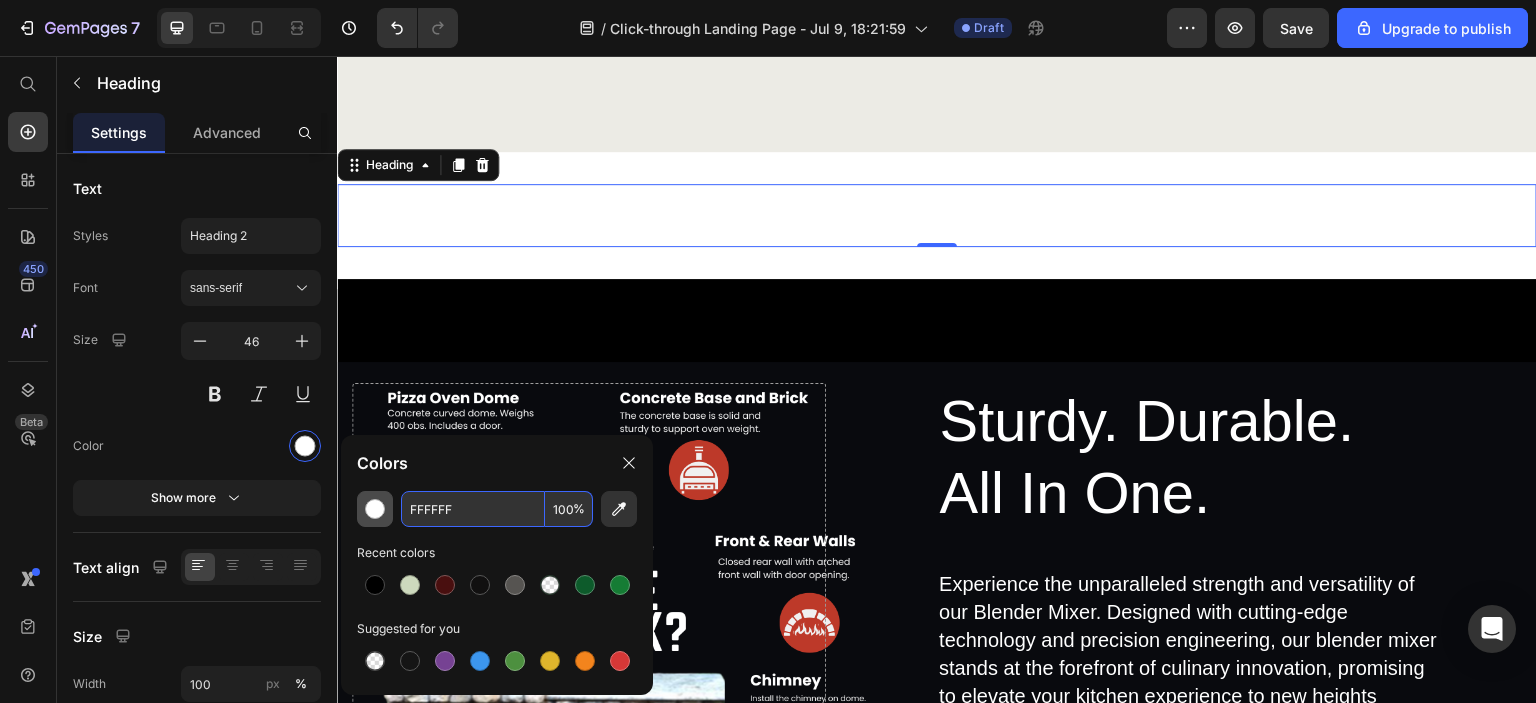 type on "FFFFFF" 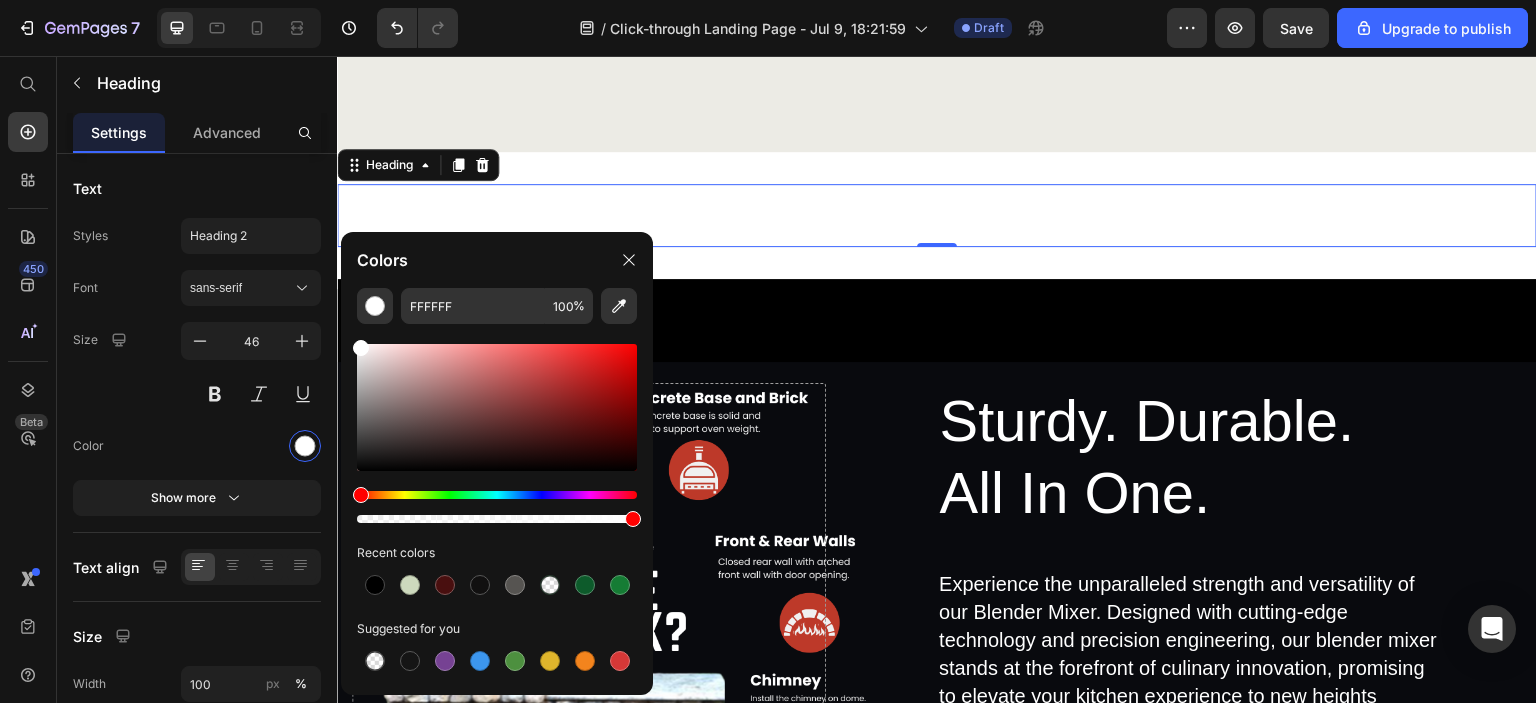 click on "The Toughest Pizza Oven" at bounding box center (937, 216) 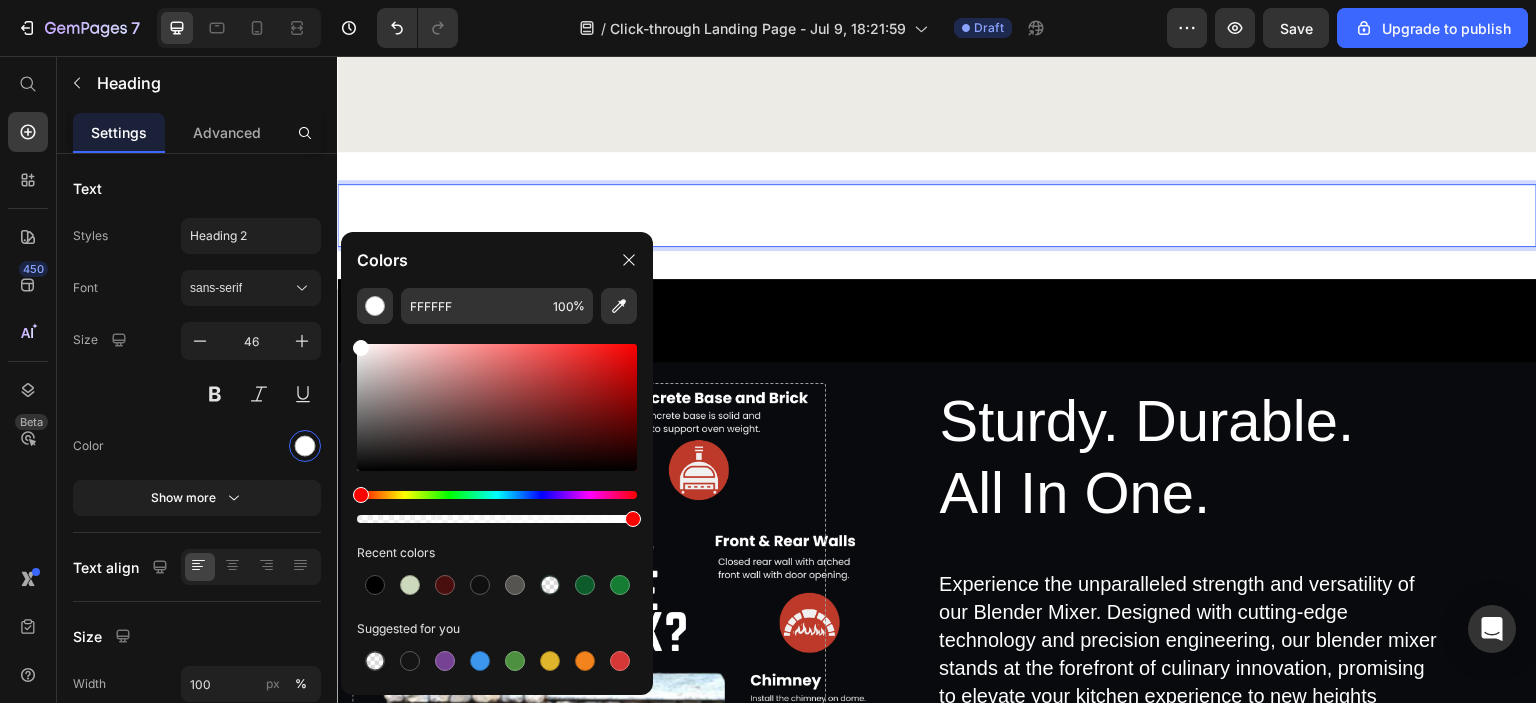 click on "The Toughest Pizza Oven" at bounding box center [937, 216] 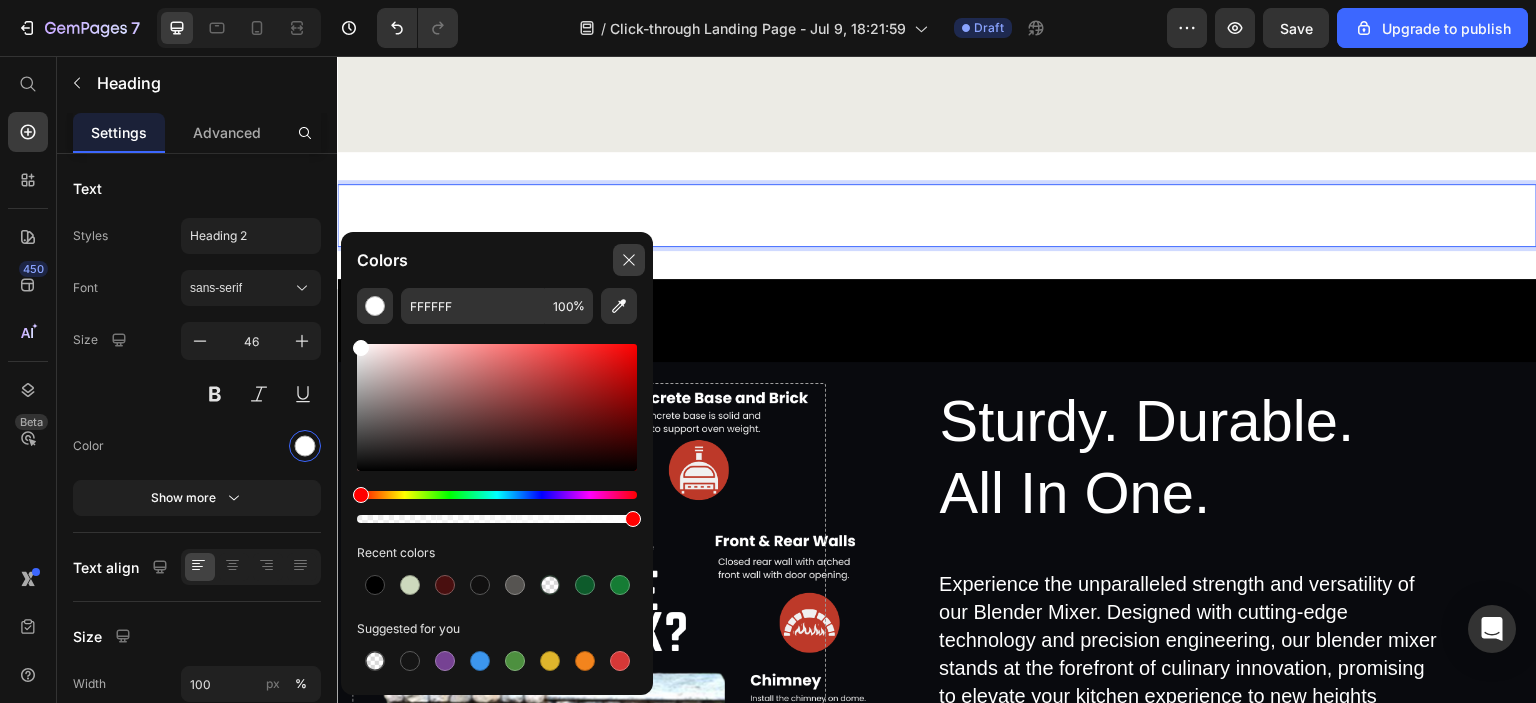click 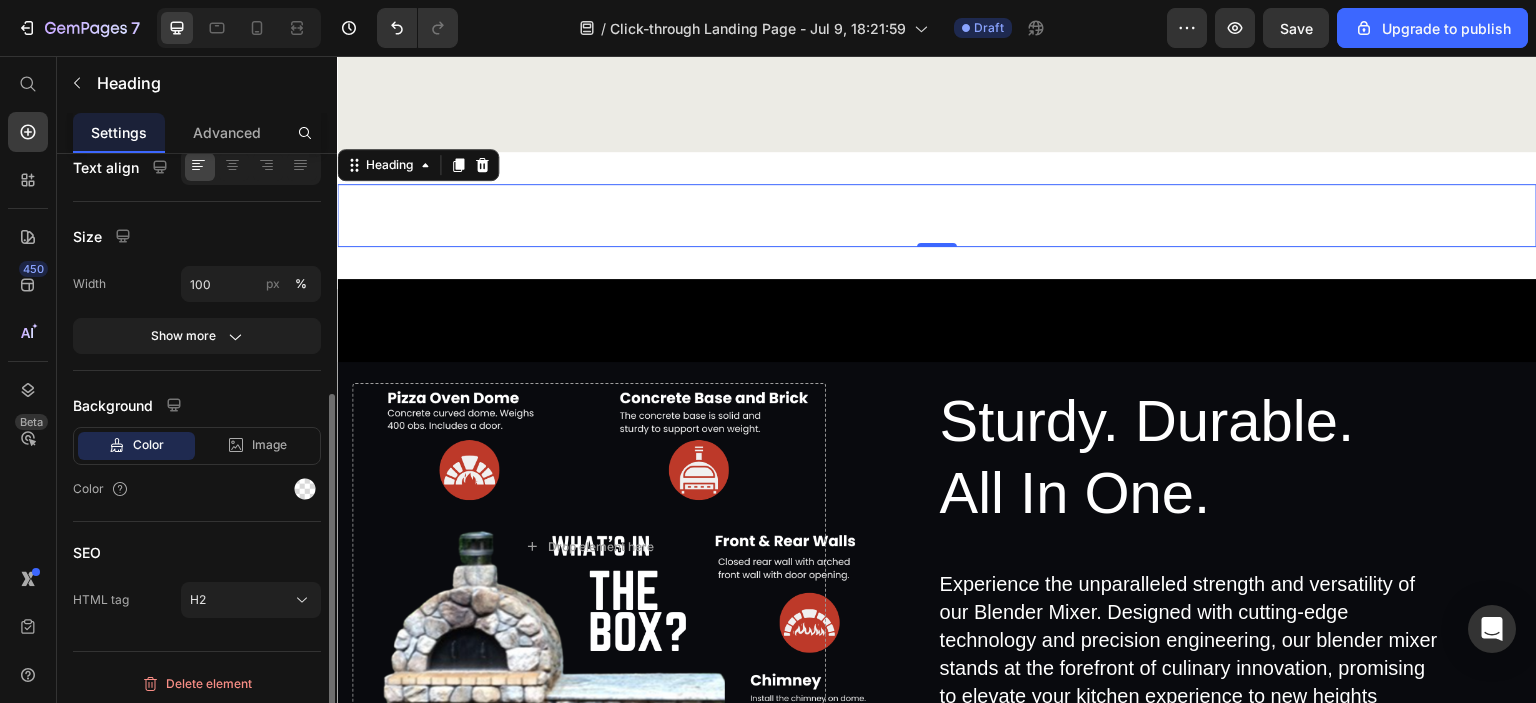 scroll, scrollTop: 403, scrollLeft: 0, axis: vertical 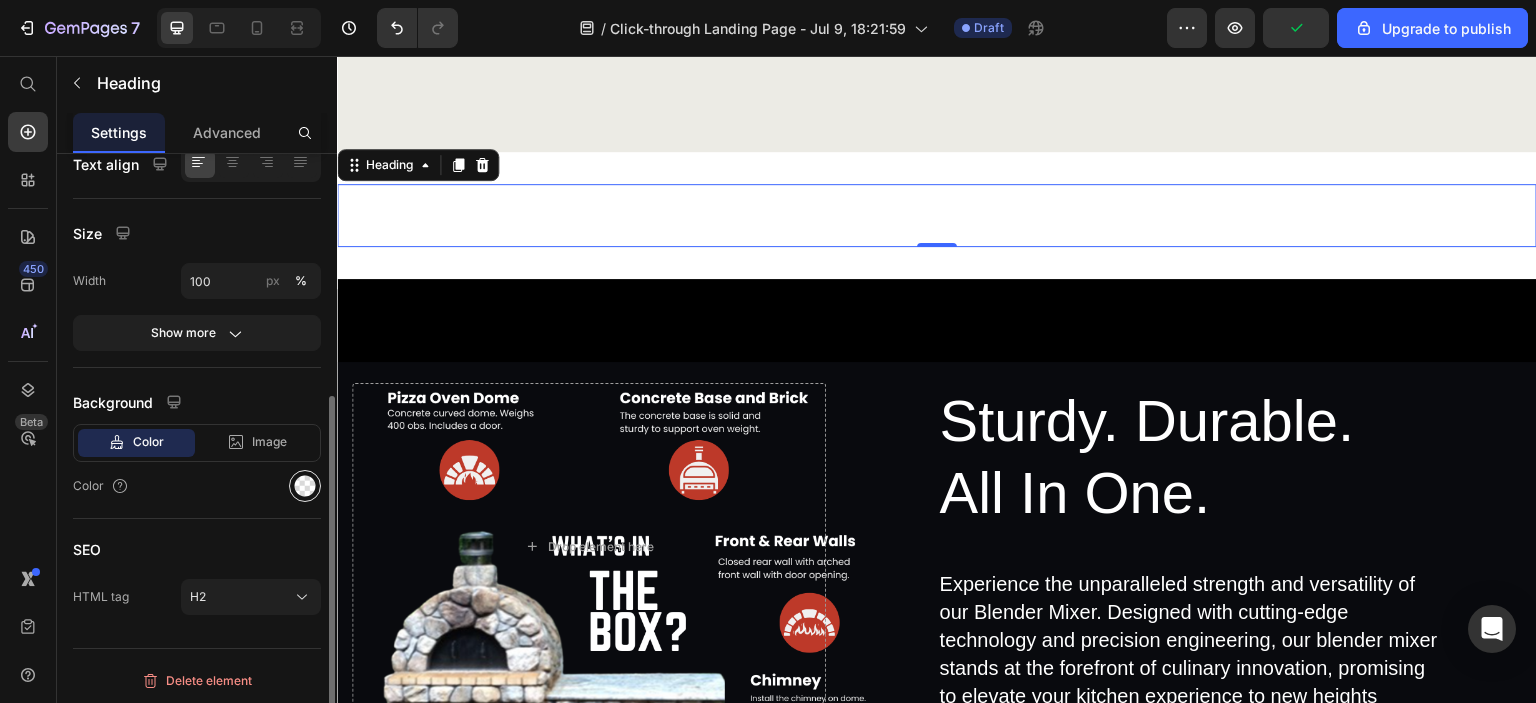 click at bounding box center (305, 486) 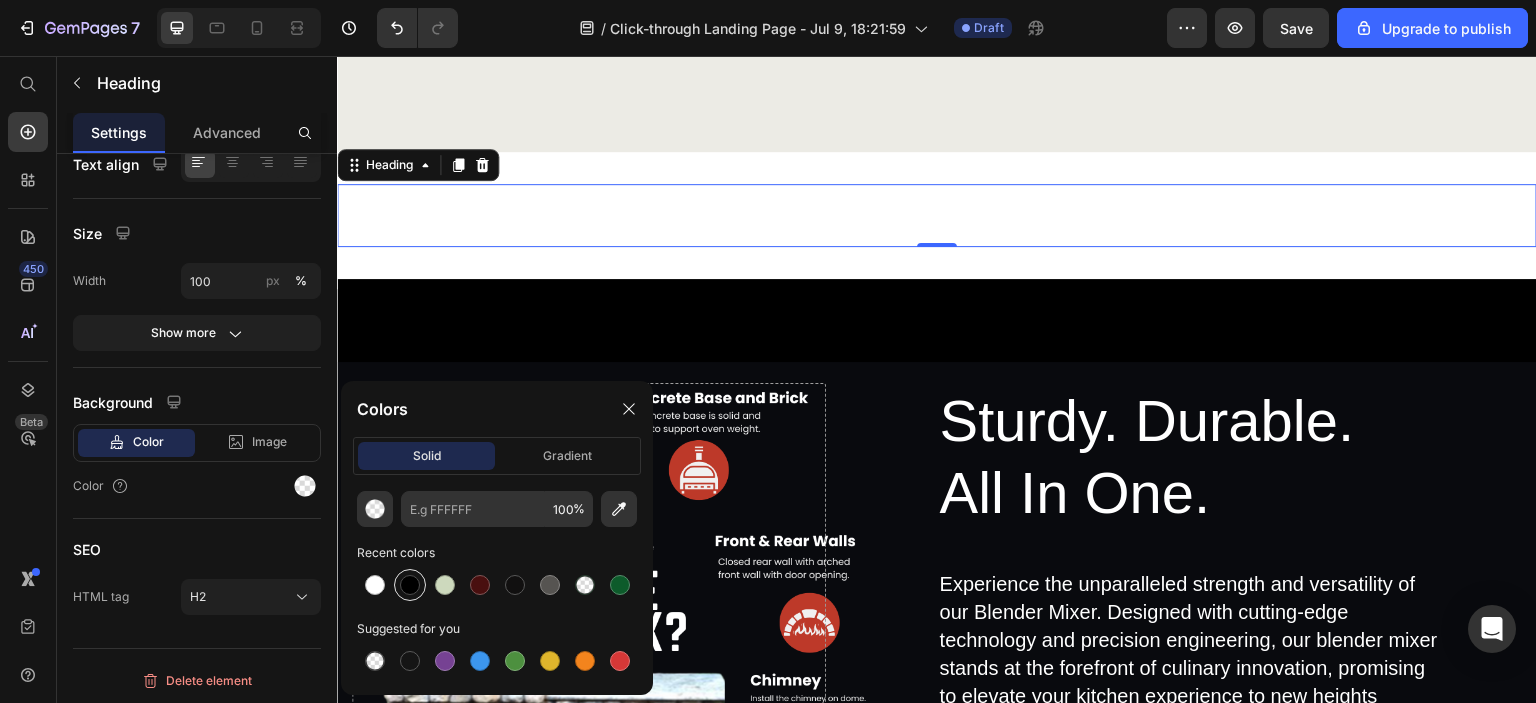 click at bounding box center [410, 585] 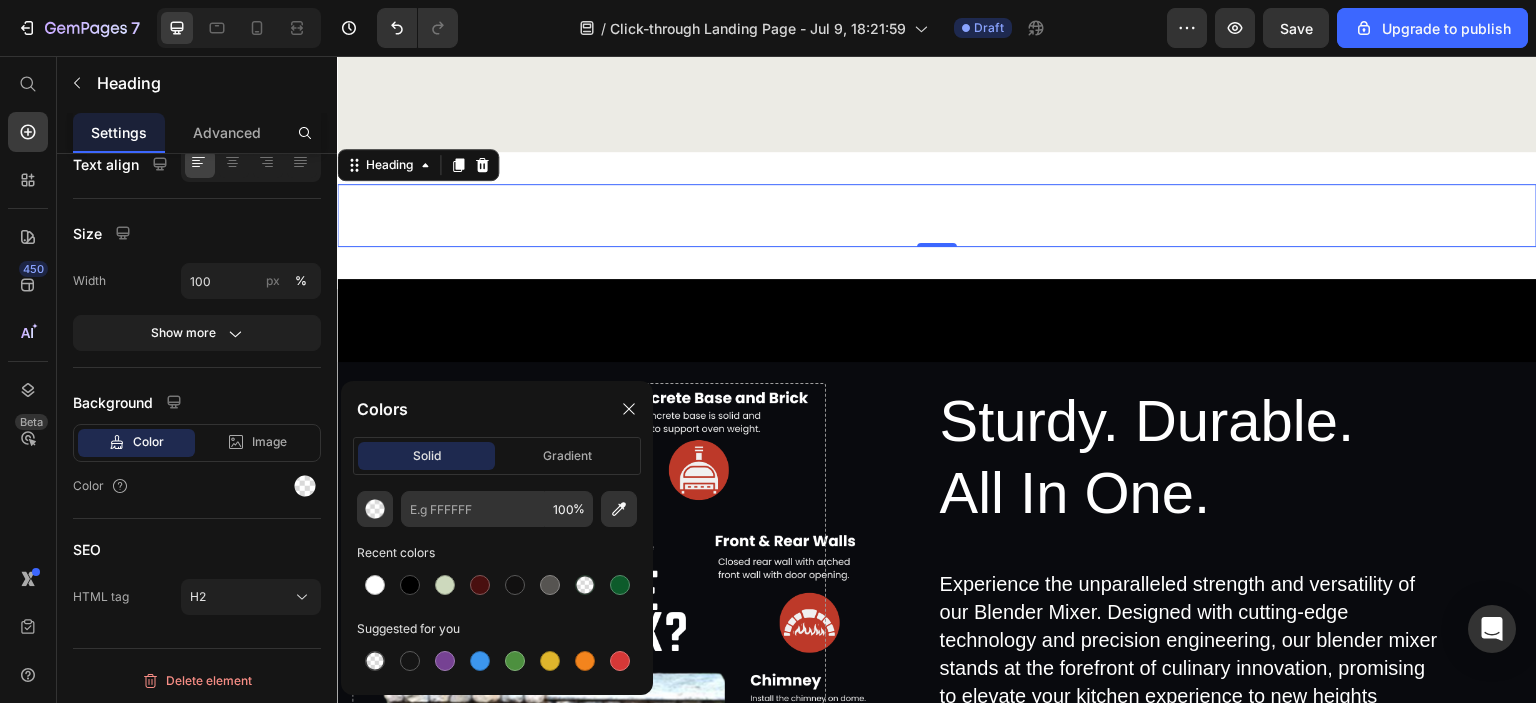 type on "000000" 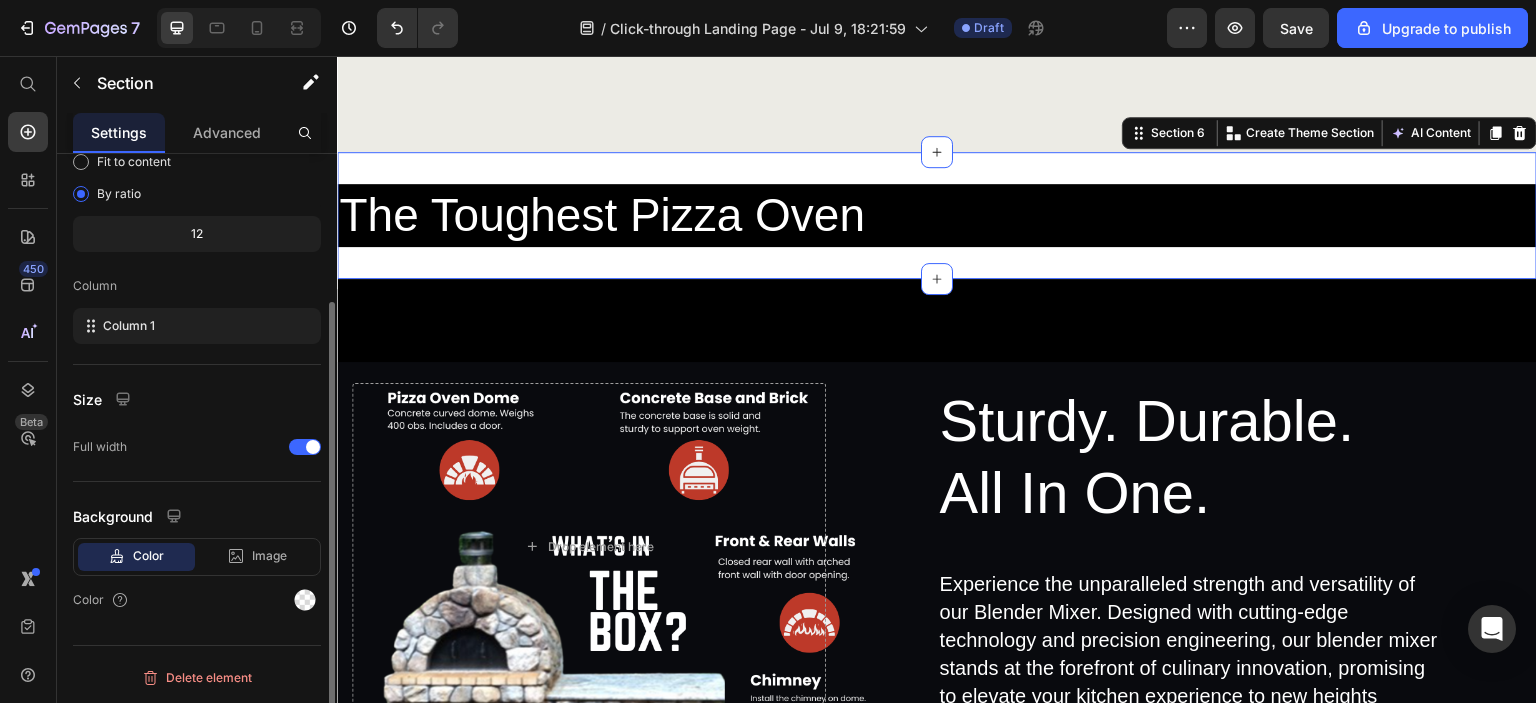 click on "The Toughest Pizza Oven Heading Row Section 6   You can create reusable sections Create Theme Section AI Content Write with GemAI What would you like to describe here? Tone and Voice Persuasive Product Pizza Oven Thermal Blanket Show more Generate" at bounding box center [937, 216] 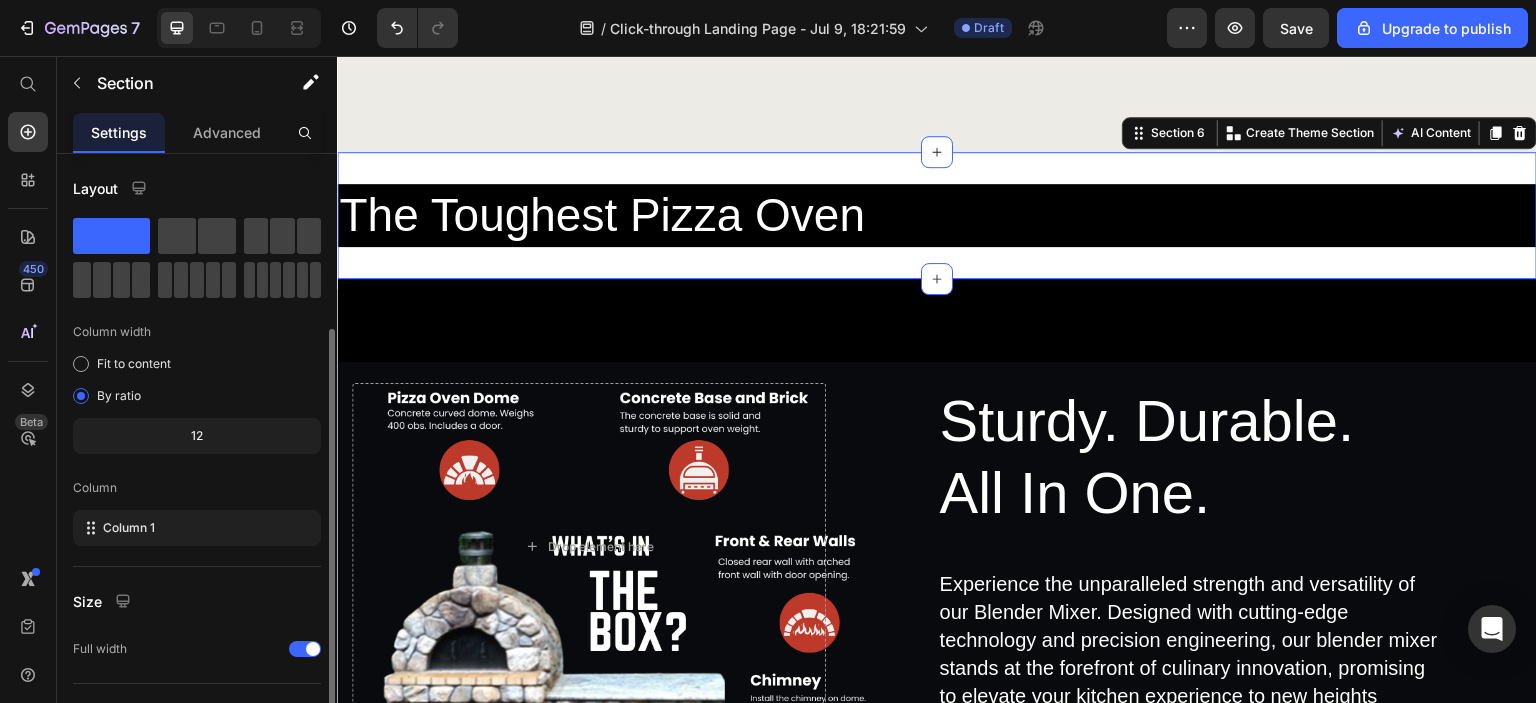scroll, scrollTop: 200, scrollLeft: 0, axis: vertical 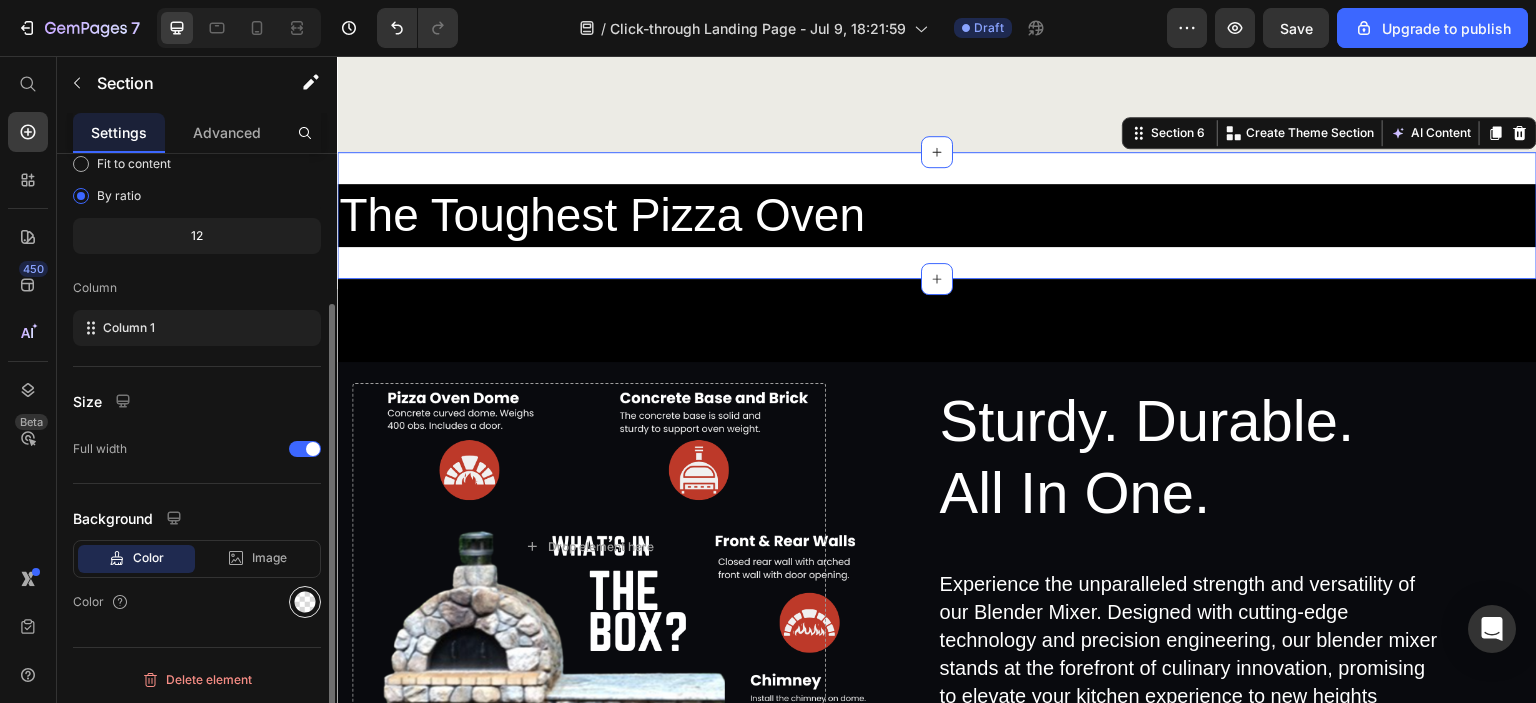 click at bounding box center (305, 602) 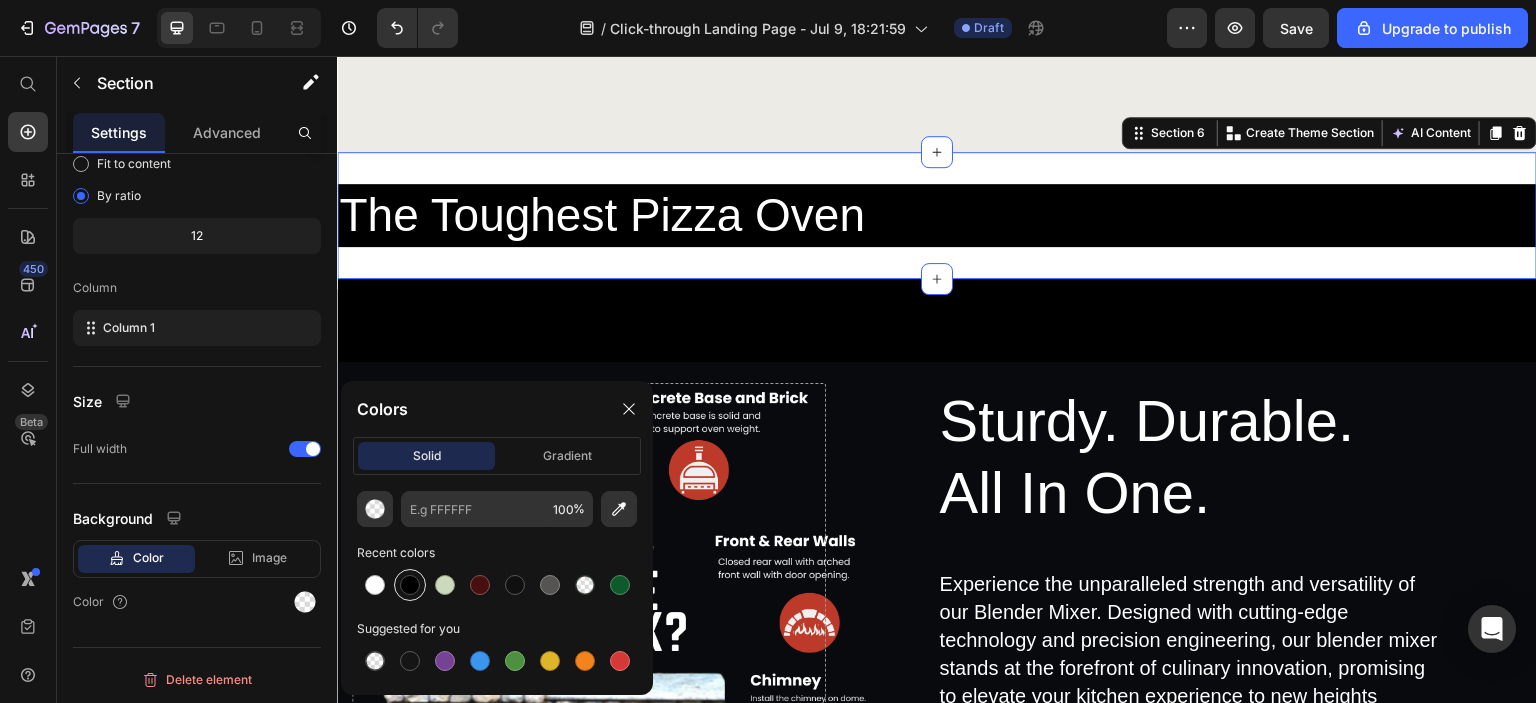 click at bounding box center (410, 585) 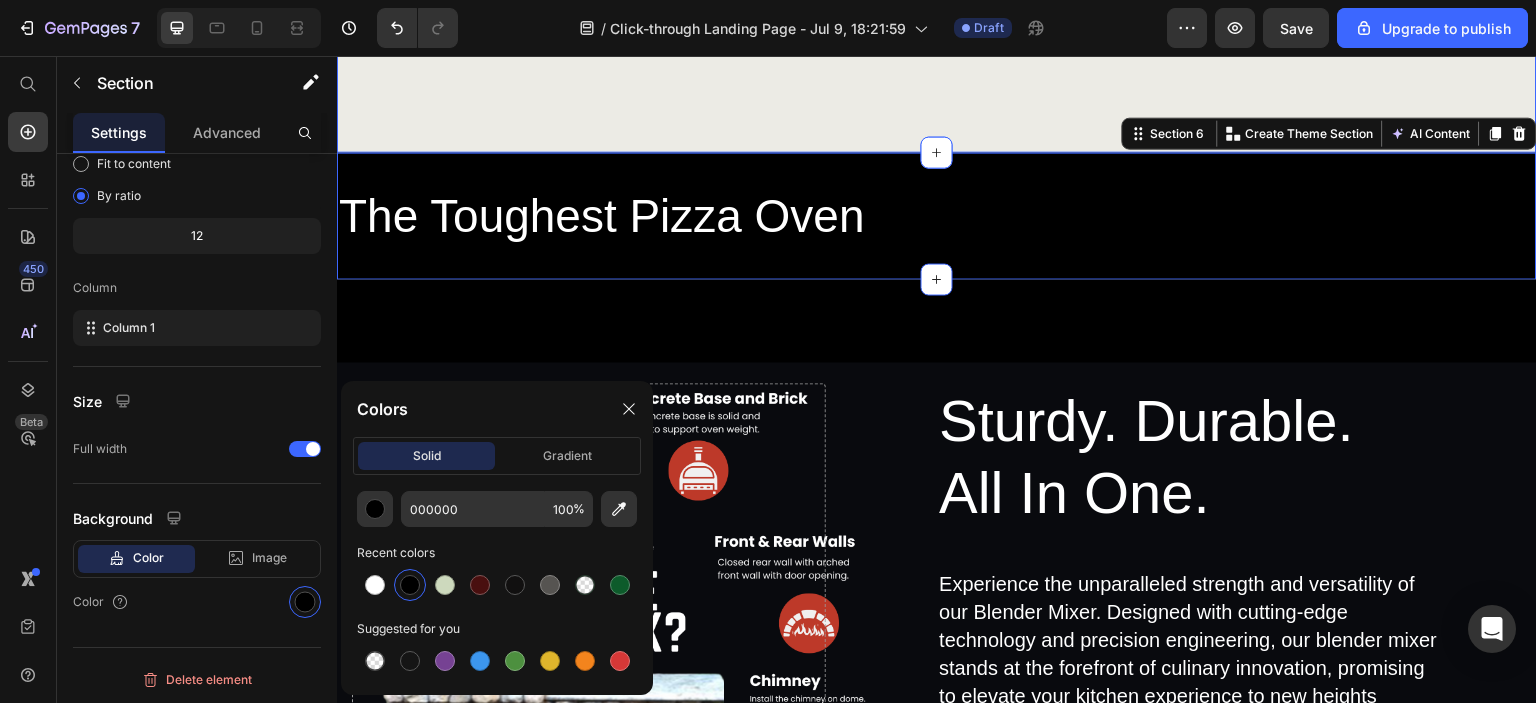 click on "Make Backyard Pizza Heading Start making your very own wood-fired pizza. Delight family and friends with your flavorful recipes that can be cooked to perfection. Be the go to host for amazing backyard parties. Discover the ultimate kitchen companion with our Blender Mixer, designed to simplify your culinary adventures while delivering unmatched performance and versatility. Text Block GET YOURS NOW Button Image Row Section 5" at bounding box center [937, -196] 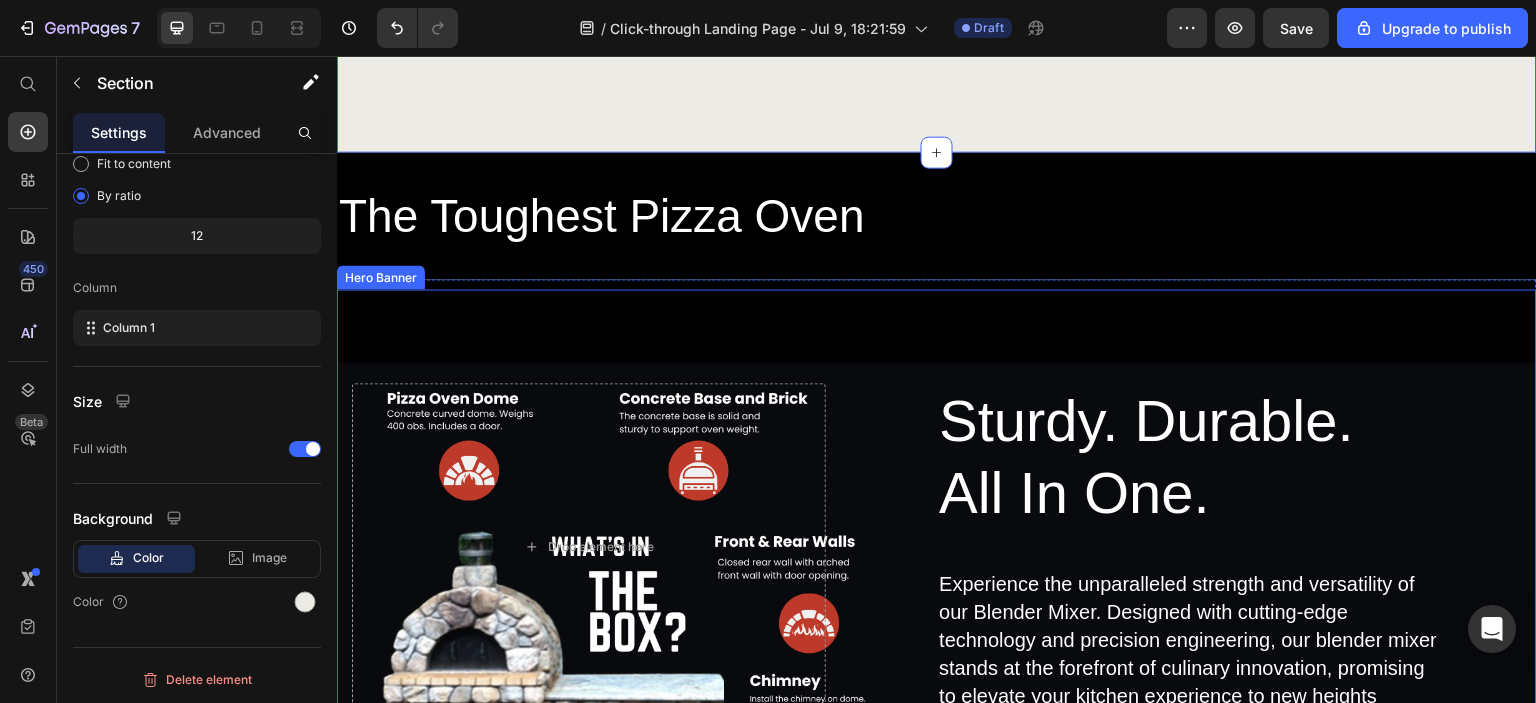 click on "Sturdy. Durable.  All In One. Heading Experience the unparalleled strength and versatility of our Blender Mixer. Designed with cutting-edge technology and precision engineering, our blender mixer stands at the forefront of culinary innovation, promising to elevate your kitchen experience to new heights Text Block Row
Drop element here" at bounding box center (937, 575) 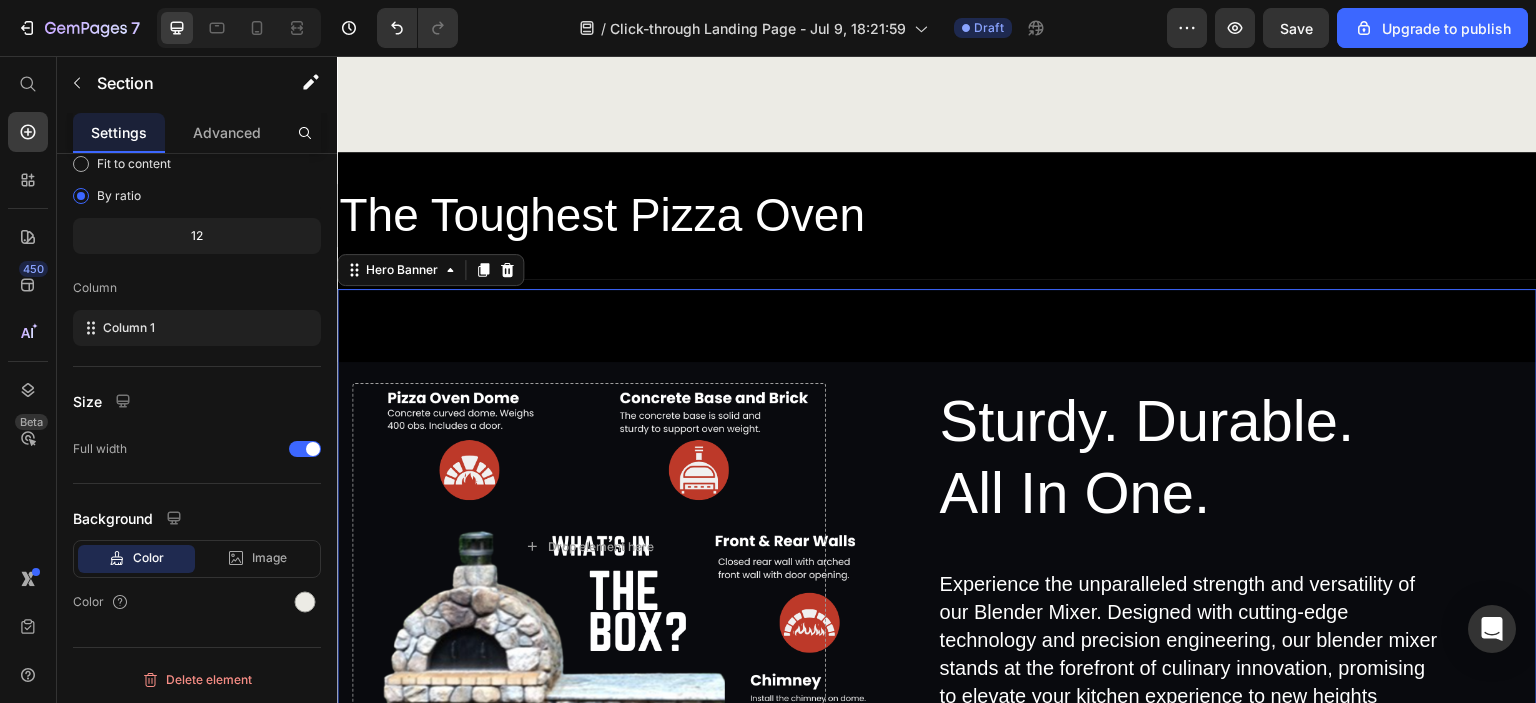 scroll, scrollTop: 0, scrollLeft: 0, axis: both 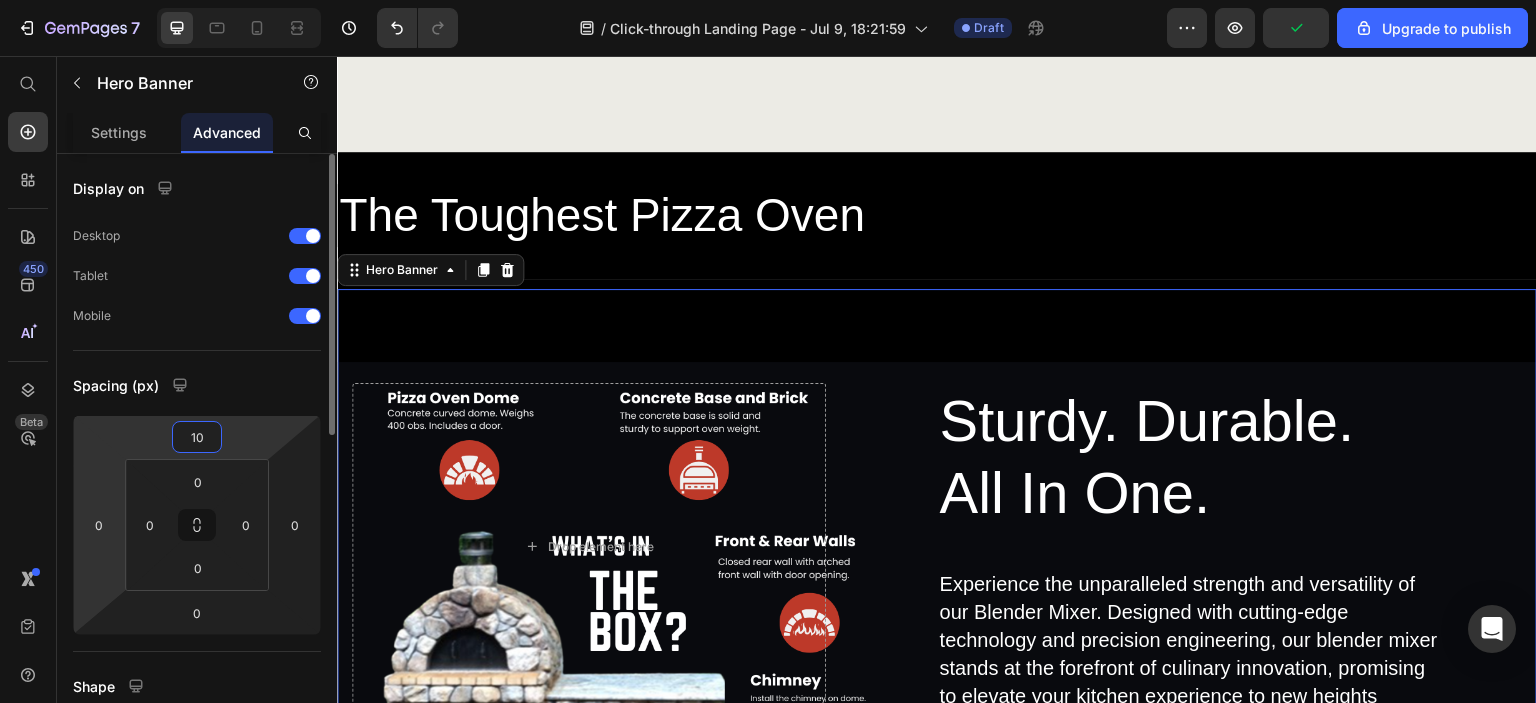 type on "0" 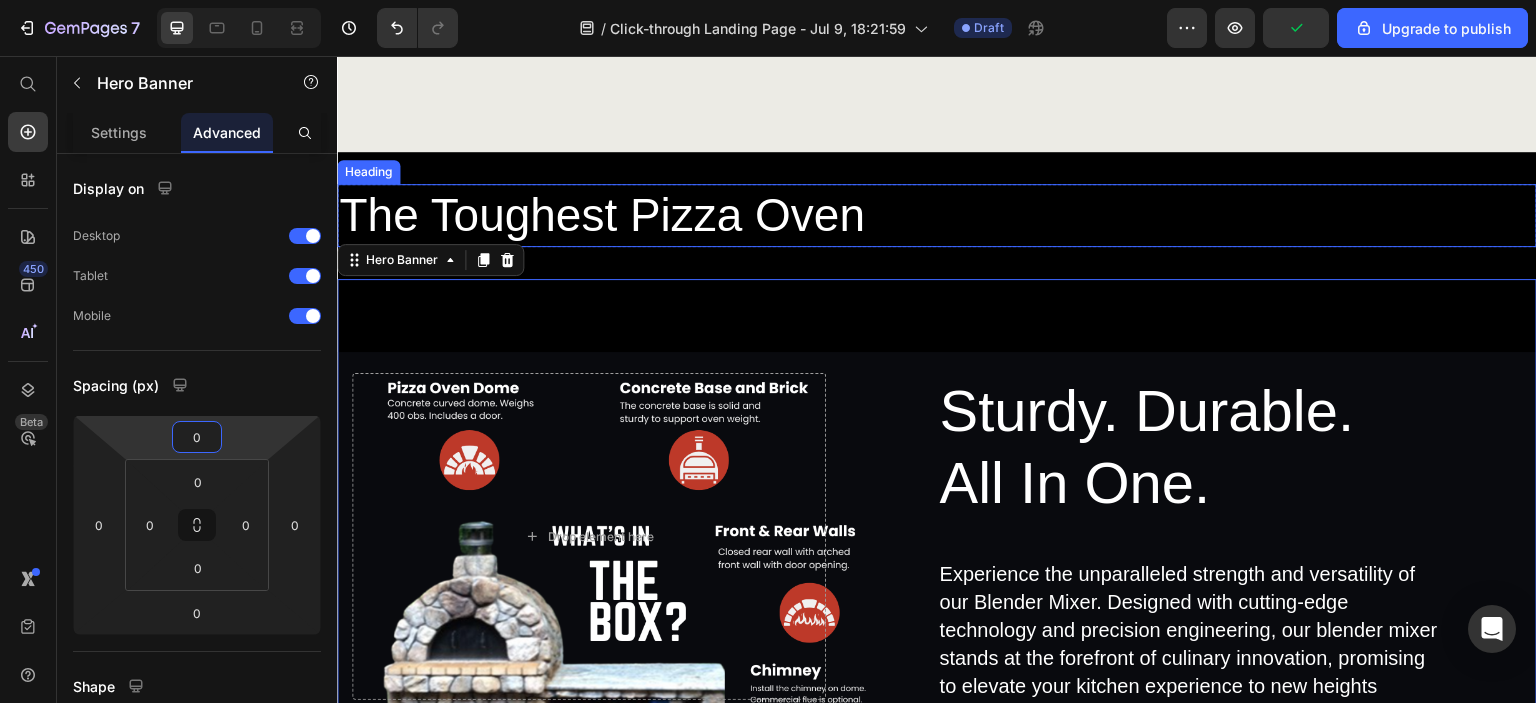 click on "The Toughest Pizza Oven" at bounding box center [937, 216] 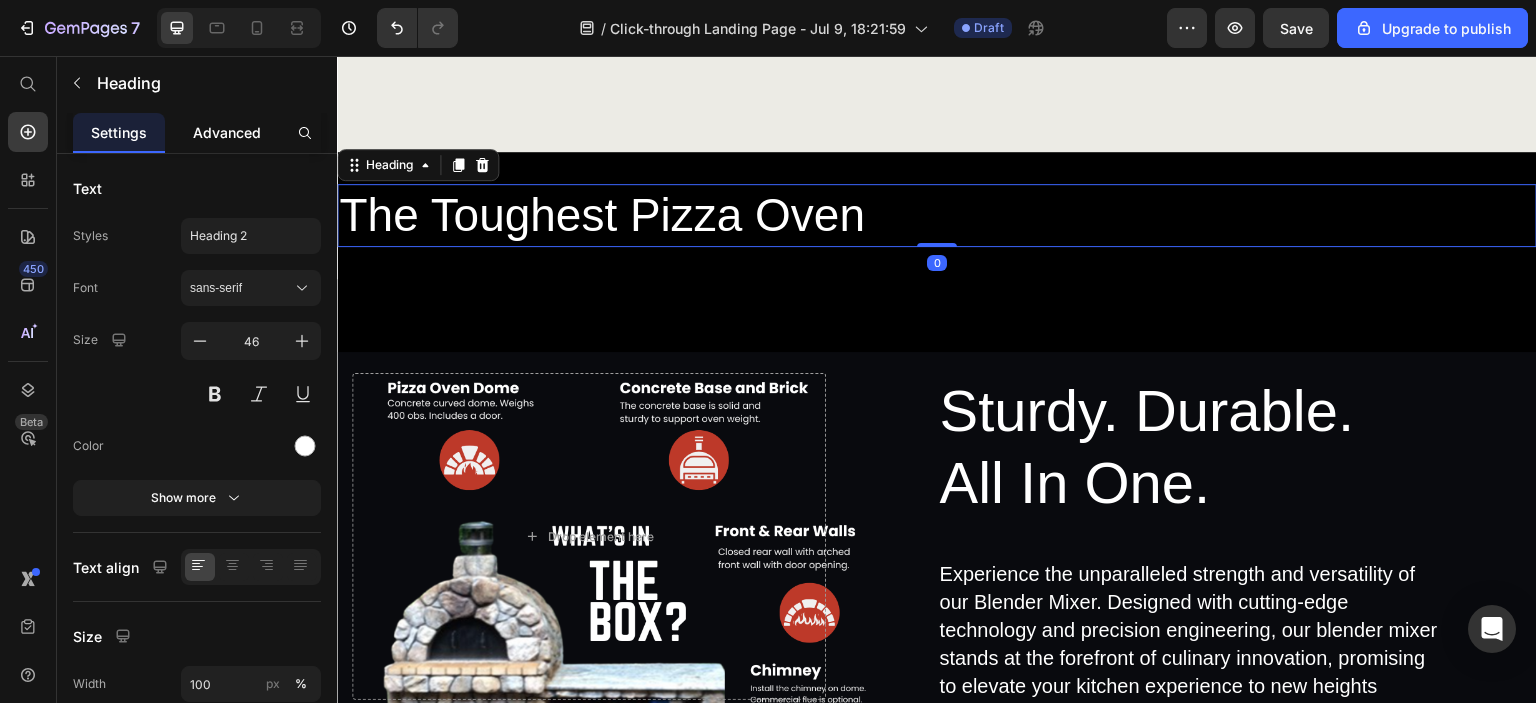 click on "Advanced" at bounding box center [227, 132] 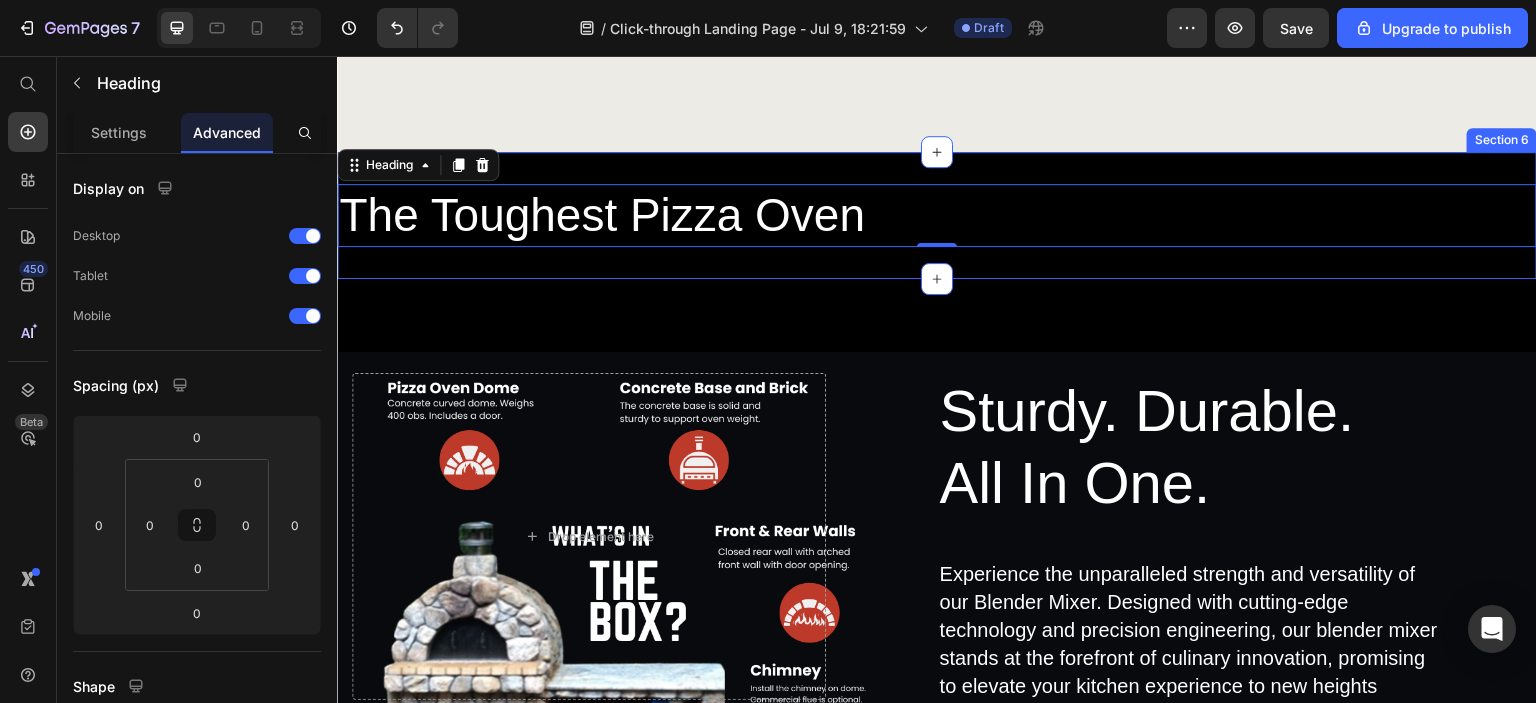 click on "The Toughest Pizza Oven Heading   0 Row Section 6" at bounding box center (937, 216) 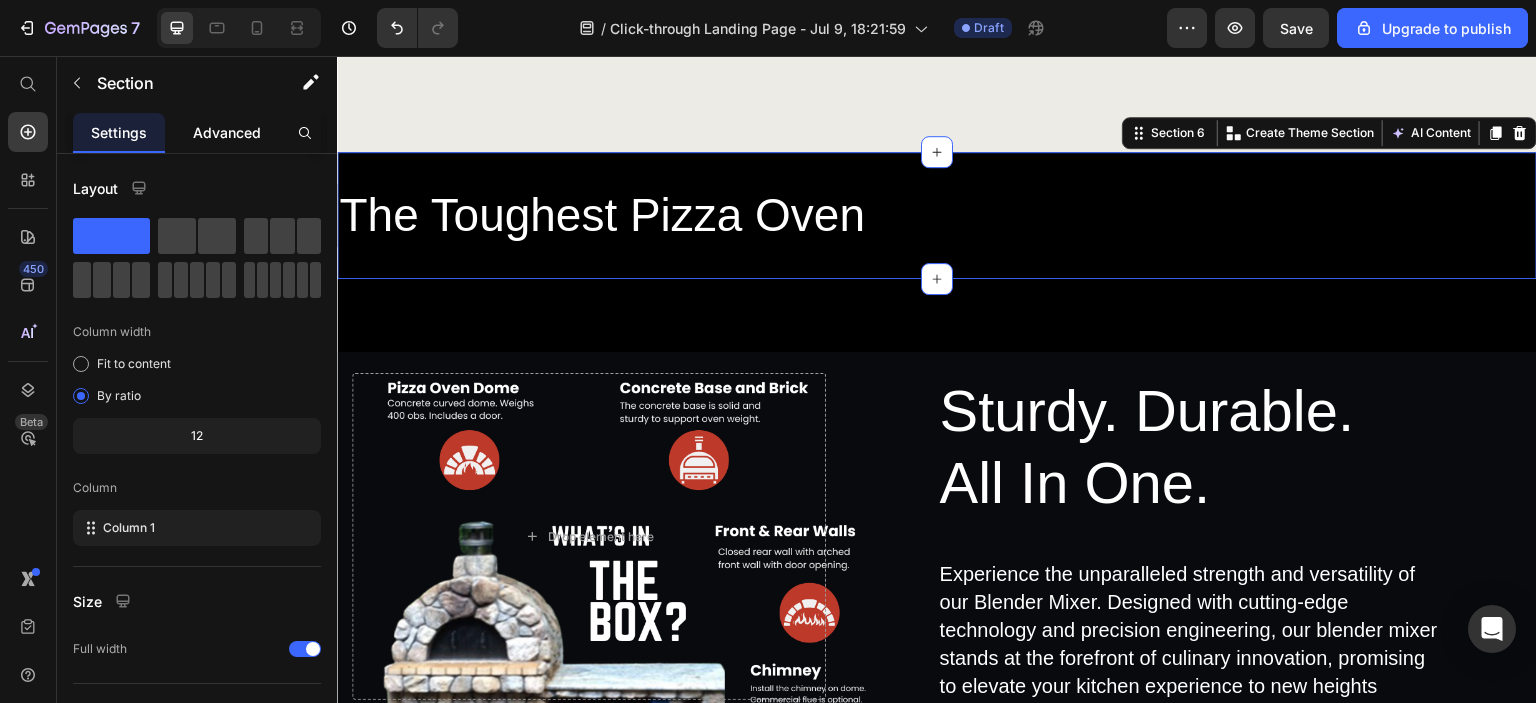 click on "Advanced" at bounding box center [227, 132] 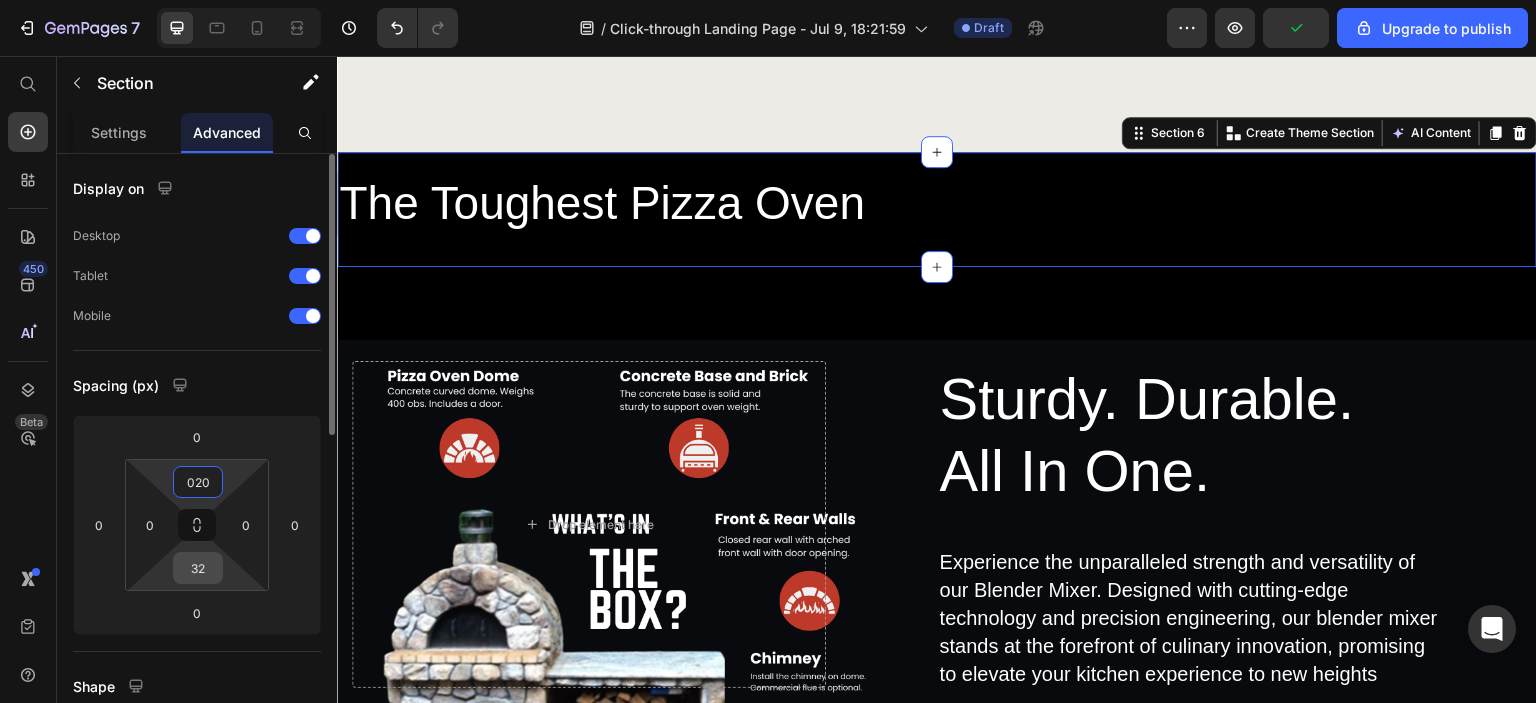 type on "20" 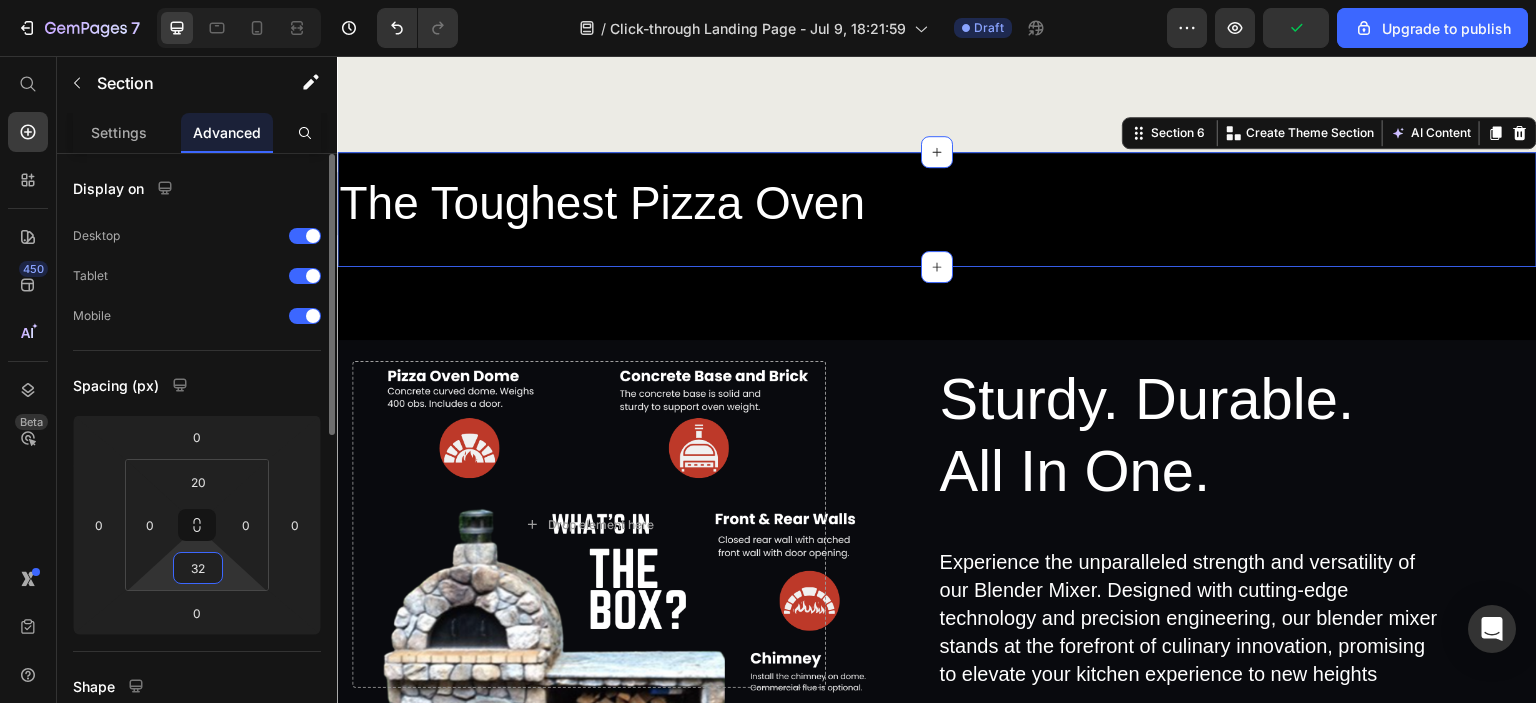 drag, startPoint x: 210, startPoint y: 570, endPoint x: 165, endPoint y: 572, distance: 45.044422 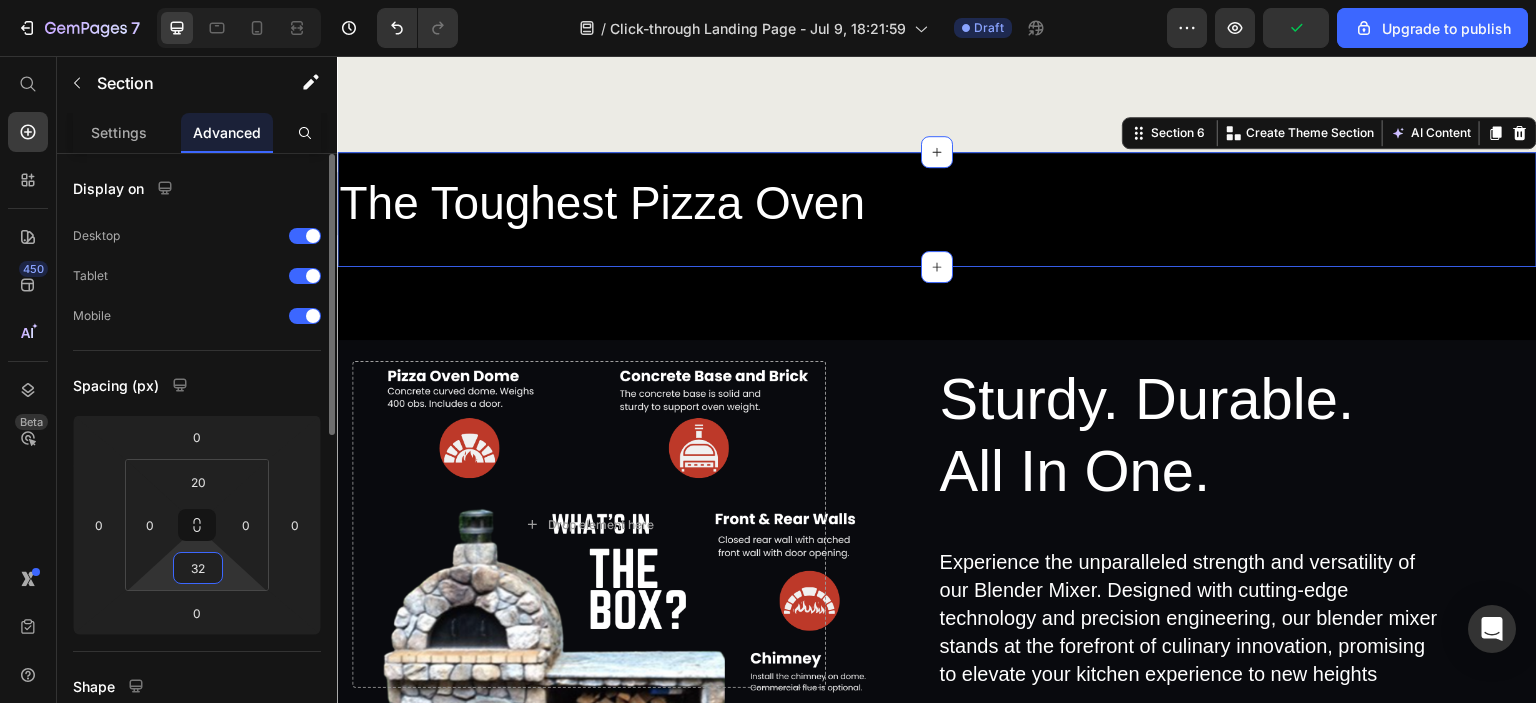 click on "20 0 32 0" at bounding box center (197, 525) 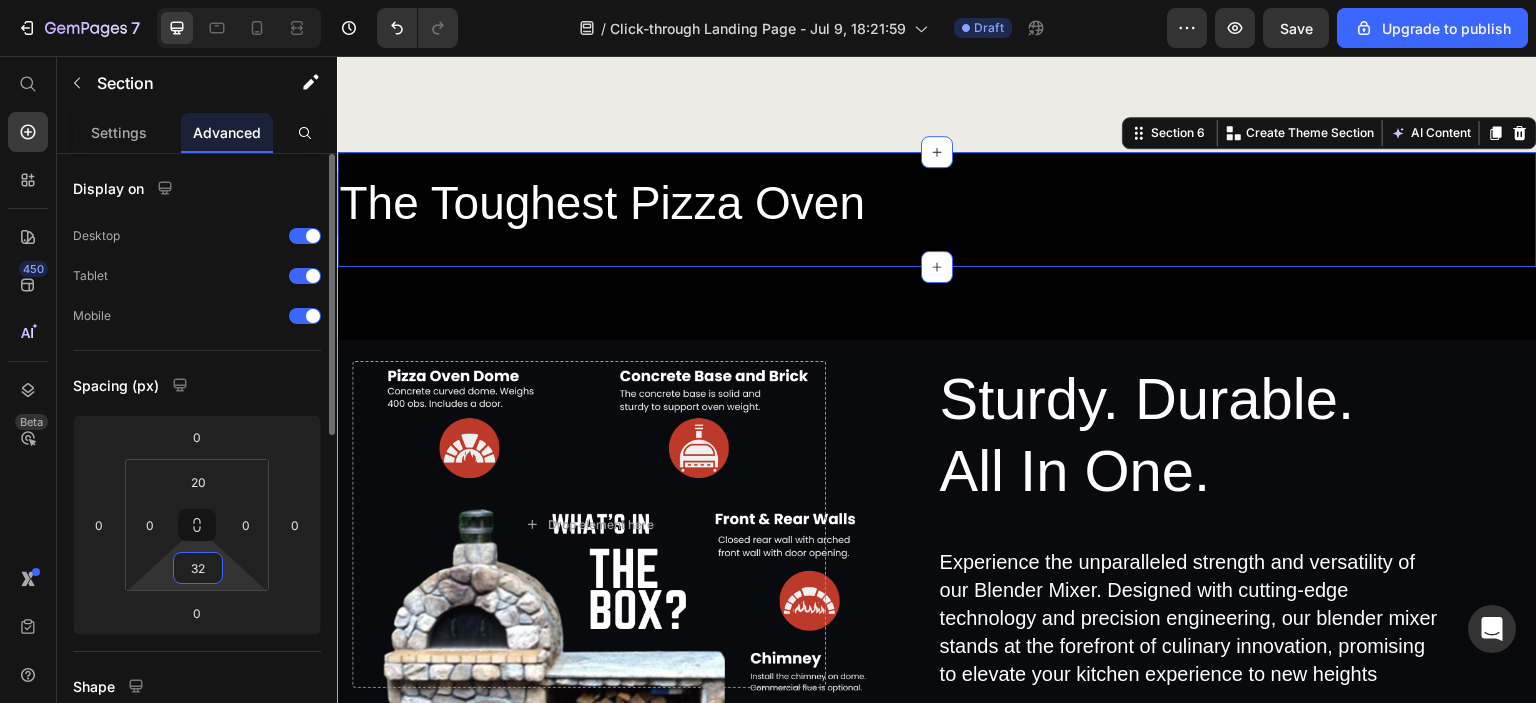 click on "32" at bounding box center (198, 568) 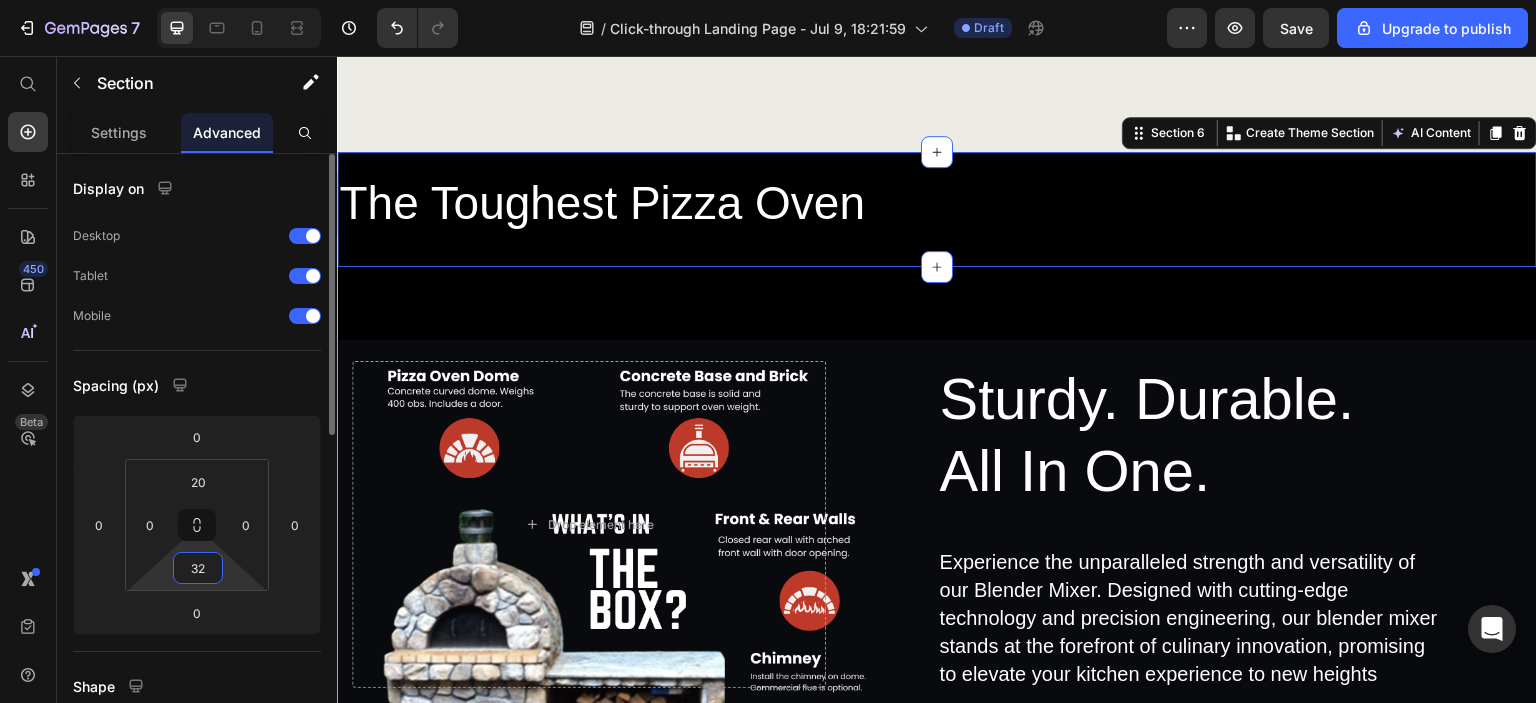 click on "32" at bounding box center (198, 568) 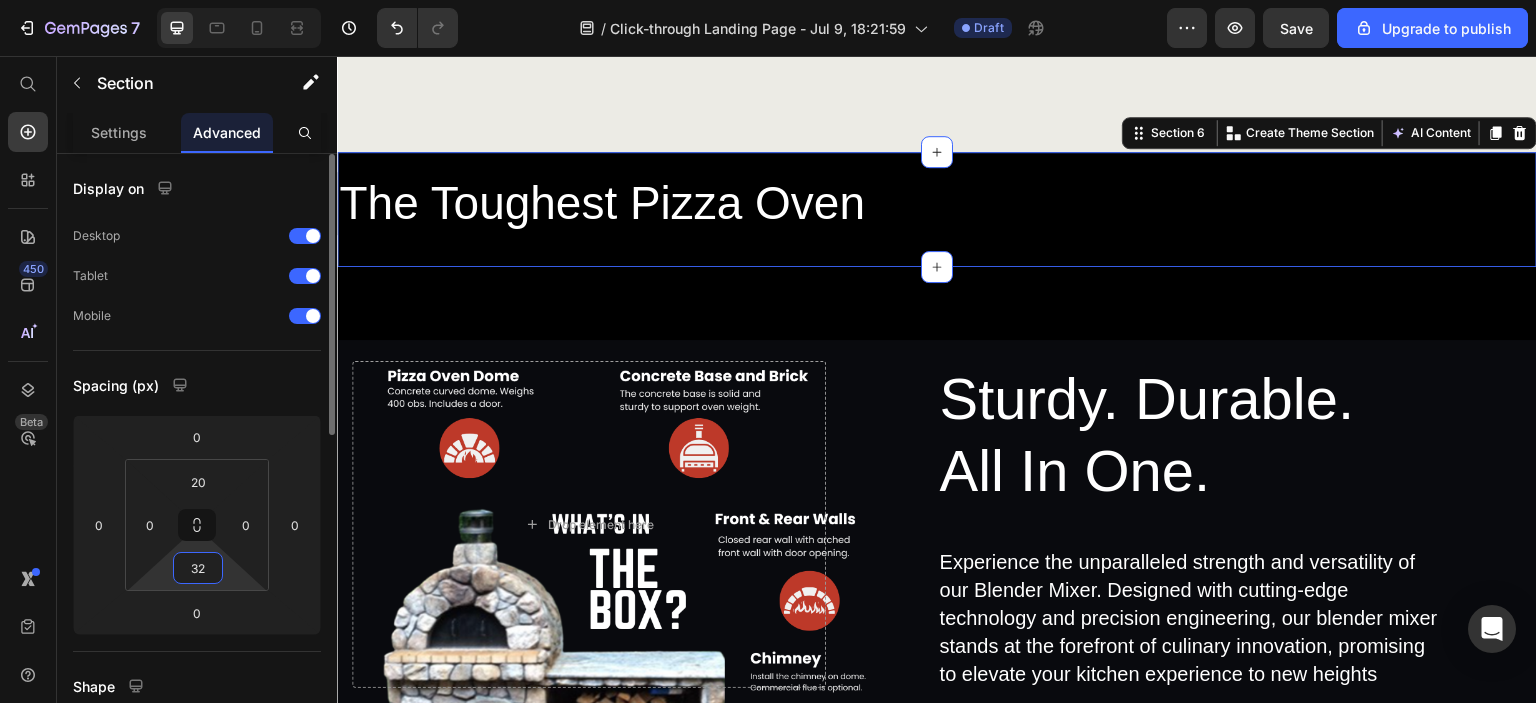 type on "3" 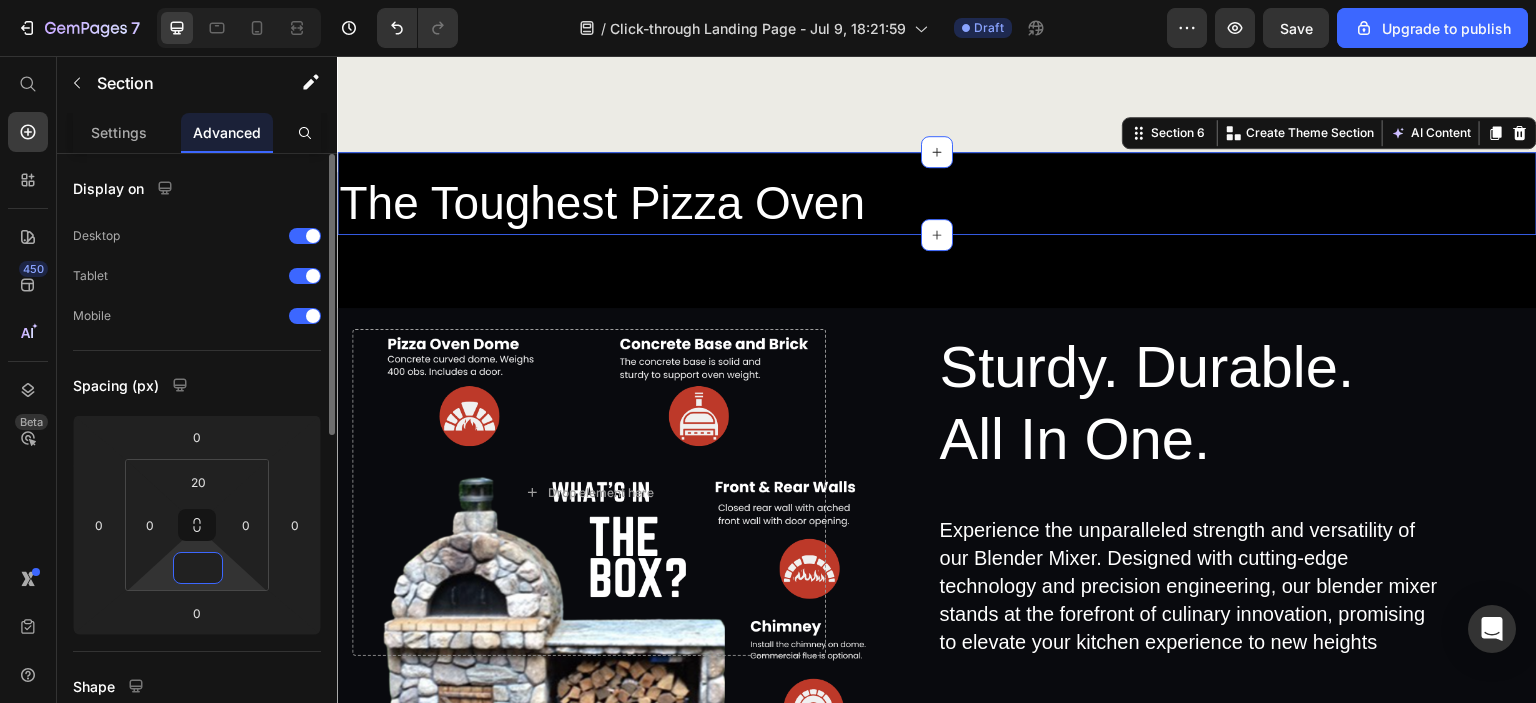 type on "0" 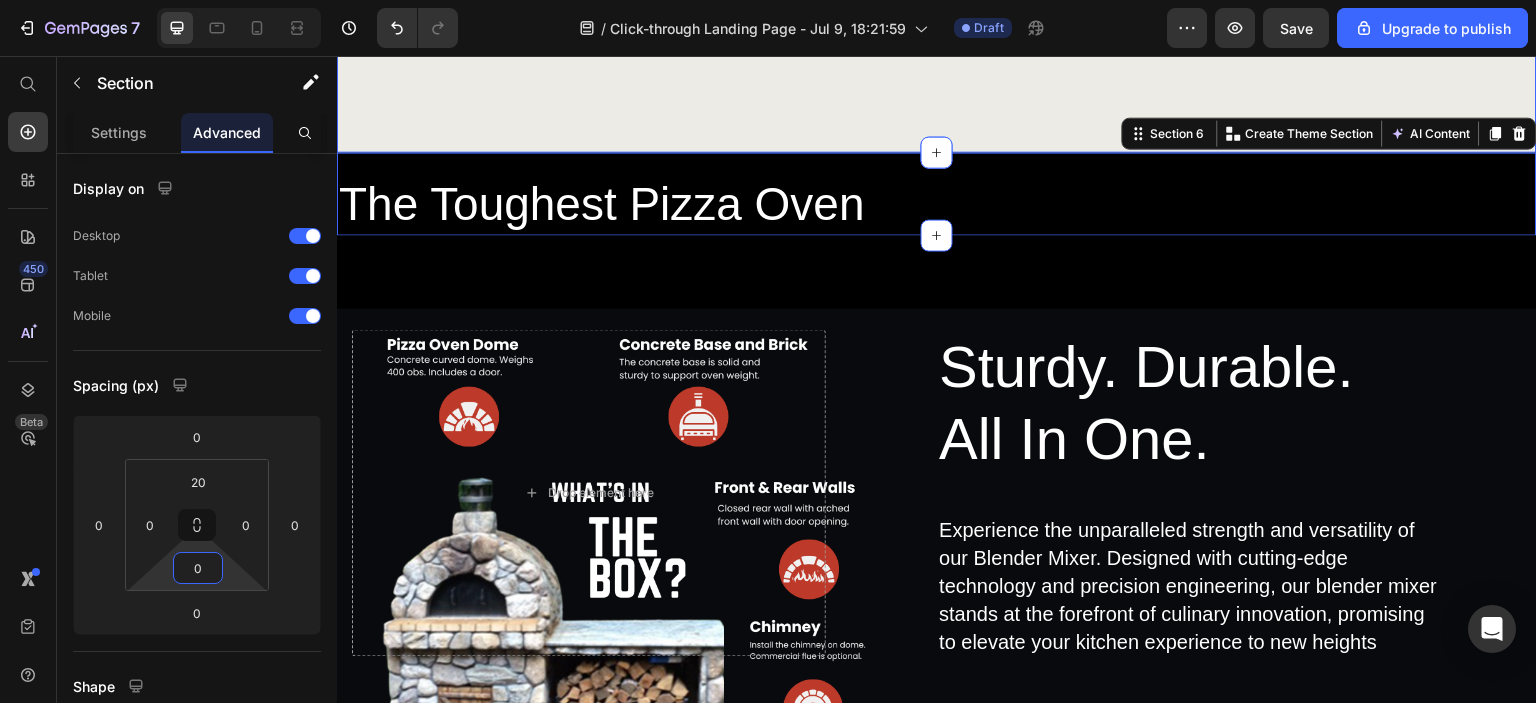 click on "Make Backyard Pizza Heading Start making your very own wood-fired pizza. Delight family and friends with your flavorful recipes that can be cooked to perfection. Be the go to host for amazing backyard parties. Discover the ultimate kitchen companion with our Blender Mixer, designed to simplify your culinary adventures while delivering unmatched performance and versatility. Text Block GET YOURS NOW Button Image Row Section 5" at bounding box center [937, -196] 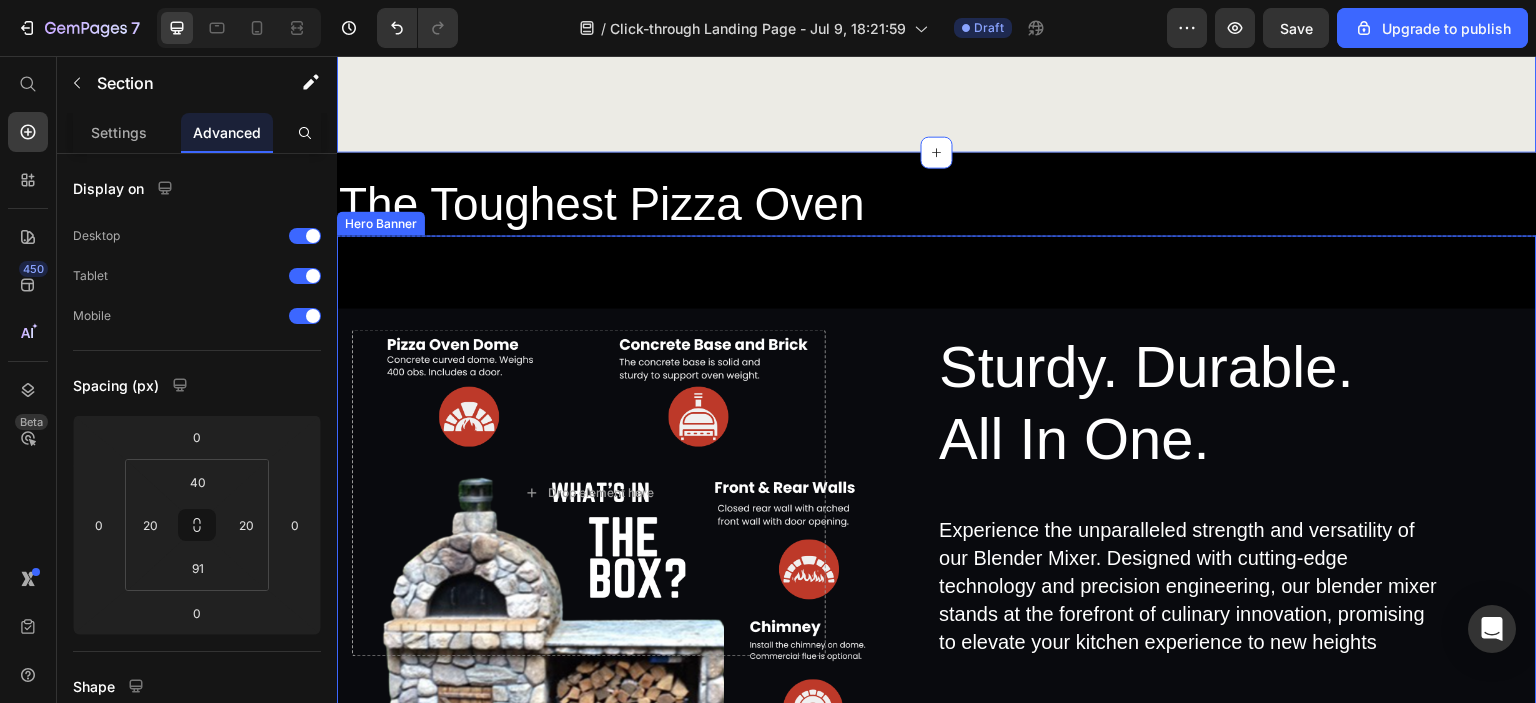 click on "Sturdy. Durable.  All In One. Heading Experience the unparalleled strength and versatility of our Blender Mixer. Designed with cutting-edge technology and precision engineering, our blender mixer stands at the forefront of culinary innovation, promising to elevate your kitchen experience to new heights Text Block Row
Drop element here" at bounding box center (937, 521) 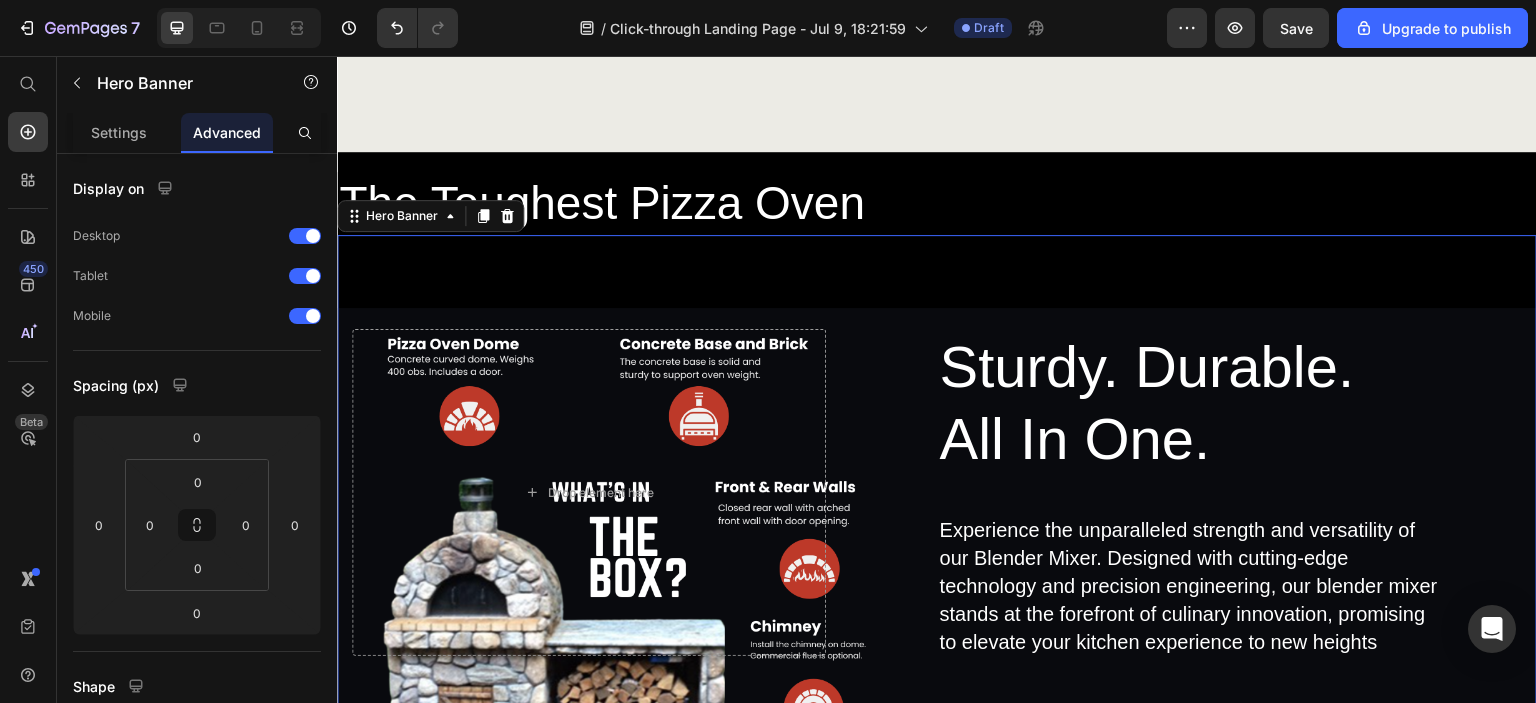 click on "Sturdy. Durable.  All In One. Heading Experience the unparalleled strength and versatility of our Blender Mixer. Designed with cutting-edge technology and precision engineering, our blender mixer stands at the forefront of culinary innovation, promising to elevate your kitchen experience to new heights Text Block Row
Drop element here" at bounding box center (937, 521) 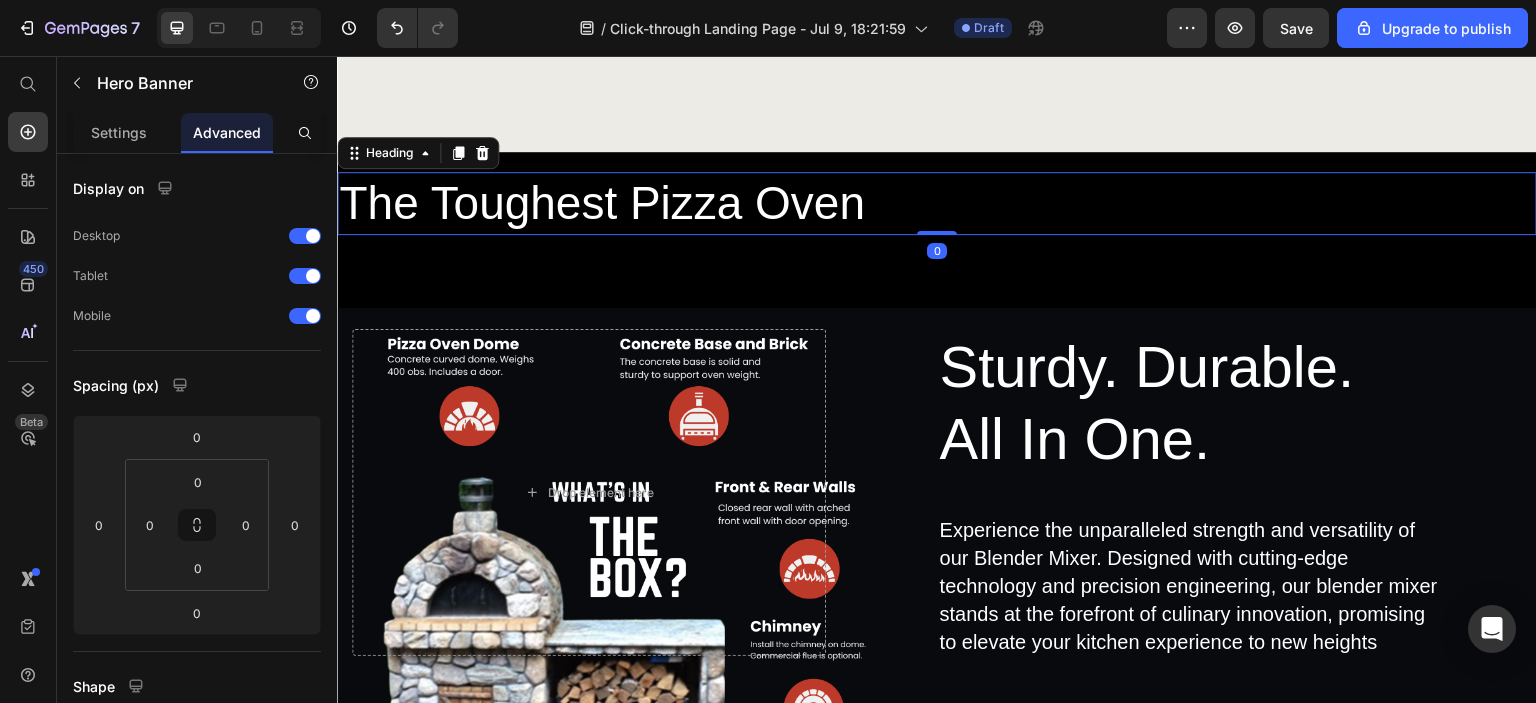 click on "The Toughest Pizza Oven" at bounding box center [937, 204] 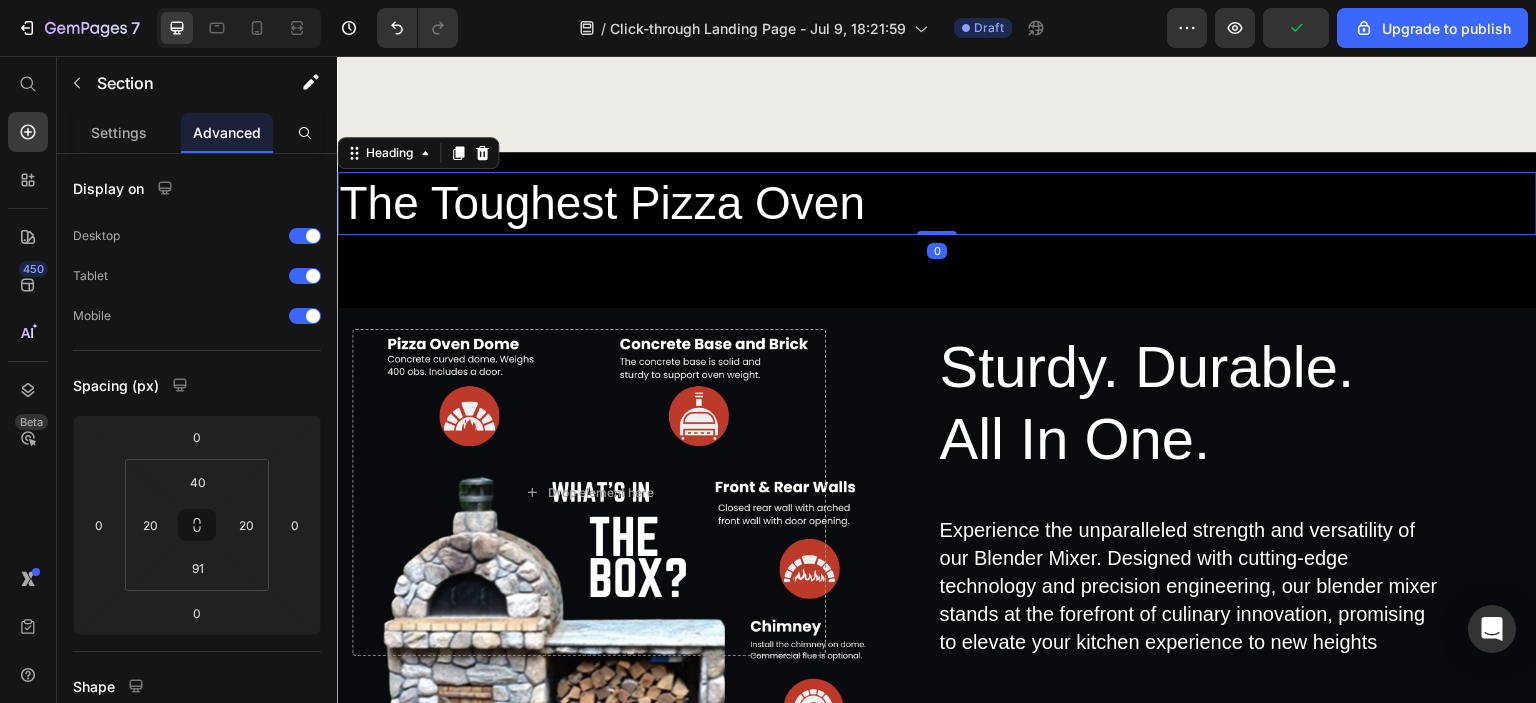 click on "Make Backyard Pizza Heading Start making your very own wood-fired pizza. Delight family and friends with your flavorful recipes that can be cooked to perfection. Be the go to host for amazing backyard parties. Discover the ultimate kitchen companion with our Blender Mixer, designed to simplify your culinary adventures while delivering unmatched performance and versatility. Text Block GET YOURS NOW Button Image Row Section 5" at bounding box center [937, -196] 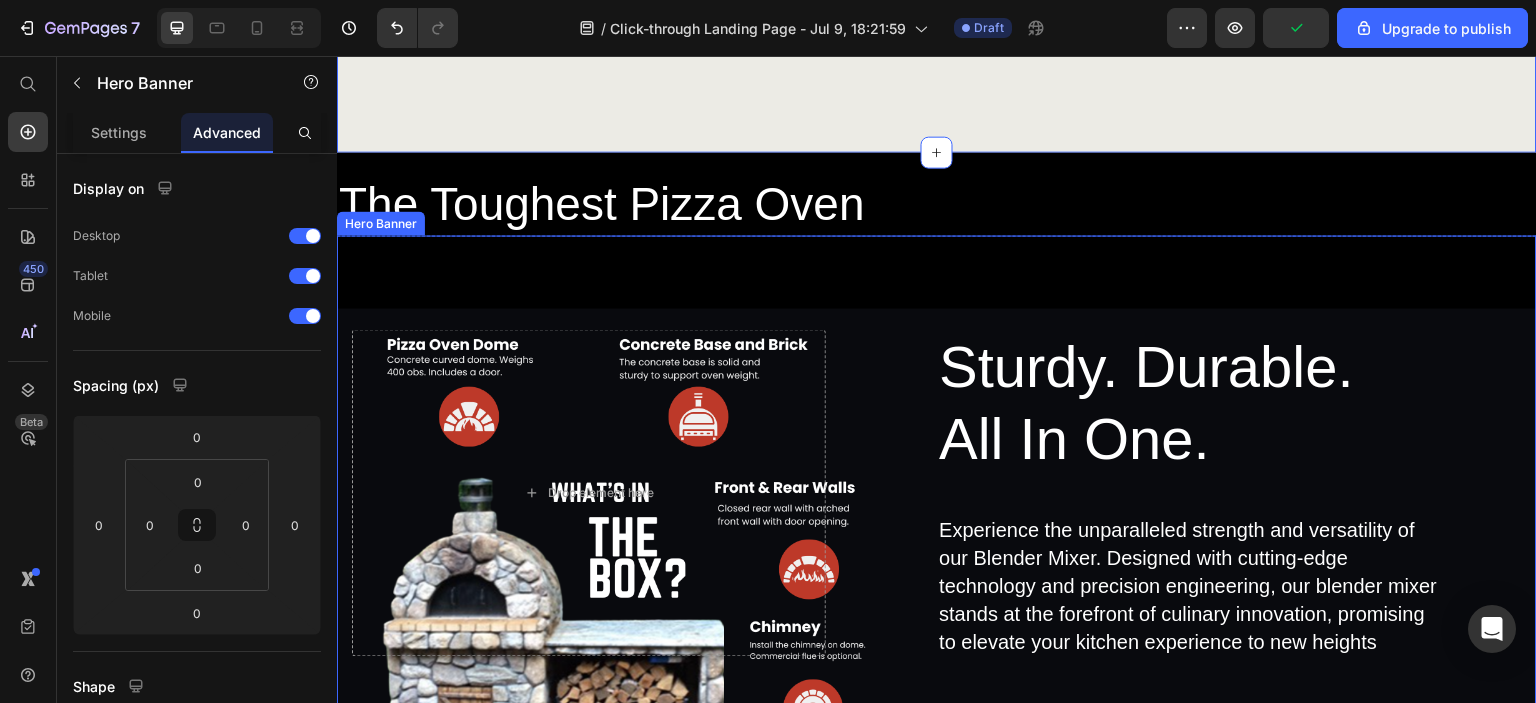 click on "Sturdy. Durable.  All In One. Heading Experience the unparalleled strength and versatility of our Blender Mixer. Designed with cutting-edge technology and precision engineering, our blender mixer stands at the forefront of culinary innovation, promising to elevate your kitchen experience to new heights Text Block Row
Drop element here" at bounding box center (937, 521) 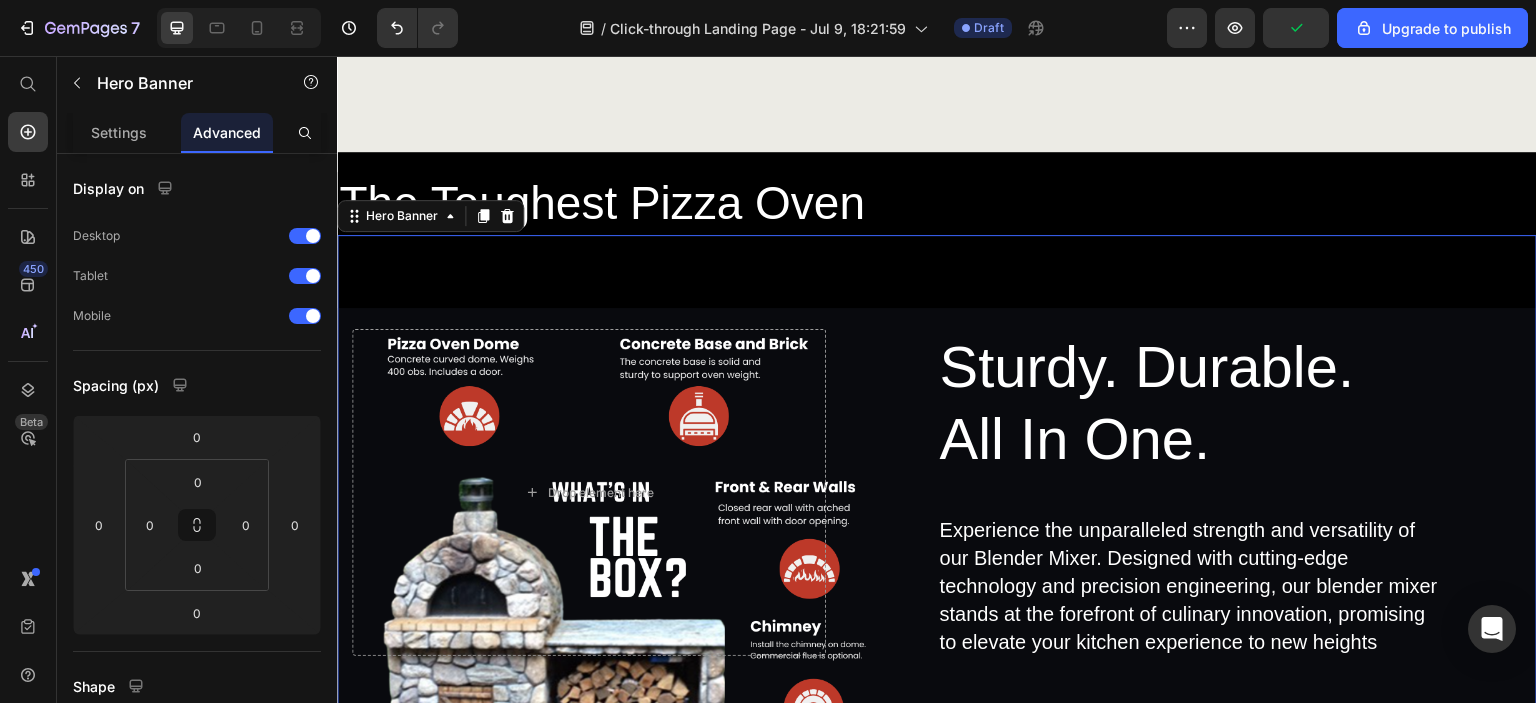 click on "Sturdy. Durable.  All In One. Heading Experience the unparalleled strength and versatility of our Blender Mixer. Designed with cutting-edge technology and precision engineering, our blender mixer stands at the forefront of culinary innovation, promising to elevate your kitchen experience to new heights Text Block Row
Drop element here" at bounding box center [937, 521] 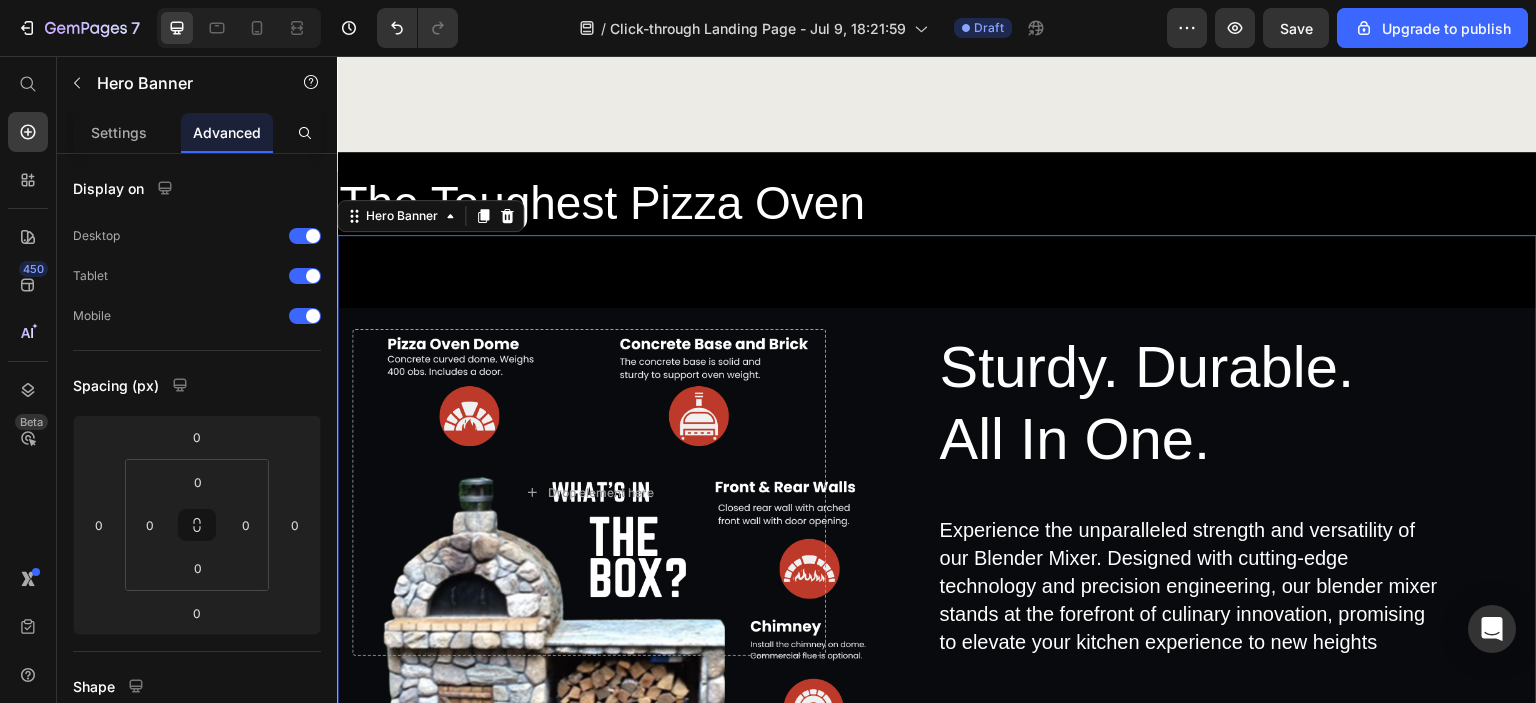 click on "Sturdy. Durable.  All In One. Heading Experience the unparalleled strength and versatility of our Blender Mixer. Designed with cutting-edge technology and precision engineering, our blender mixer stands at the forefront of culinary innovation, promising to elevate your kitchen experience to new heights Text Block Row
Drop element here" at bounding box center (937, 521) 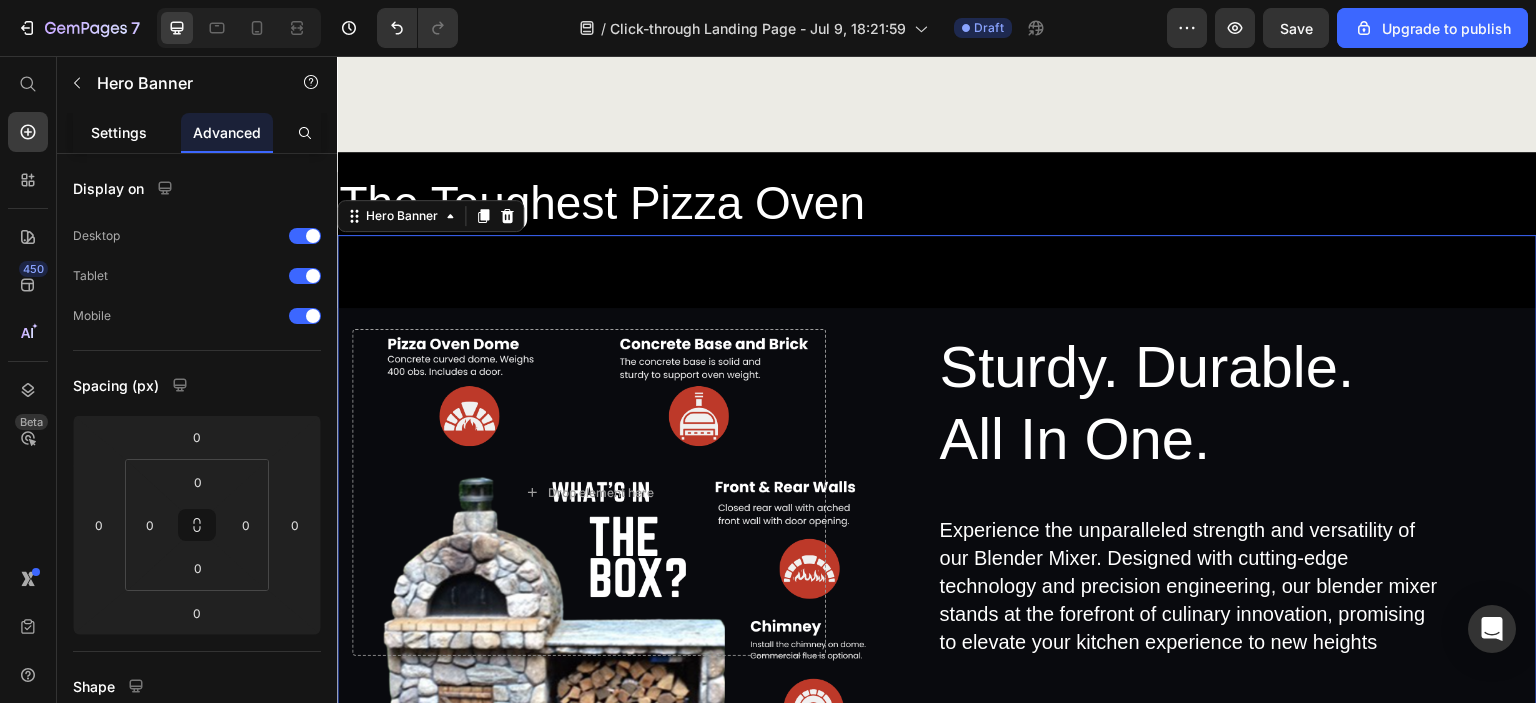 click on "Settings" at bounding box center (119, 132) 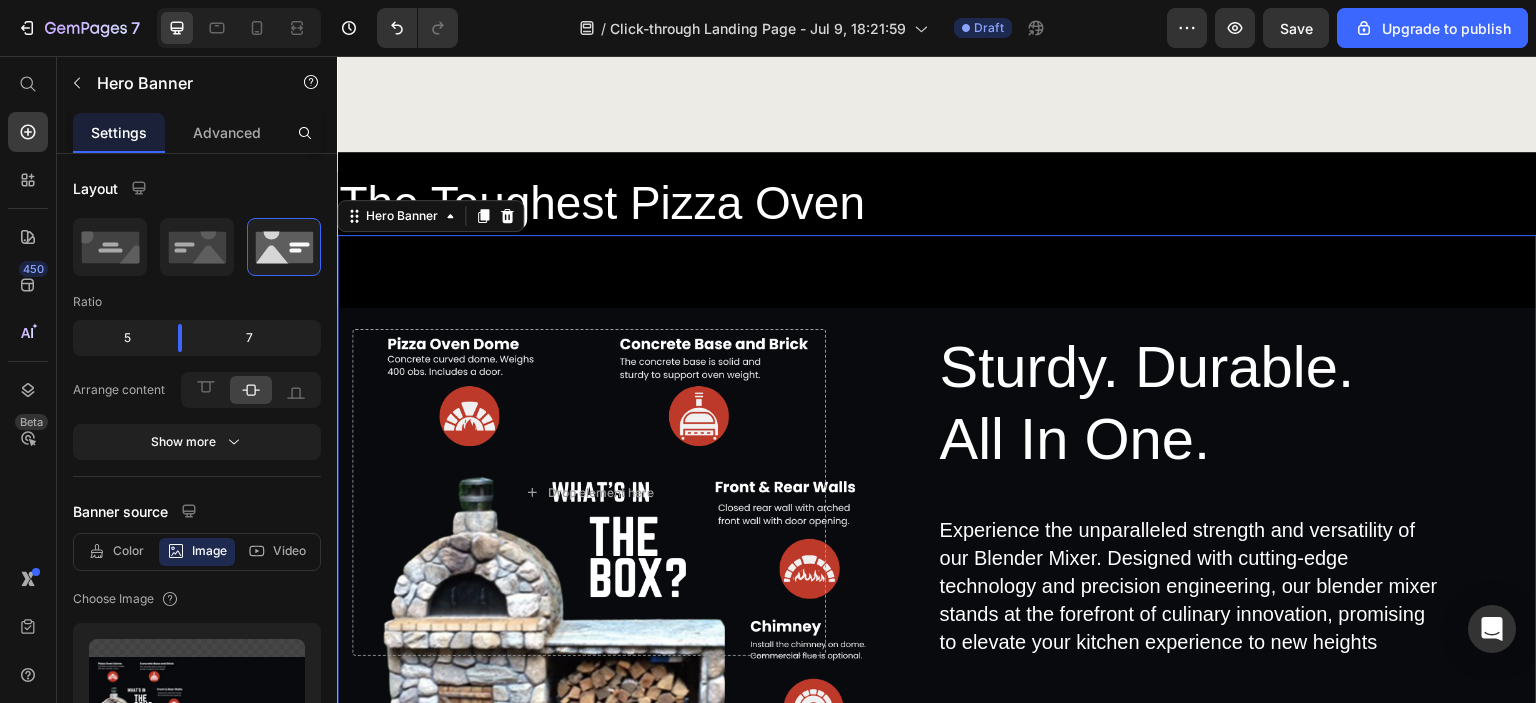 click on "Sturdy. Durable.  All In One. Heading Experience the unparalleled strength and versatility of our Blender Mixer. Designed with cutting-edge technology and precision engineering, our blender mixer stands at the forefront of culinary innovation, promising to elevate your kitchen experience to new heights Text Block Row
Drop element here" at bounding box center [937, 521] 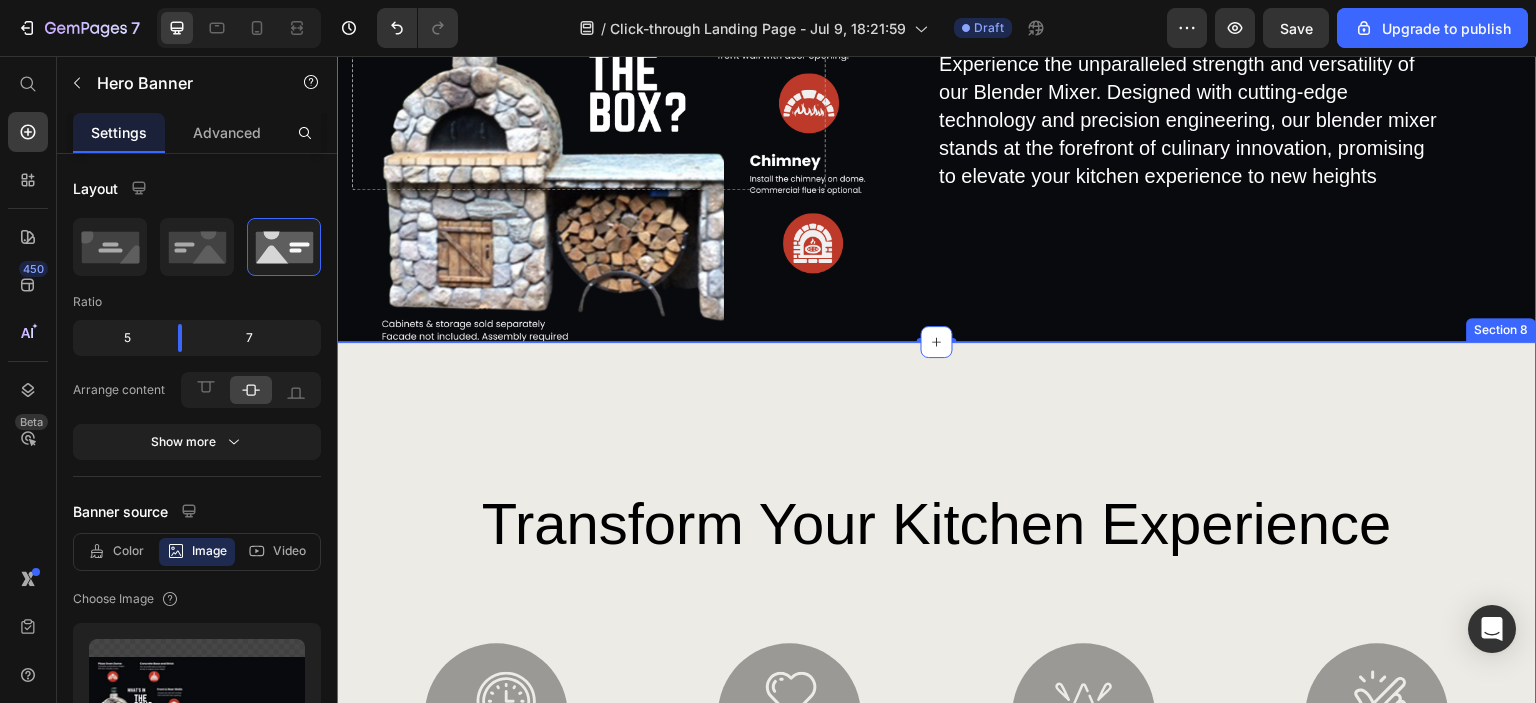 scroll, scrollTop: 3323, scrollLeft: 0, axis: vertical 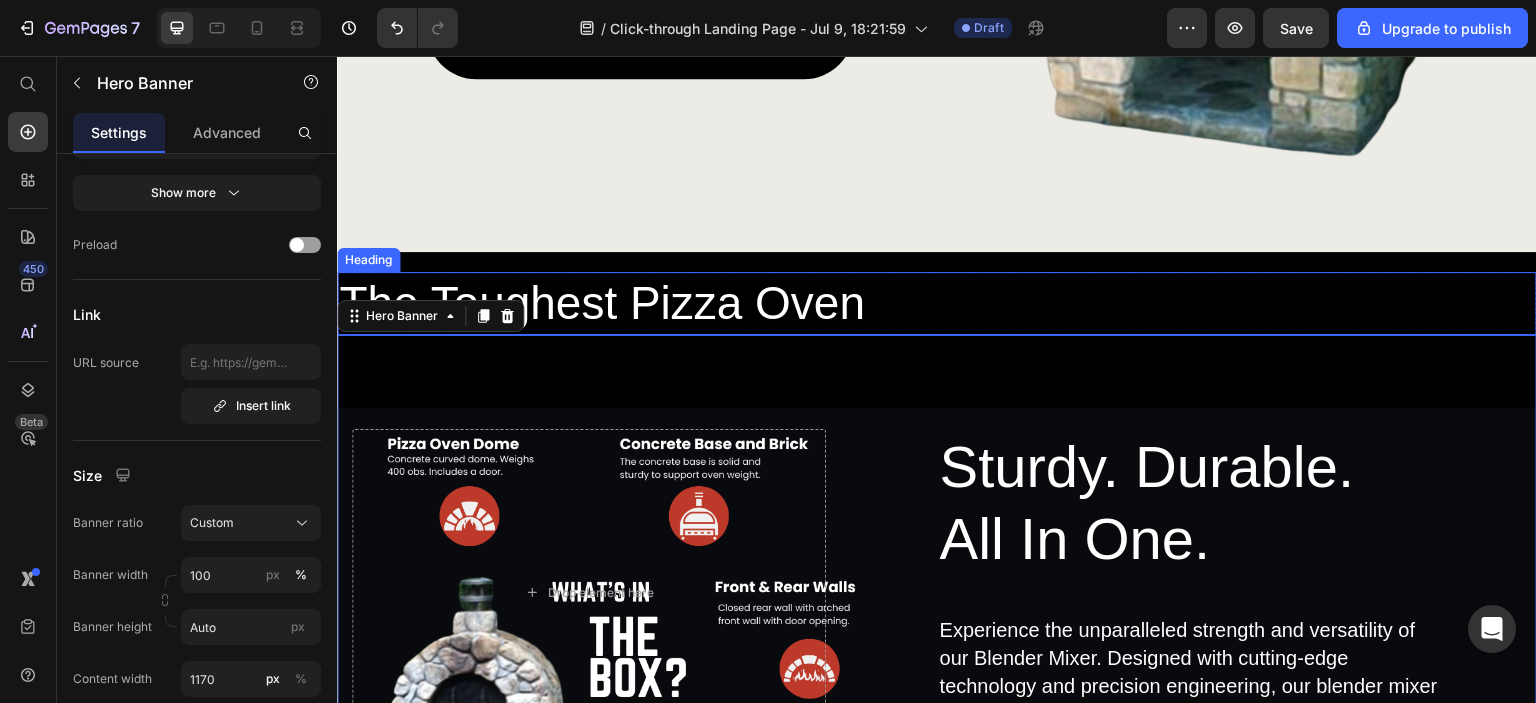 click on "The Toughest Pizza Oven" at bounding box center [937, 304] 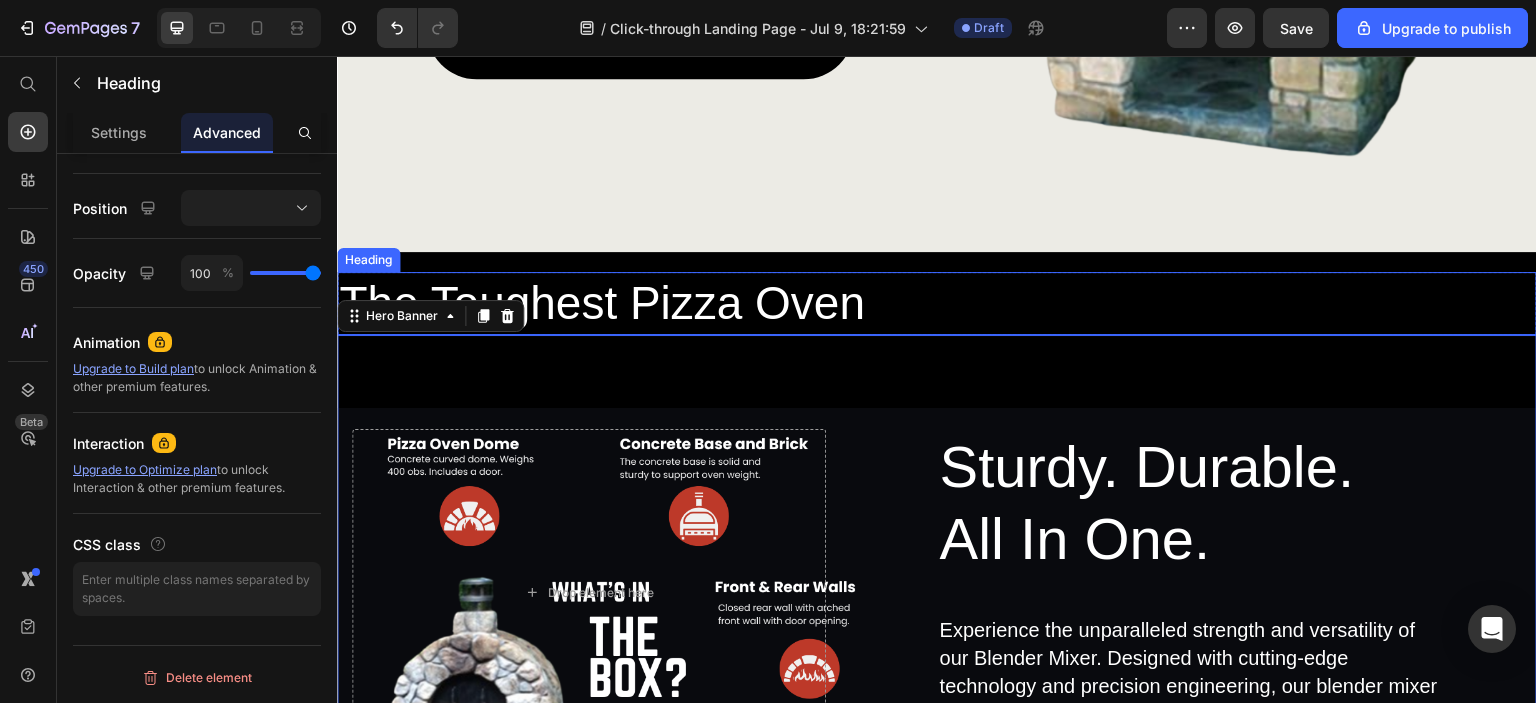 scroll, scrollTop: 0, scrollLeft: 0, axis: both 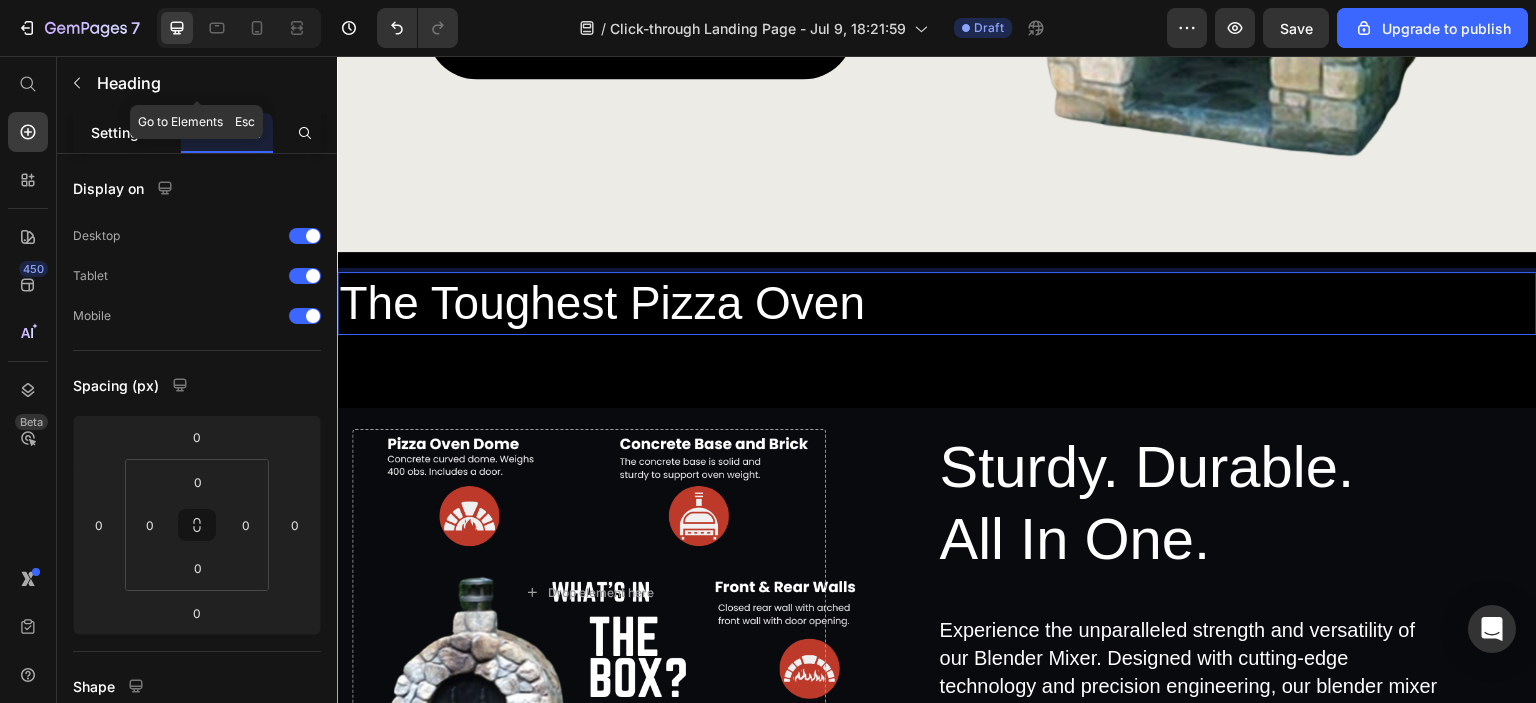 click on "Settings" at bounding box center (119, 132) 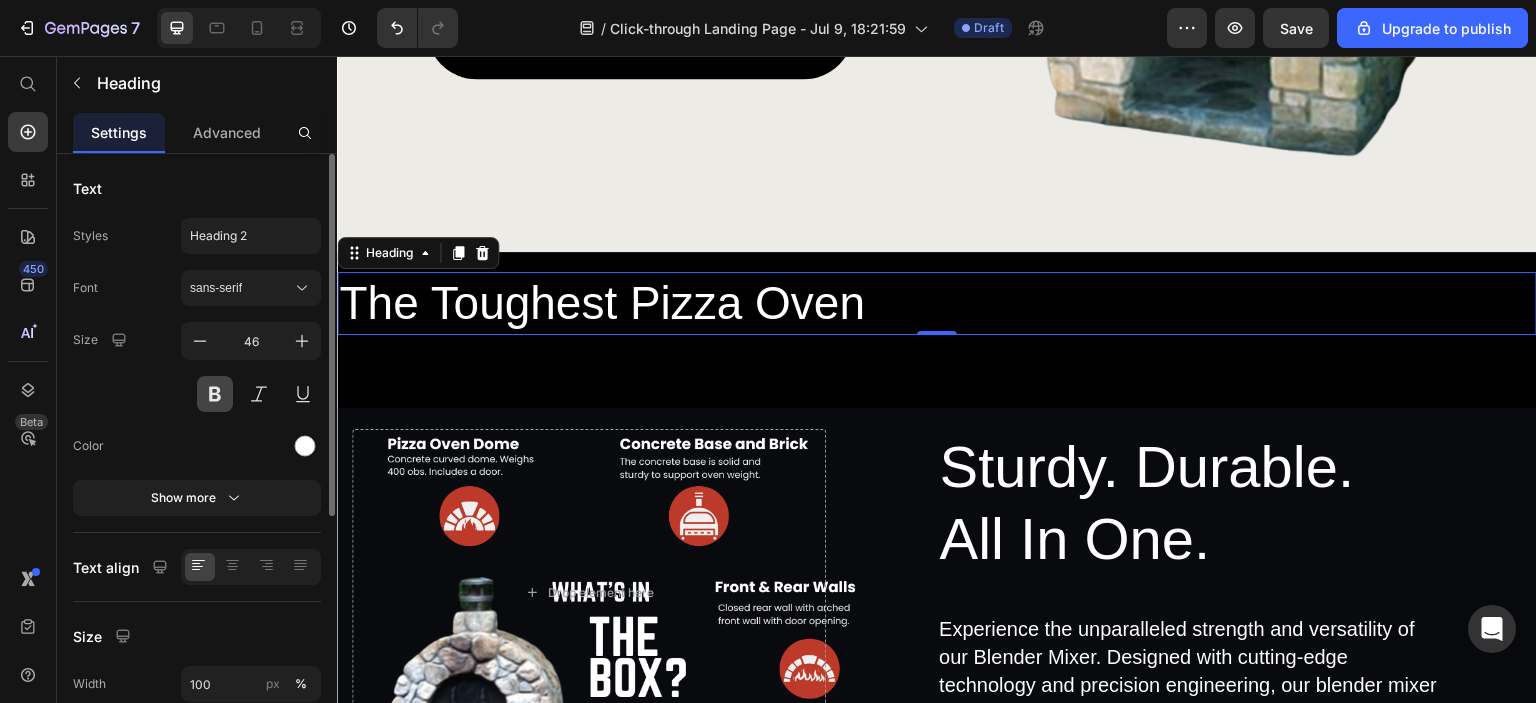 drag, startPoint x: 206, startPoint y: 392, endPoint x: 264, endPoint y: 409, distance: 60.440052 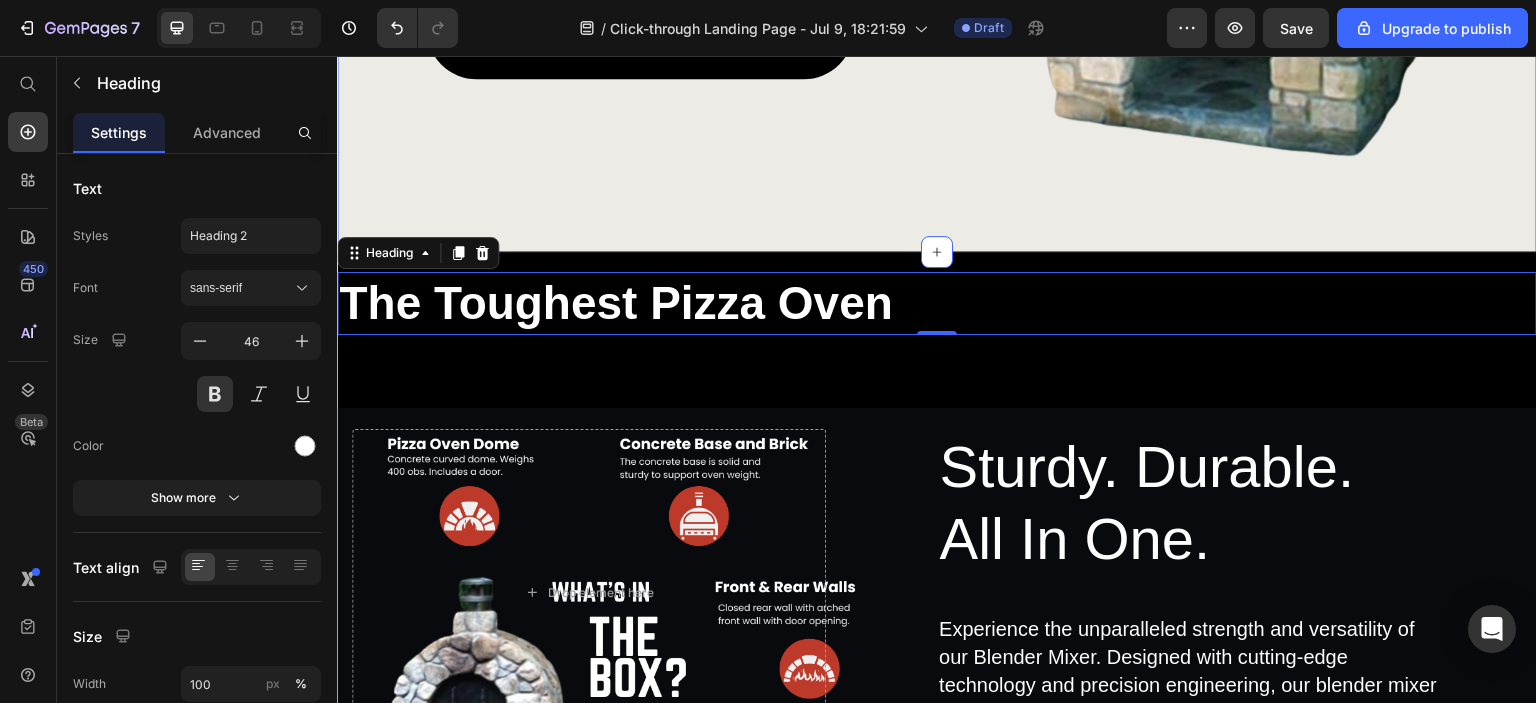 click on "Make Backyard Pizza Heading Start making your very own wood-fired pizza. Delight family and friends with your flavorful recipes that can be cooked to perfection. Be the go to host for amazing backyard parties. Discover the ultimate kitchen companion with our Blender Mixer, designed to simplify your culinary adventures while delivering unmatched performance and versatility. Text Block GET YOURS NOW Button Image Row Section 5" at bounding box center (937, -96) 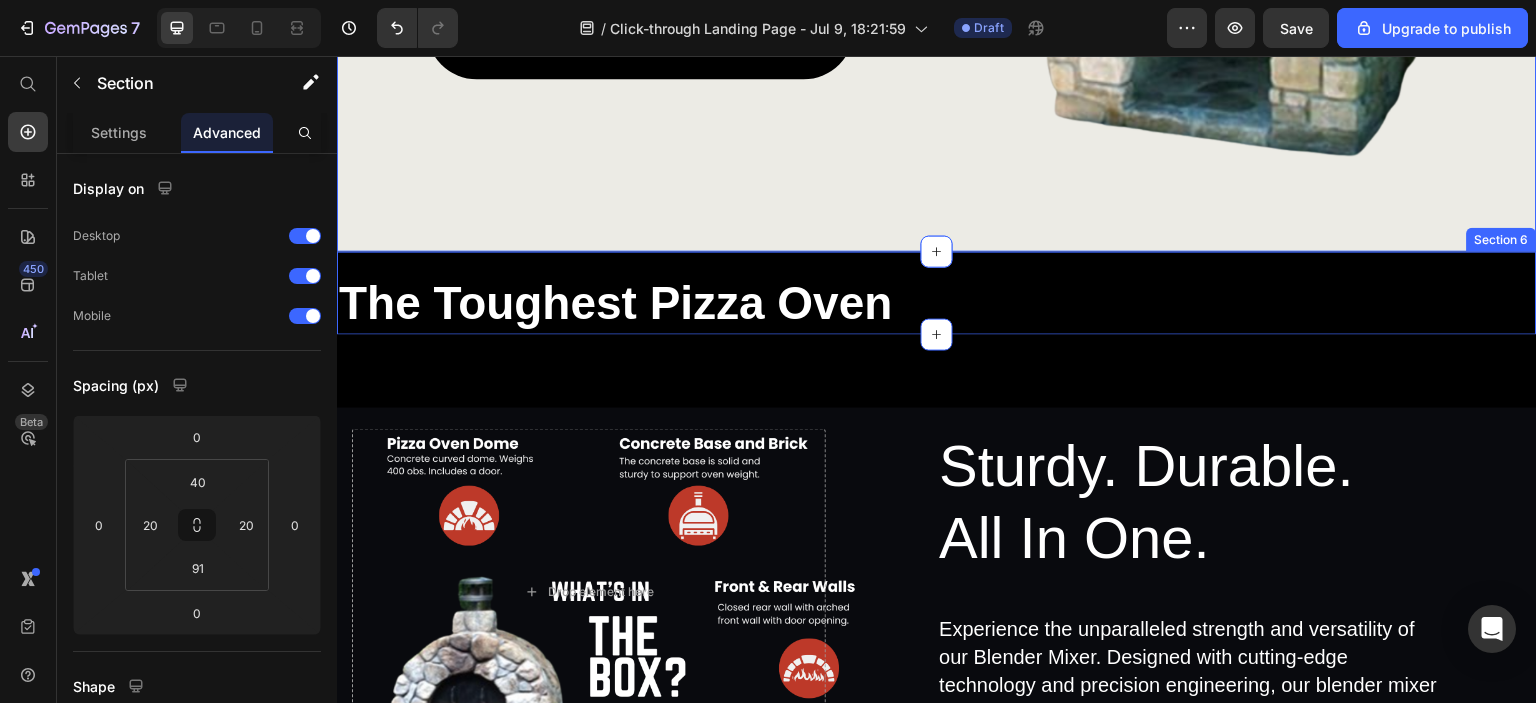 click on "The Toughest Pizza Oven Heading Row Section 6" at bounding box center (937, 294) 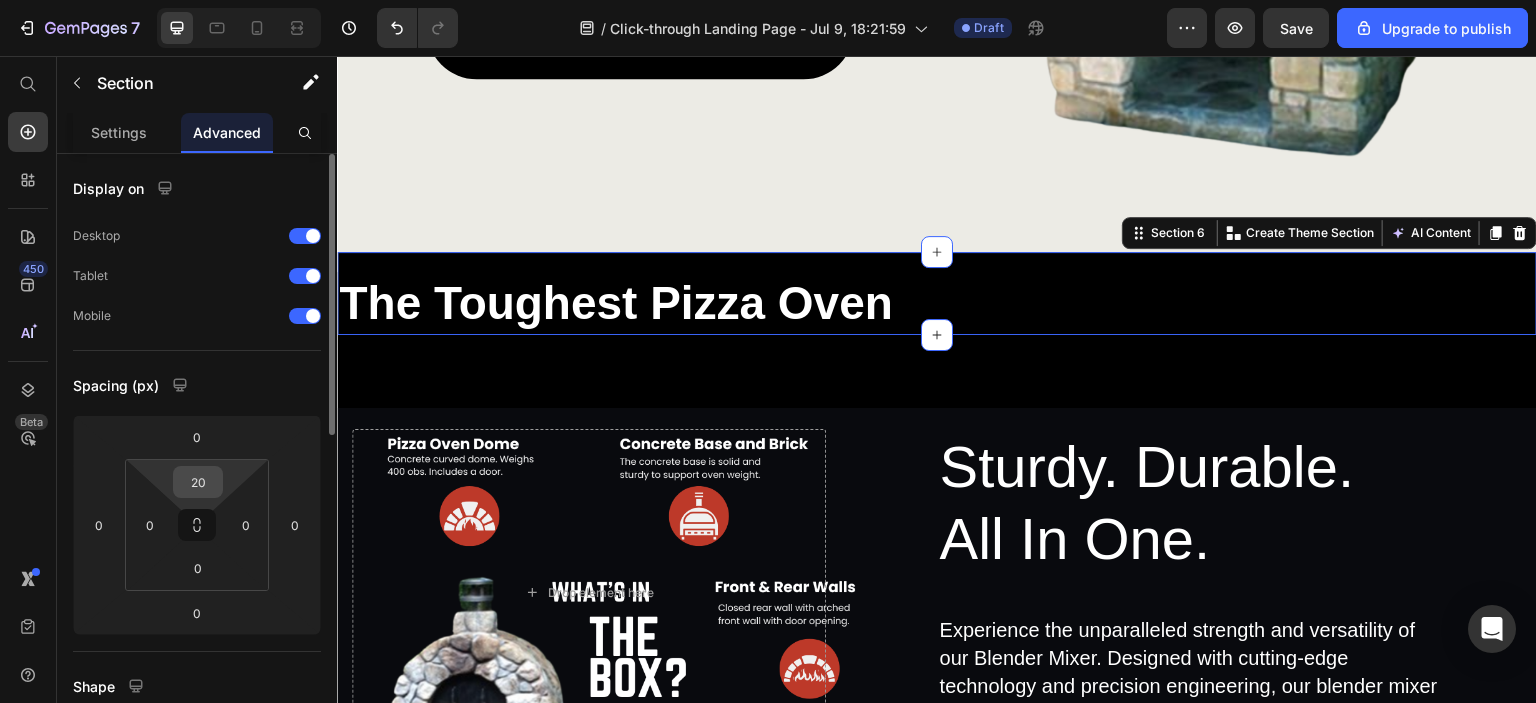 drag, startPoint x: 220, startPoint y: 487, endPoint x: 192, endPoint y: 472, distance: 31.764761 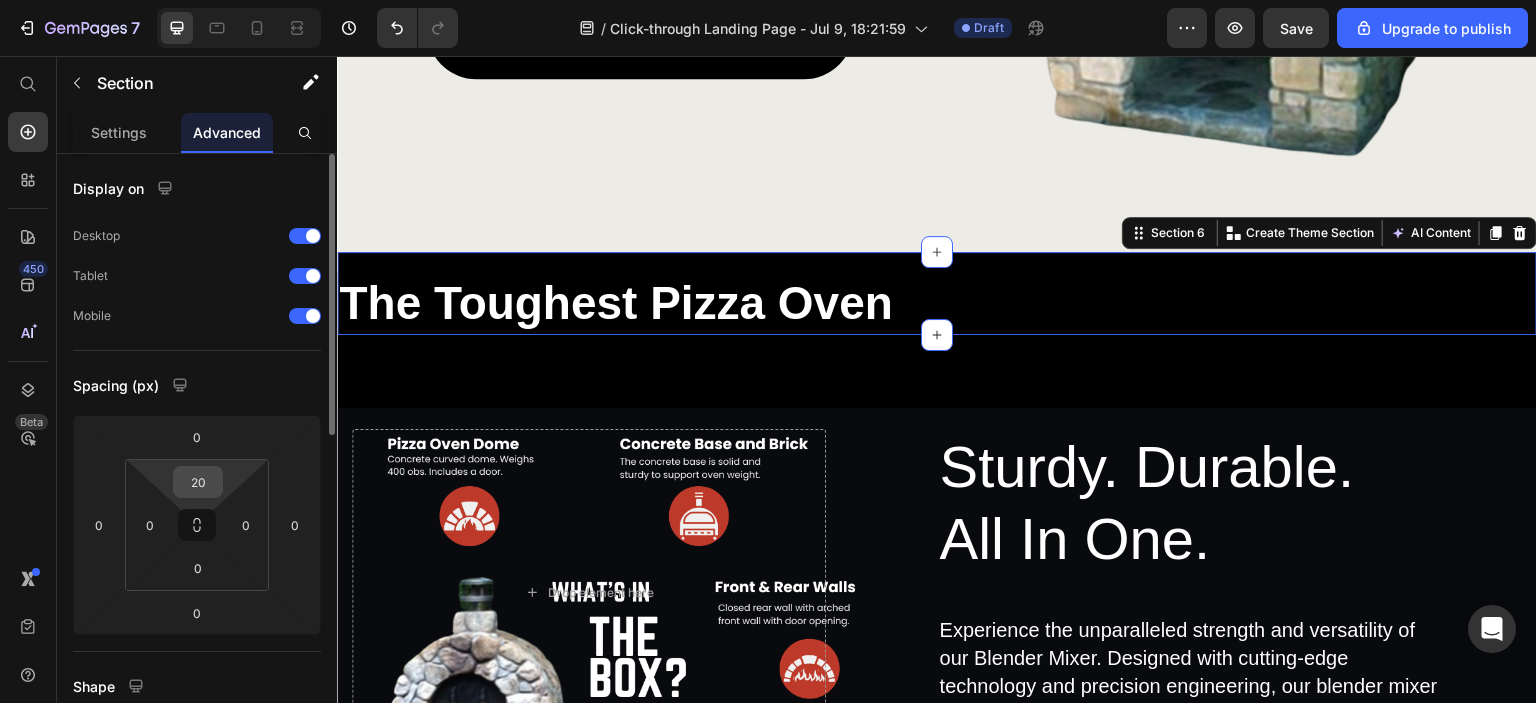 click on "20" at bounding box center (198, 482) 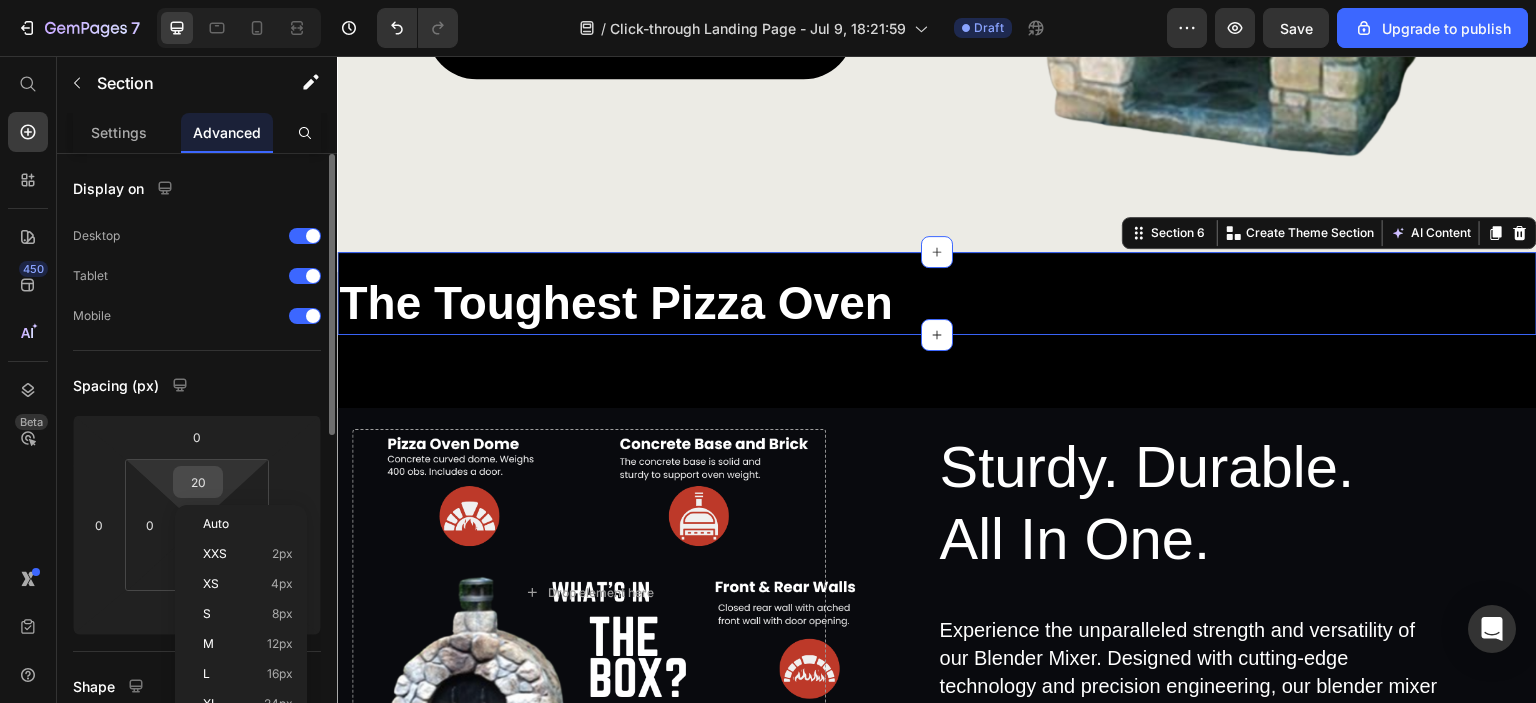 click on "20" at bounding box center (198, 482) 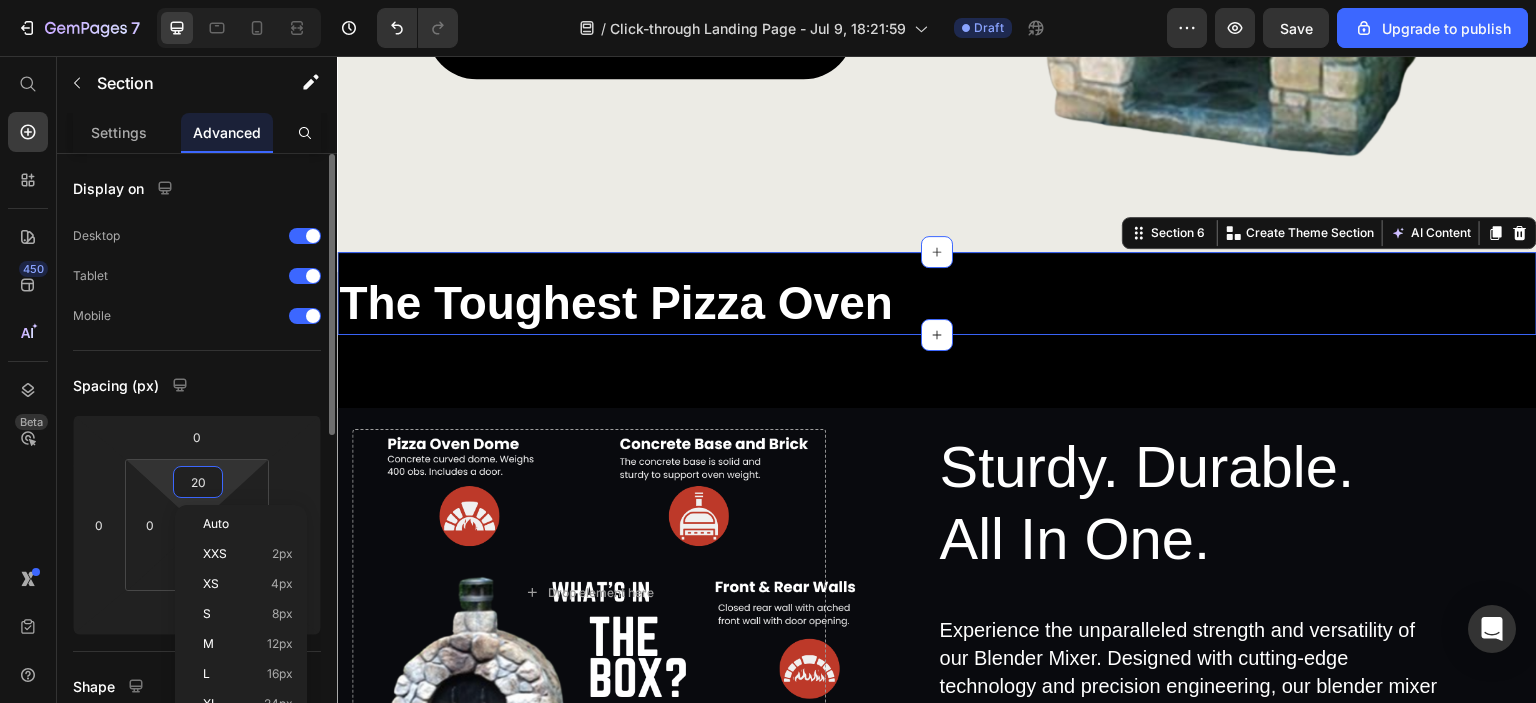 click on "20" at bounding box center [198, 482] 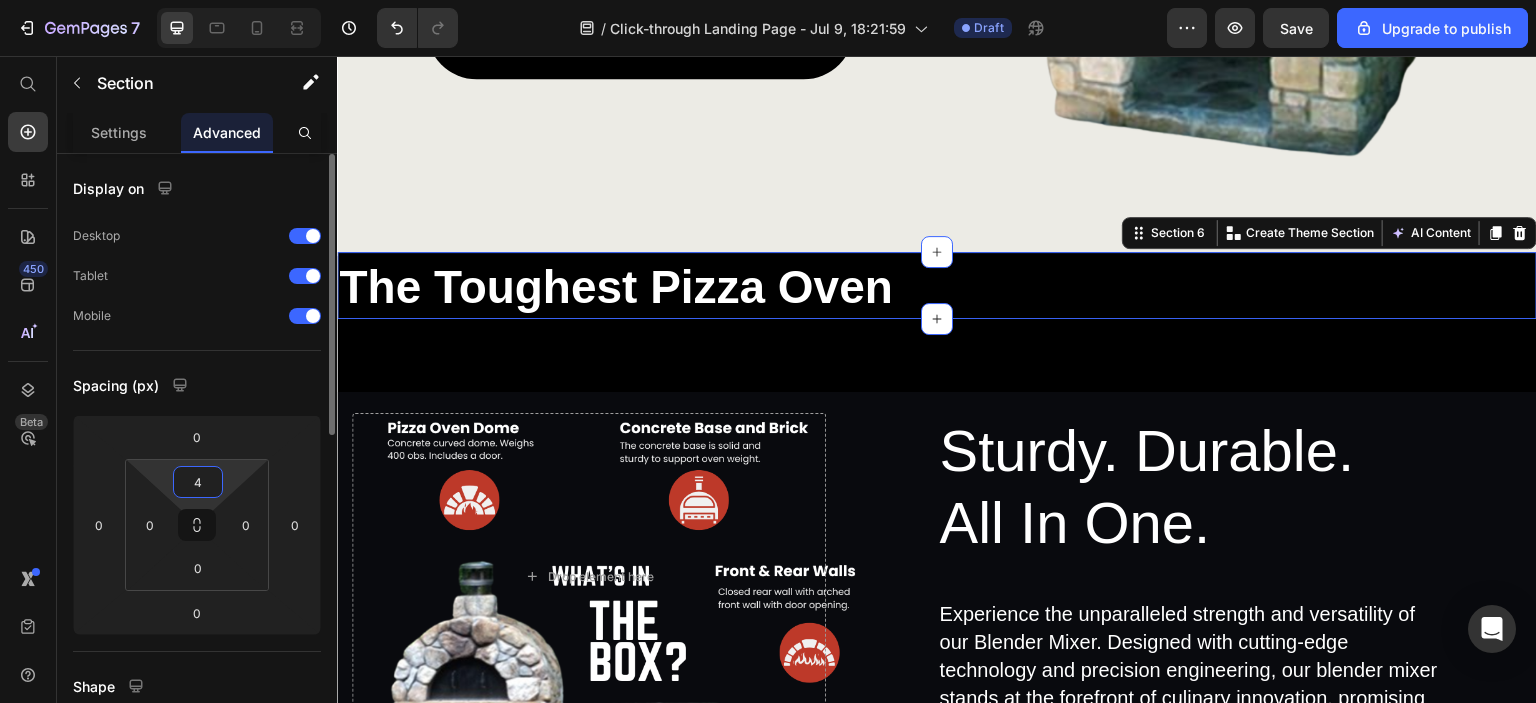 type on "40" 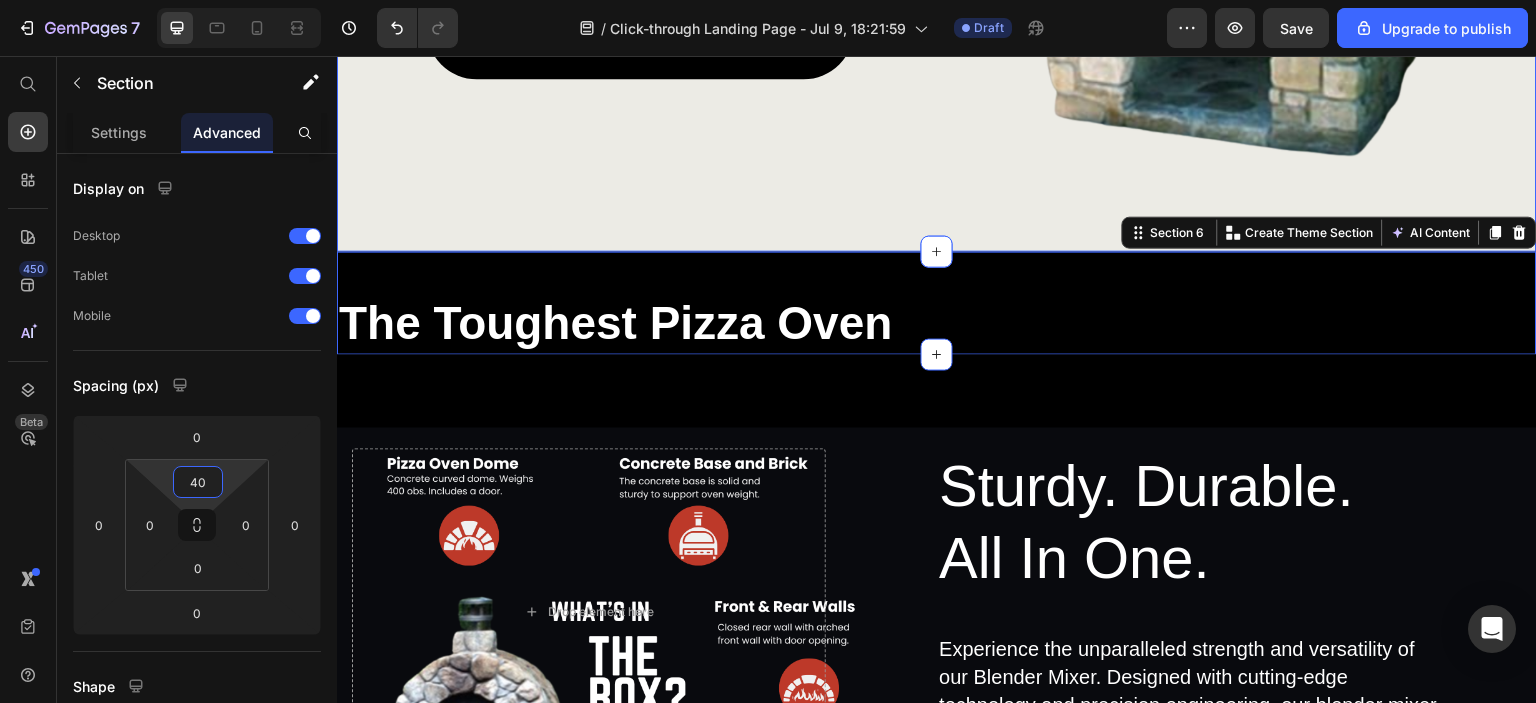 click on "Make Backyard Pizza Heading Start making your very own wood-fired pizza. Delight family and friends with your flavorful recipes that can be cooked to perfection. Be the go to host for amazing backyard parties. Discover the ultimate kitchen companion with our Blender Mixer, designed to simplify your culinary adventures while delivering unmatched performance and versatility. Text Block GET YOURS NOW Button" at bounding box center [639, -122] 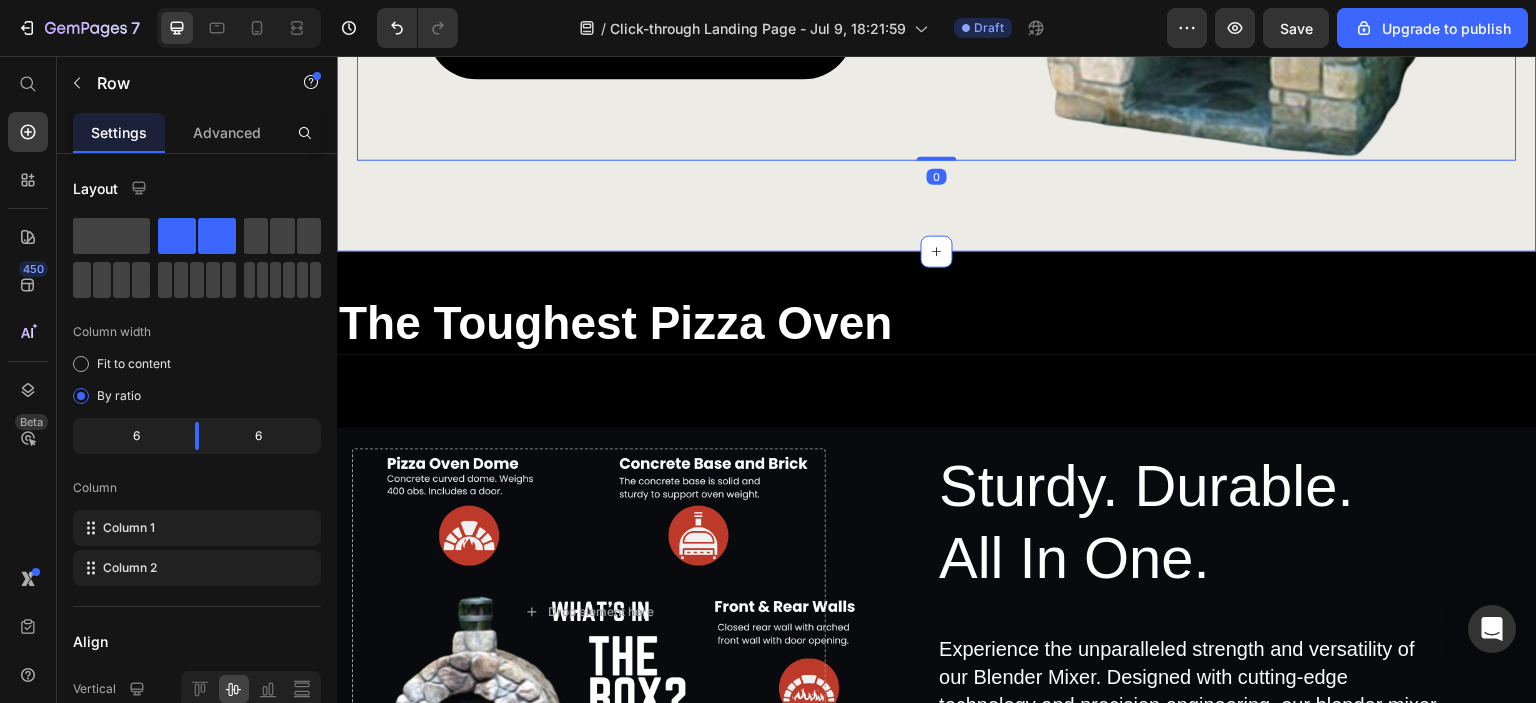 click on "Make Backyard Pizza Heading Start making your very own wood-fired pizza. Delight family and friends with your flavorful recipes that can be cooked to perfection. Be the go to host for amazing backyard parties. Discover the ultimate kitchen companion with our Blender Mixer, designed to simplify your culinary adventures while delivering unmatched performance and versatility. Text Block GET YOURS NOW Button Image Row   0 Section 5" at bounding box center [937, -96] 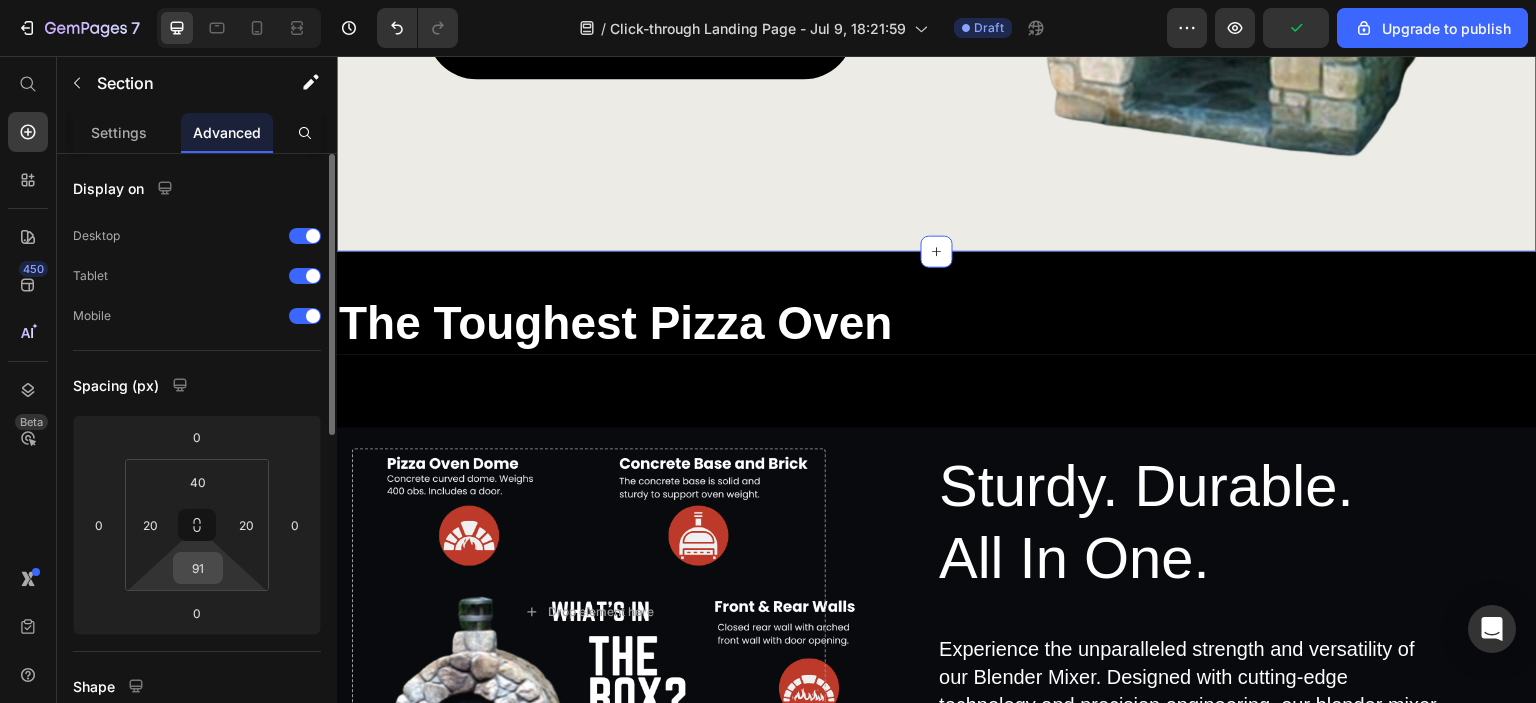 click on "91" at bounding box center (198, 568) 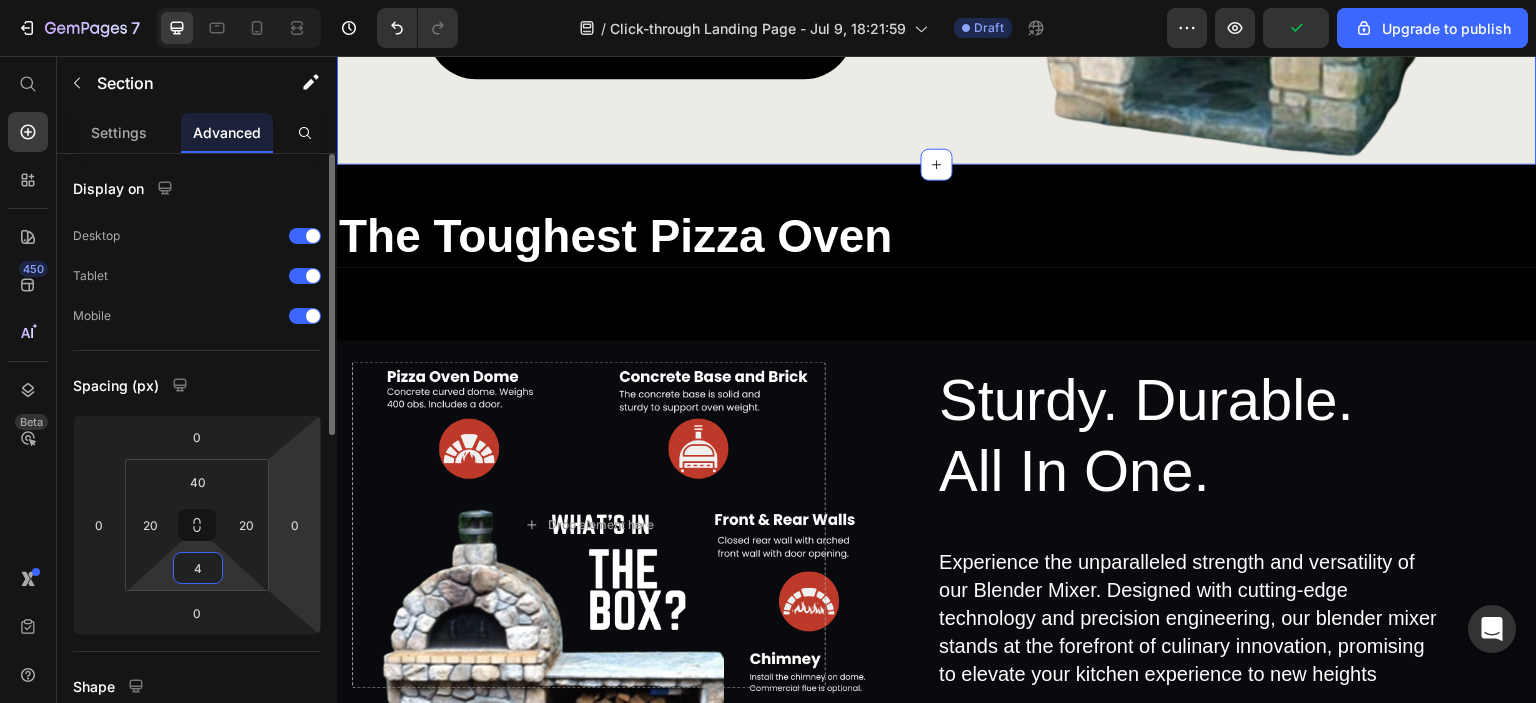 type on "40" 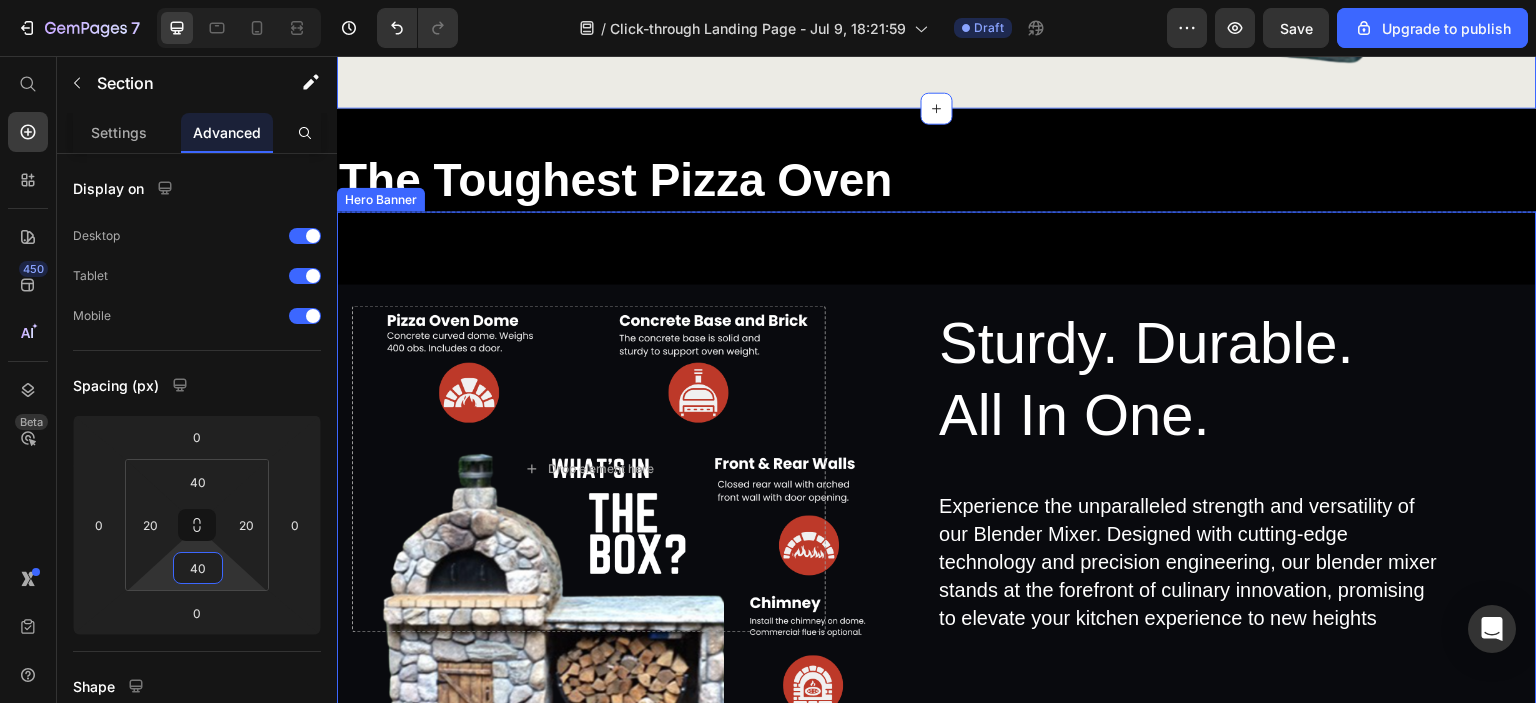 scroll, scrollTop: 2723, scrollLeft: 0, axis: vertical 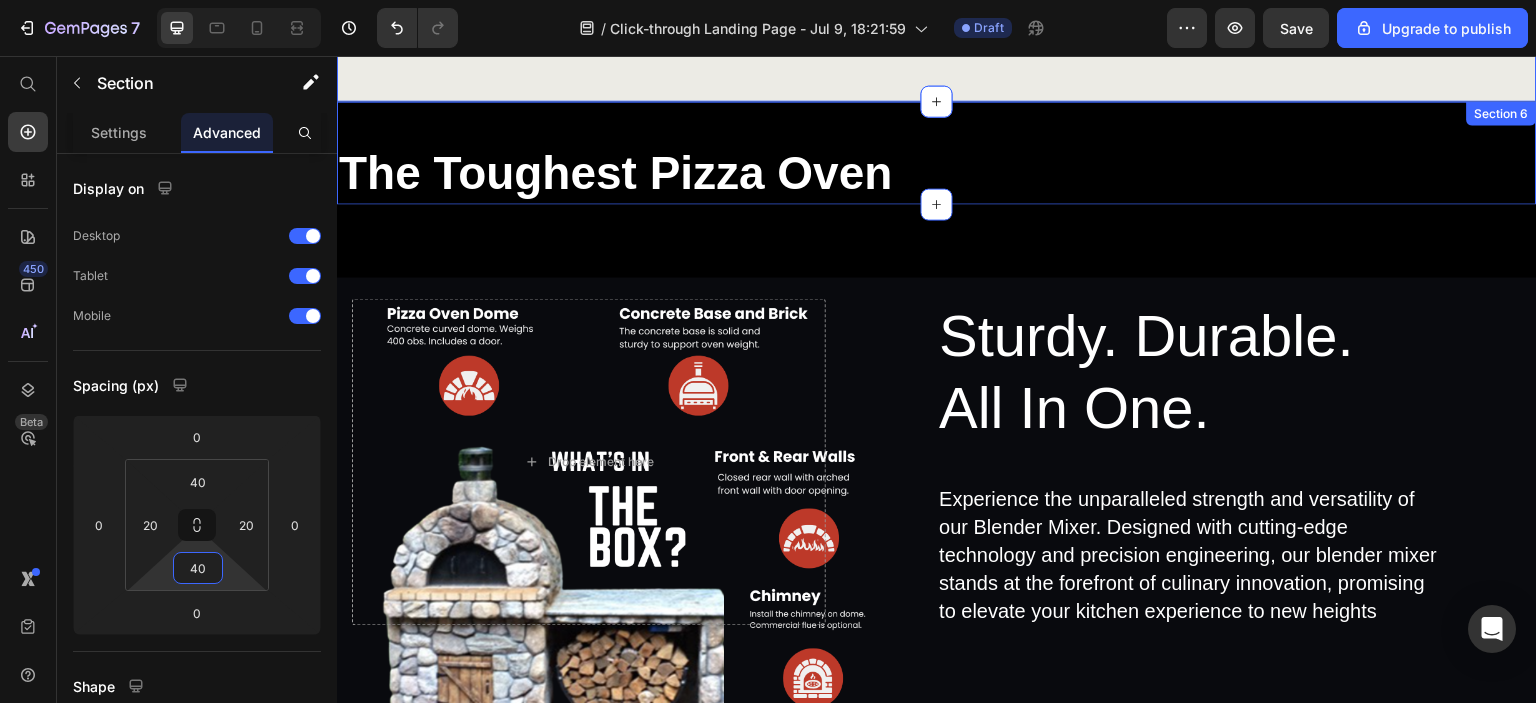 click on "The Toughest Pizza Oven Heading Row Section 6" at bounding box center [937, 153] 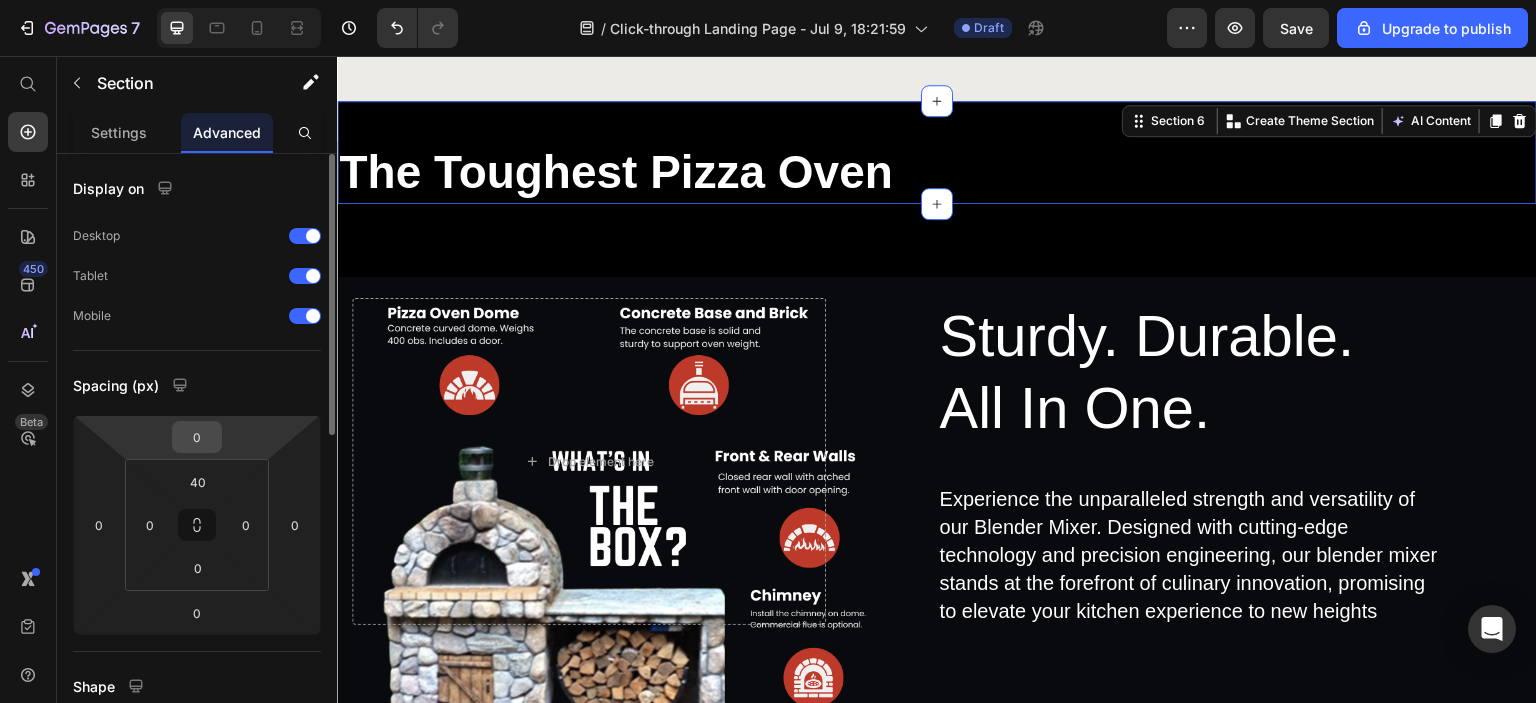 click on "0" at bounding box center (197, 437) 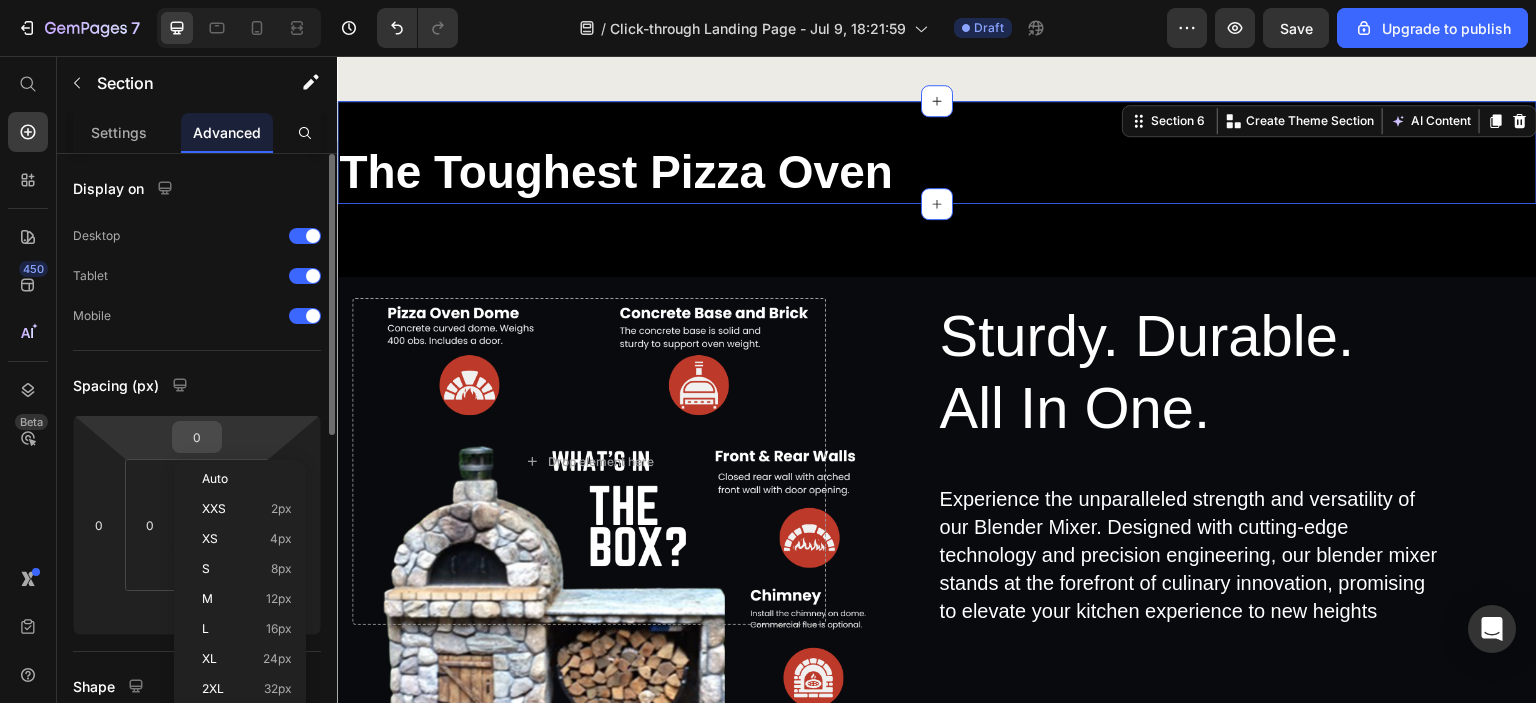 click on "0" at bounding box center [197, 437] 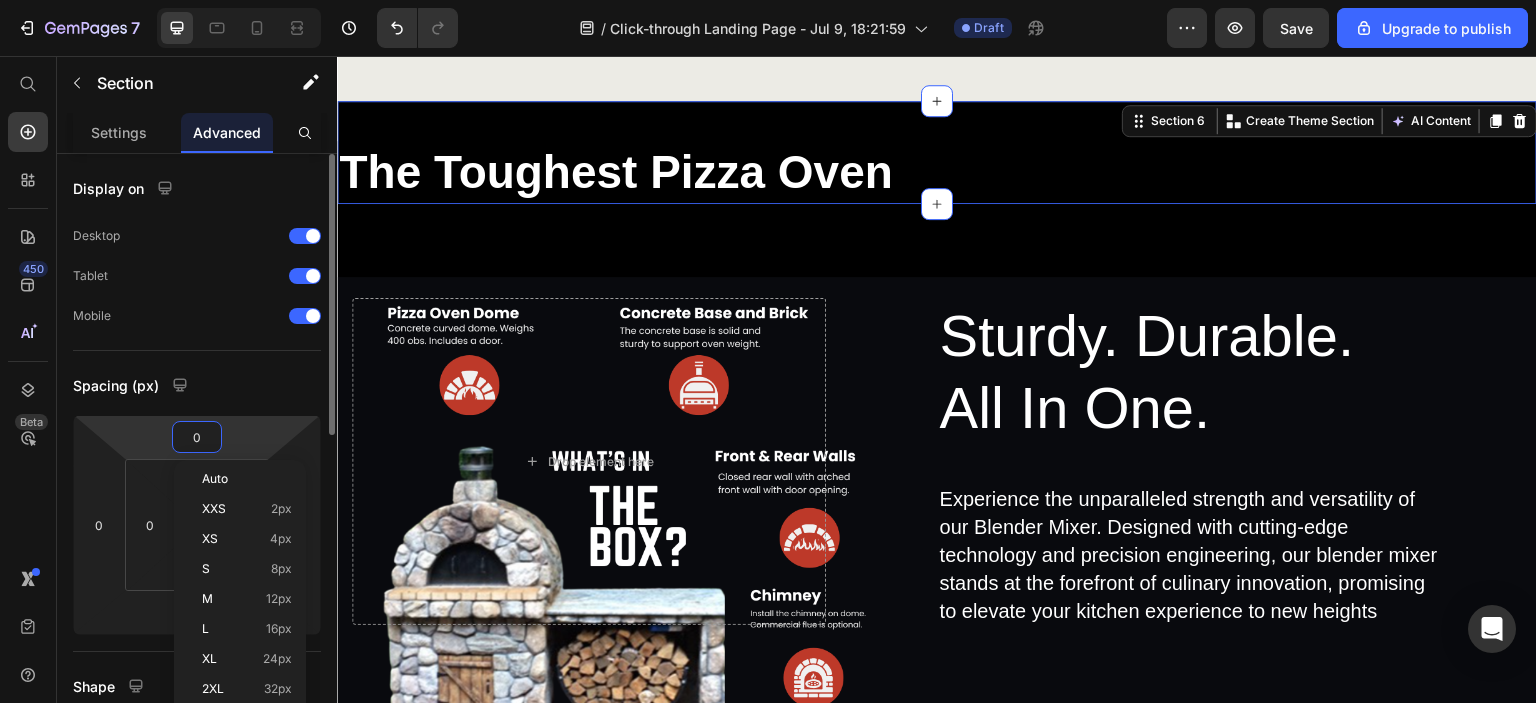 click on "0" at bounding box center (197, 437) 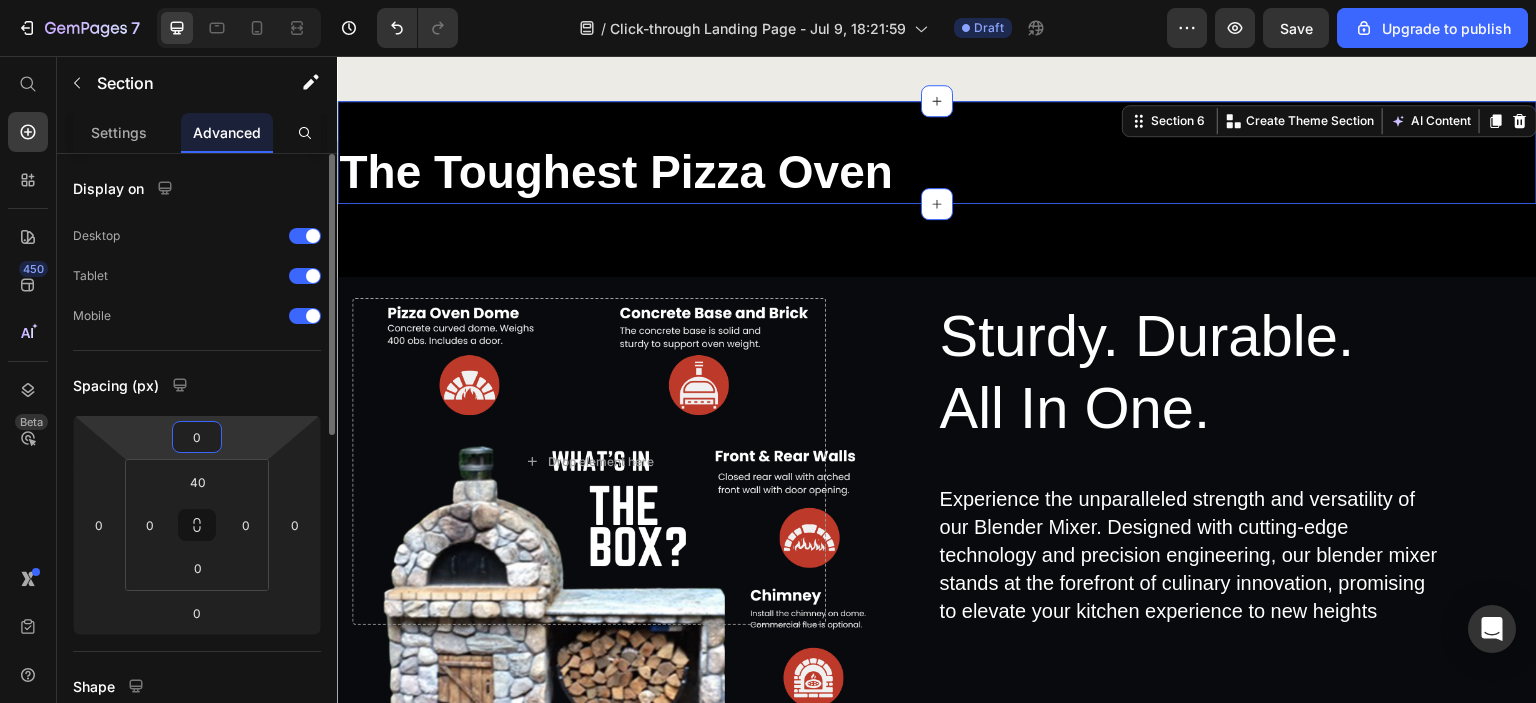 click on "0" at bounding box center [197, 437] 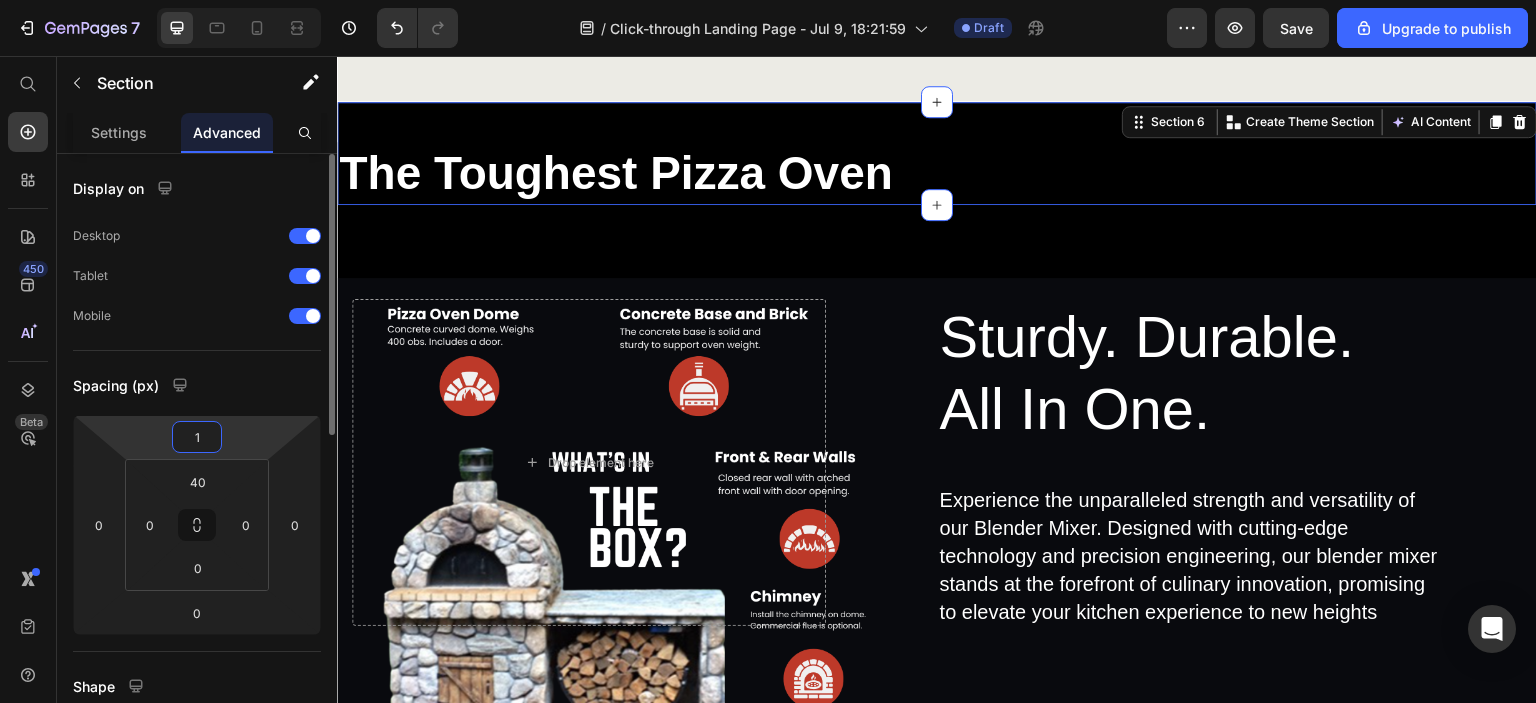 type on "10" 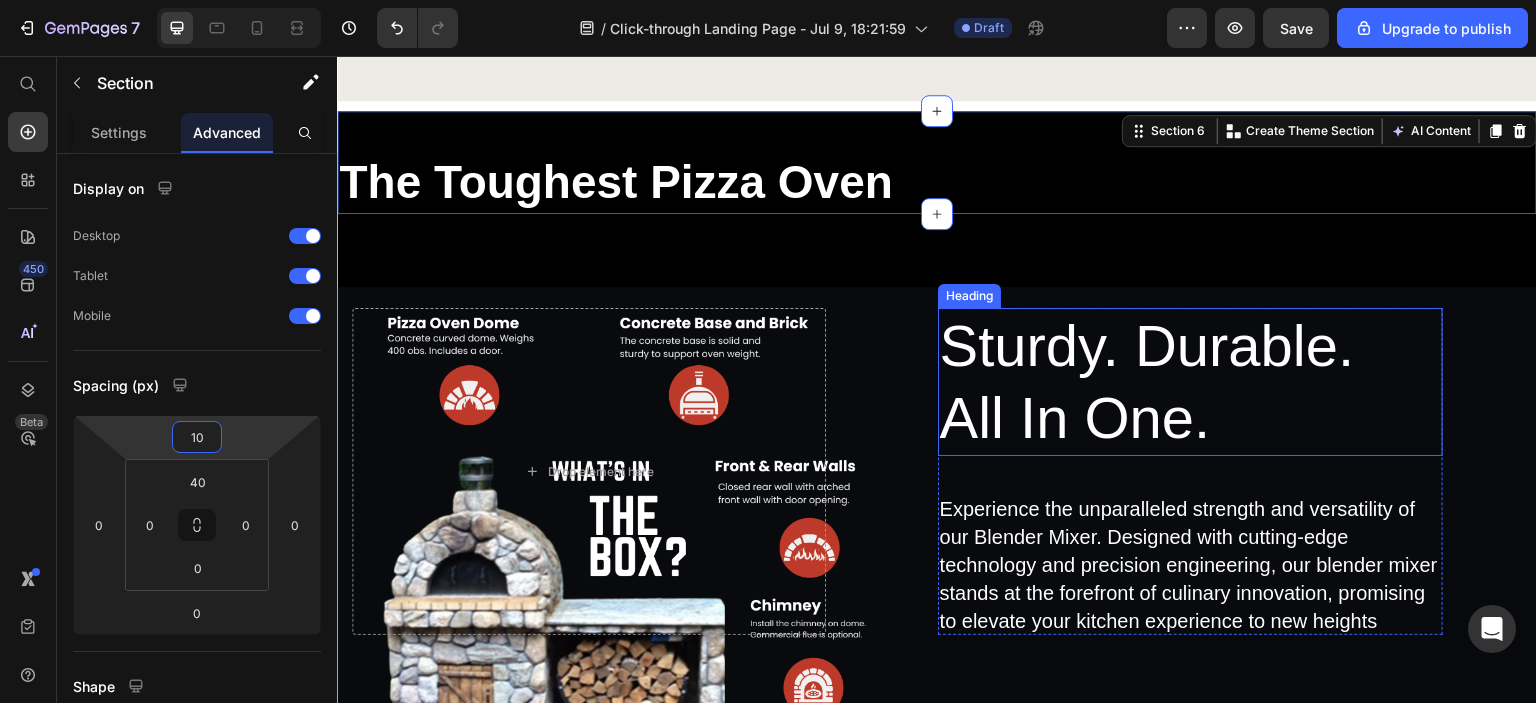 click on "Sturdy. Durable.  All In One." at bounding box center [1147, 382] 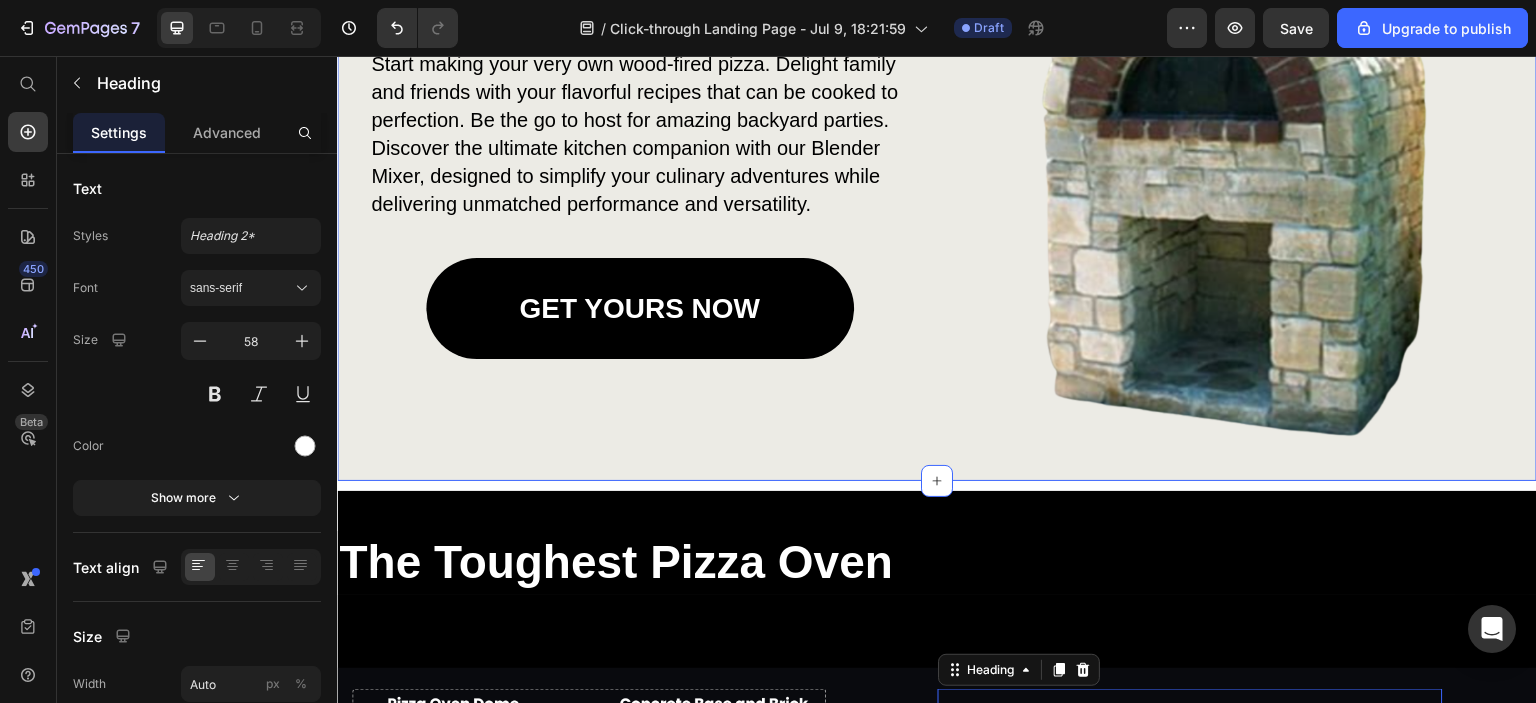 scroll, scrollTop: 2323, scrollLeft: 0, axis: vertical 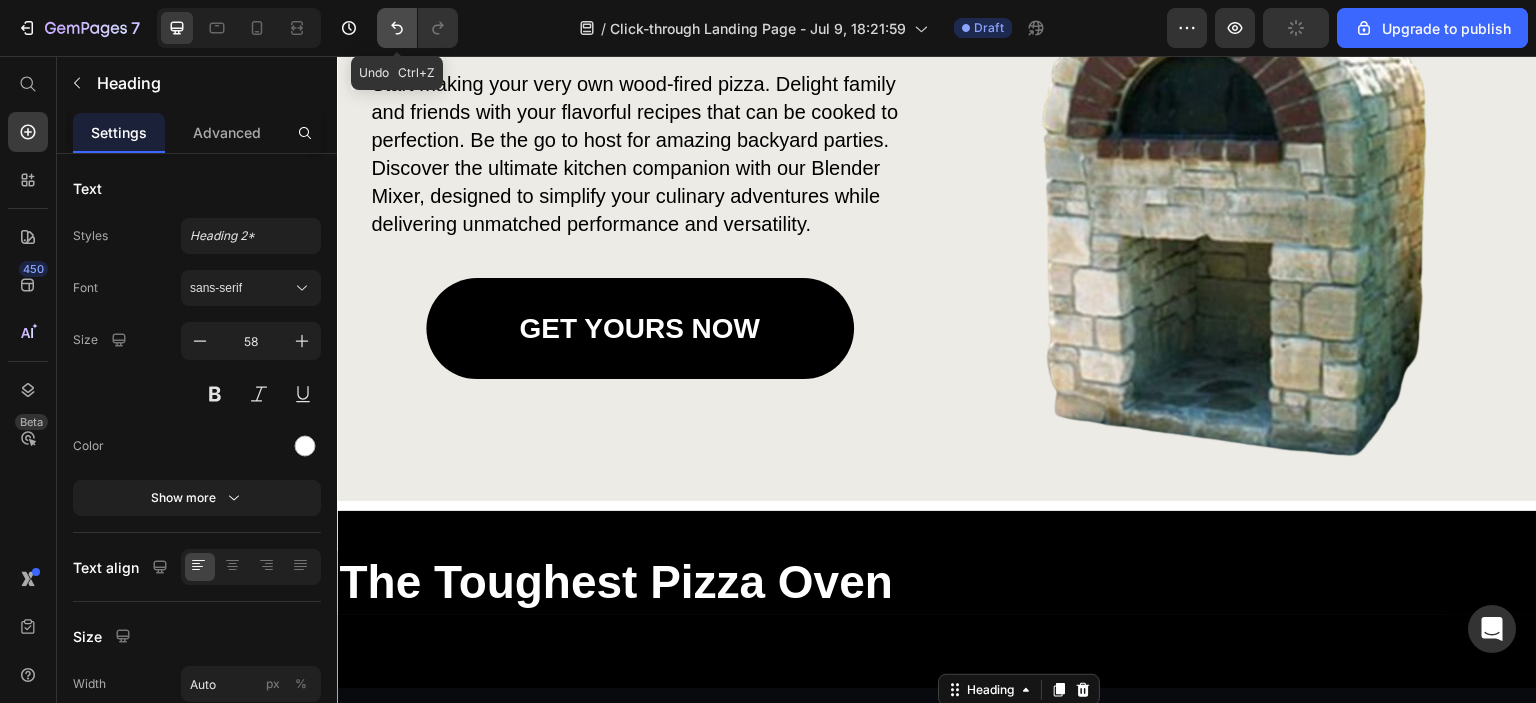 click 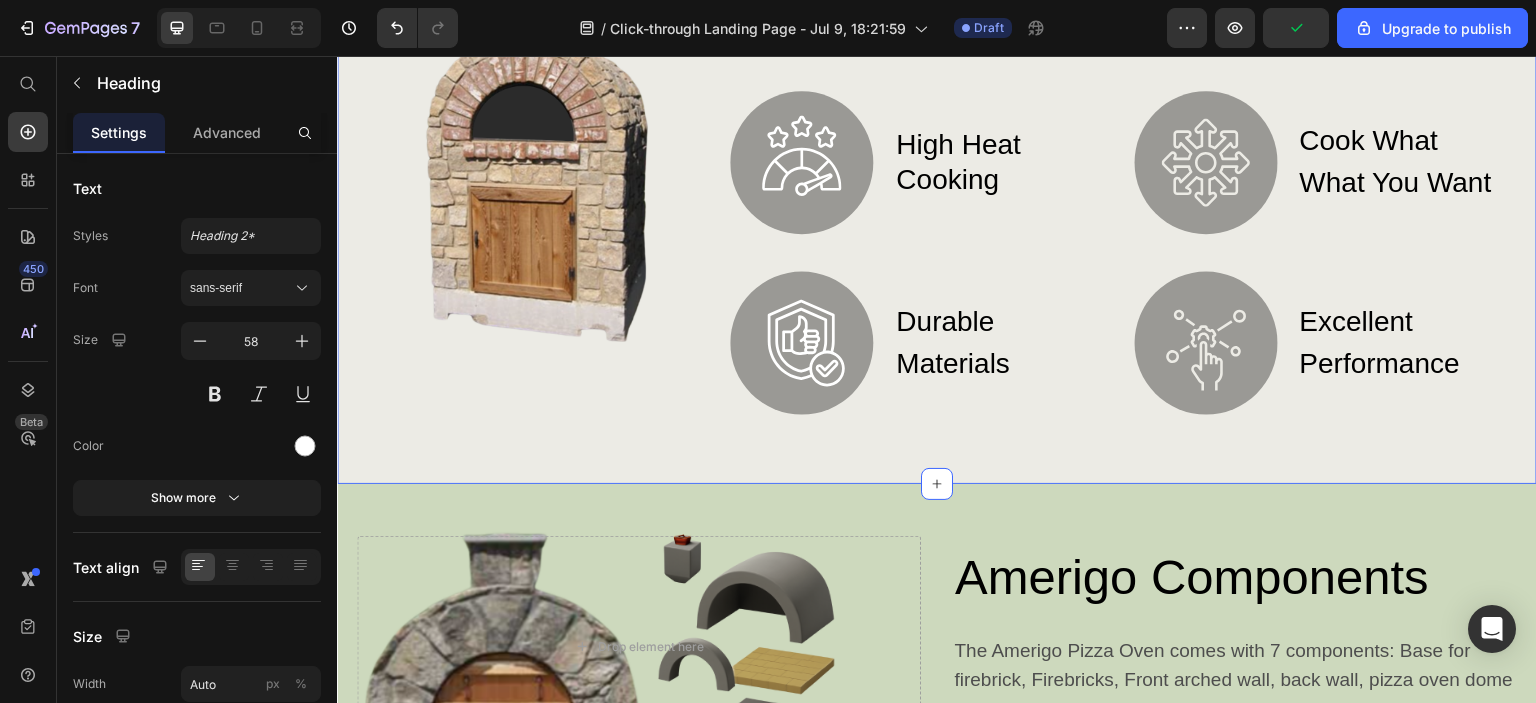 scroll, scrollTop: 323, scrollLeft: 0, axis: vertical 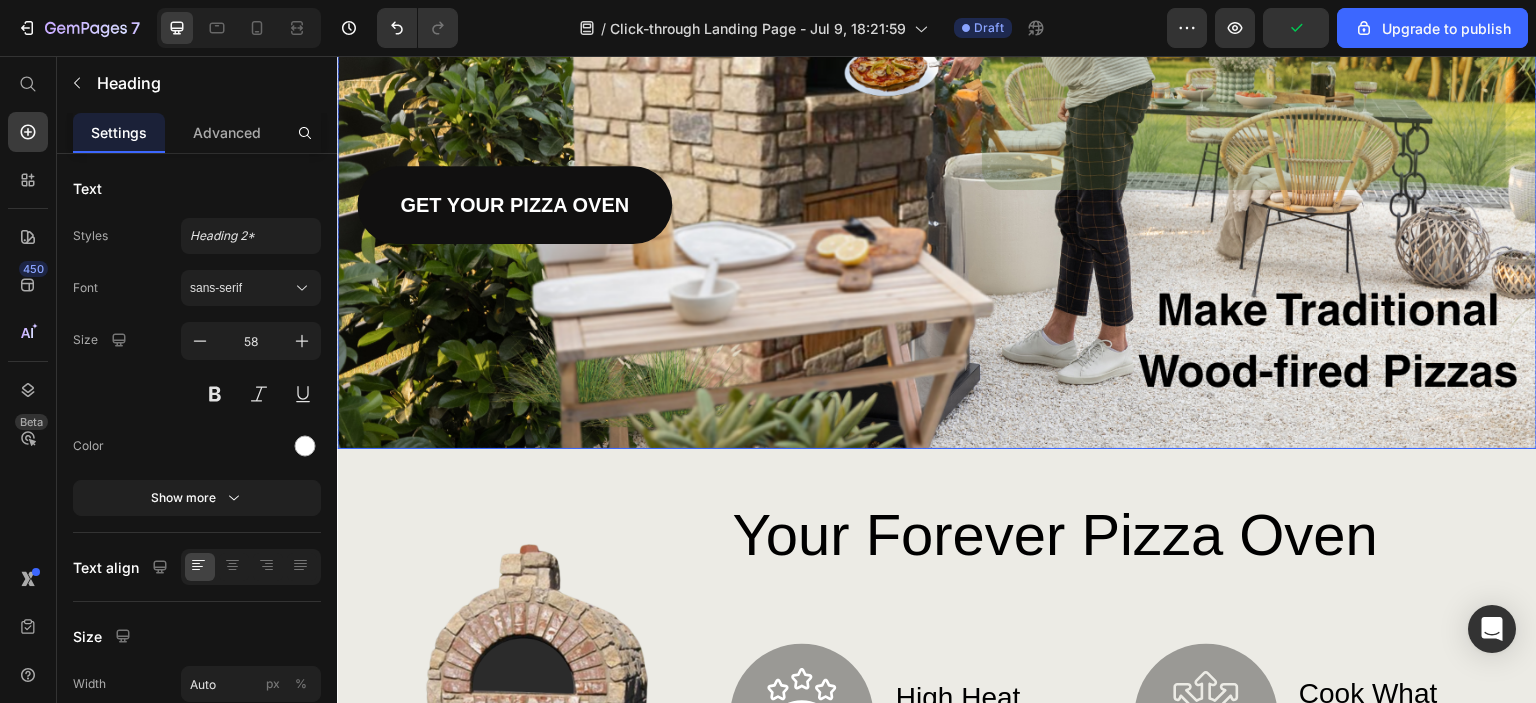 drag, startPoint x: 808, startPoint y: 415, endPoint x: 797, endPoint y: 396, distance: 21.954498 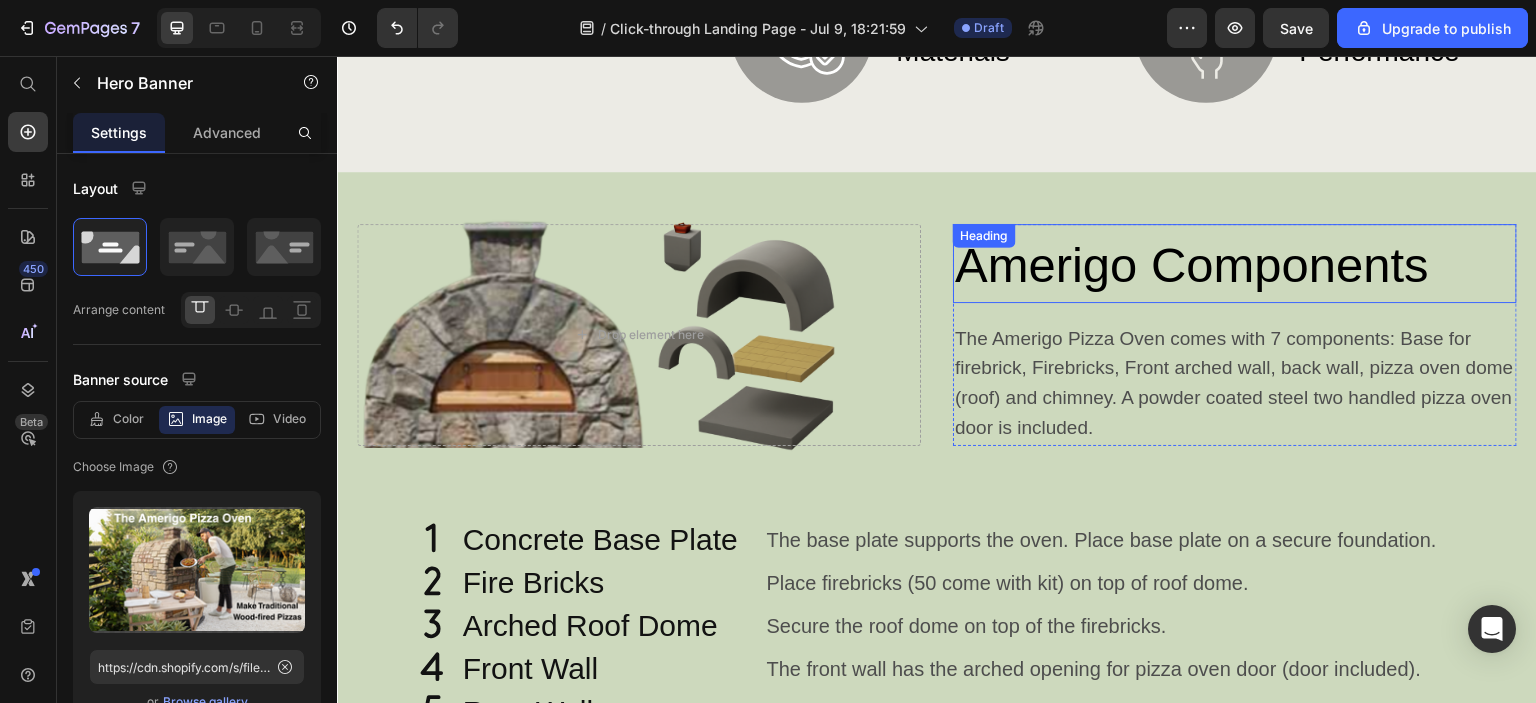 scroll, scrollTop: 1000, scrollLeft: 0, axis: vertical 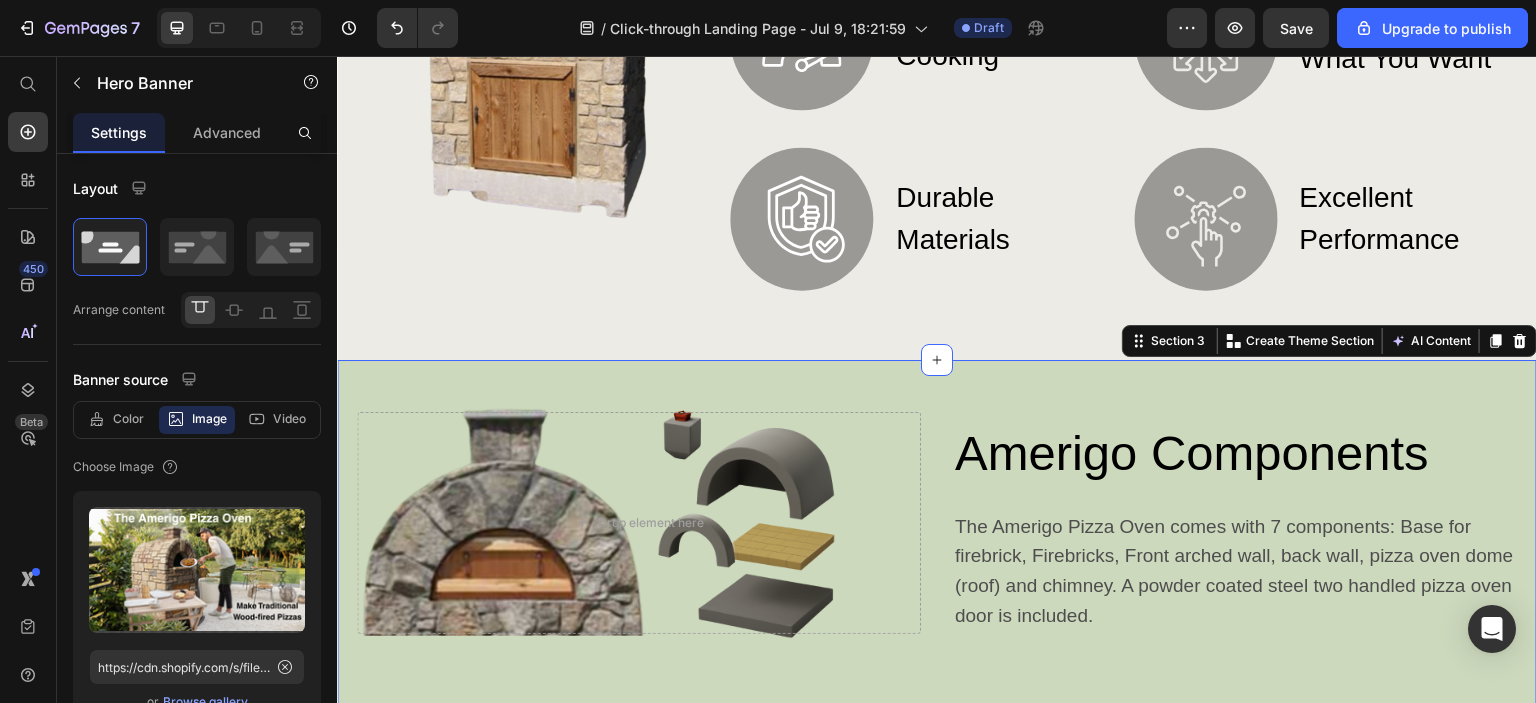 click on "Amerigo Components Heading The Amerigo Pizza Oven comes with 7 components: Base for firebrick, Firebricks, Front arched wall, back wall, pizza oven dome (roof) and chimney. A powder coated steel two handled pizza oven door is included.  Text Block Row
Drop element here Hero Banner
Icon Concrete Base Plate Heading The base plate supports the oven. Place base plate on a secure foundation. Text Block Row
Icon Fire Bricks Heading Place firebricks (50 come with kit) on top of roof dome. Text Block Row
Icon Arched Roof Dome Heading Secure the roof dome on top of the firebricks. Text Block Row
Icon Front Wall Heading The front wall has the arched opening for pizza oven door (door included). Text Block Row
Icon Rear Wall Heading The rear wall will be secured to the back of the arched dome closing in the oven. Text Block Row
Icon Chimney Heading Install chimney into roof dome. Text Block Row Icon Heading" at bounding box center (937, 702) 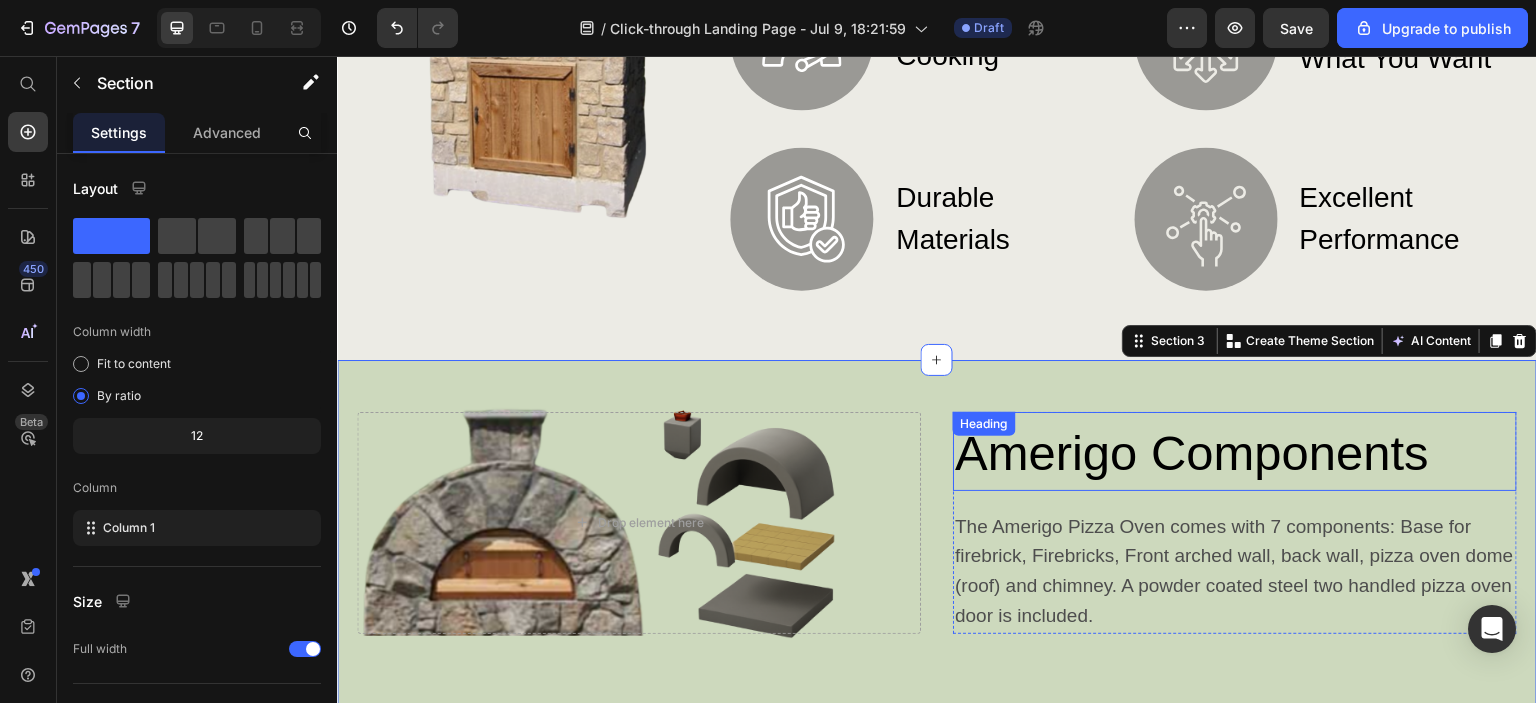 click on "Amerigo Components" at bounding box center (1192, 453) 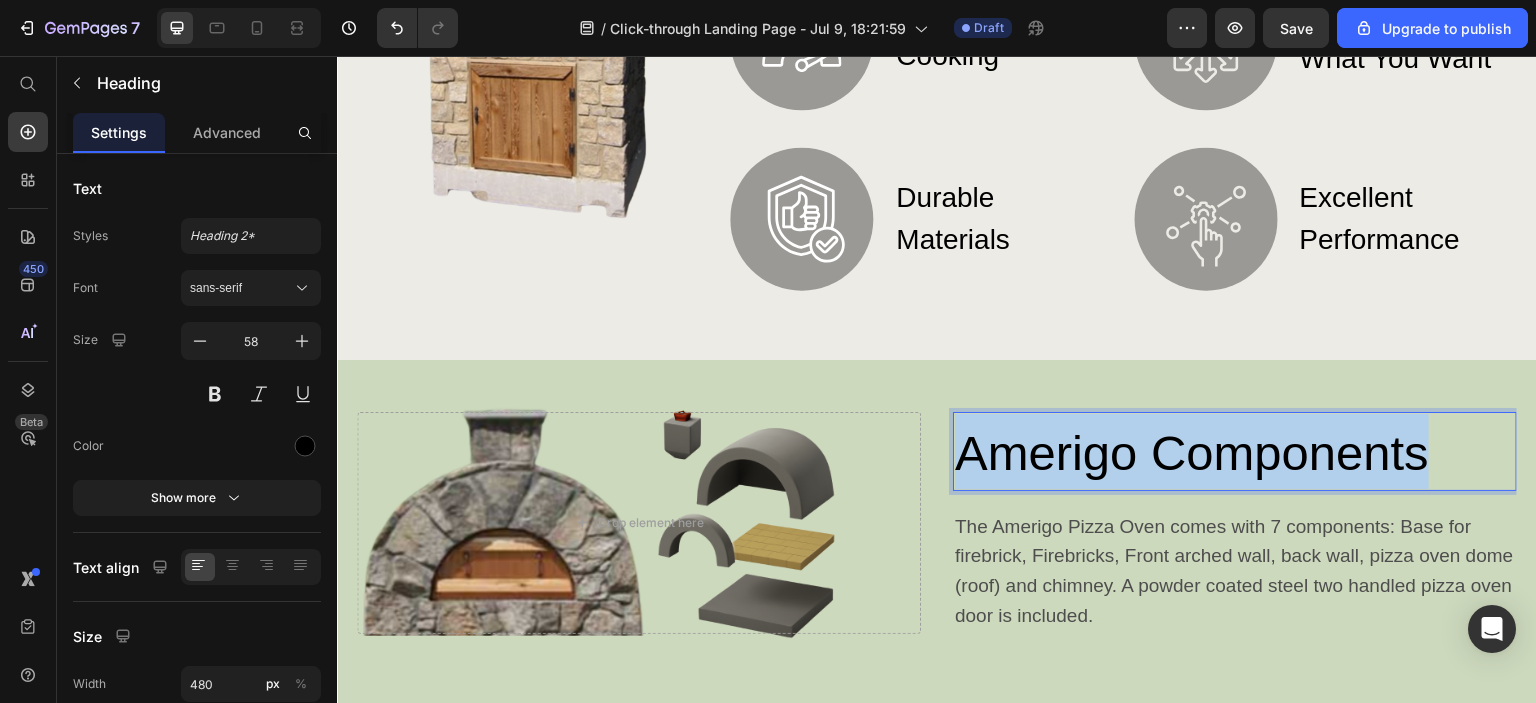 click on "Amerigo Components" at bounding box center [1192, 453] 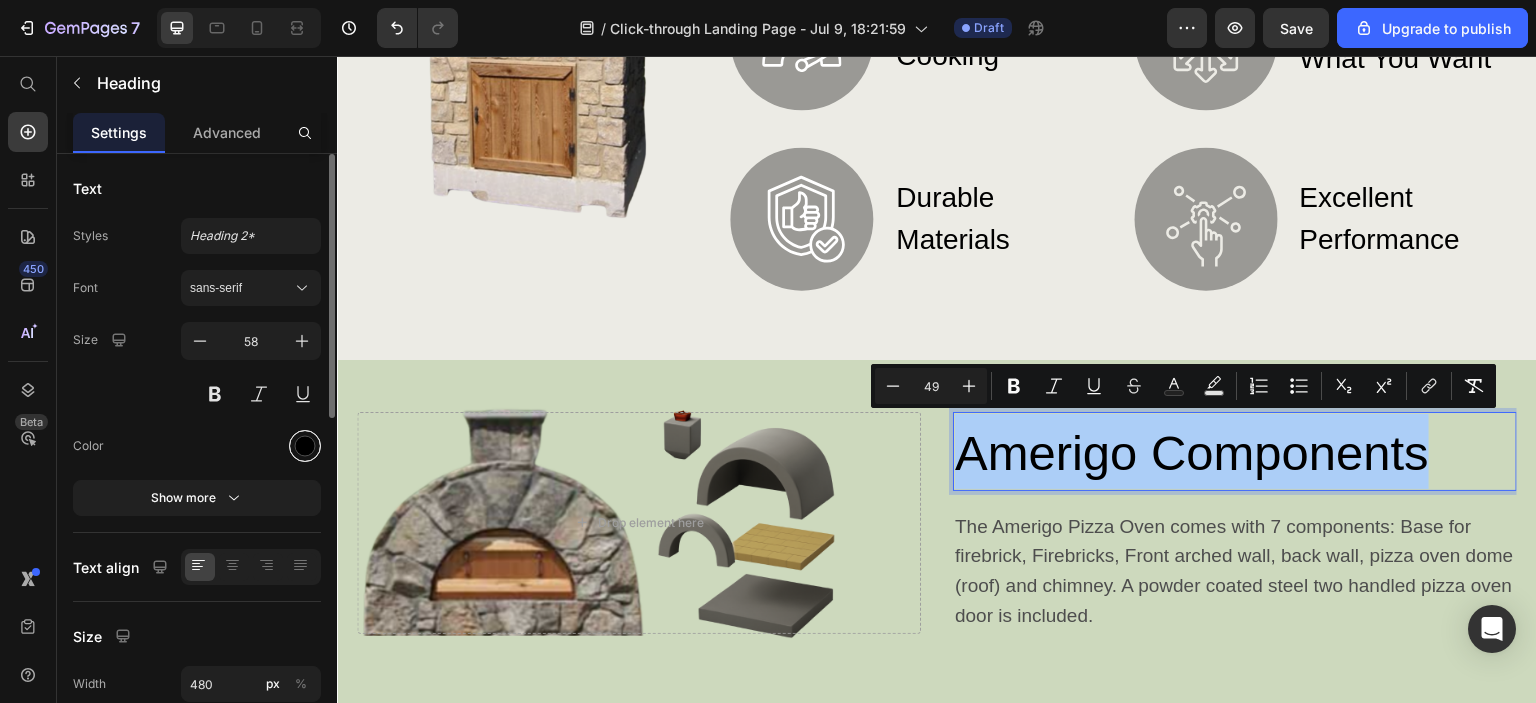 click at bounding box center [305, 446] 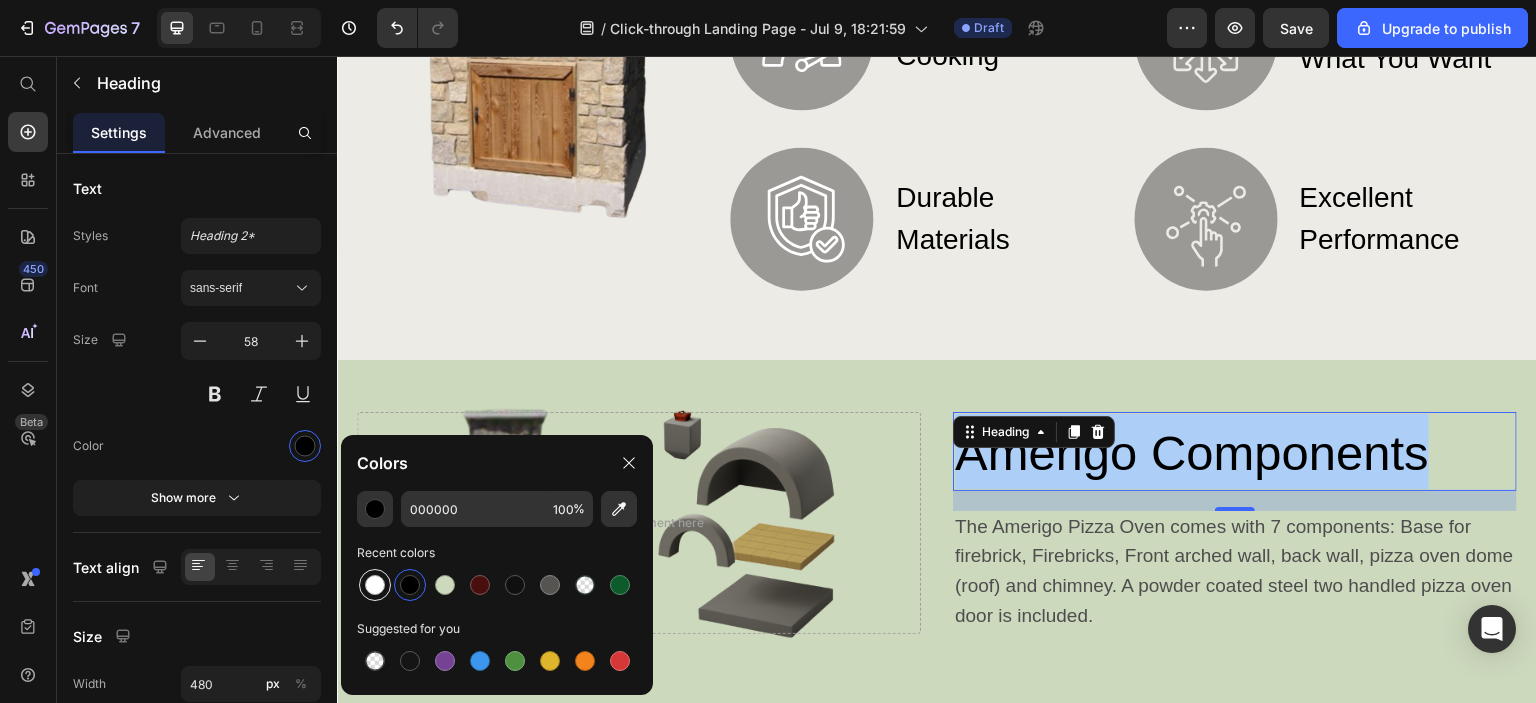 click at bounding box center (375, 585) 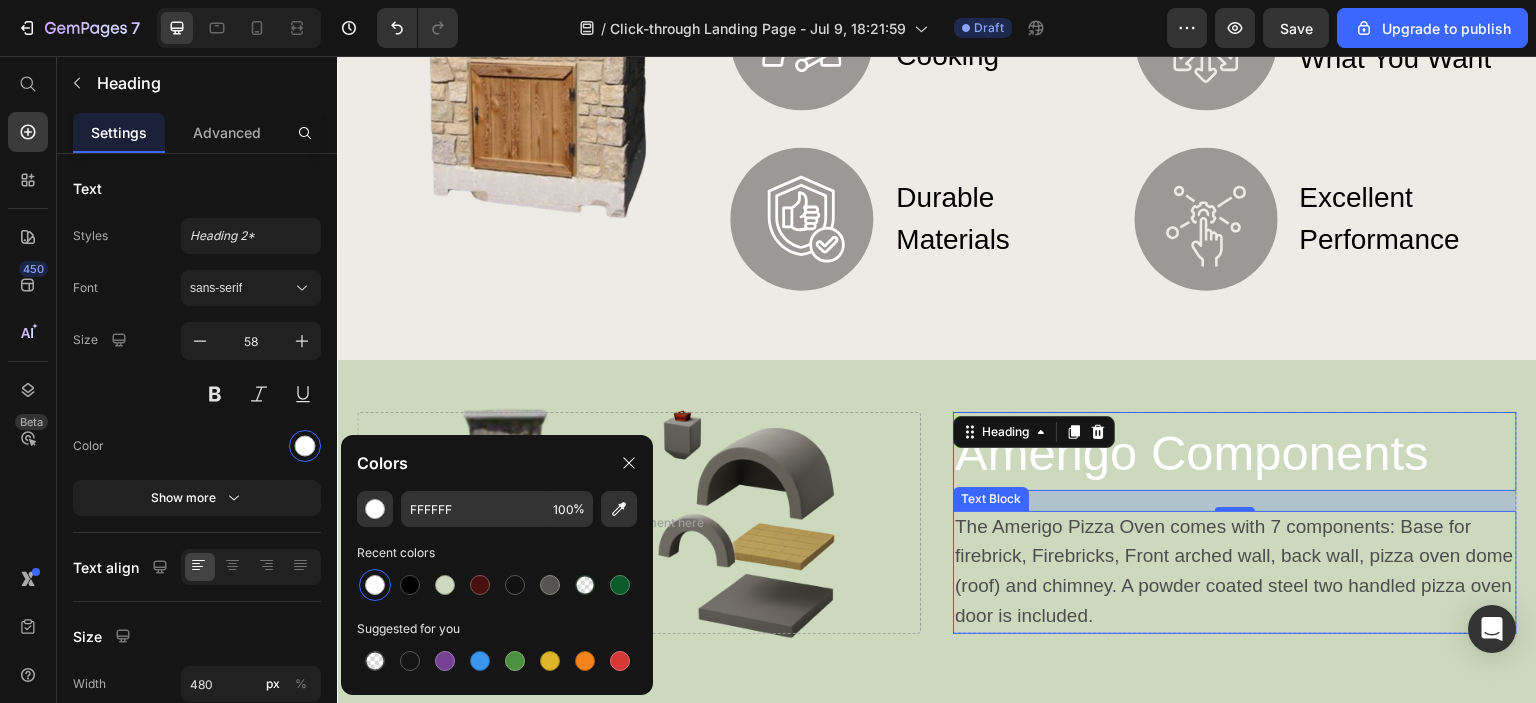 click on "The Amerigo Pizza Oven comes with 7 components: Base for firebrick, Firebricks, Front arched wall, back wall, pizza oven dome (roof) and chimney. A powder coated steel two handled pizza oven door is included." at bounding box center [1234, 571] 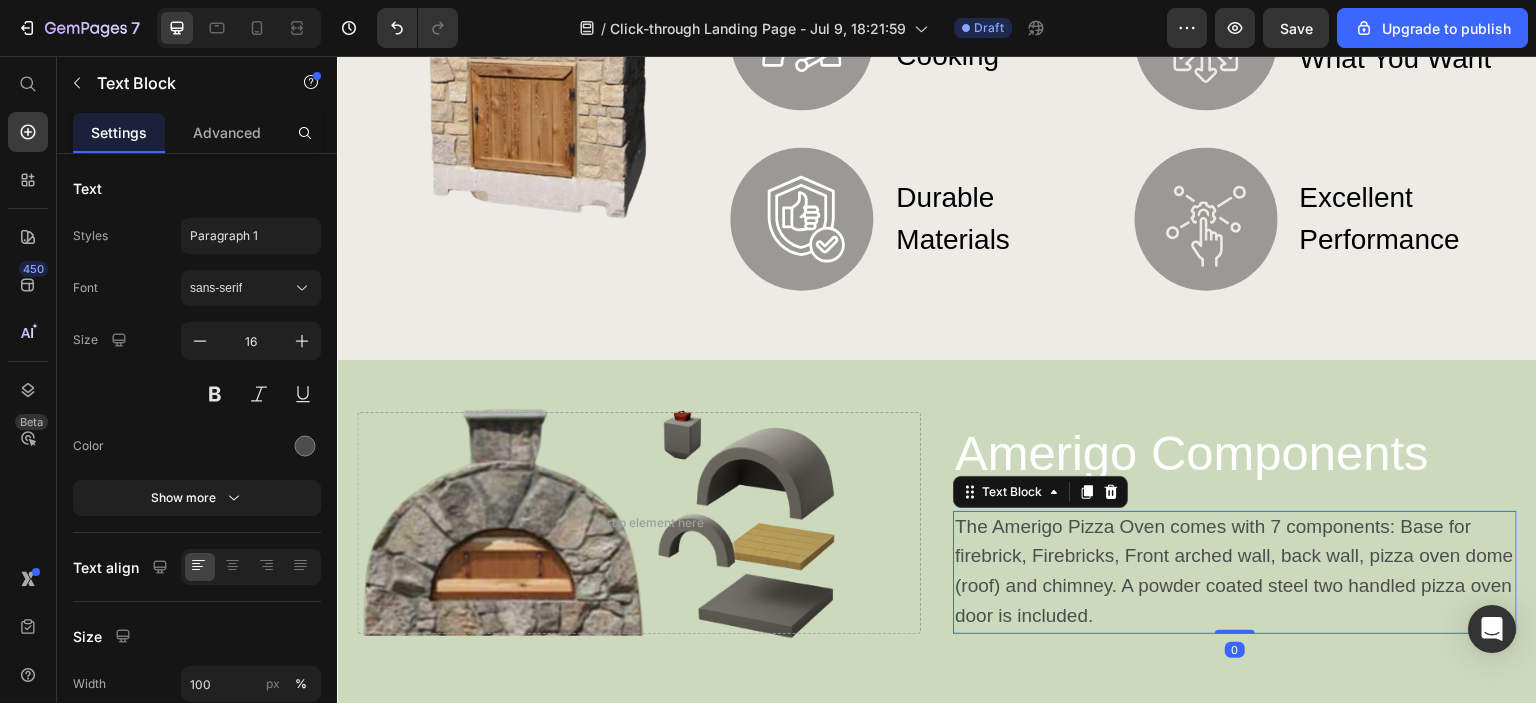 click on "The Amerigo Pizza Oven comes with 7 components: Base for firebrick, Firebricks, Front arched wall, back wall, pizza oven dome (roof) and chimney. A powder coated steel two handled pizza oven door is included." at bounding box center [1234, 571] 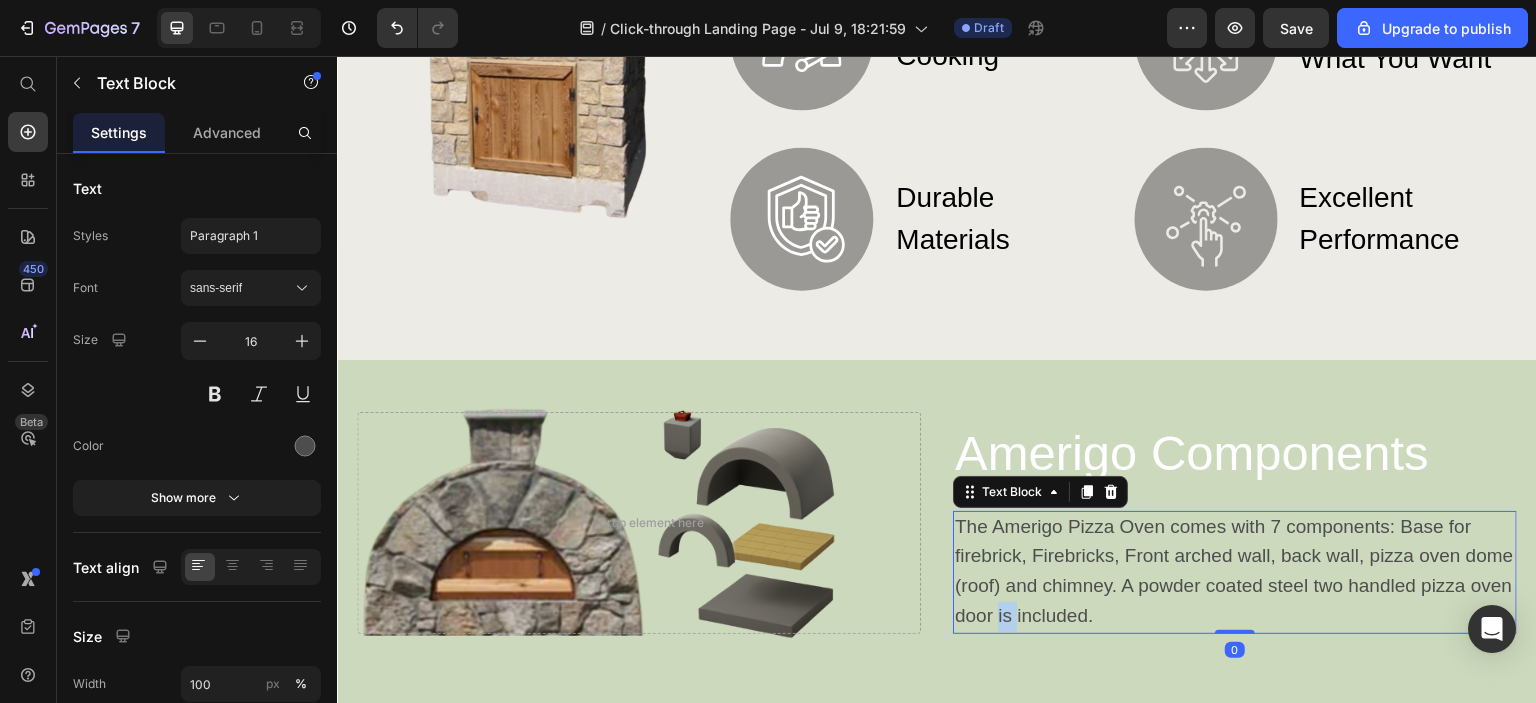 click on "The Amerigo Pizza Oven comes with 7 components: Base for firebrick, Firebricks, Front arched wall, back wall, pizza oven dome (roof) and chimney. A powder coated steel two handled pizza oven door is included." at bounding box center (1234, 571) 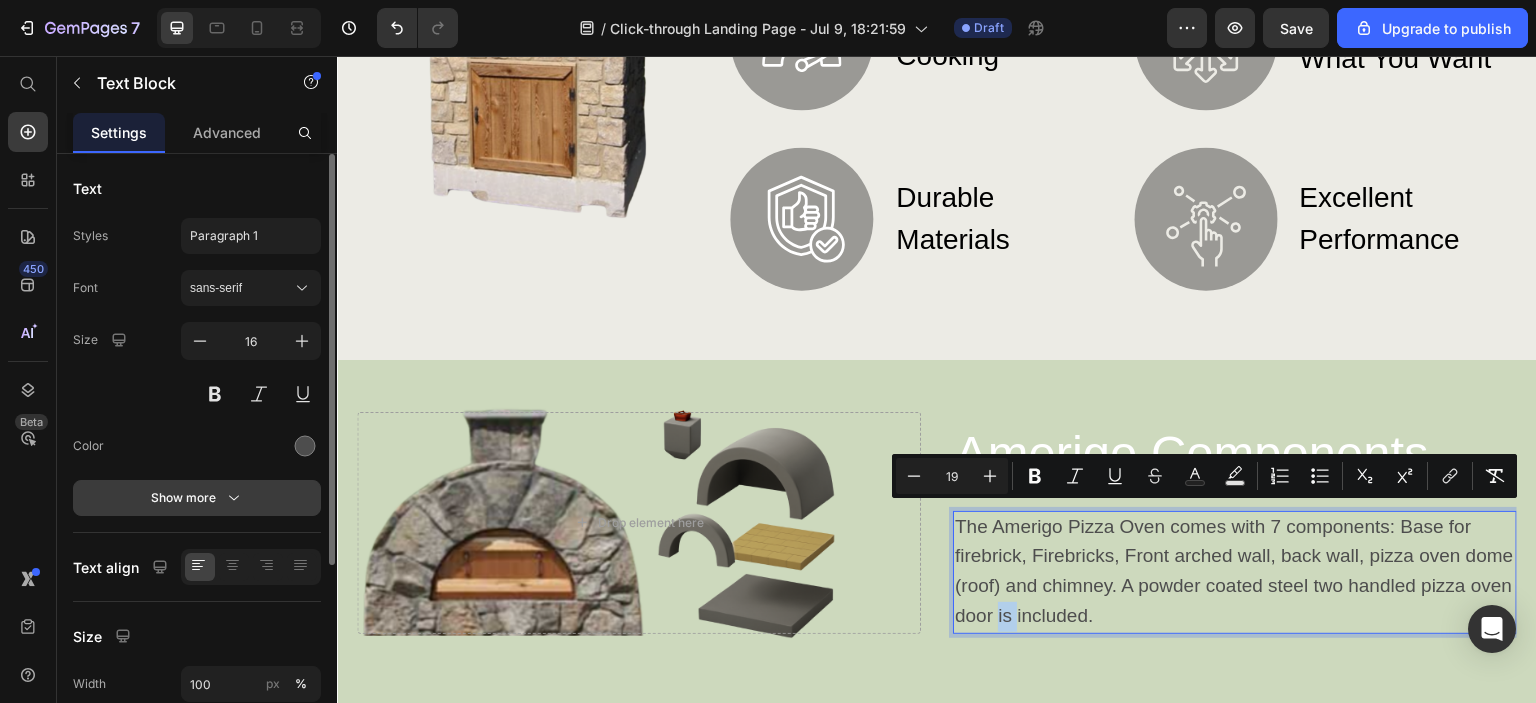 scroll, scrollTop: 100, scrollLeft: 0, axis: vertical 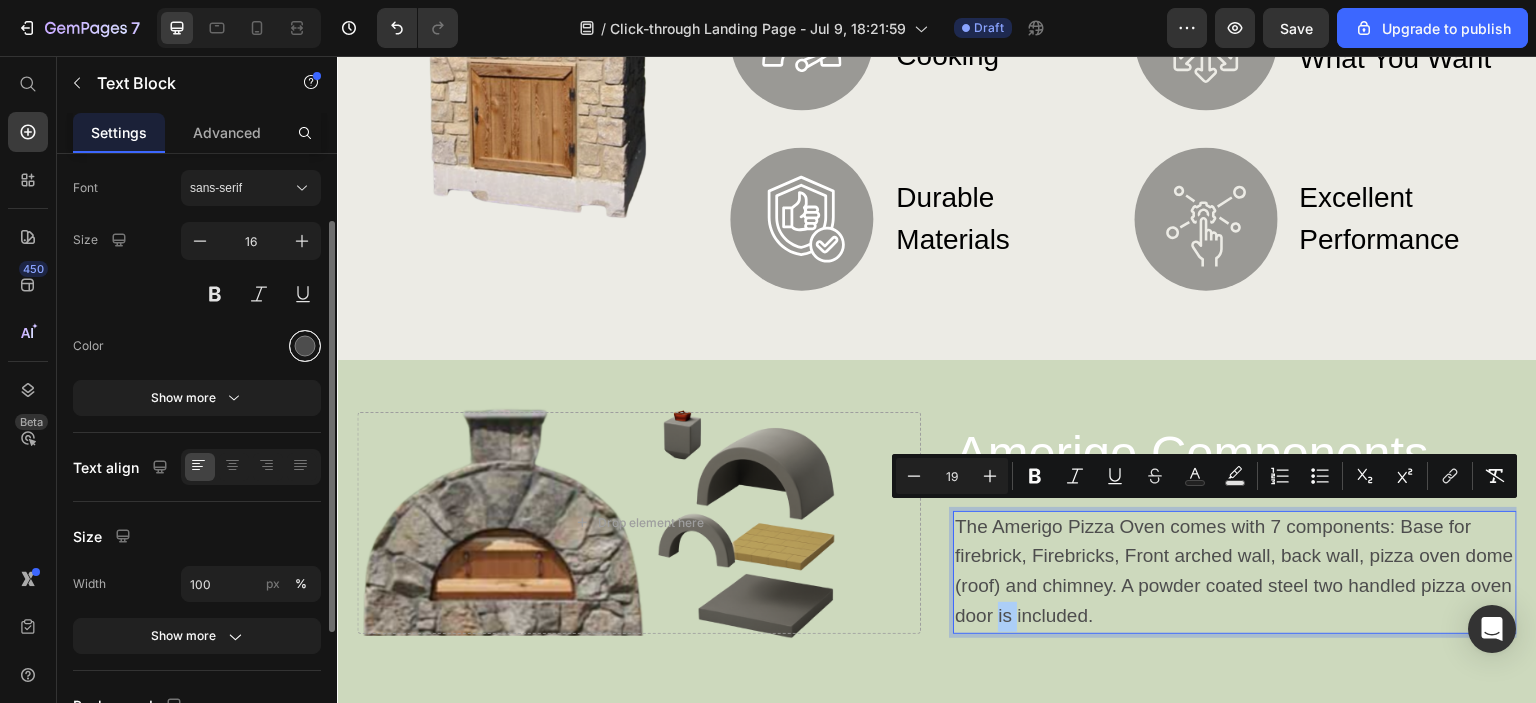click at bounding box center (305, 346) 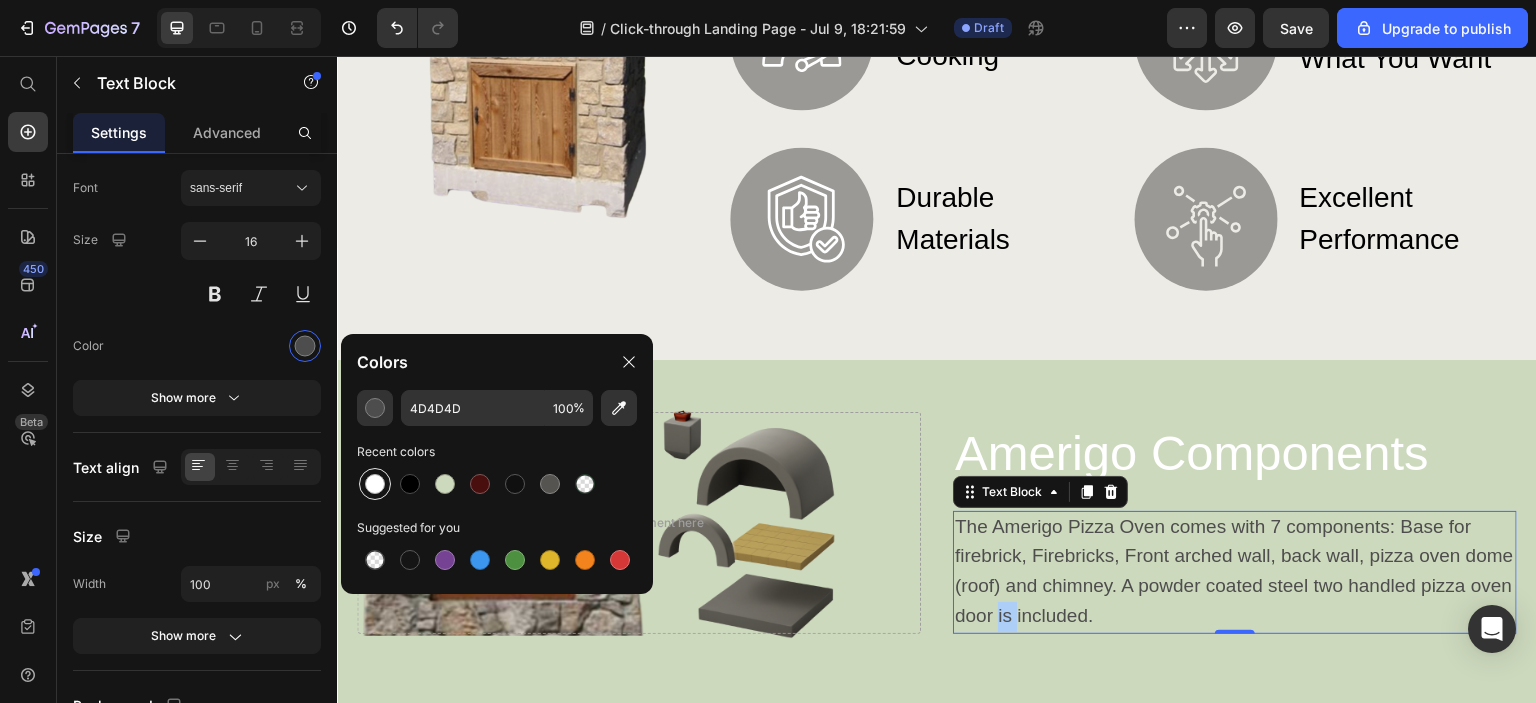 click at bounding box center [375, 484] 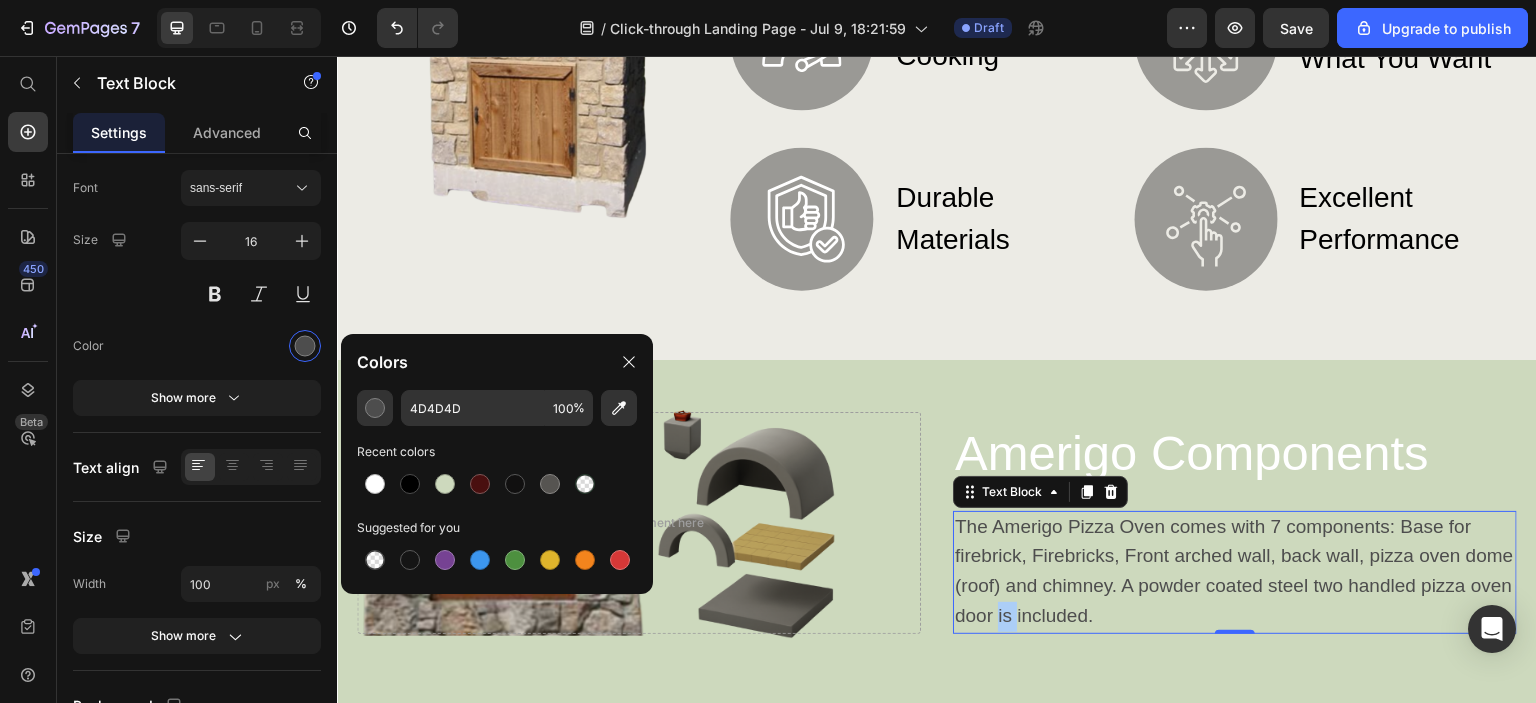 type on "FFFFFF" 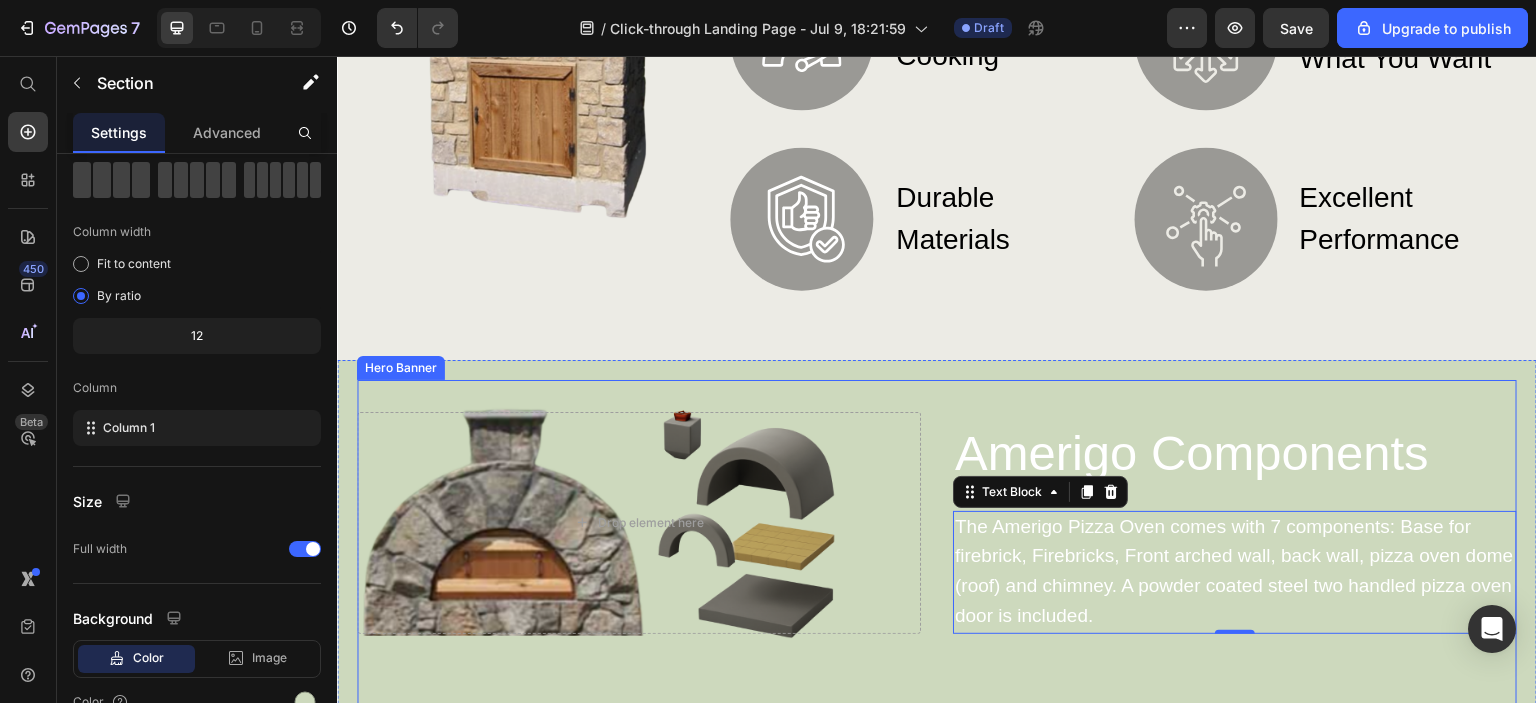 click on "⁠⁠⁠⁠⁠⁠⁠ Amerigo Components Heading The Amerigo Pizza Oven comes with 7 components: Base for firebrick, Firebricks, Front arched wall, back wall, pizza oven dome (roof) and chimney. A powder coated steel two handled pizza oven door is included.  Text Block   0 Row
Drop element here Hero Banner
Icon Concrete Base Plate Heading The base plate supports the oven. Place base plate on a secure foundation. Text Block Row
Icon Fire Bricks Heading Place firebricks (50 come with kit) on top of roof dome. Text Block Row
Icon Arched Roof Dome Heading Secure the roof dome on top of the firebricks. Text Block Row
Icon Front Wall Heading The front wall has the arched opening for pizza oven door (door included). Text Block Row
Icon Rear Wall Heading The rear wall will be secured to the back of the arched dome closing in the oven. Text Block Row
Icon Chimney Heading Install chimney into roof dome." at bounding box center (937, 702) 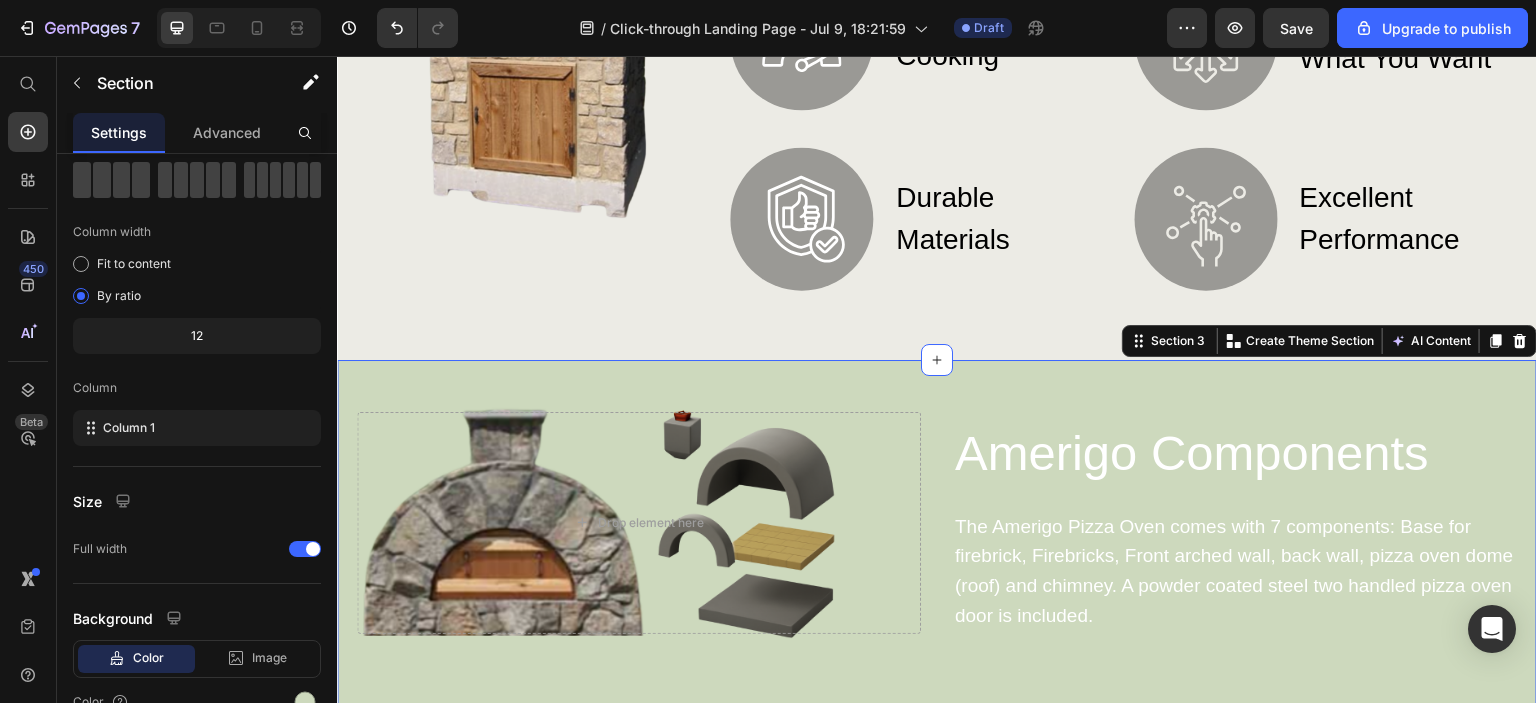 scroll, scrollTop: 0, scrollLeft: 0, axis: both 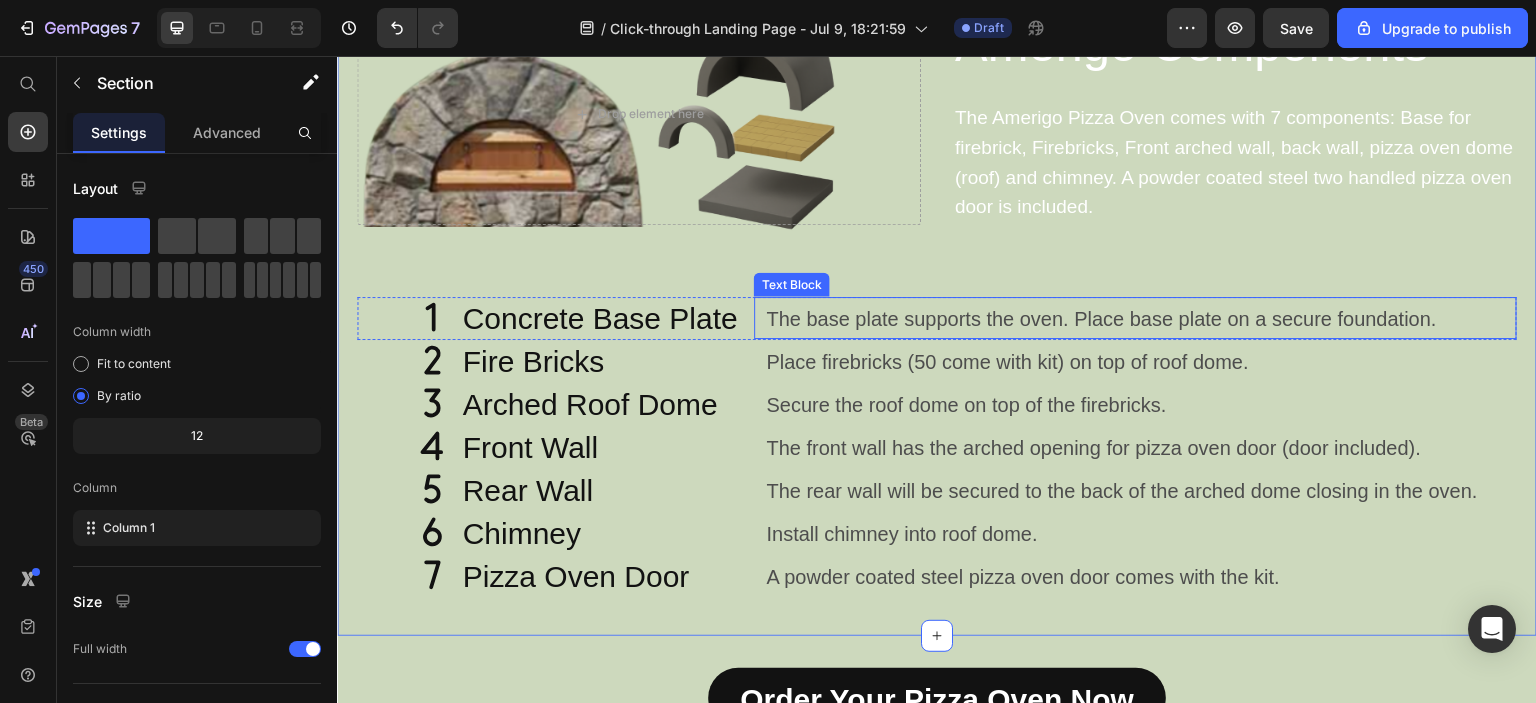 click on "The base plate supports the oven. Place base plate on a secure foundation." at bounding box center [1140, 319] 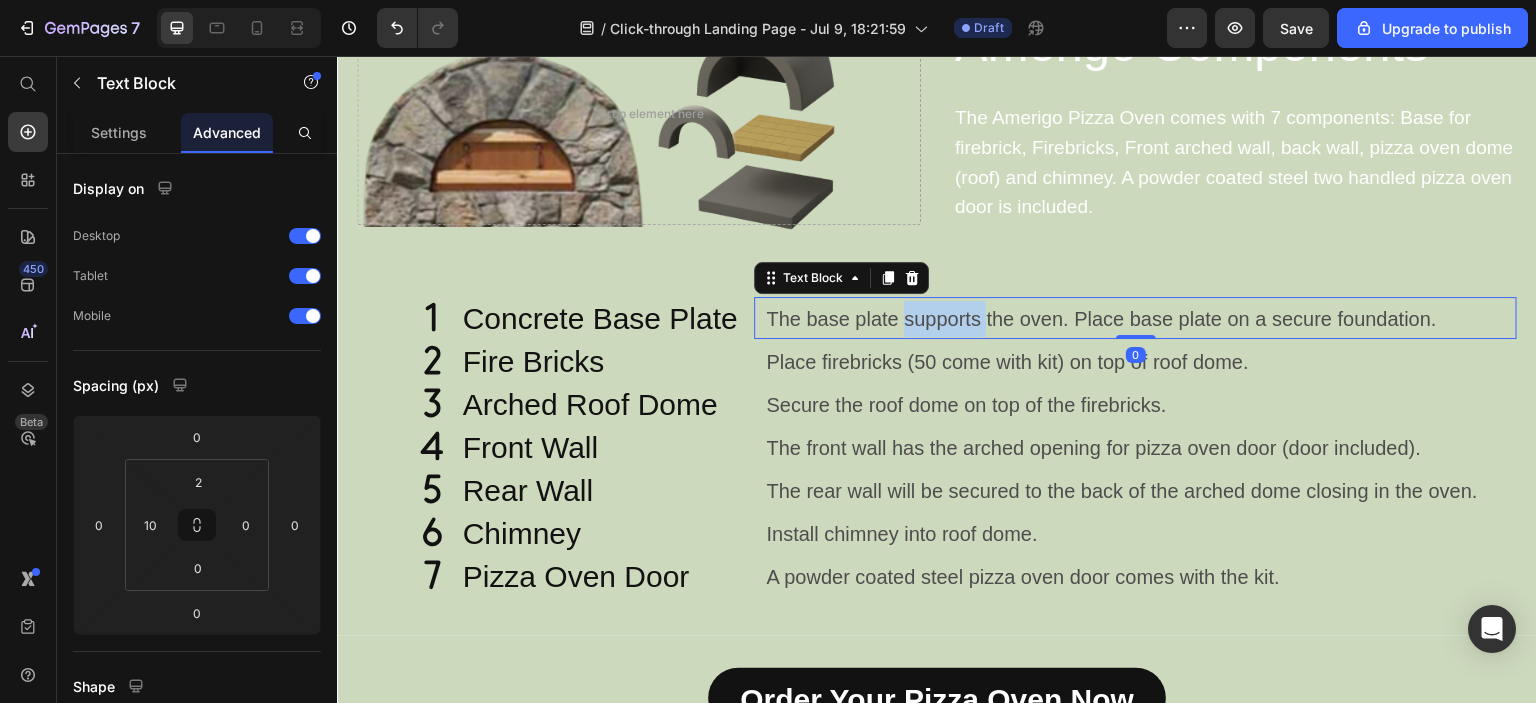 click on "The base plate supports the oven. Place base plate on a secure foundation." at bounding box center (1140, 319) 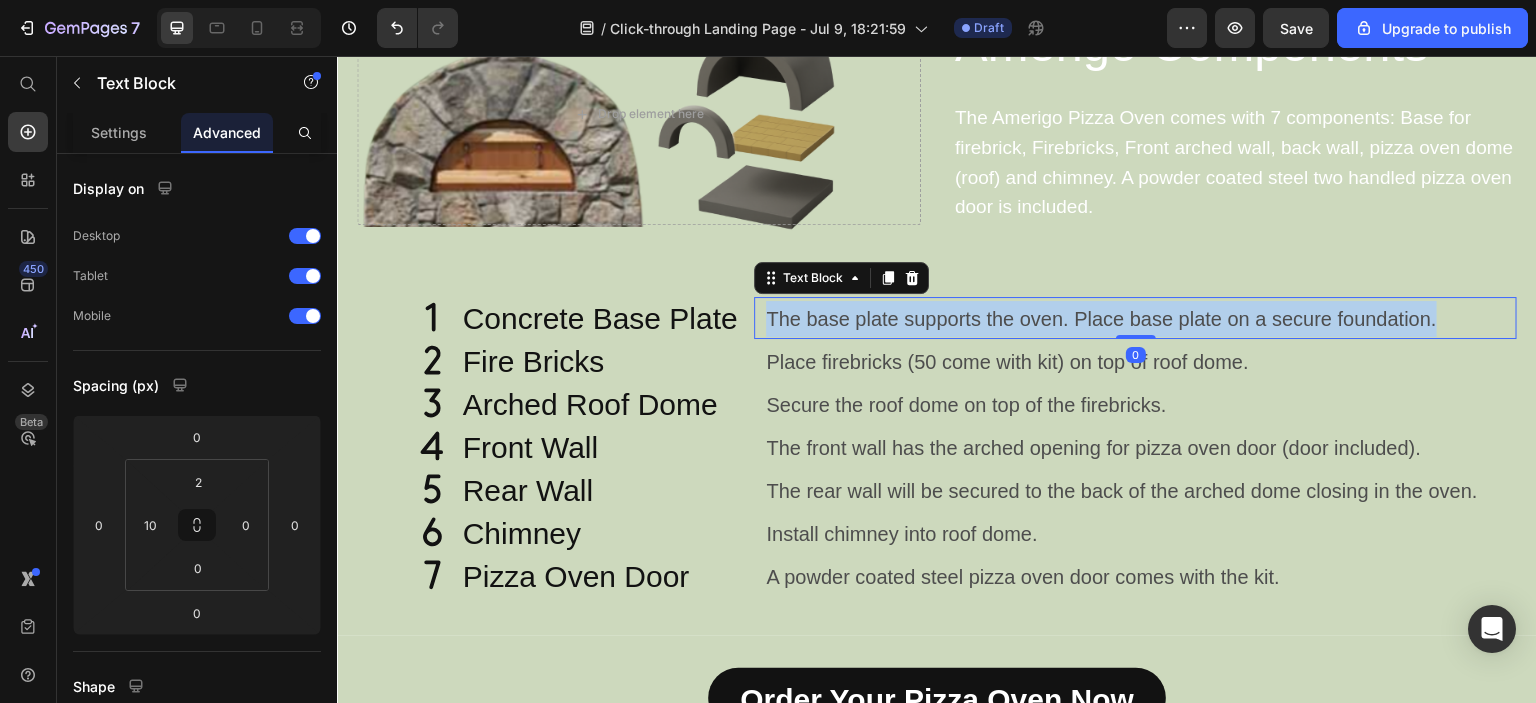 click on "The base plate supports the oven. Place base plate on a secure foundation." at bounding box center [1140, 319] 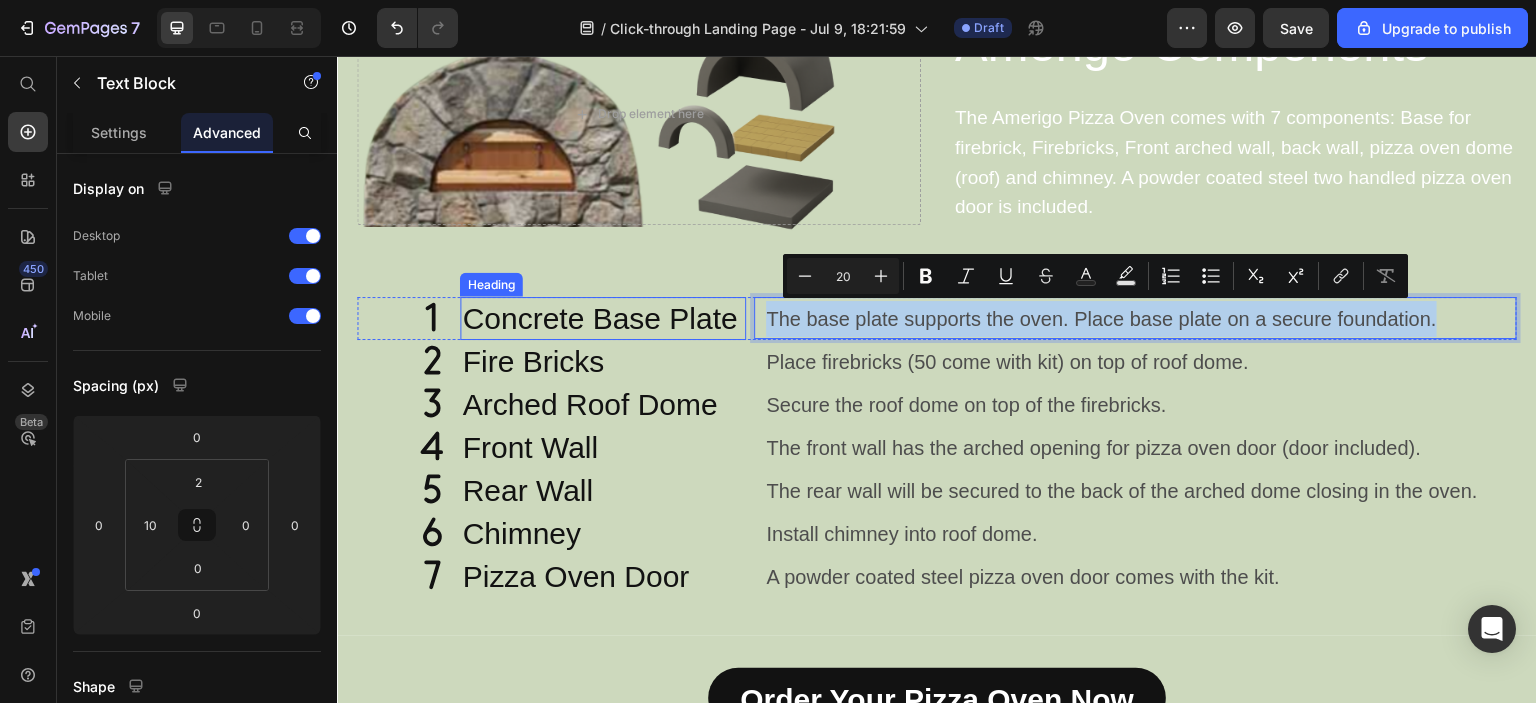 click on "Concrete Base Plate" at bounding box center (603, 318) 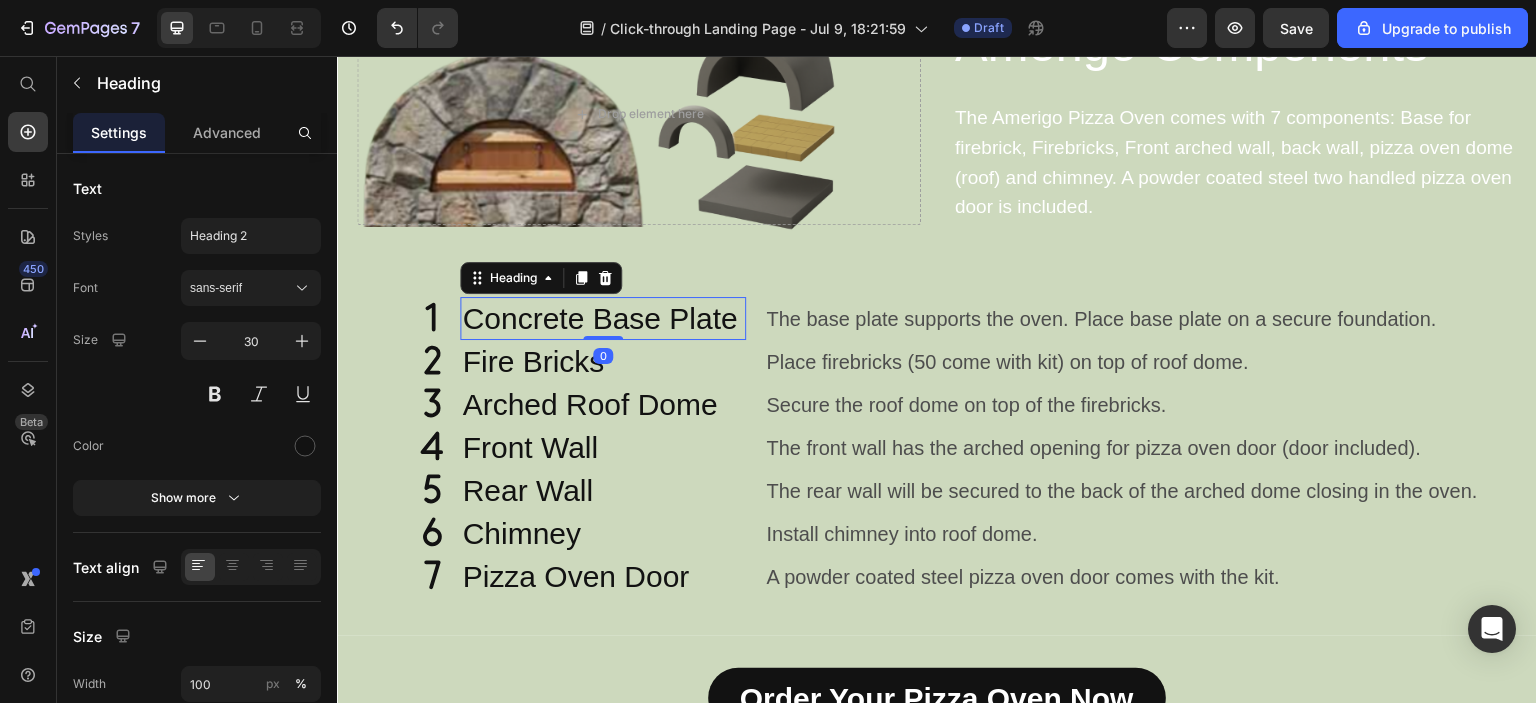 click on "Concrete Base Plate" at bounding box center [603, 318] 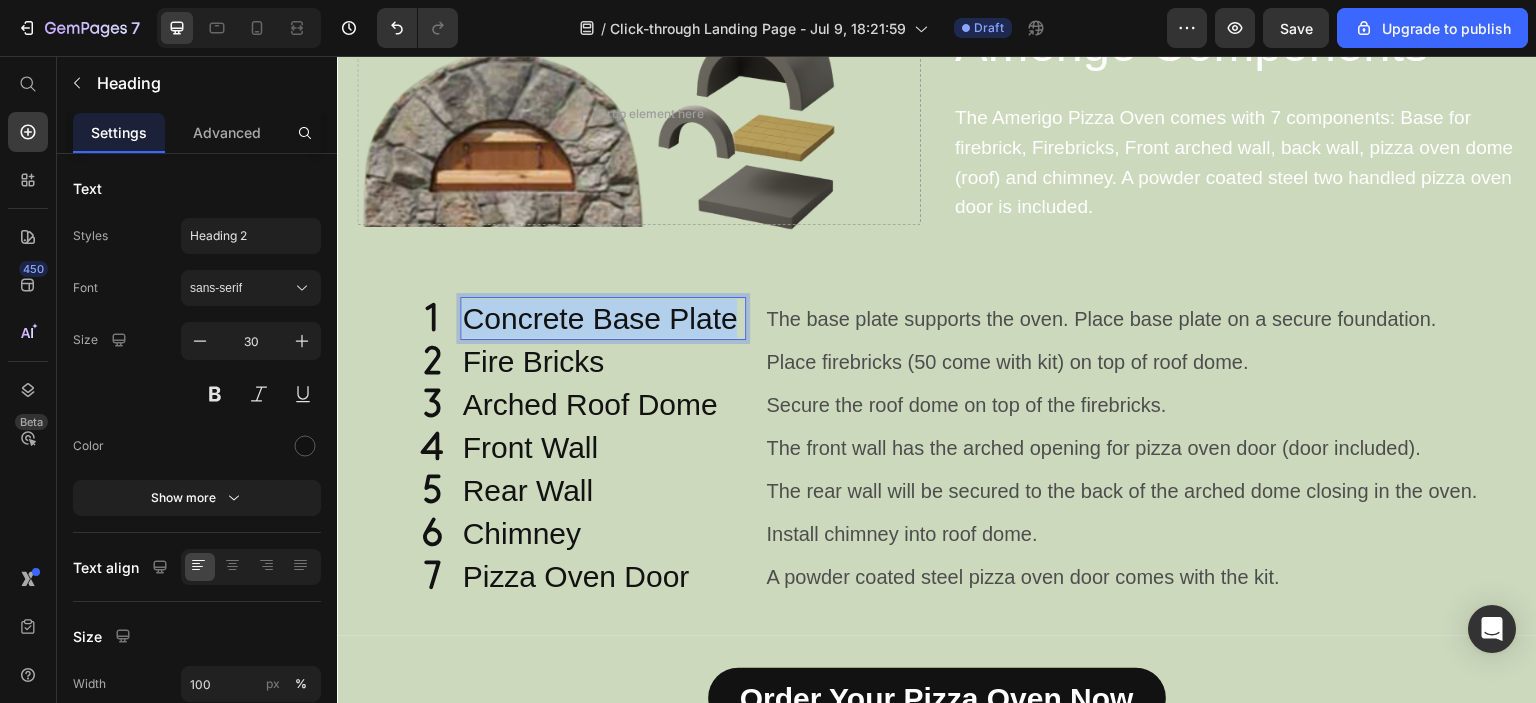 click on "Concrete Base Plate" at bounding box center [603, 318] 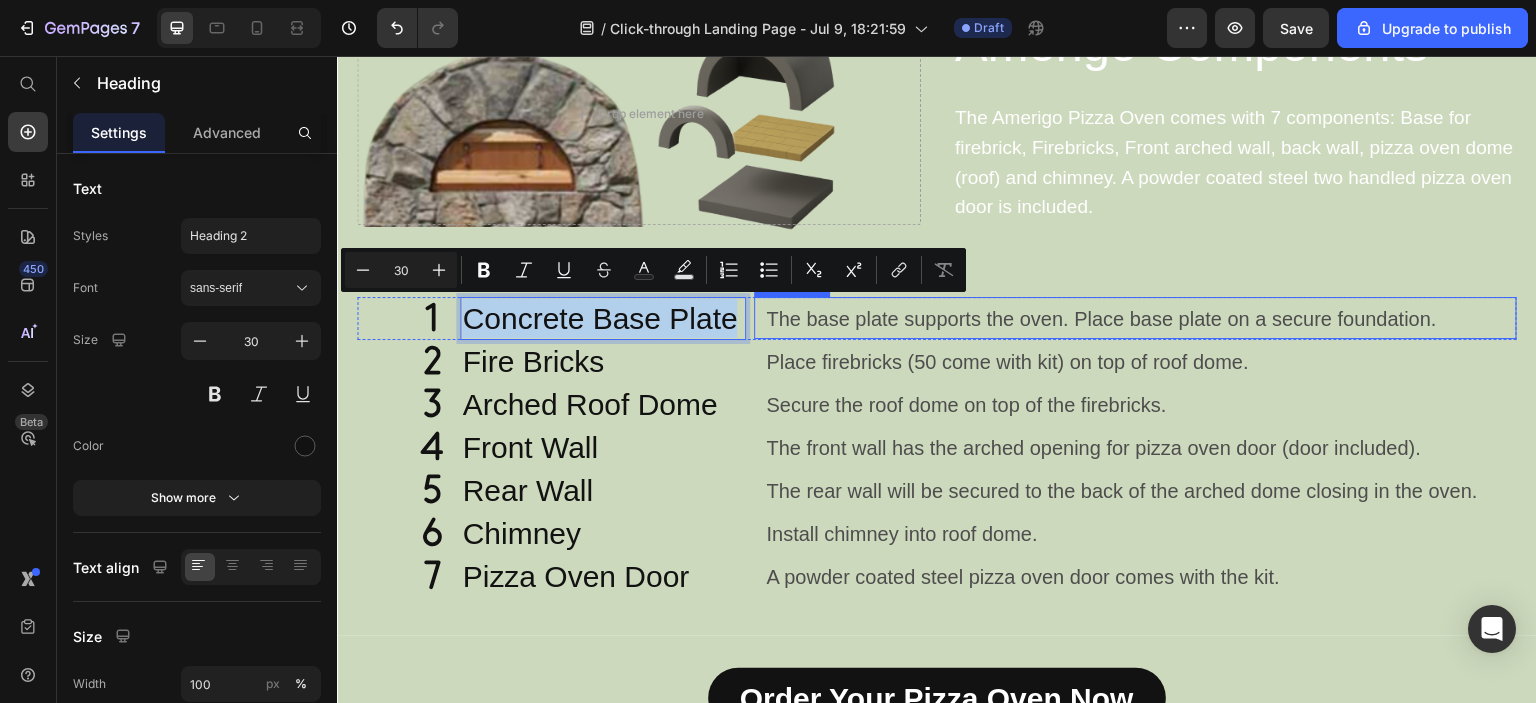 click on "The base plate supports the oven. Place base plate on a secure foundation." at bounding box center (1140, 319) 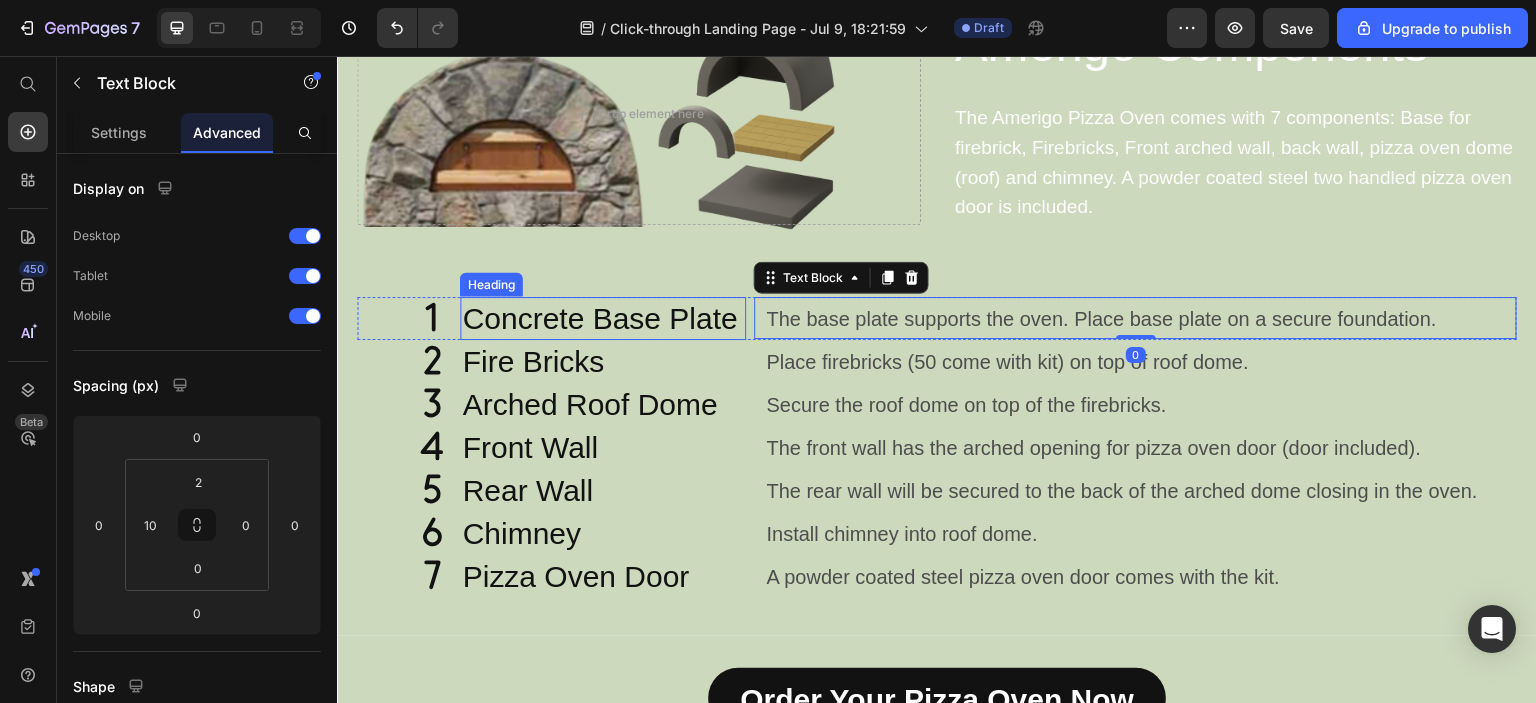 click on "Concrete Base Plate" at bounding box center (603, 318) 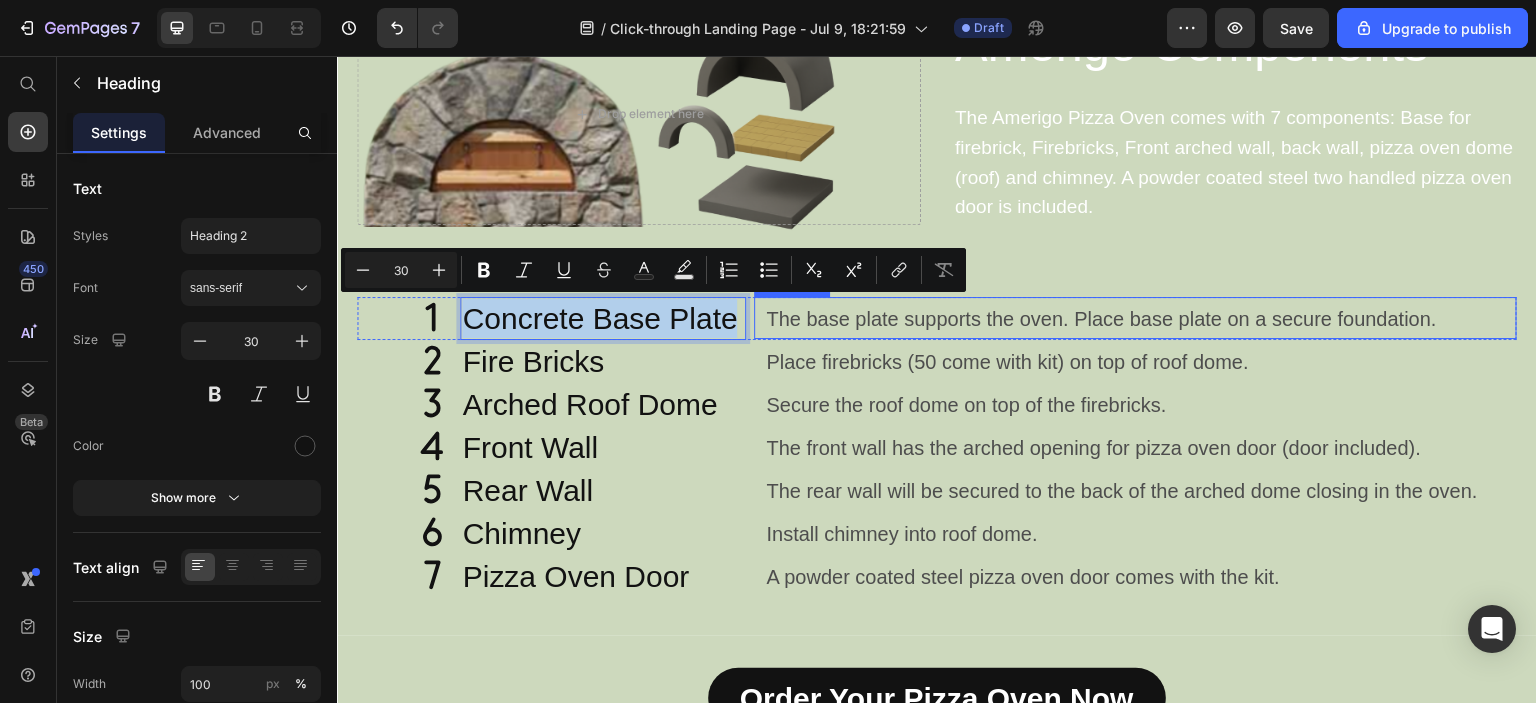 drag, startPoint x: 468, startPoint y: 316, endPoint x: 890, endPoint y: 320, distance: 422.01895 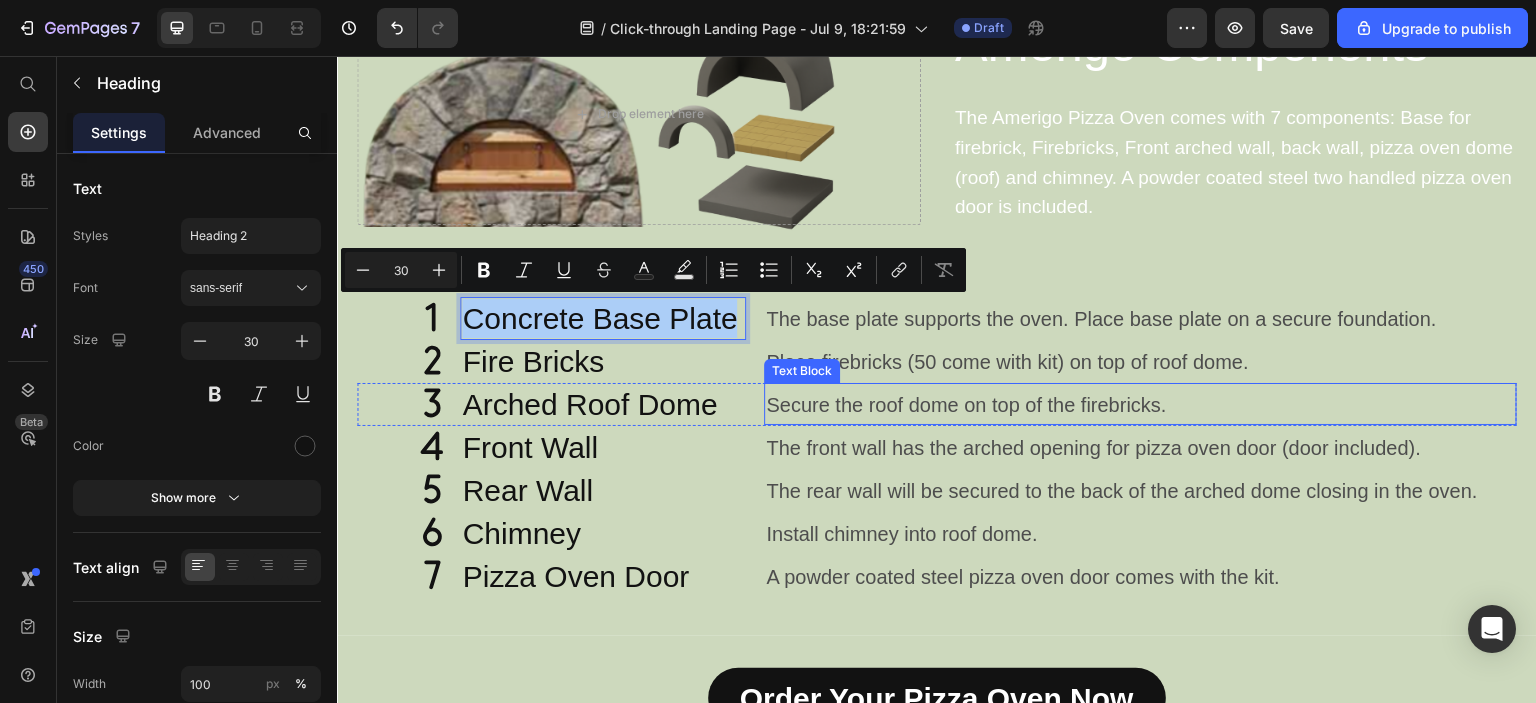 click on "Secure the roof dome on top of the firebricks." at bounding box center (1140, 405) 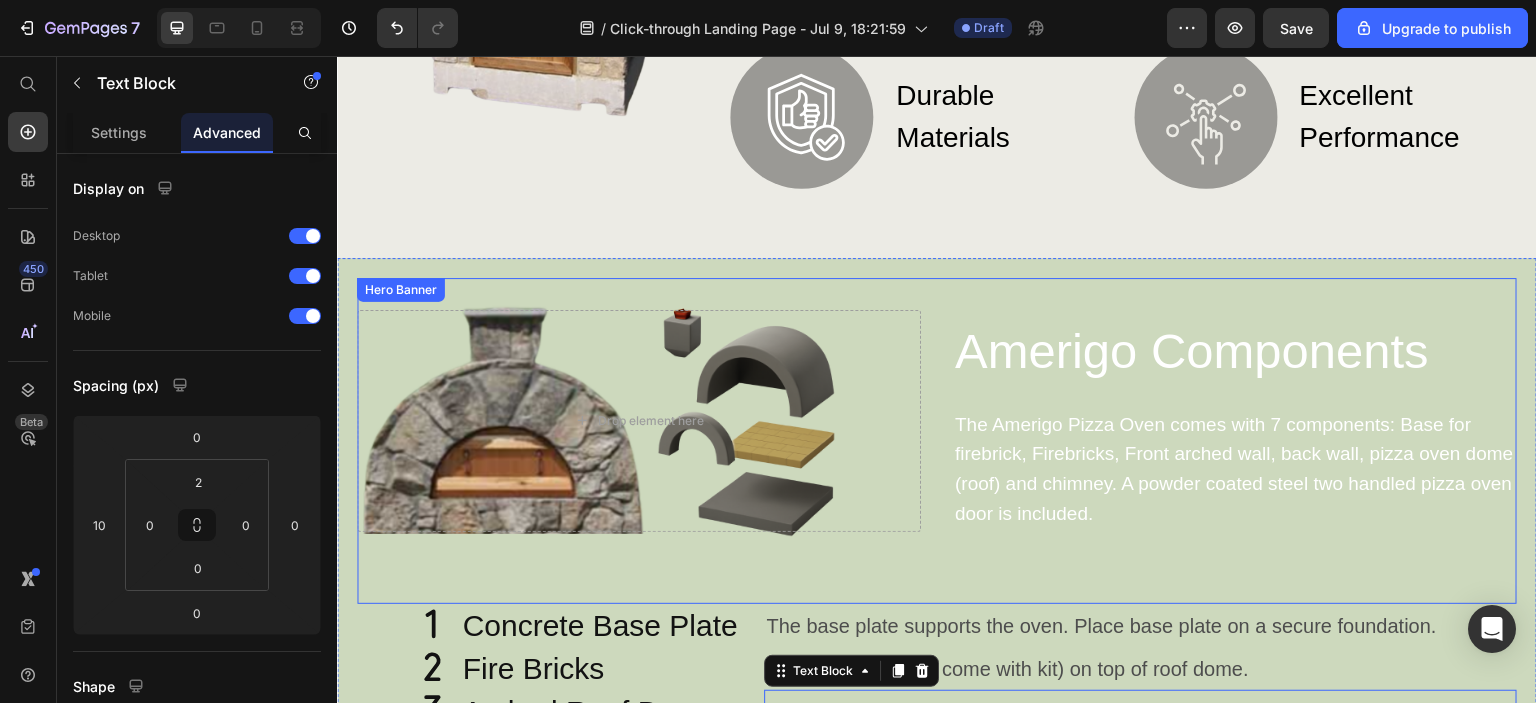 scroll, scrollTop: 1100, scrollLeft: 0, axis: vertical 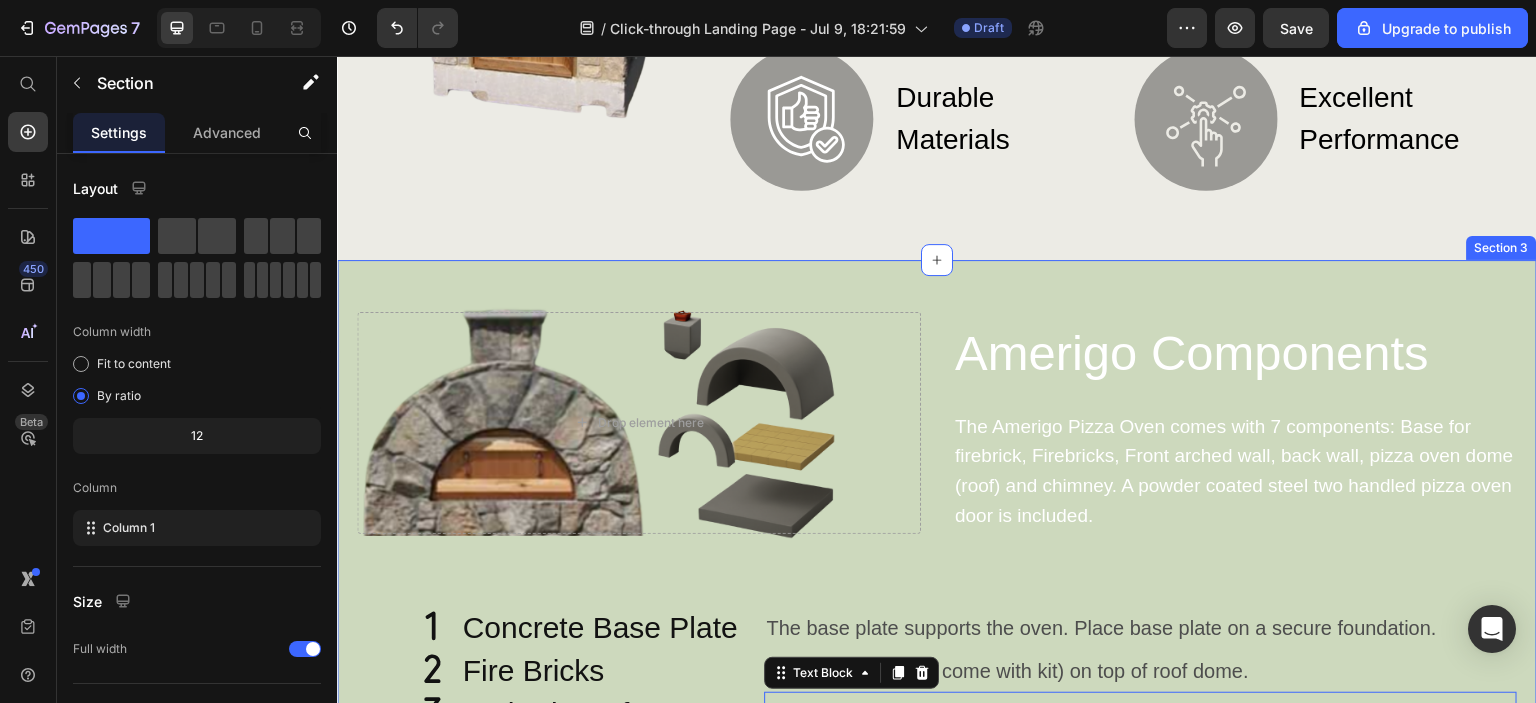click on "⁠⁠⁠⁠⁠⁠⁠ Amerigo Components Heading The Amerigo Pizza Oven comes with 7 components: Base for firebrick, Firebricks, Front arched wall, back wall, pizza oven dome (roof) and chimney. A powder coated steel two handled pizza oven door is included.  Text Block Row
Drop element here Hero Banner
Icon Concrete Base Plate Heading The base plate supports the oven. Place base plate on a secure foundation. Text Block Row
Icon Fire Bricks Heading Place firebricks (50 come with kit) on top of roof dome. Text Block Row
Icon Arched Roof Dome Heading Secure the roof dome on top of the firebricks. Text Block   0 Row
Icon Front Wall Heading The front wall has the arched opening for pizza oven door (door included). Text Block Row
Icon Rear Wall Heading The rear wall will be secured to the back of the arched dome closing in the oven. Text Block Row
Icon Chimney Heading Install chimney into roof dome." at bounding box center (937, 602) 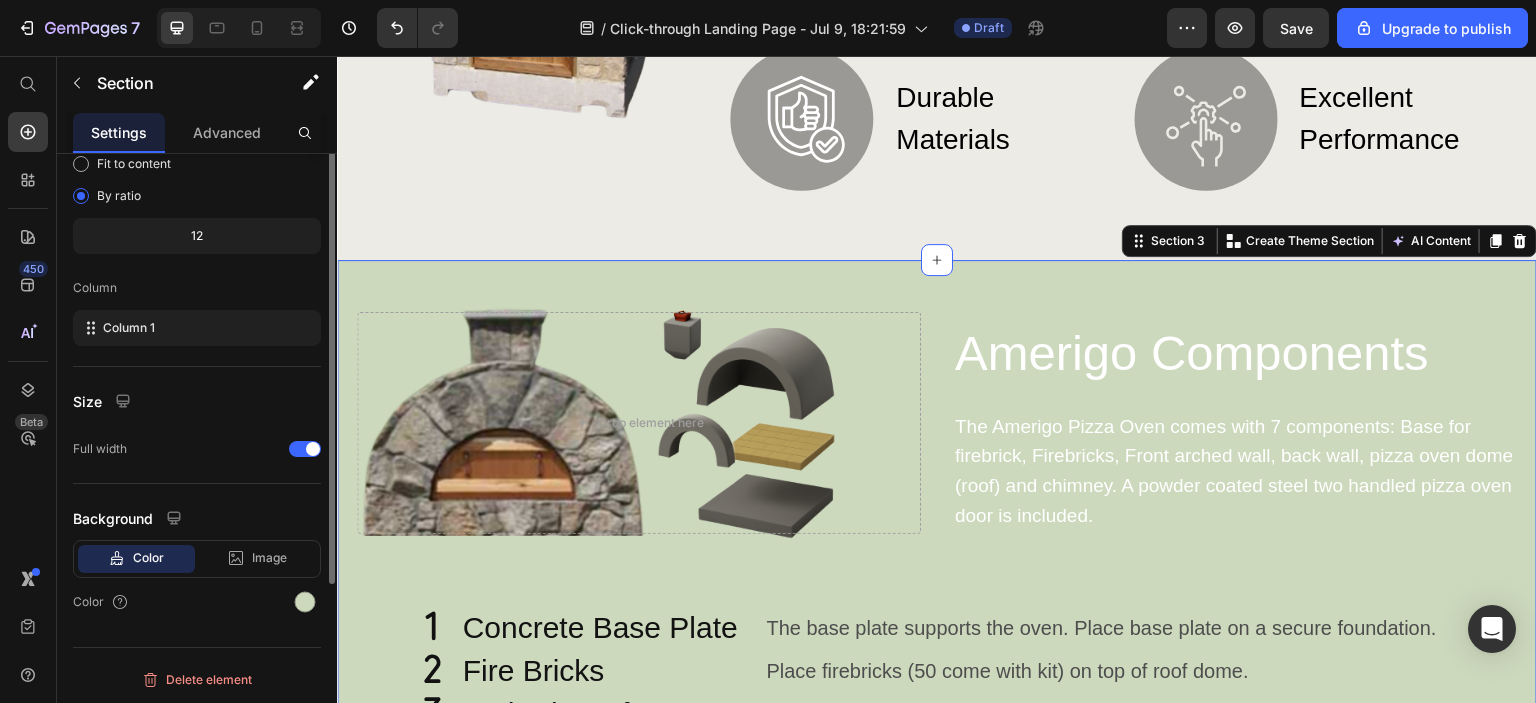 scroll, scrollTop: 100, scrollLeft: 0, axis: vertical 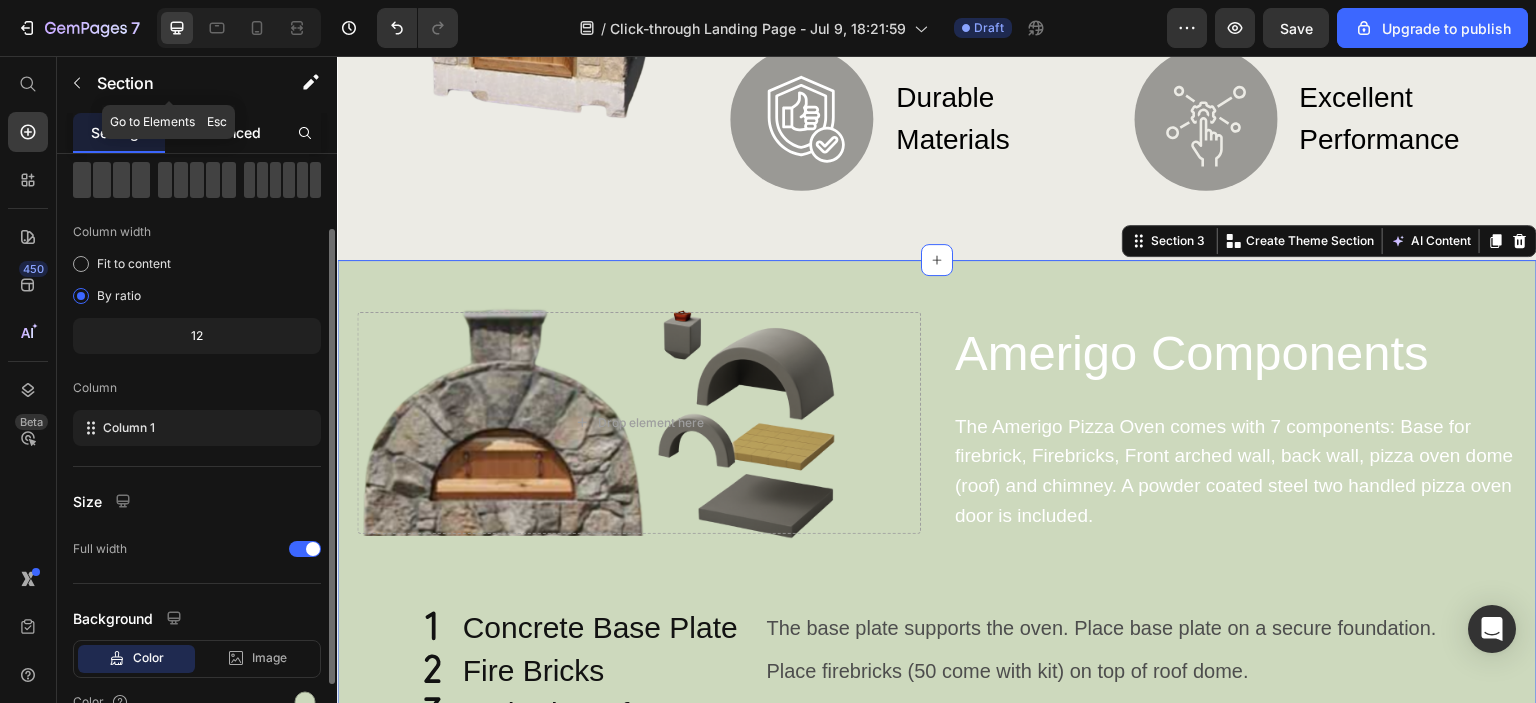 click on "Advanced" at bounding box center (227, 132) 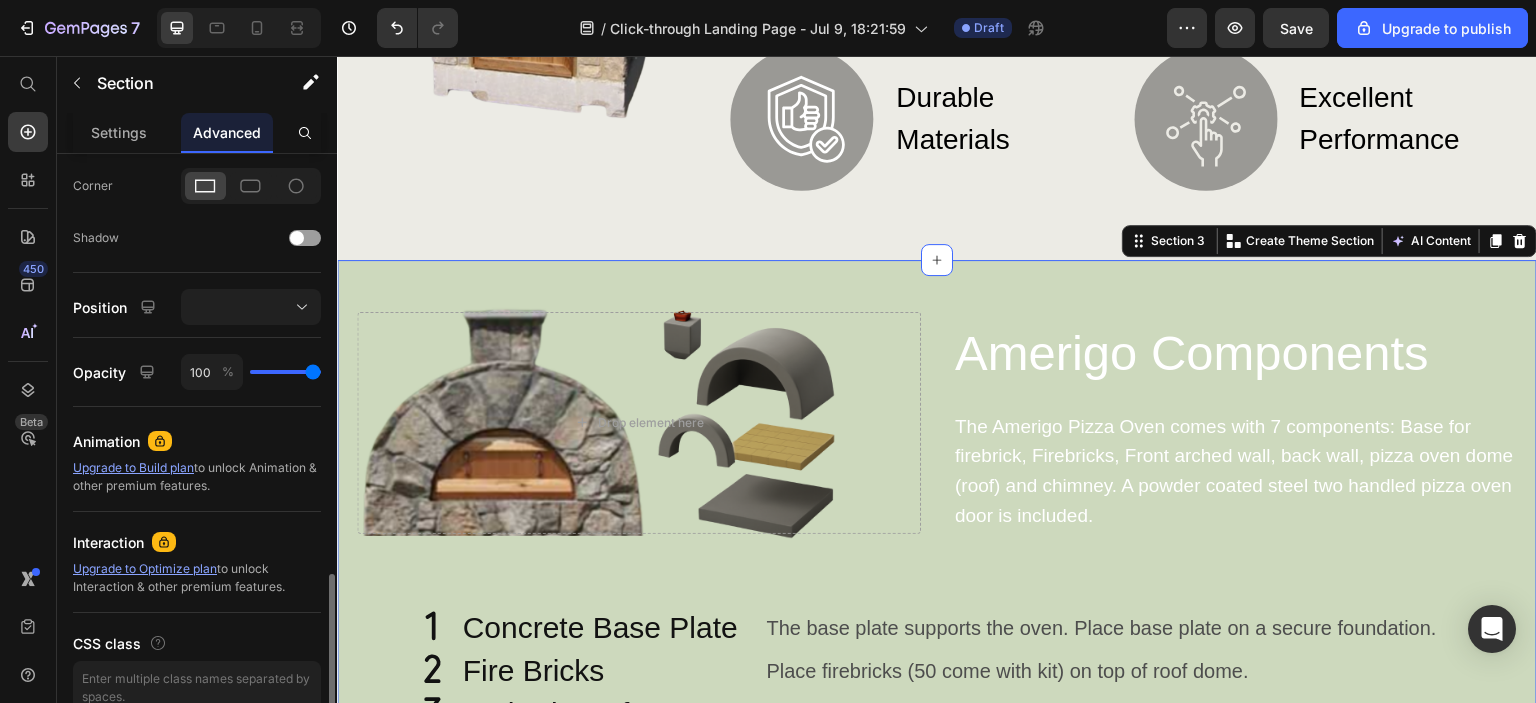 scroll, scrollTop: 696, scrollLeft: 0, axis: vertical 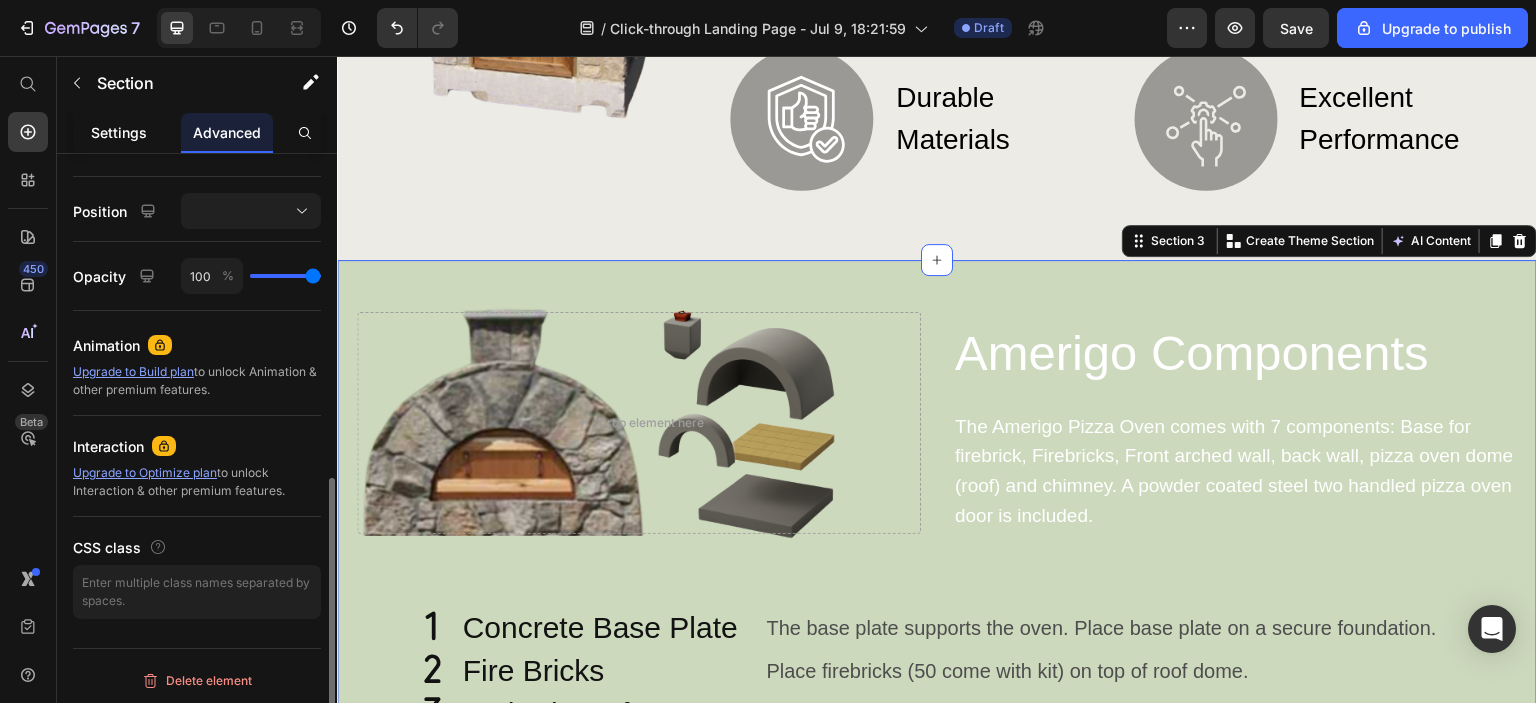 drag, startPoint x: 110, startPoint y: 131, endPoint x: 139, endPoint y: 139, distance: 30.083218 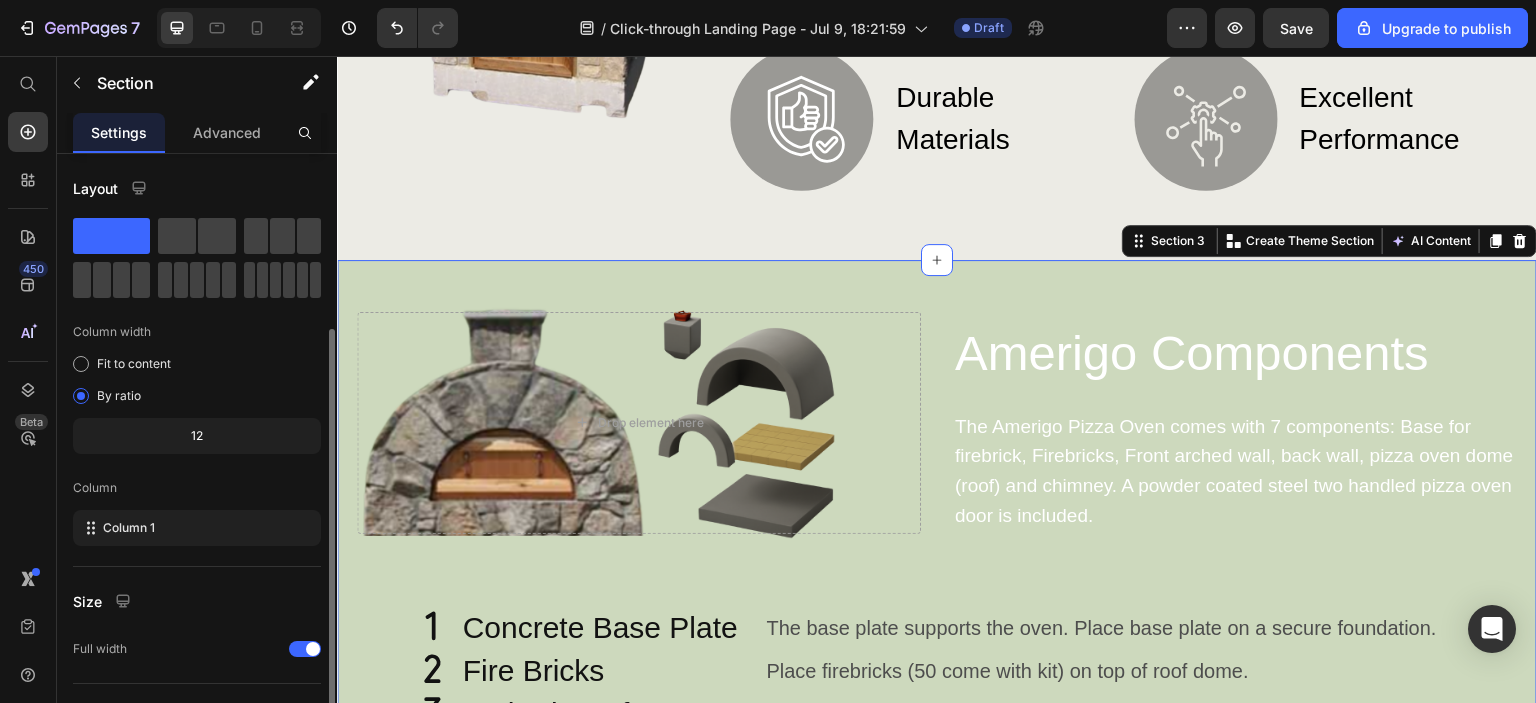 scroll, scrollTop: 200, scrollLeft: 0, axis: vertical 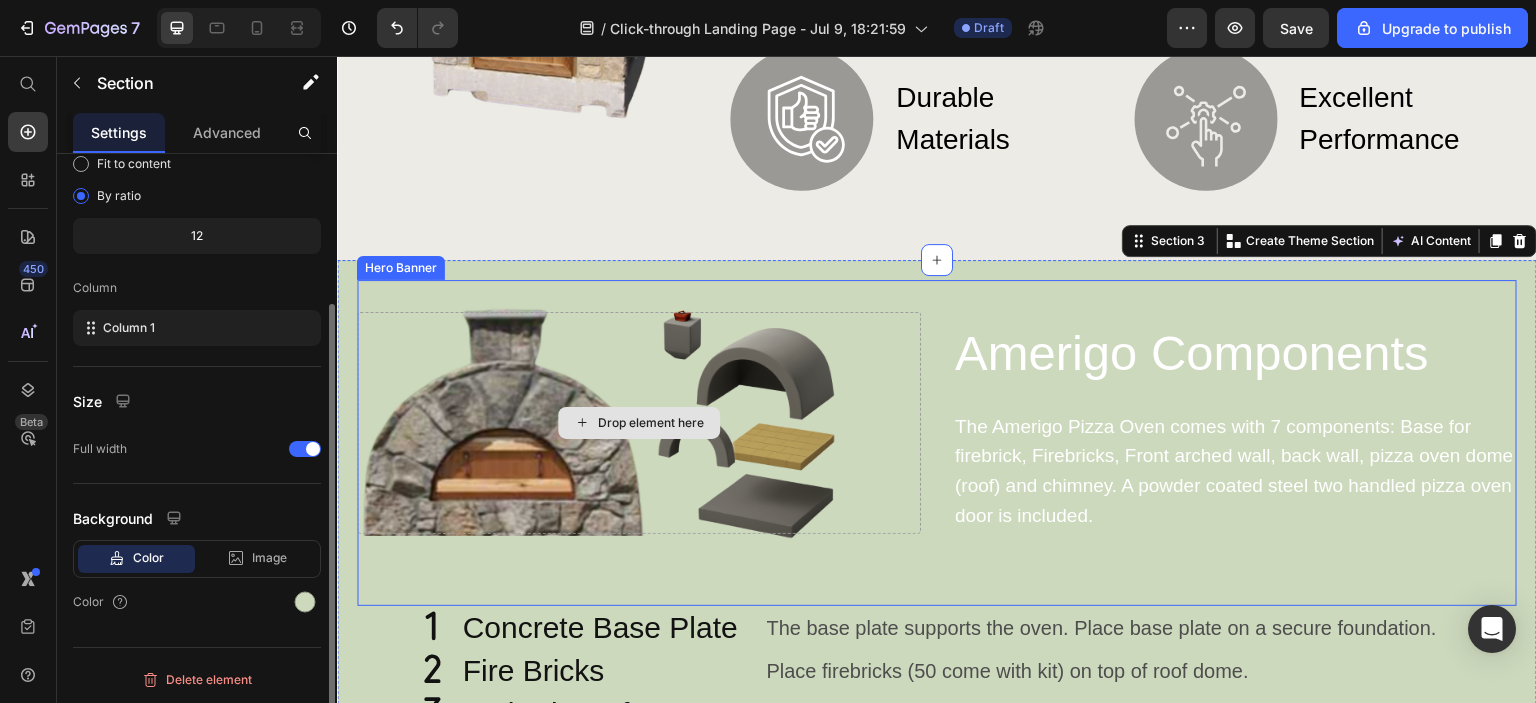 click on "⁠⁠⁠⁠⁠⁠⁠ Amerigo Components Heading The Amerigo Pizza Oven comes with 7 components: Base for firebrick, Firebricks, Front arched wall, back wall, pizza oven dome (roof) and chimney. A powder coated steel two handled pizza oven door is included.  Text Block Row
Drop element here" at bounding box center (937, 443) 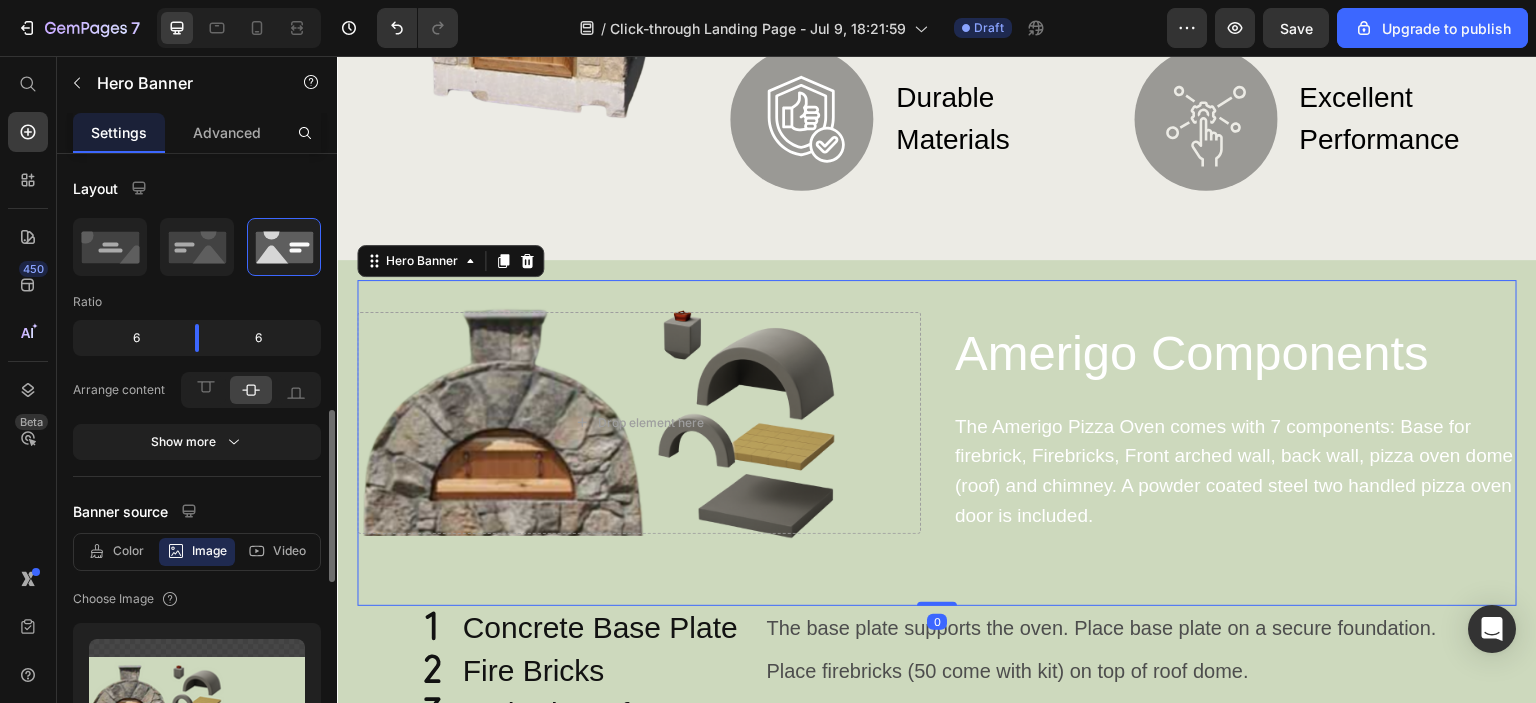 scroll, scrollTop: 200, scrollLeft: 0, axis: vertical 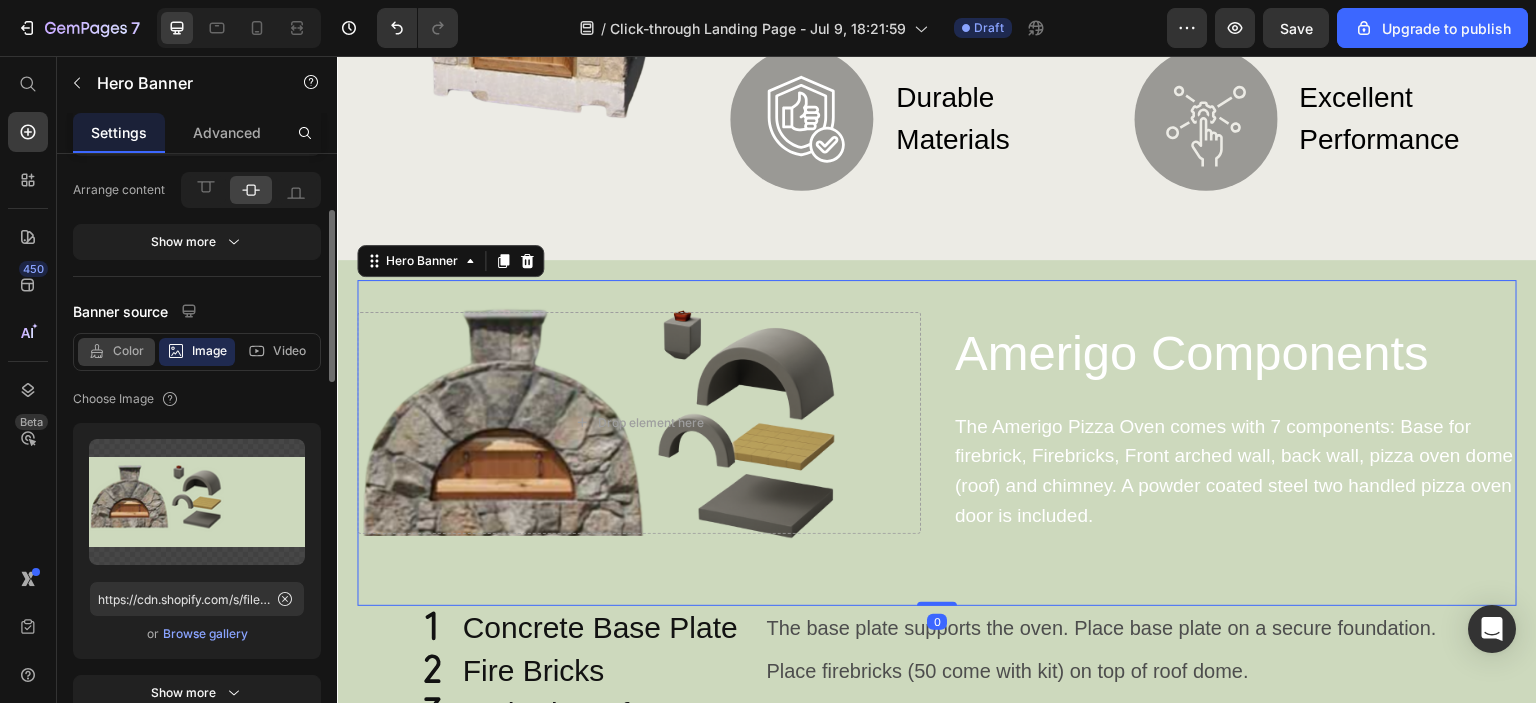 click on "Color" 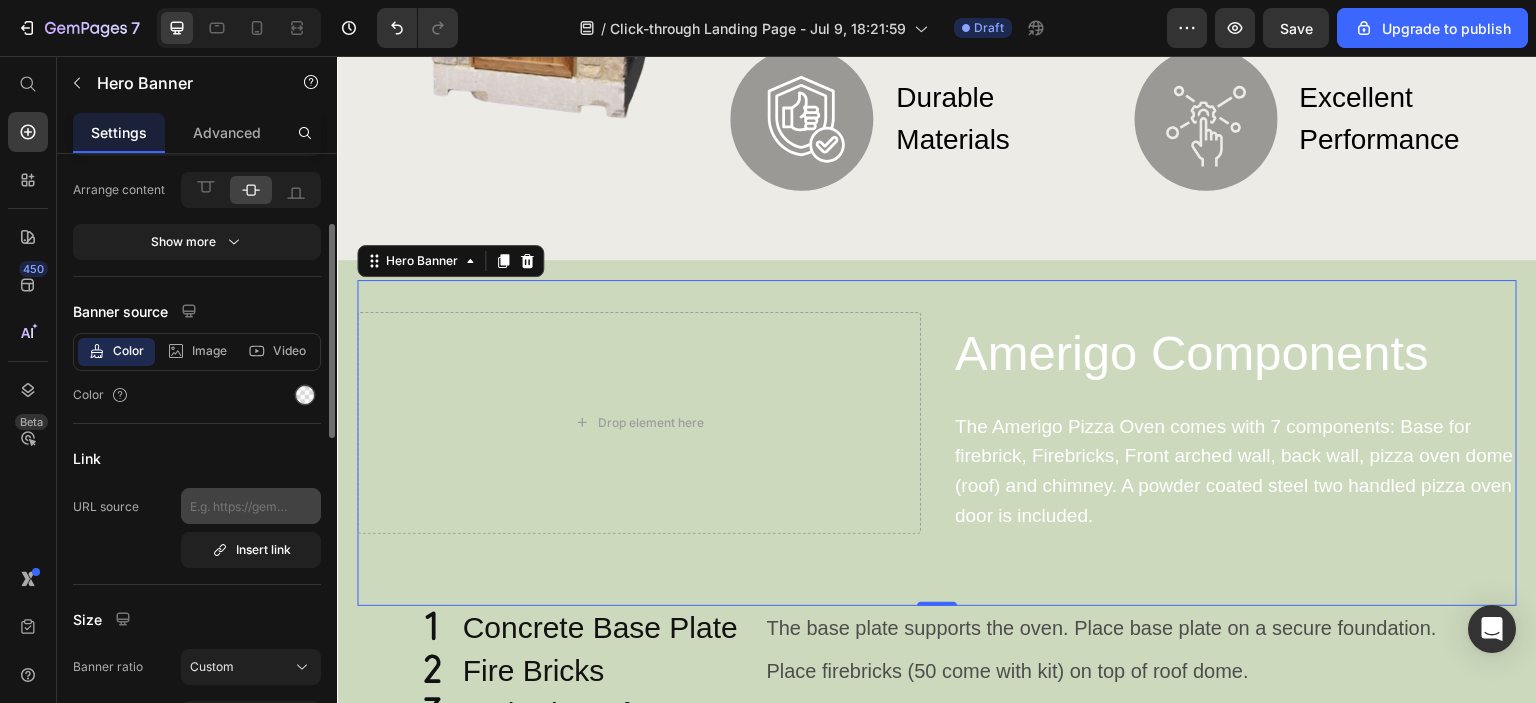 scroll, scrollTop: 300, scrollLeft: 0, axis: vertical 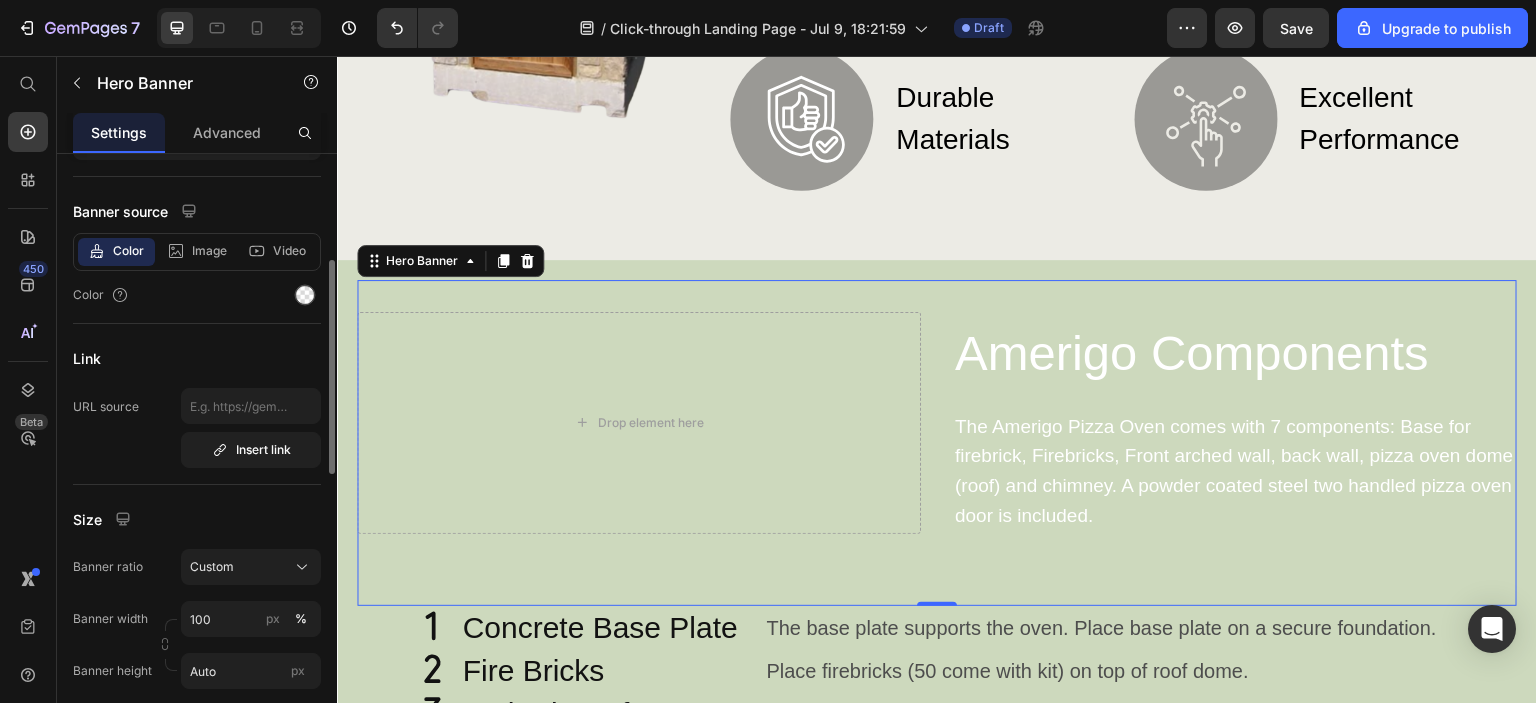 drag, startPoint x: 110, startPoint y: 250, endPoint x: 119, endPoint y: 255, distance: 10.29563 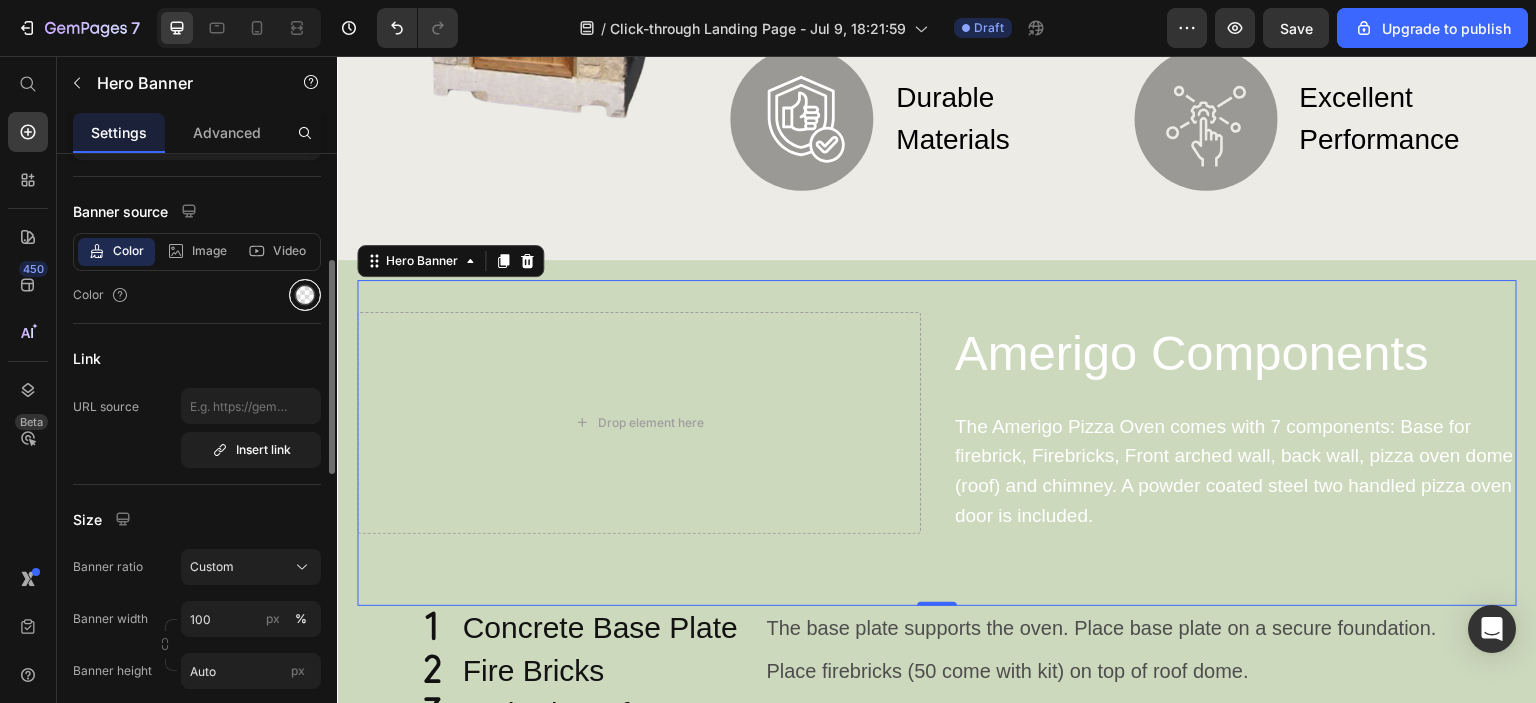 click at bounding box center (305, 295) 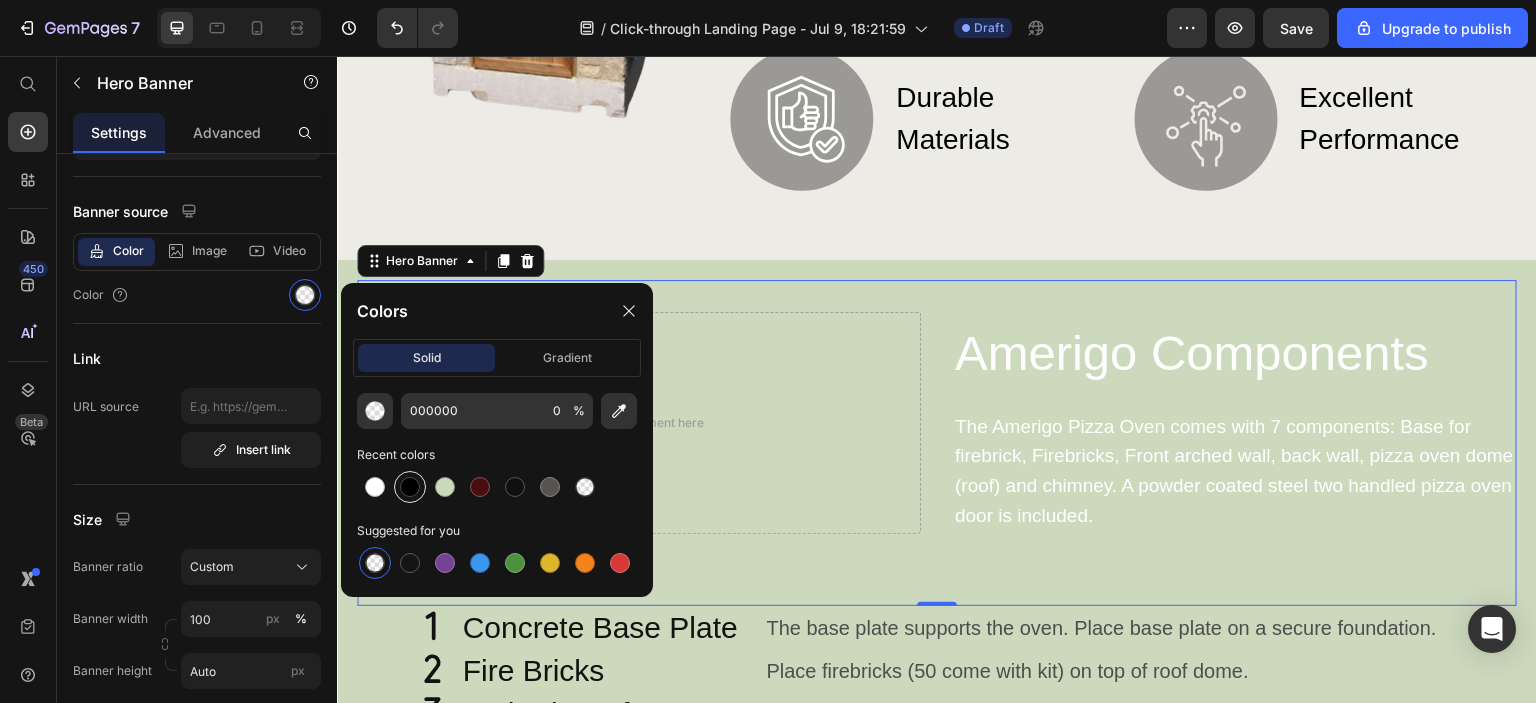 click at bounding box center [410, 487] 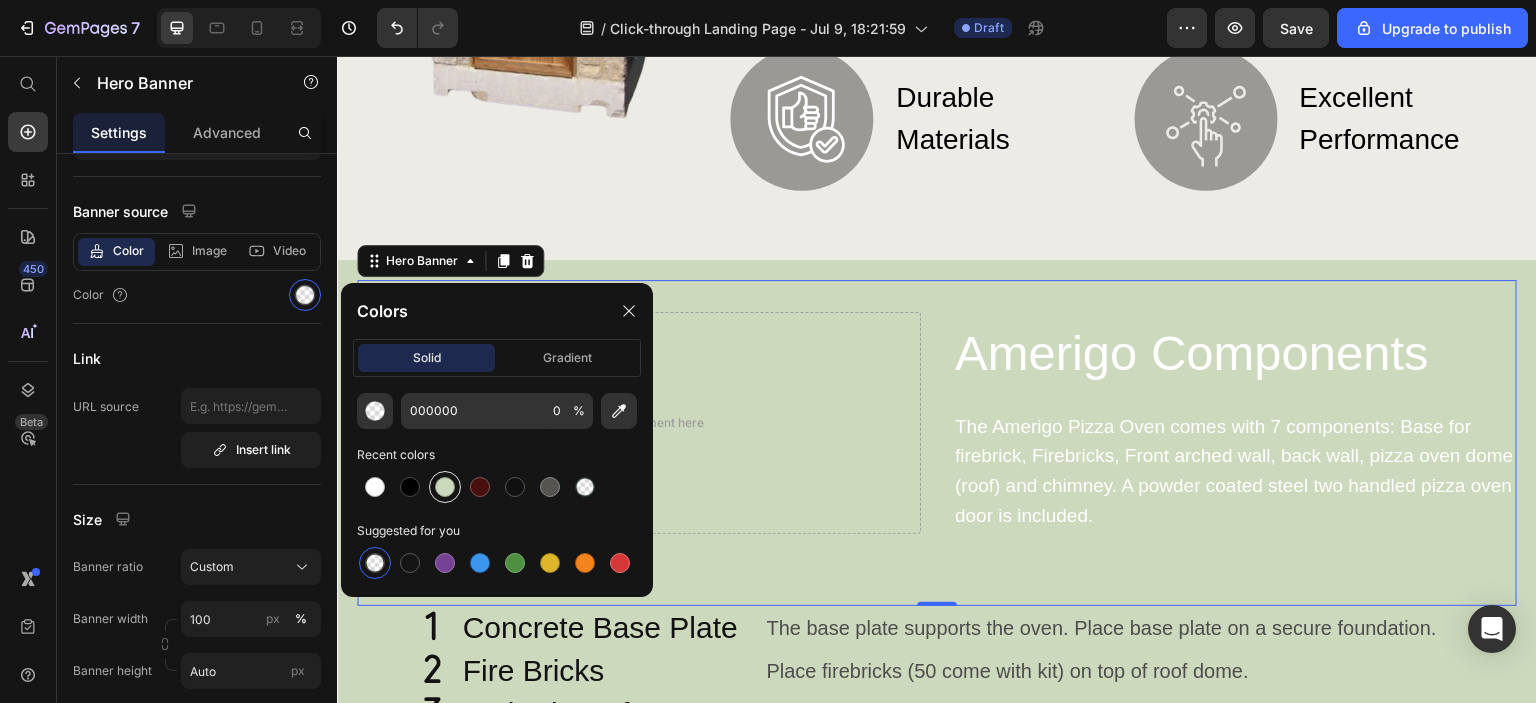 type on "100" 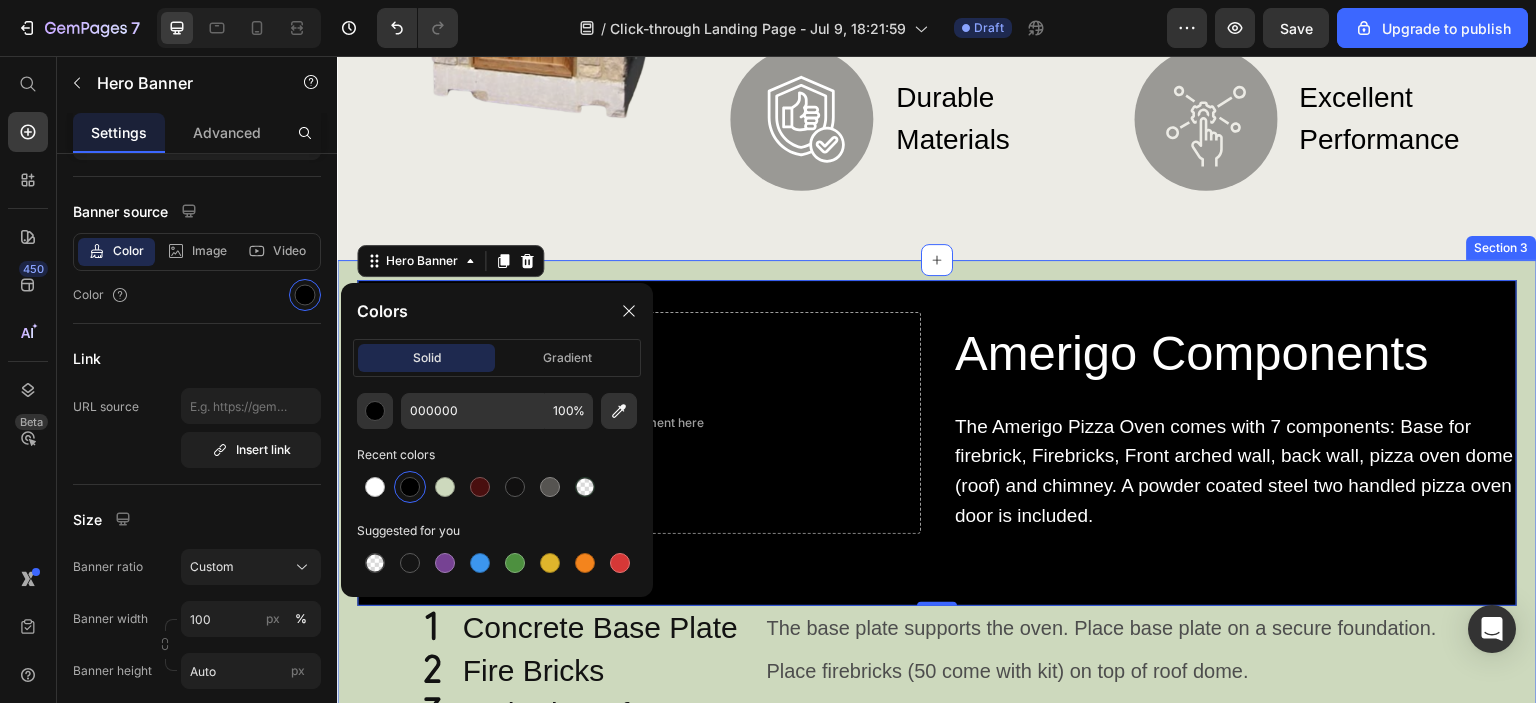 click on "⁠⁠⁠⁠⁠⁠⁠ Amerigo Components Heading The Amerigo Pizza Oven comes with 7 components: Base for firebrick, Firebricks, Front arched wall, back wall, pizza oven dome (roof) and chimney. A powder coated steel two handled pizza oven door is included.  Text Block Row
Drop element here Hero Banner   0
Icon Concrete Base Plate Heading The base plate supports the oven. Place base plate on a secure foundation. Text Block Row
Icon Fire Bricks Heading Place firebricks (50 come with kit) on top of roof dome. Text Block Row
Icon Arched Roof Dome Heading Secure the roof dome on top of the firebricks. Text Block Row
Icon Front Wall Heading The front wall has the arched opening for pizza oven door (door included). Text Block Row
Icon Rear Wall Heading The rear wall will be secured to the back of the arched dome closing in the oven. Text Block Row
Icon Chimney Heading Install chimney into roof dome." at bounding box center [937, 602] 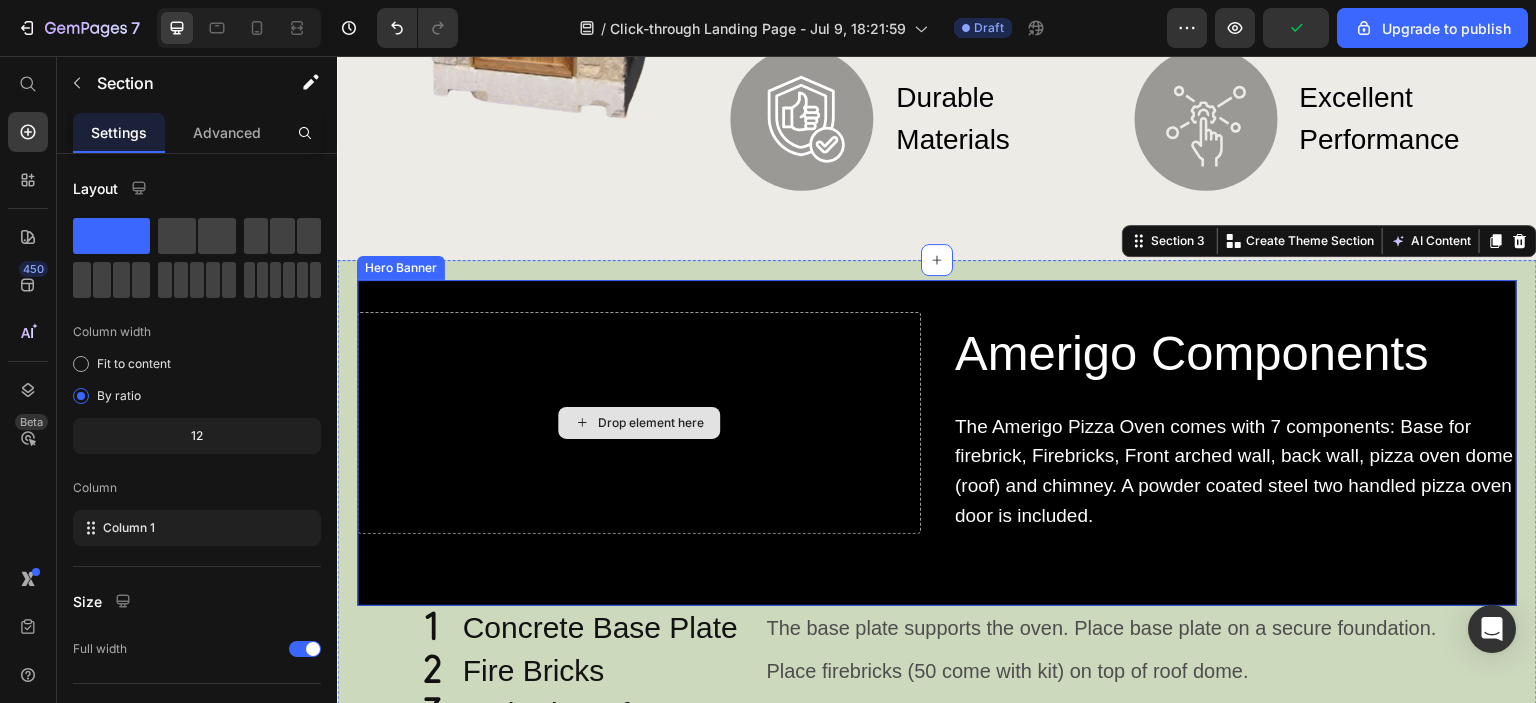 click on "Drop element here" at bounding box center (639, 423) 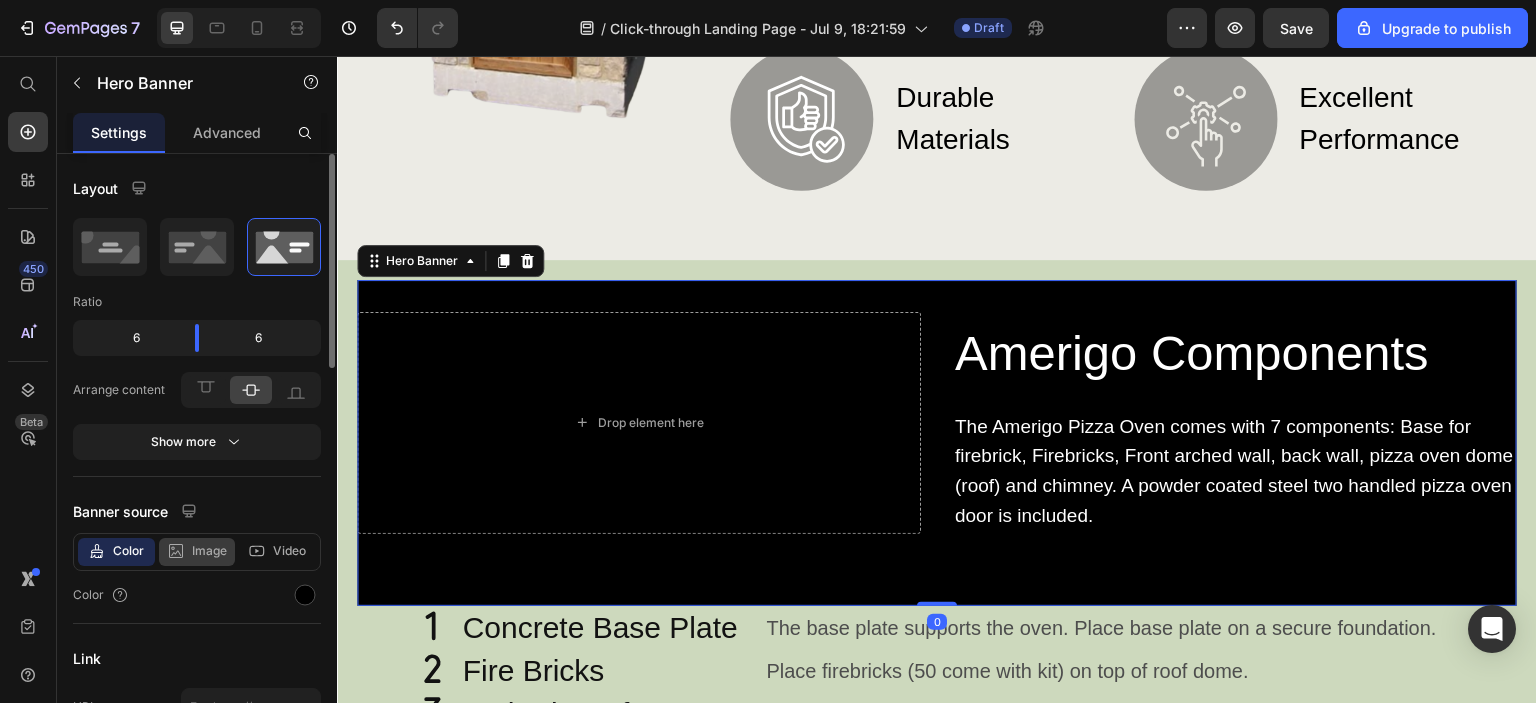 click on "Image" at bounding box center (209, 551) 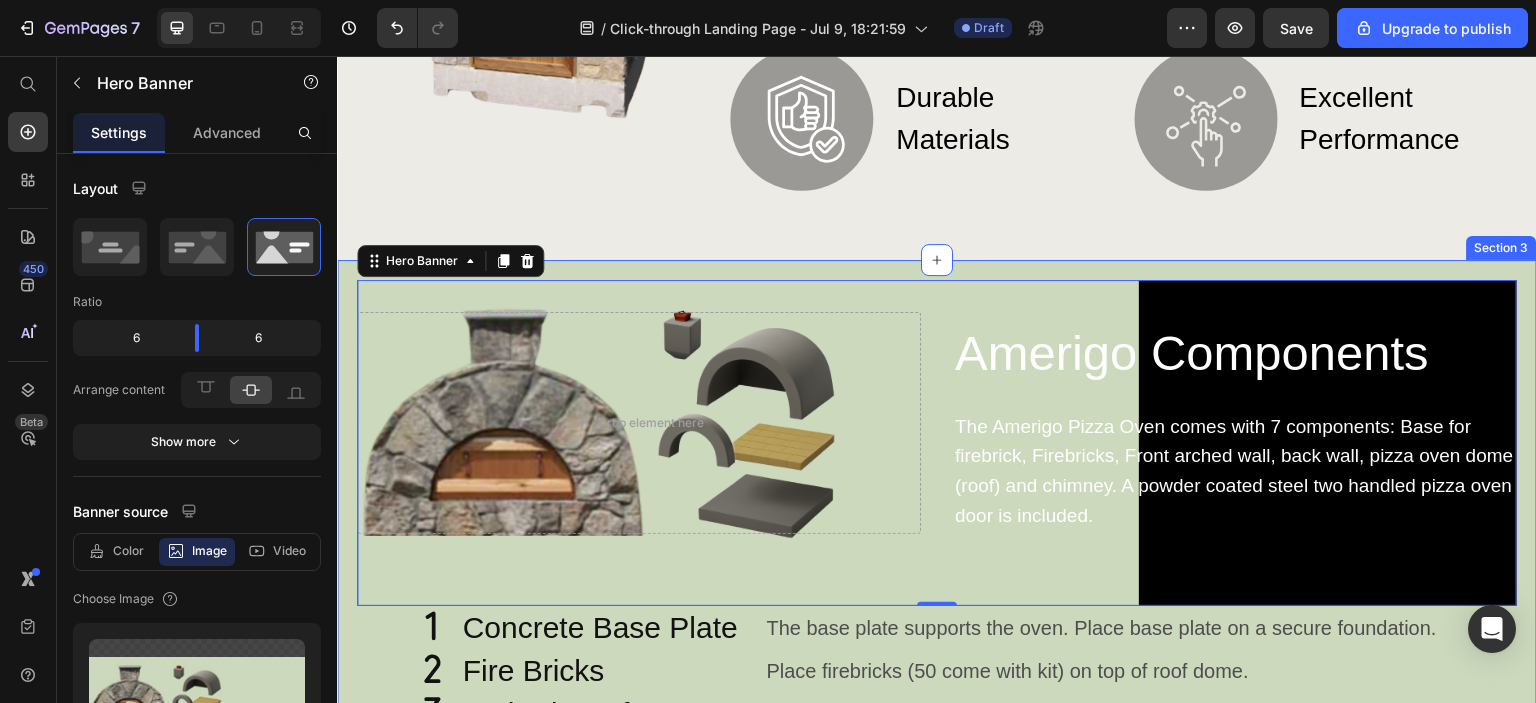click on "⁠⁠⁠⁠⁠⁠⁠ Amerigo Components Heading The Amerigo Pizza Oven comes with 7 components: Base for firebrick, Firebricks, Front arched wall, back wall, pizza oven dome (roof) and chimney. A powder coated steel two handled pizza oven door is included.  Text Block Row
Drop element here Hero Banner   0
Icon Concrete Base Plate Heading The base plate supports the oven. Place base plate on a secure foundation. Text Block Row
Icon Fire Bricks Heading Place firebricks (50 come with kit) on top of roof dome. Text Block Row
Icon Arched Roof Dome Heading Secure the roof dome on top of the firebricks. Text Block Row
Icon Front Wall Heading The front wall has the arched opening for pizza oven door (door included). Text Block Row
Icon Rear Wall Heading The rear wall will be secured to the back of the arched dome closing in the oven. Text Block Row
Icon Chimney Heading Install chimney into roof dome." at bounding box center (937, 602) 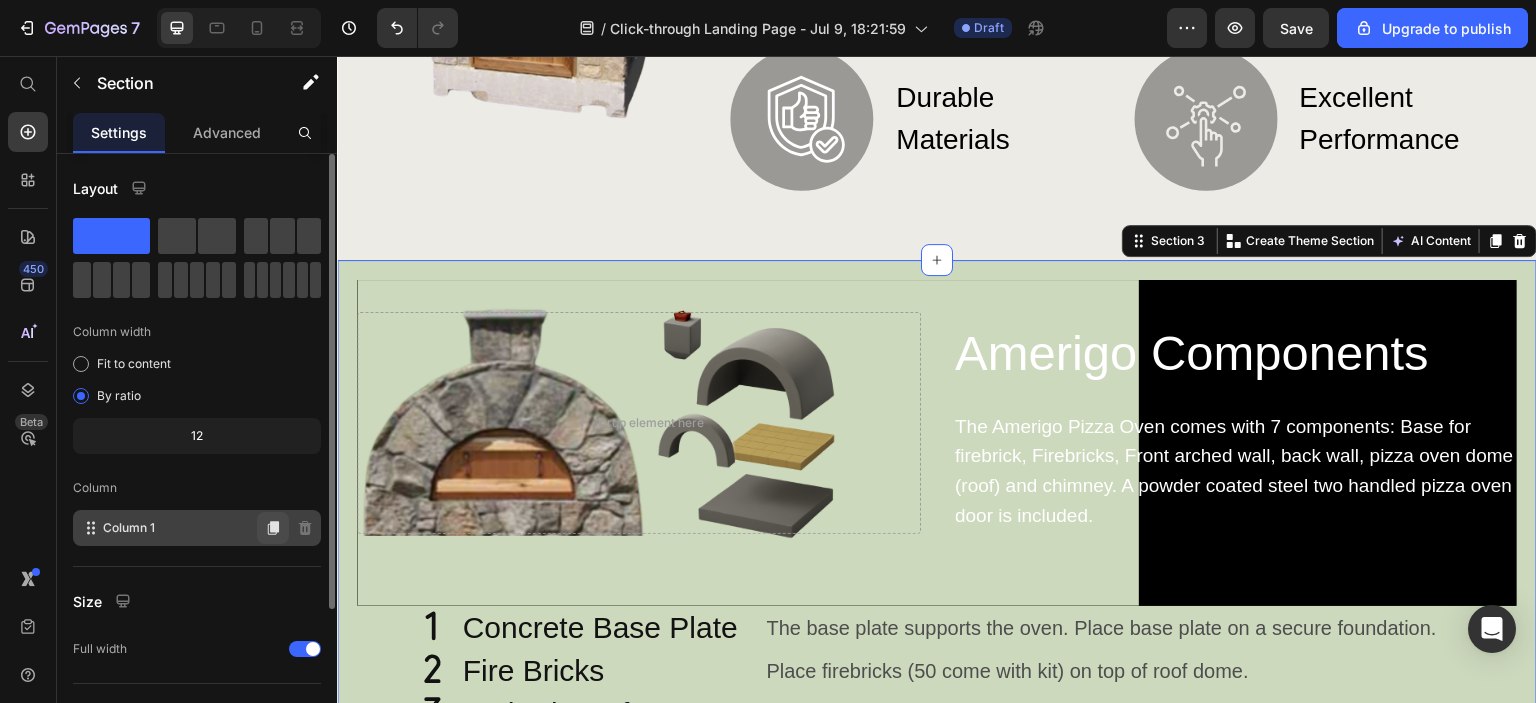 scroll, scrollTop: 200, scrollLeft: 0, axis: vertical 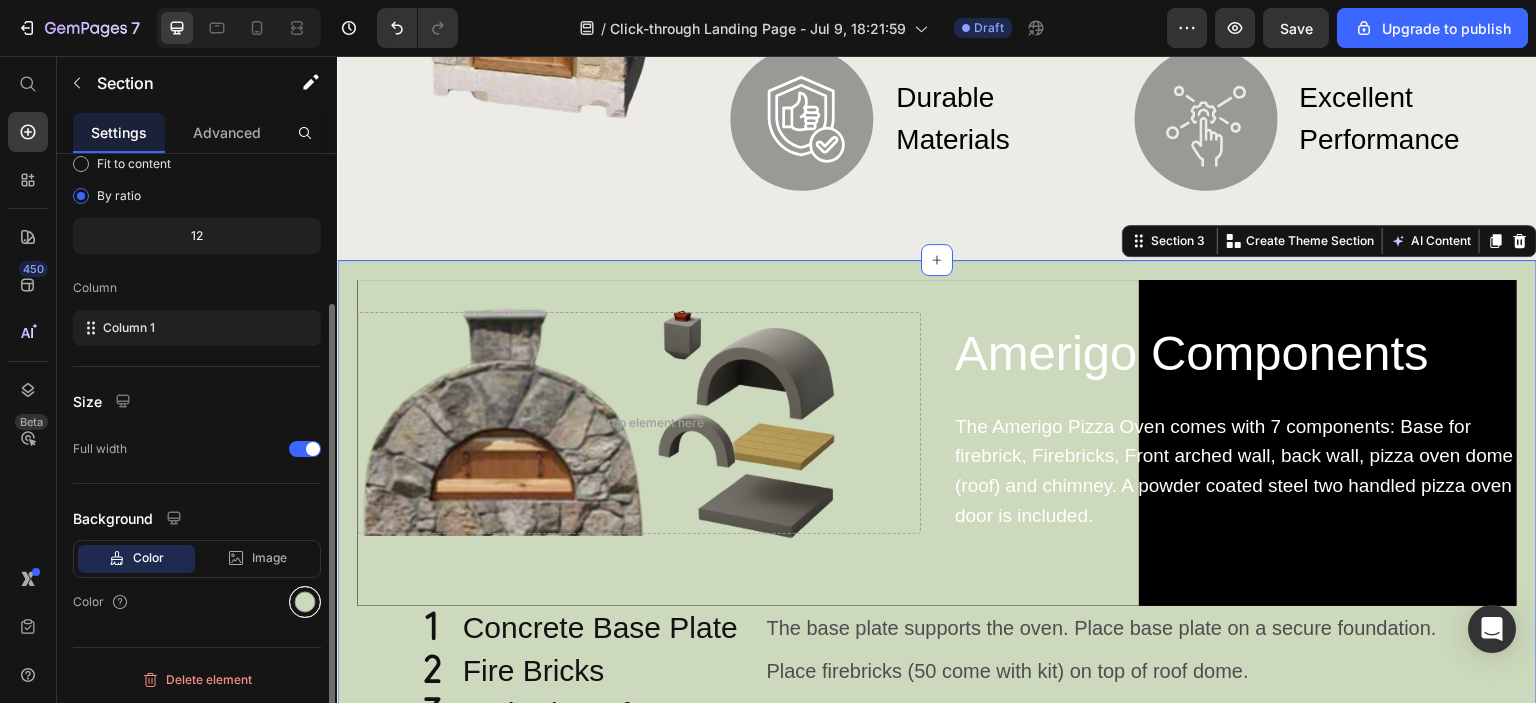 click at bounding box center (305, 602) 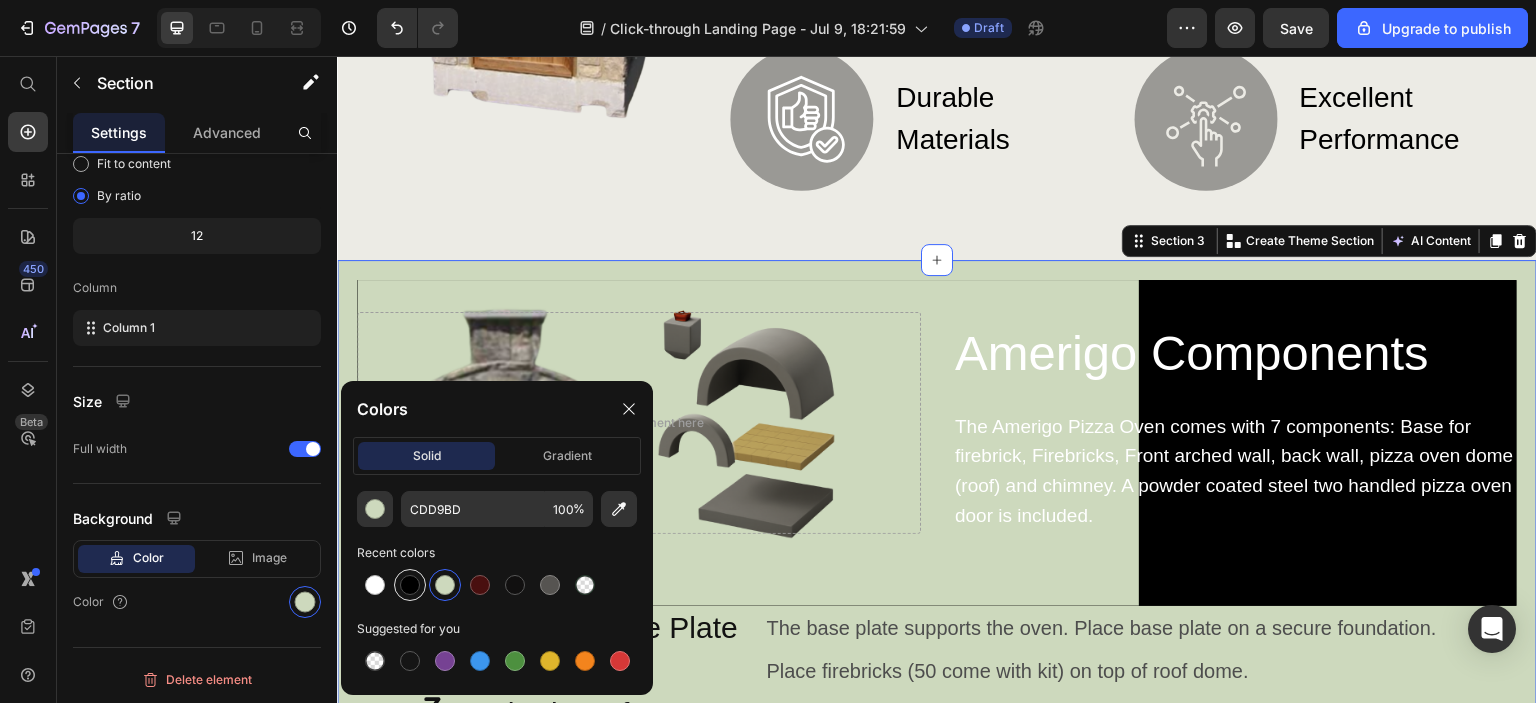 click at bounding box center (410, 585) 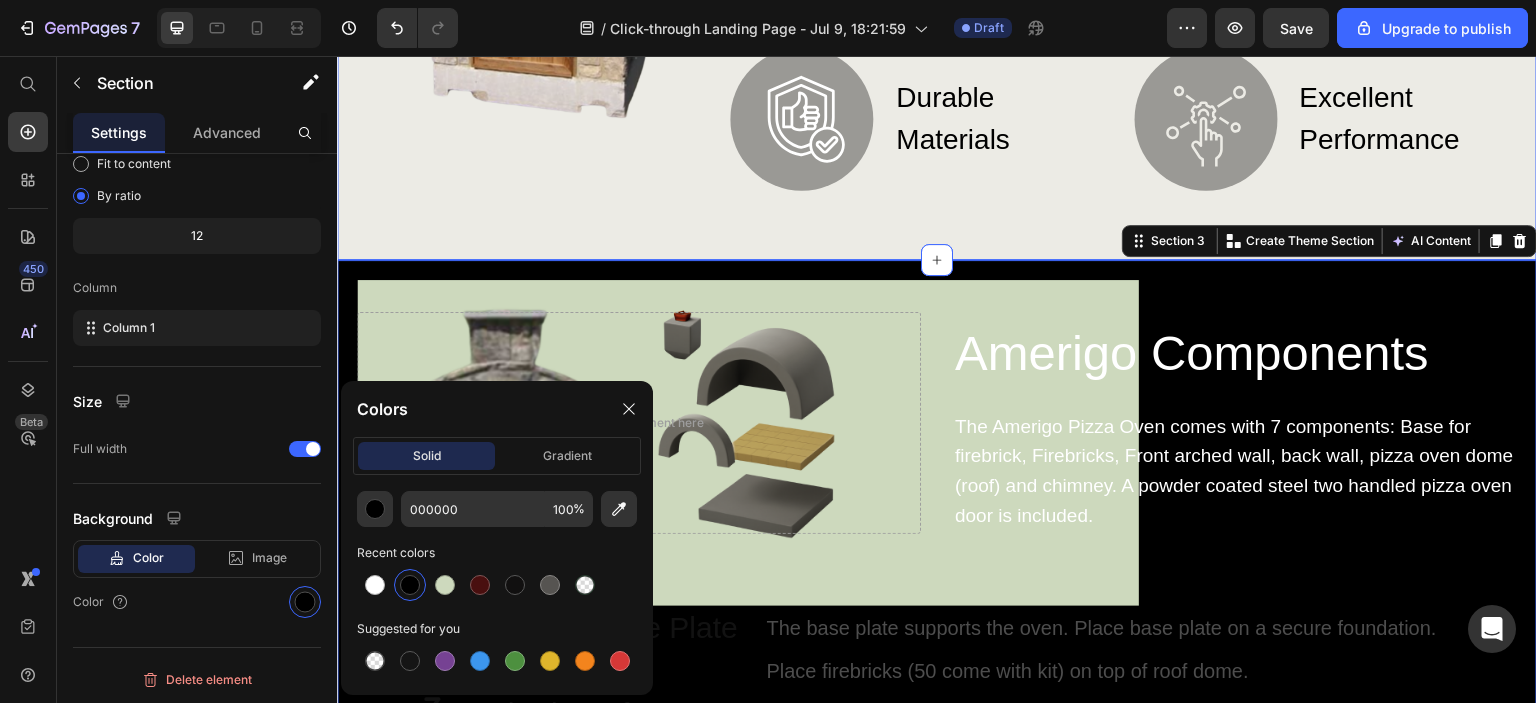 click on "Image Your Forever Pizza Oven Heading Image High Heat Cooking Text Block Row Image Durable Materials Text Block Row Image Cook What  What you want Text Block Row Image Excellent Performance Text Block Row Row Row Row Section 2" at bounding box center (937, -34) 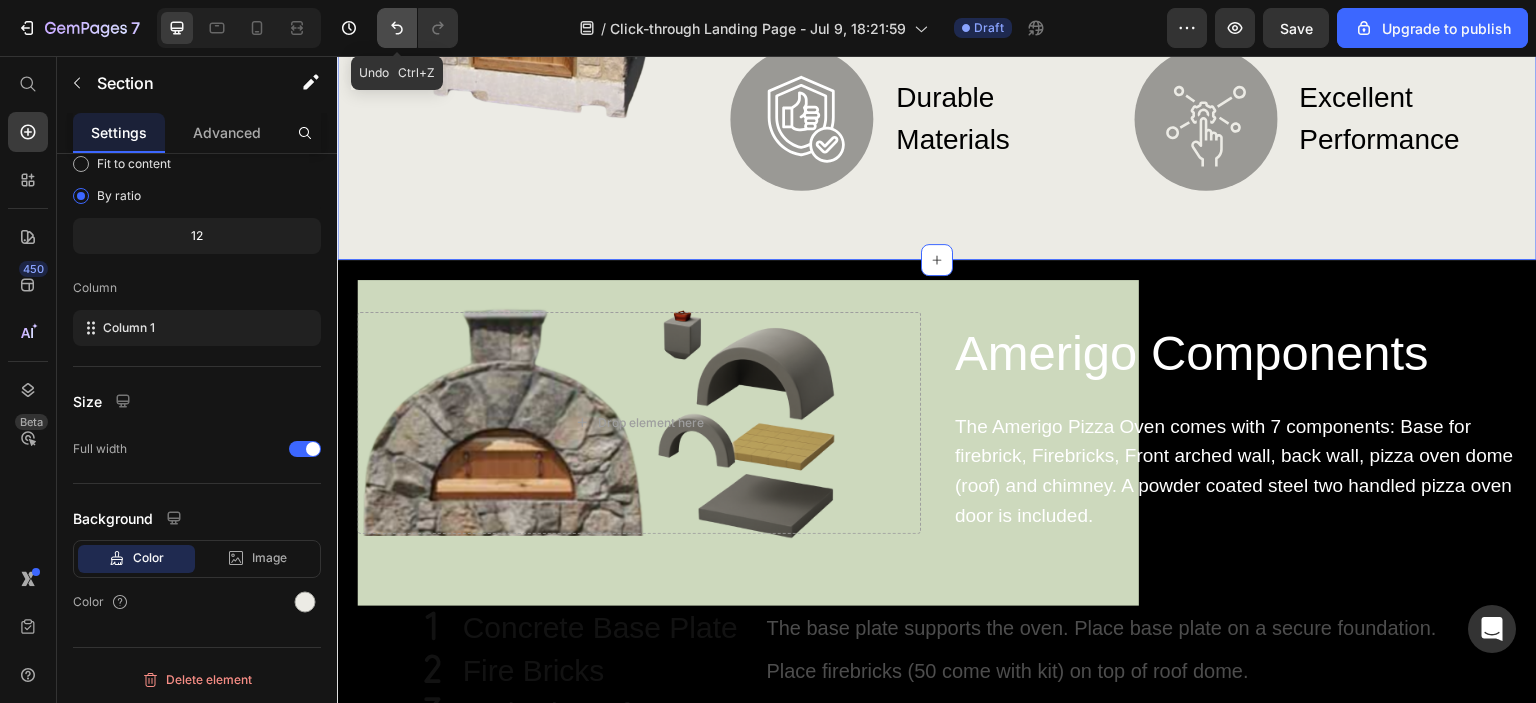 click 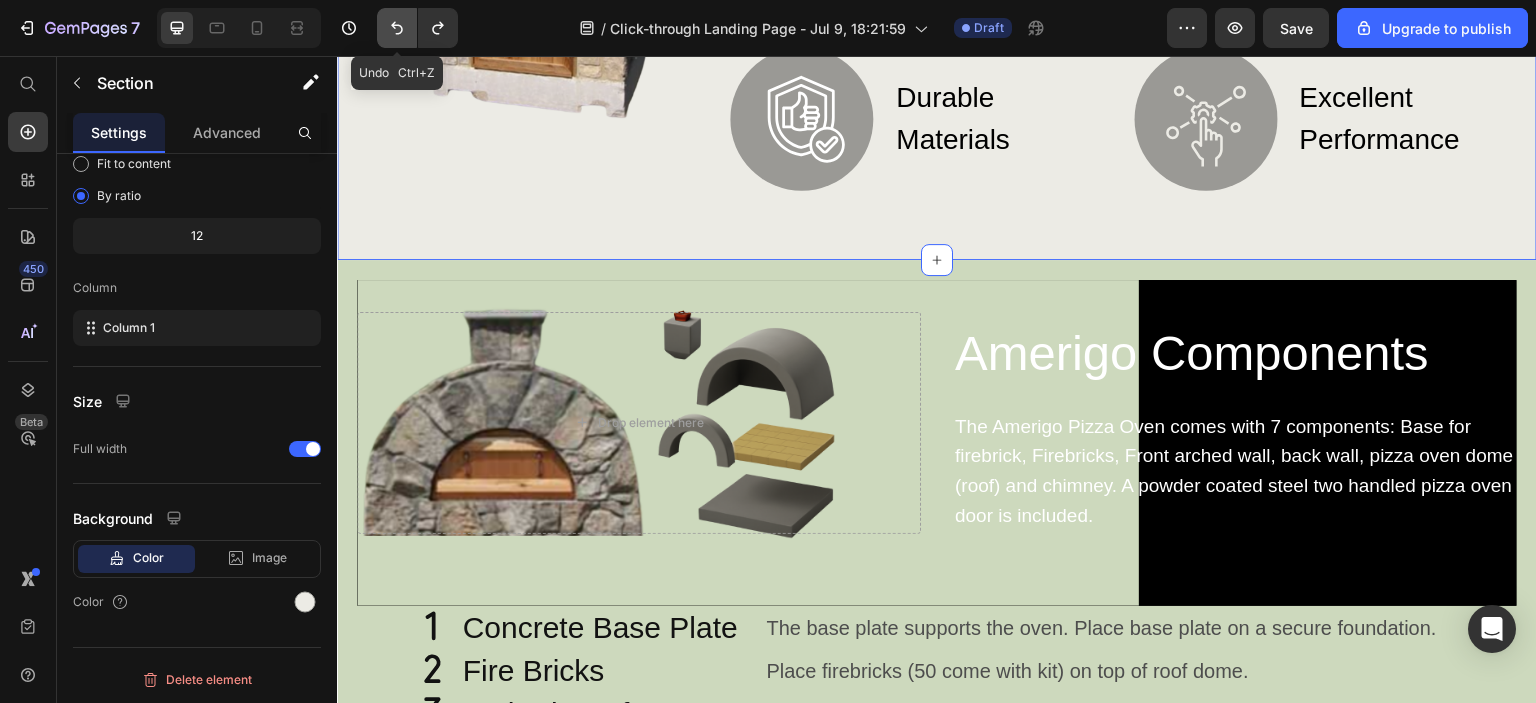 click 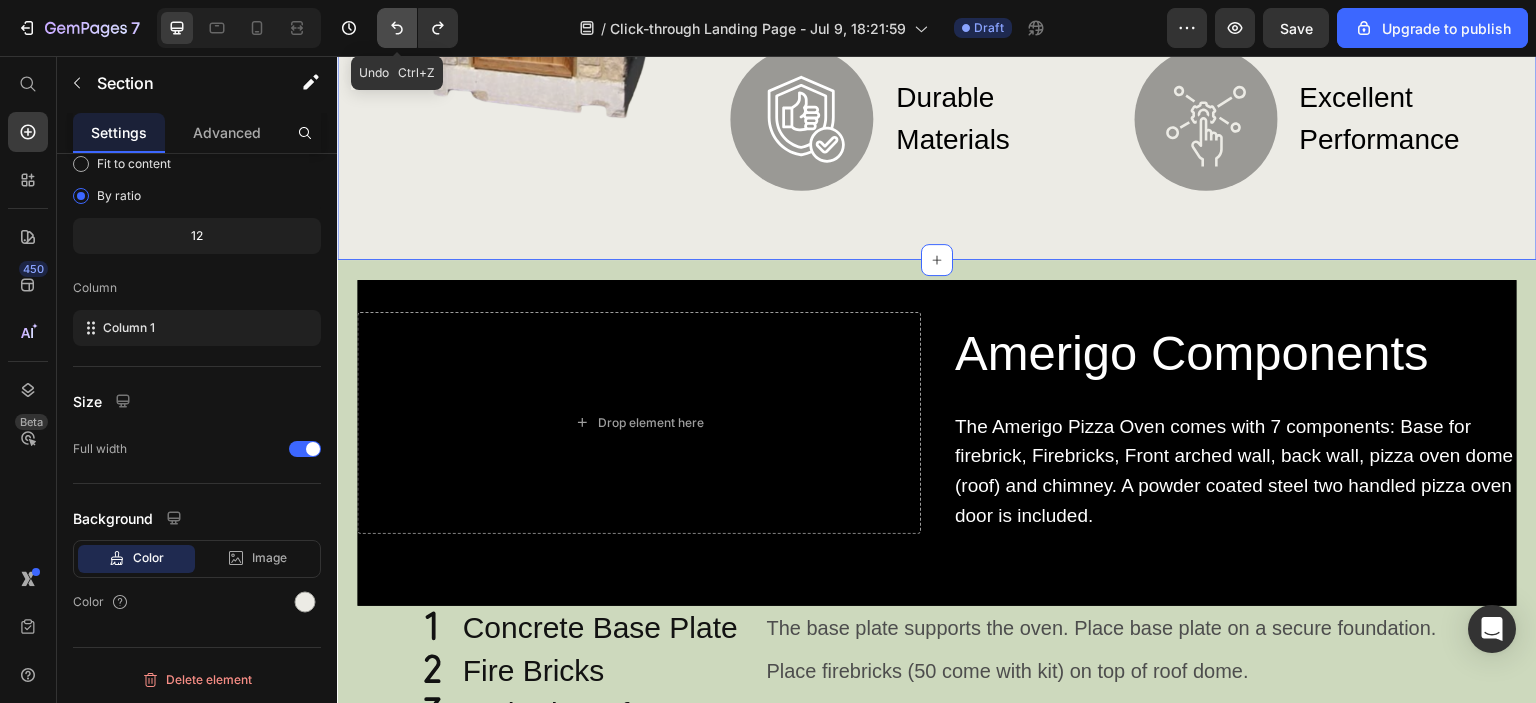 click 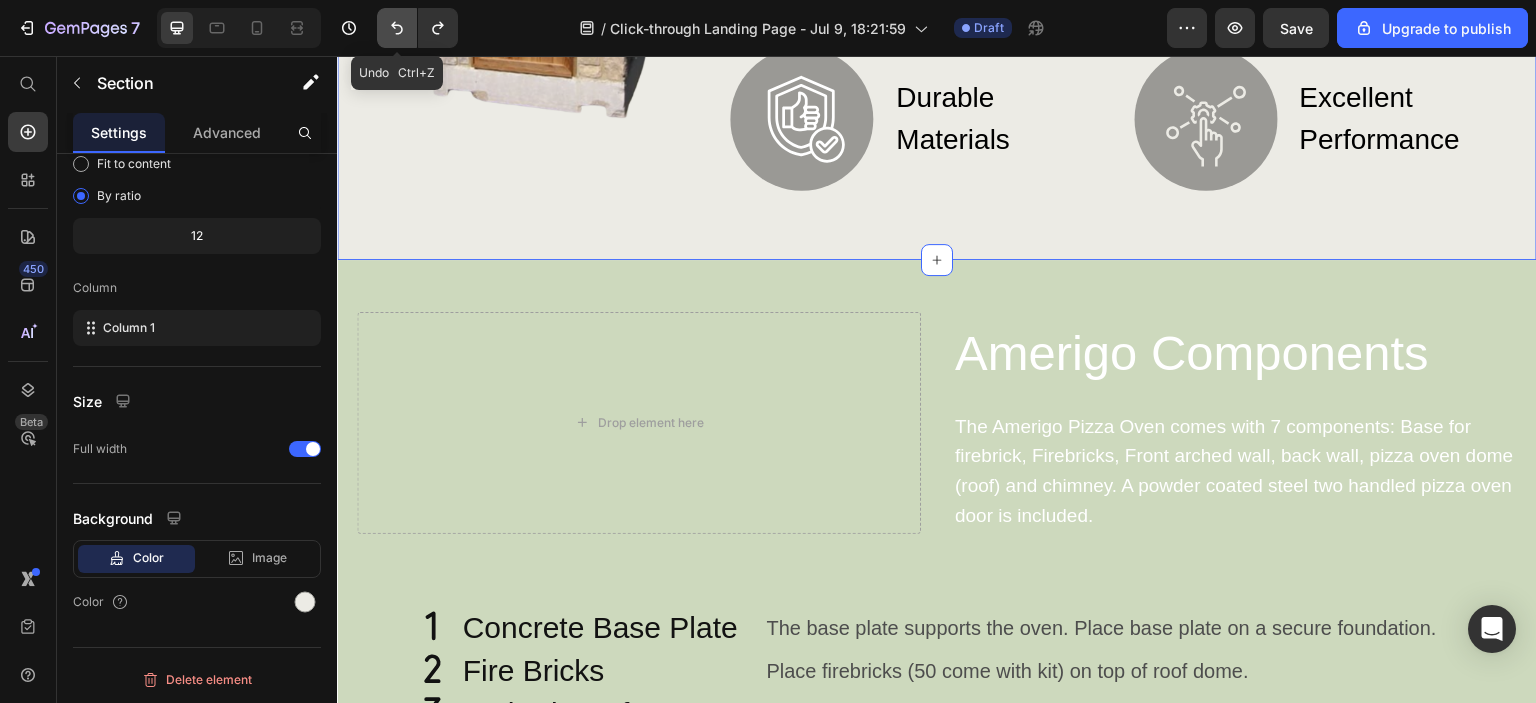 click 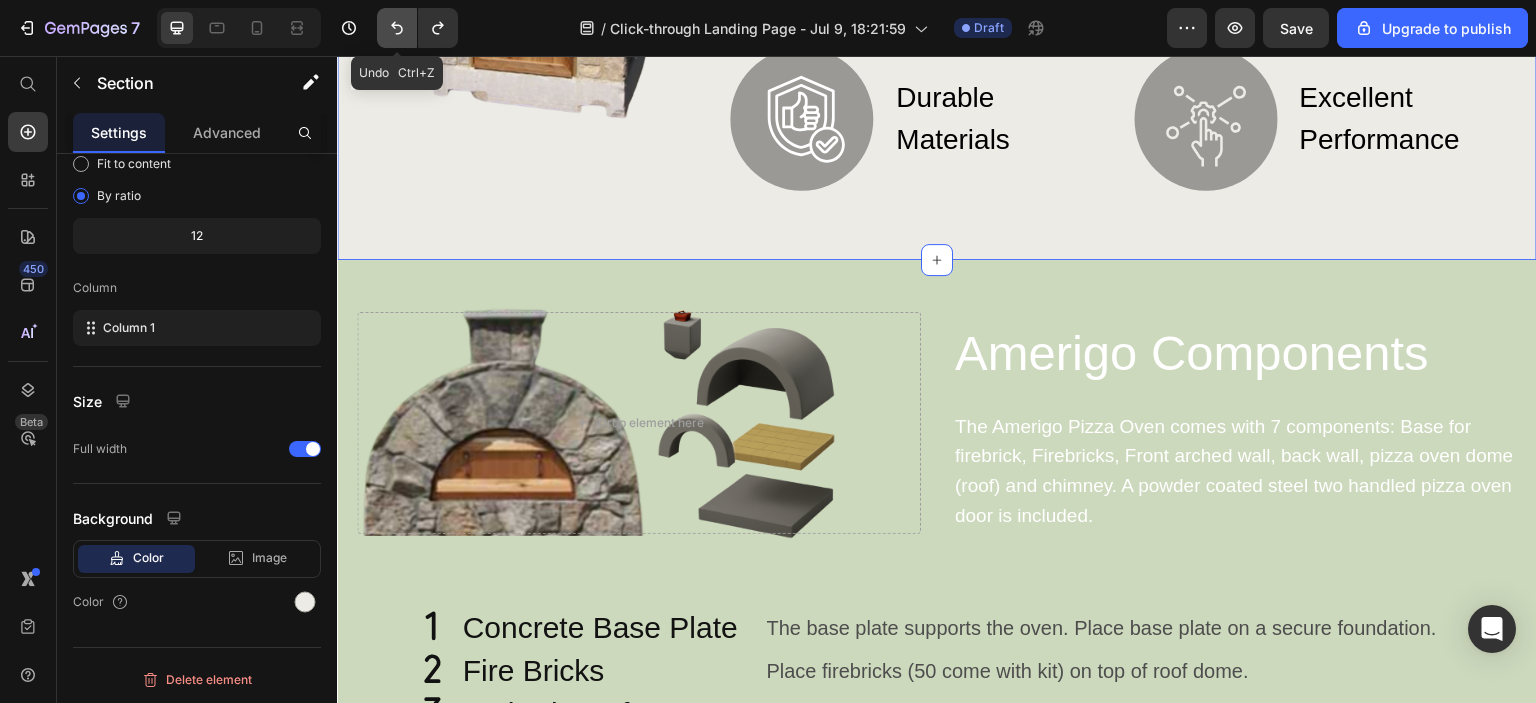 click 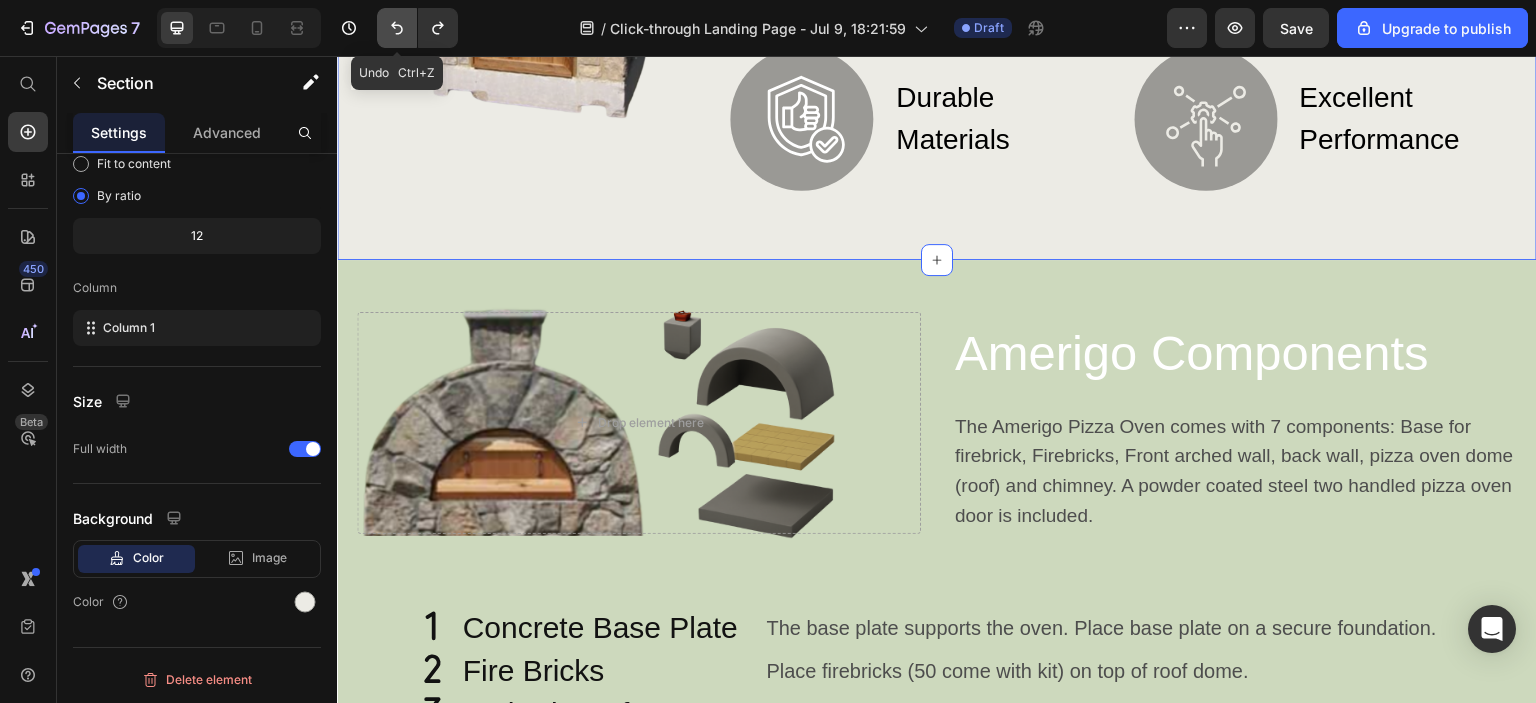 click 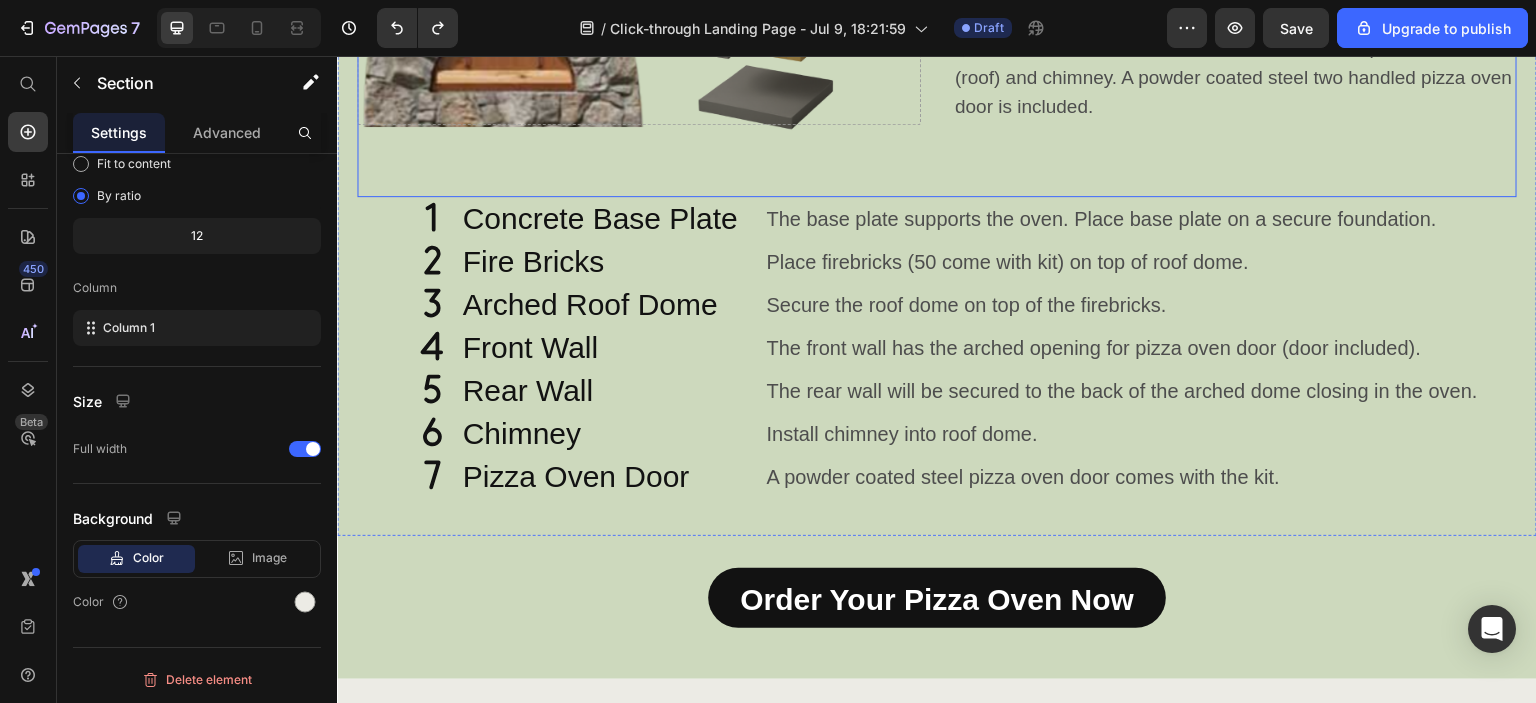 scroll, scrollTop: 1200, scrollLeft: 0, axis: vertical 